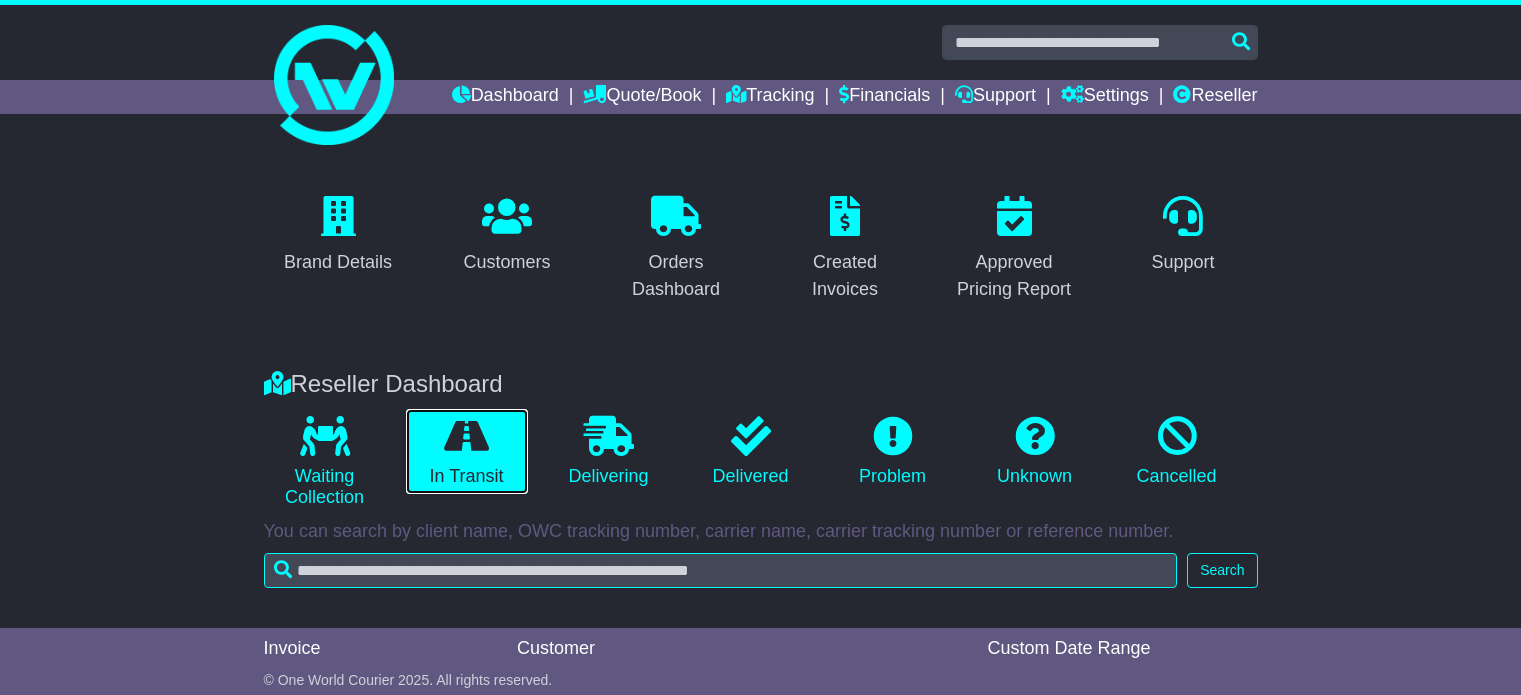 scroll, scrollTop: 0, scrollLeft: 0, axis: both 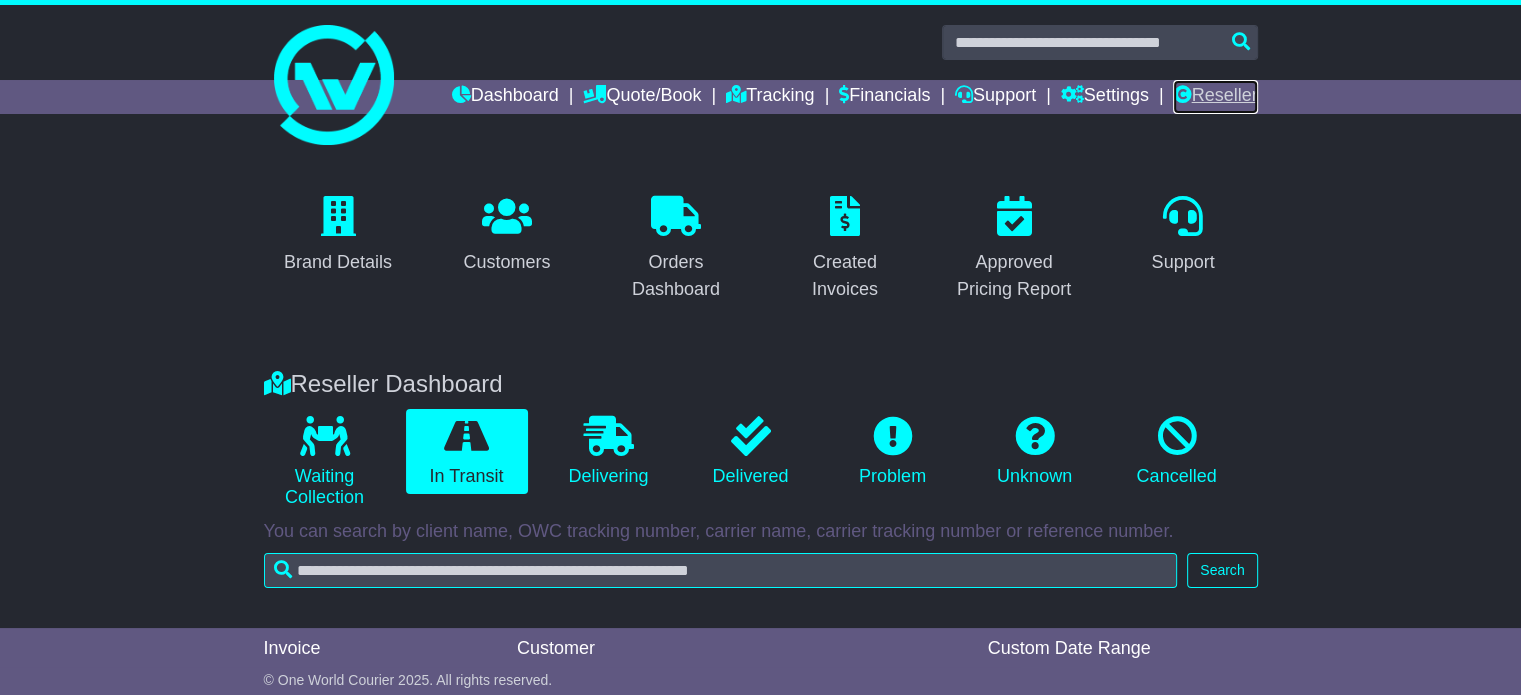 click on "Reseller" at bounding box center [1215, 97] 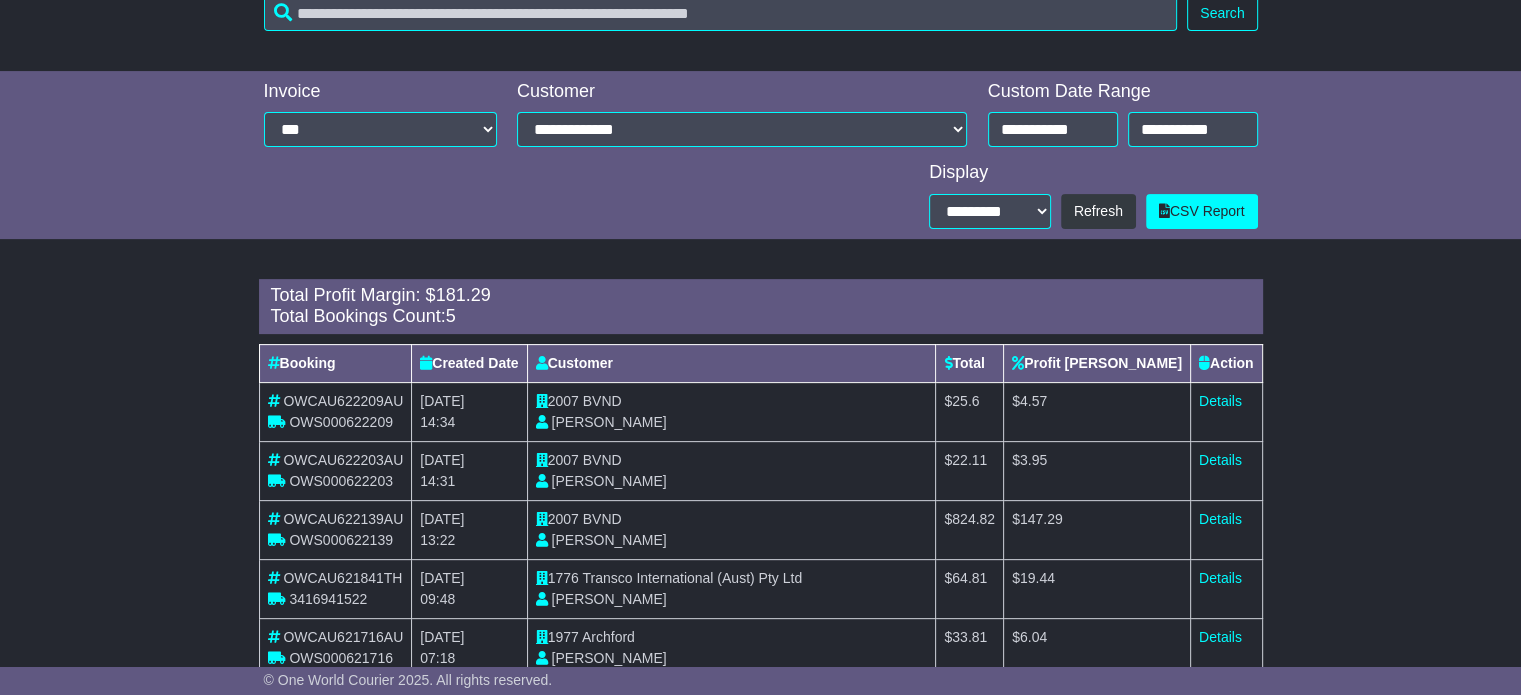 scroll, scrollTop: 608, scrollLeft: 0, axis: vertical 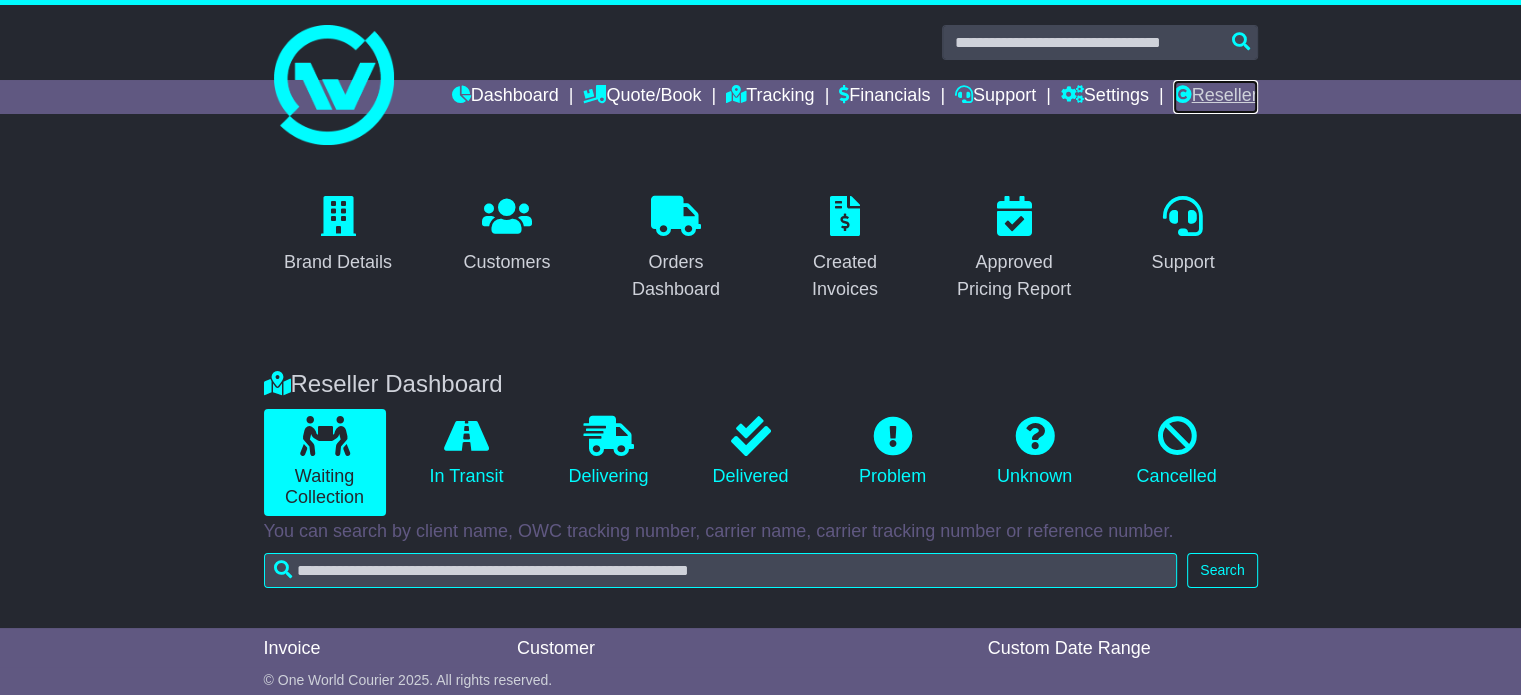 click on "Reseller" at bounding box center [1215, 97] 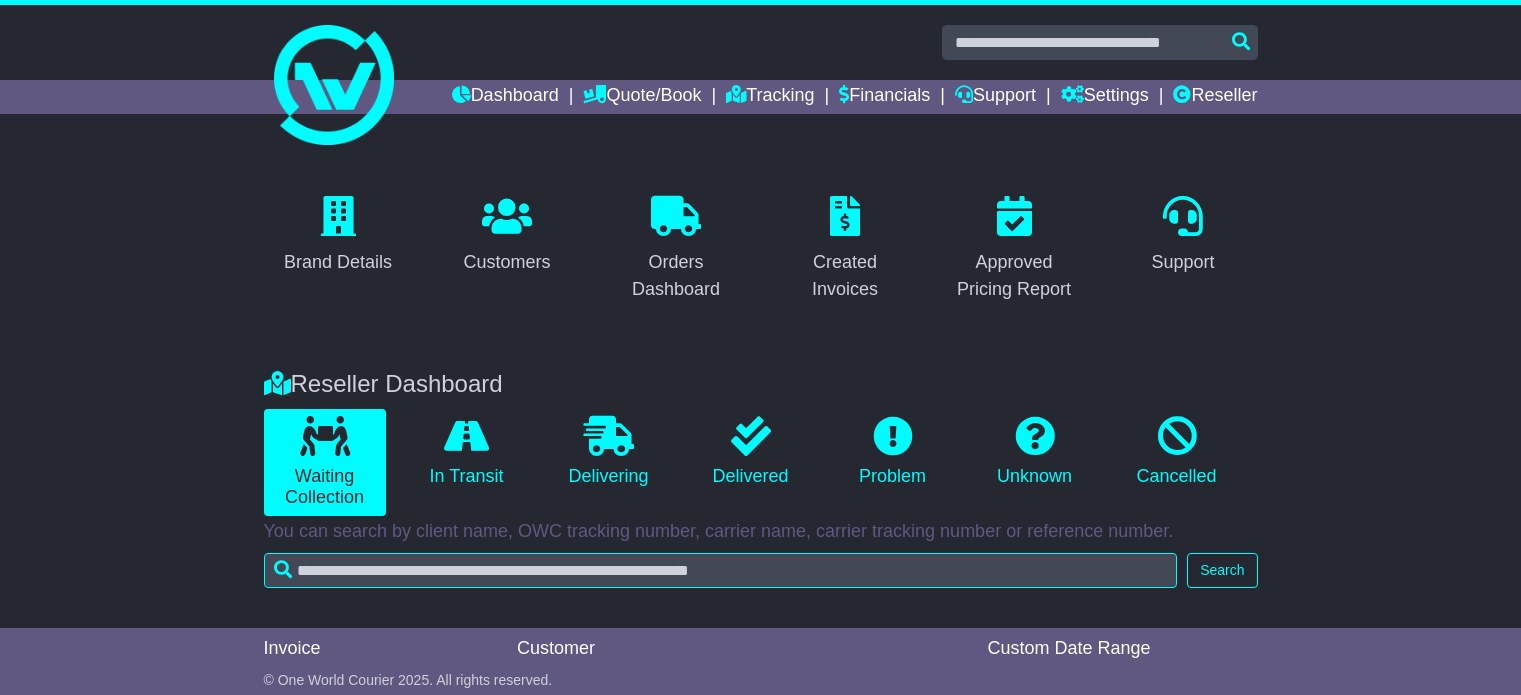 scroll, scrollTop: 0, scrollLeft: 0, axis: both 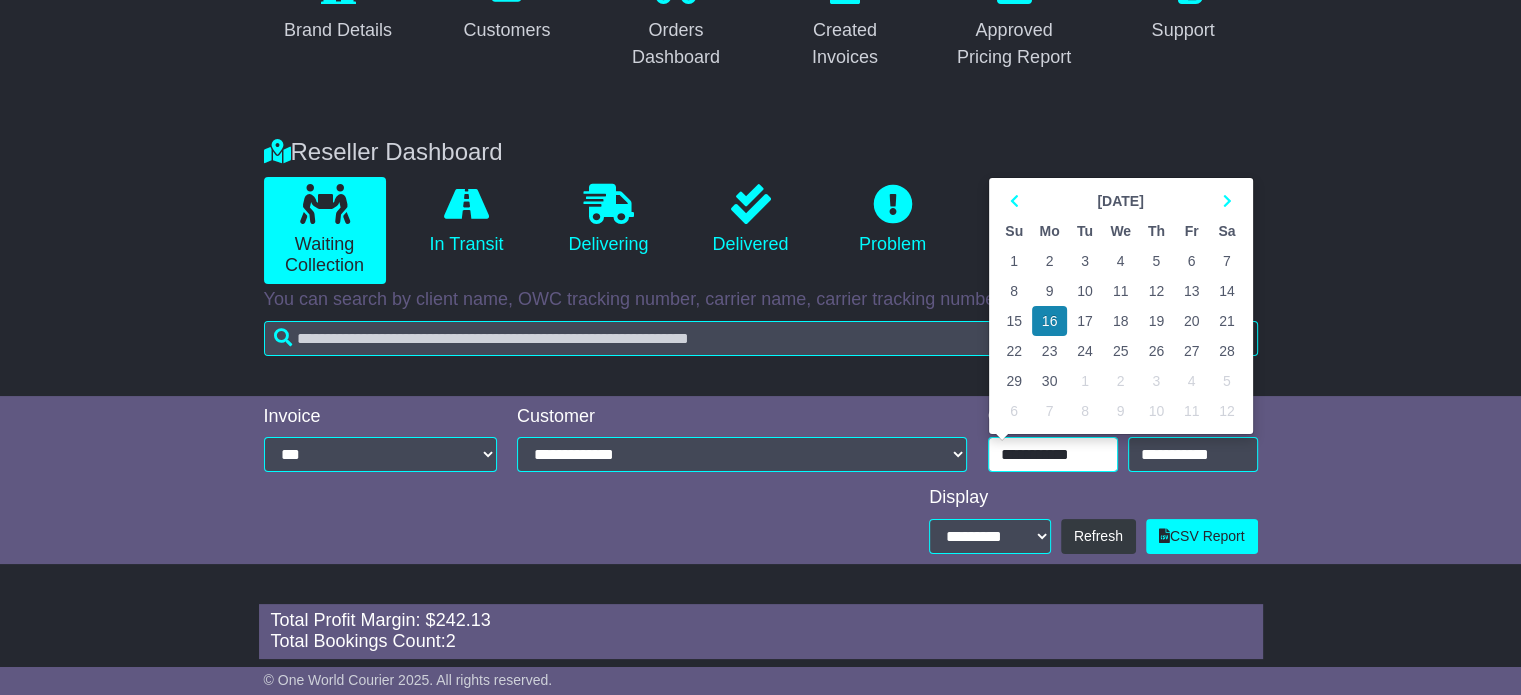 click on "**********" at bounding box center [1053, 454] 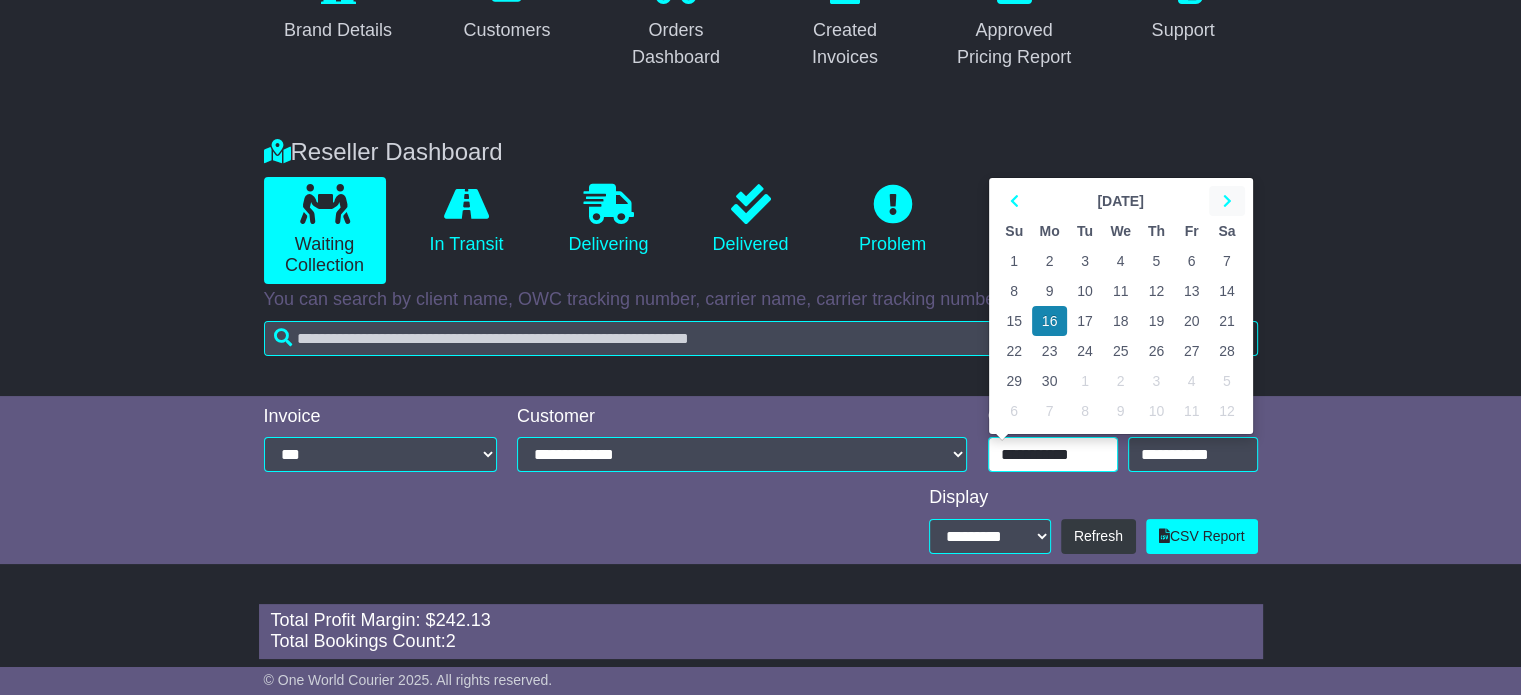 click at bounding box center (1226, 201) 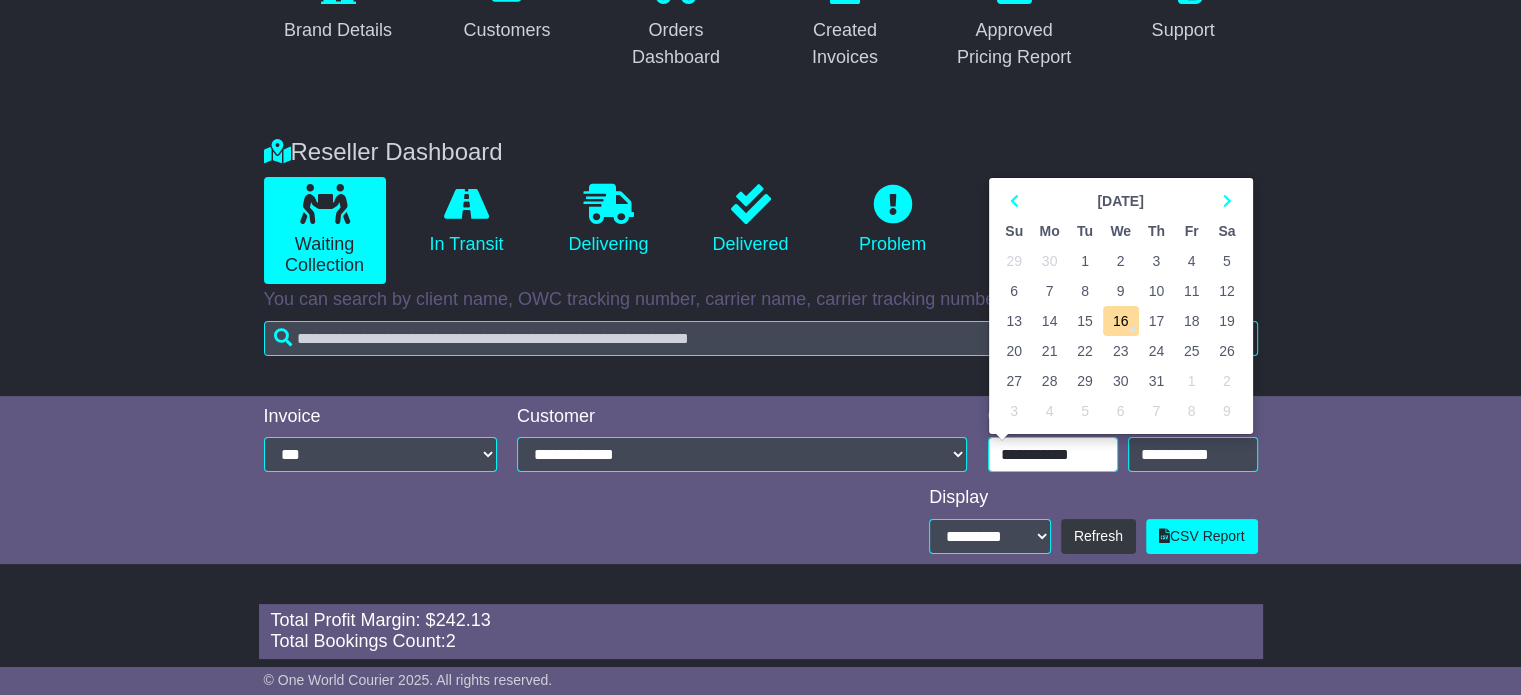 click on "15" at bounding box center [1084, 321] 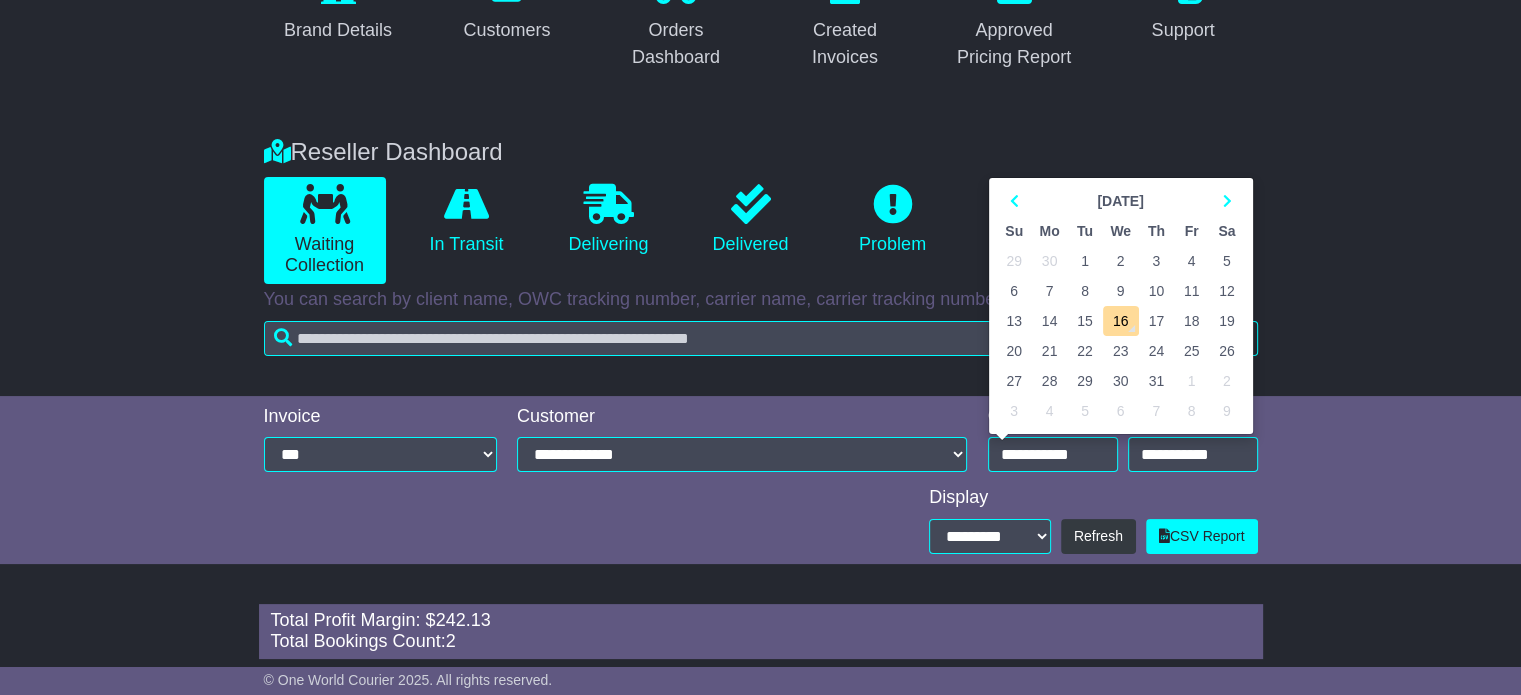 type on "**********" 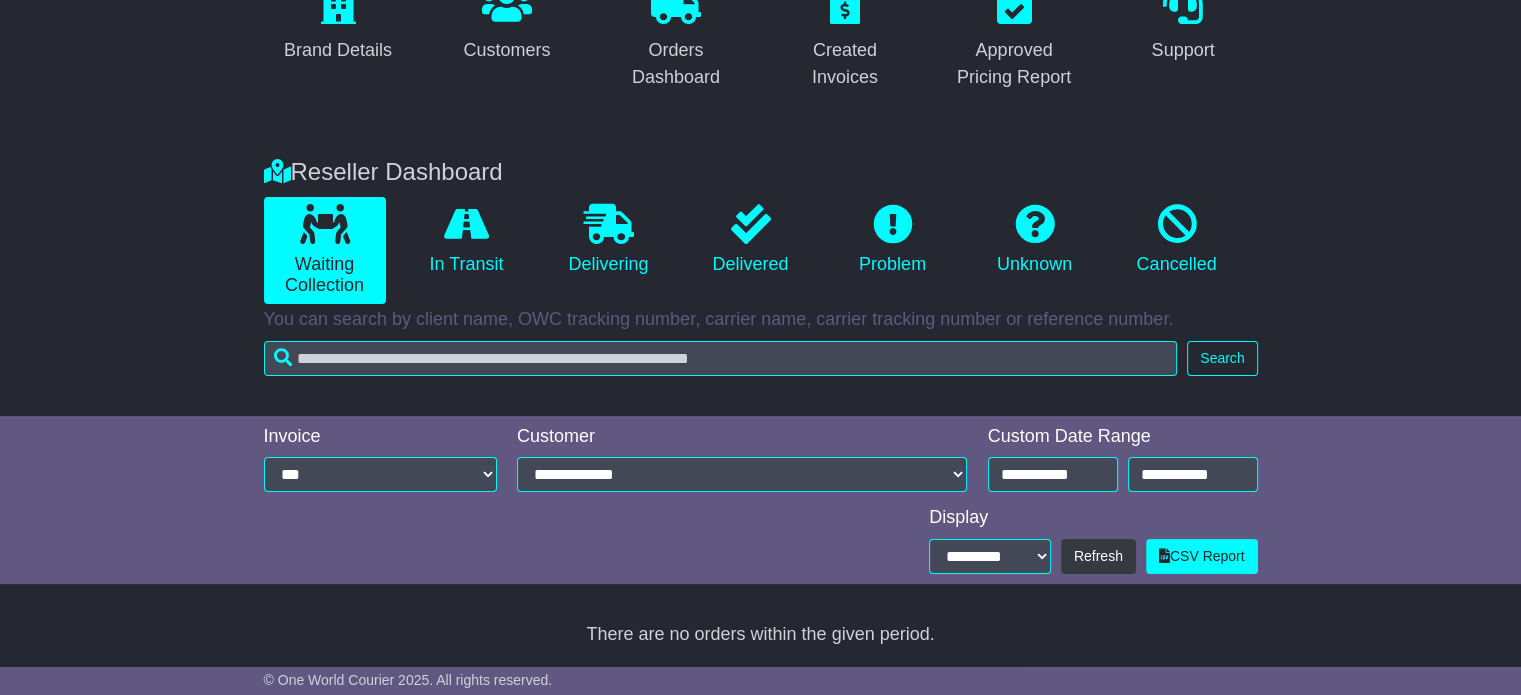 scroll, scrollTop: 232, scrollLeft: 0, axis: vertical 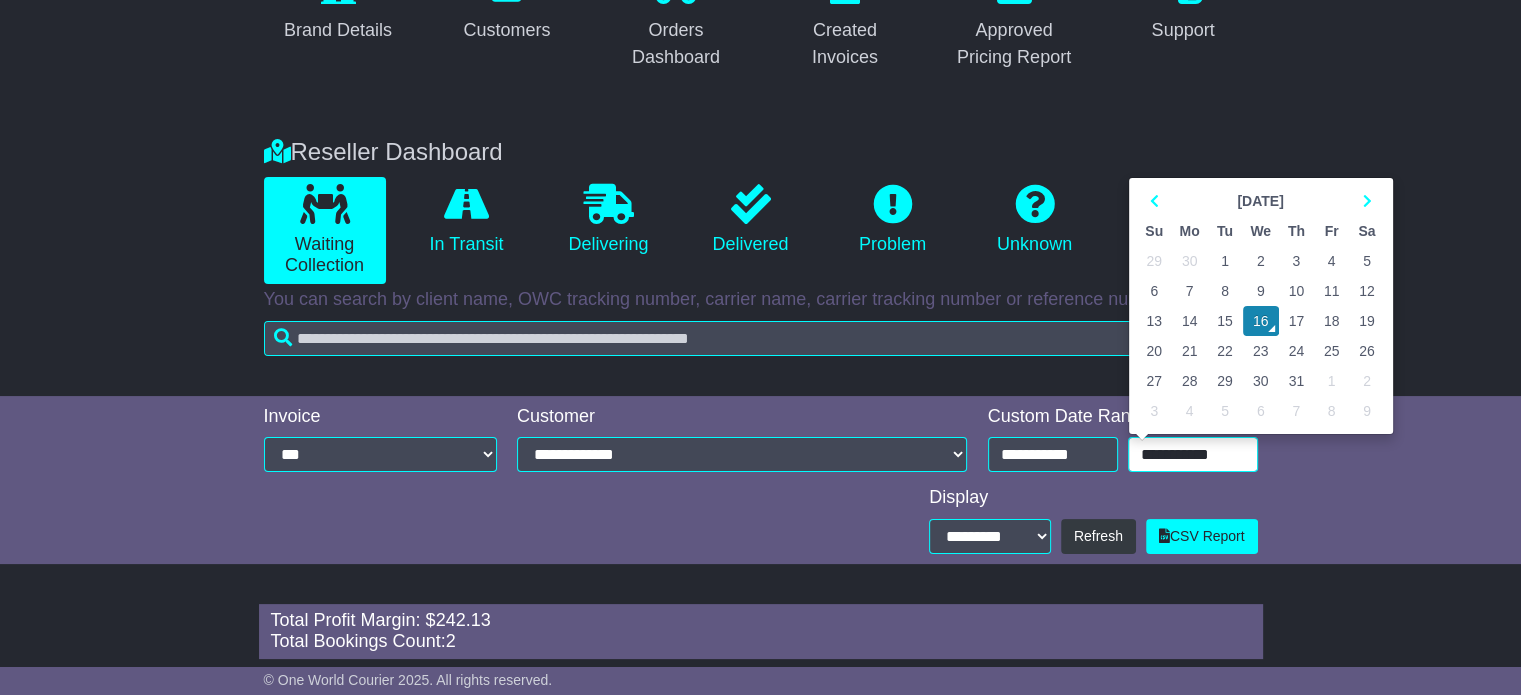 click on "**********" at bounding box center (1193, 454) 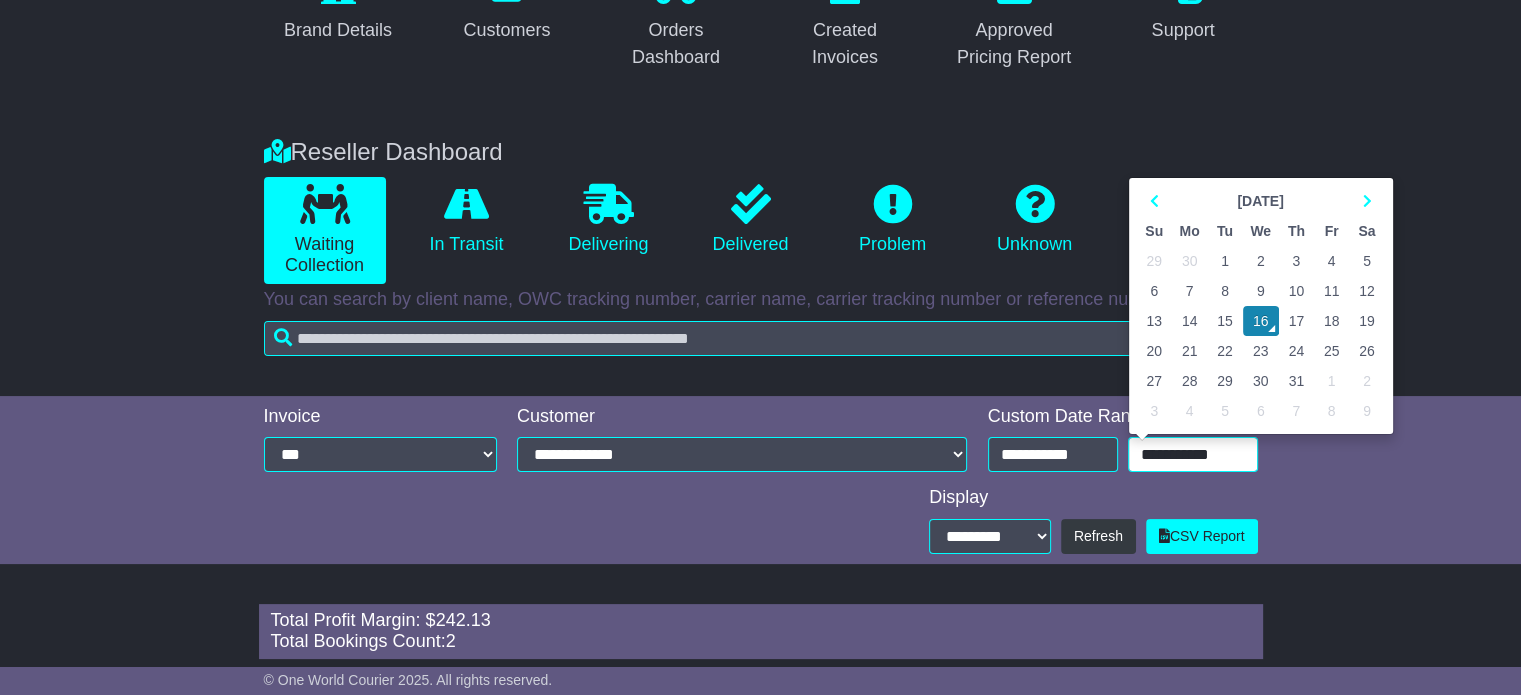 click on "15" at bounding box center [1224, 321] 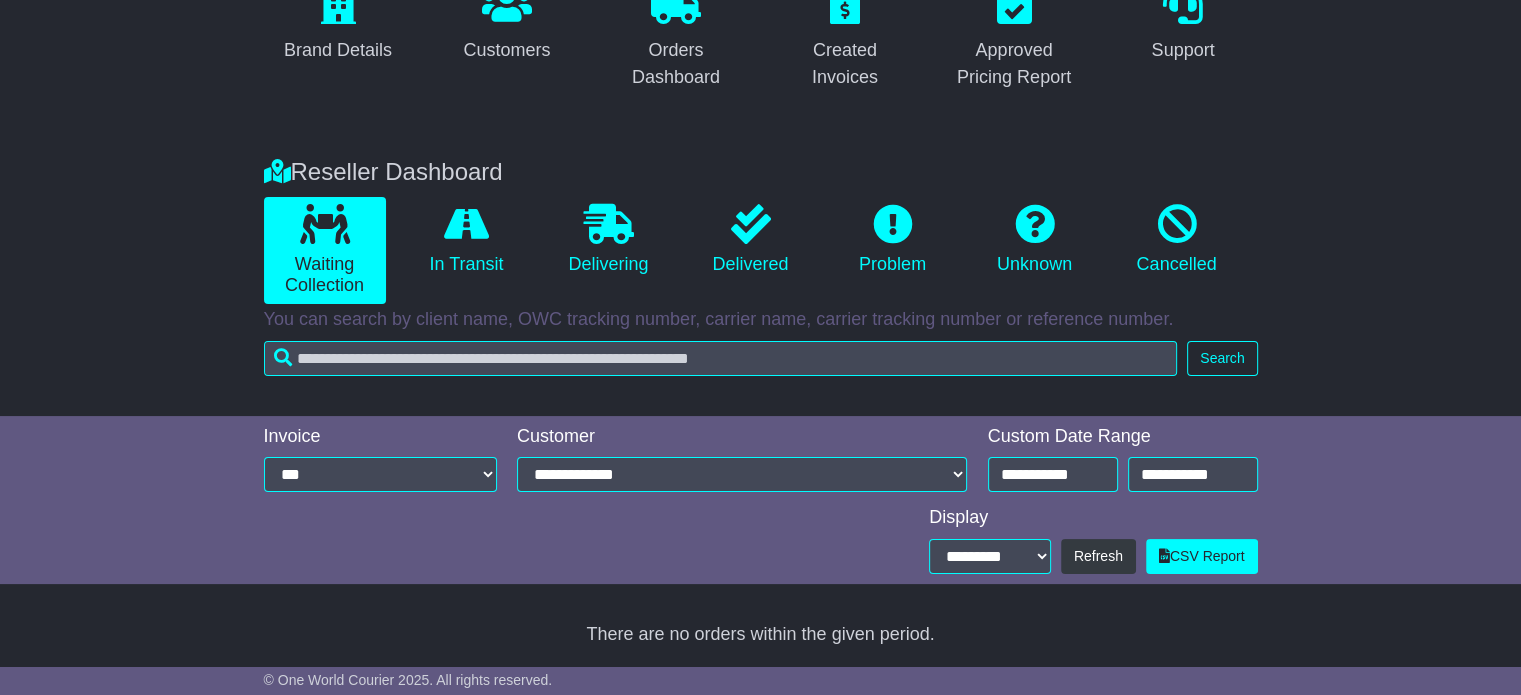 type on "**********" 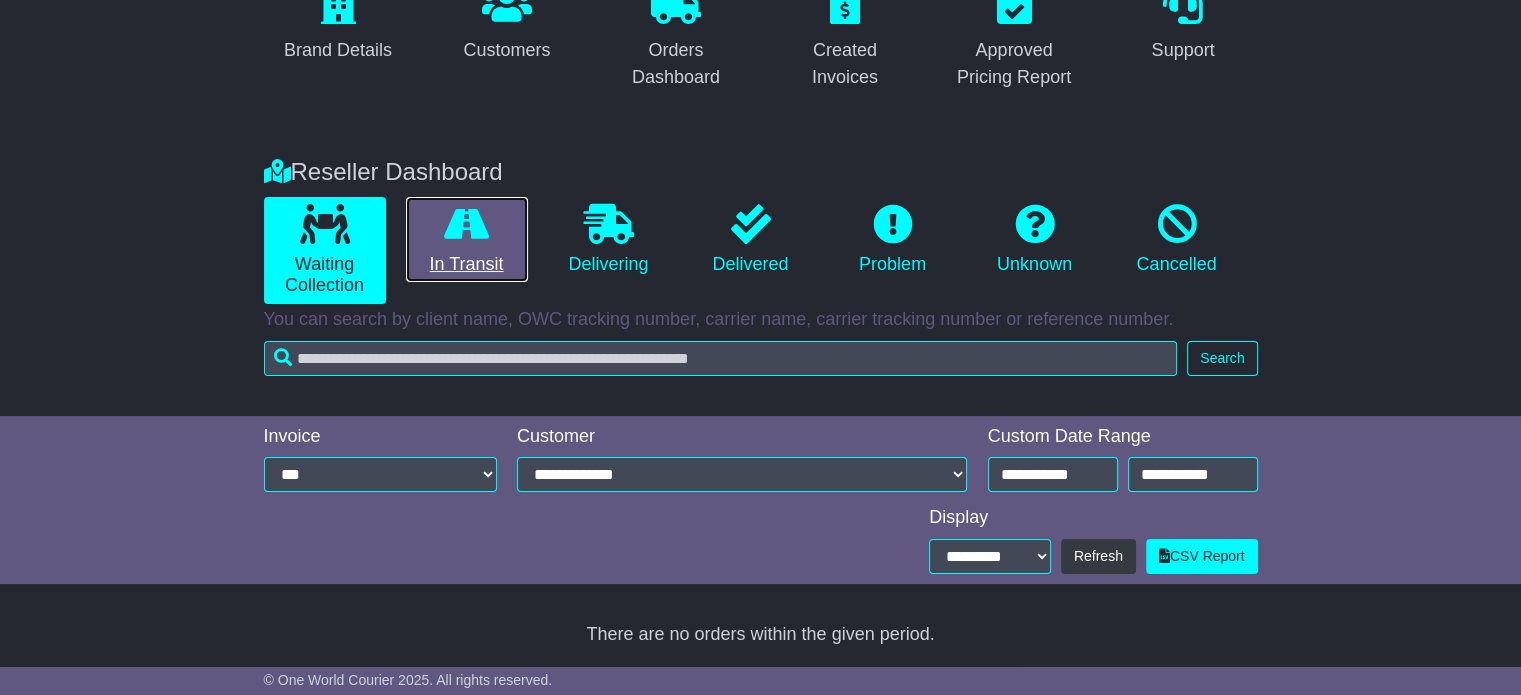 click on "In Transit" at bounding box center [467, 240] 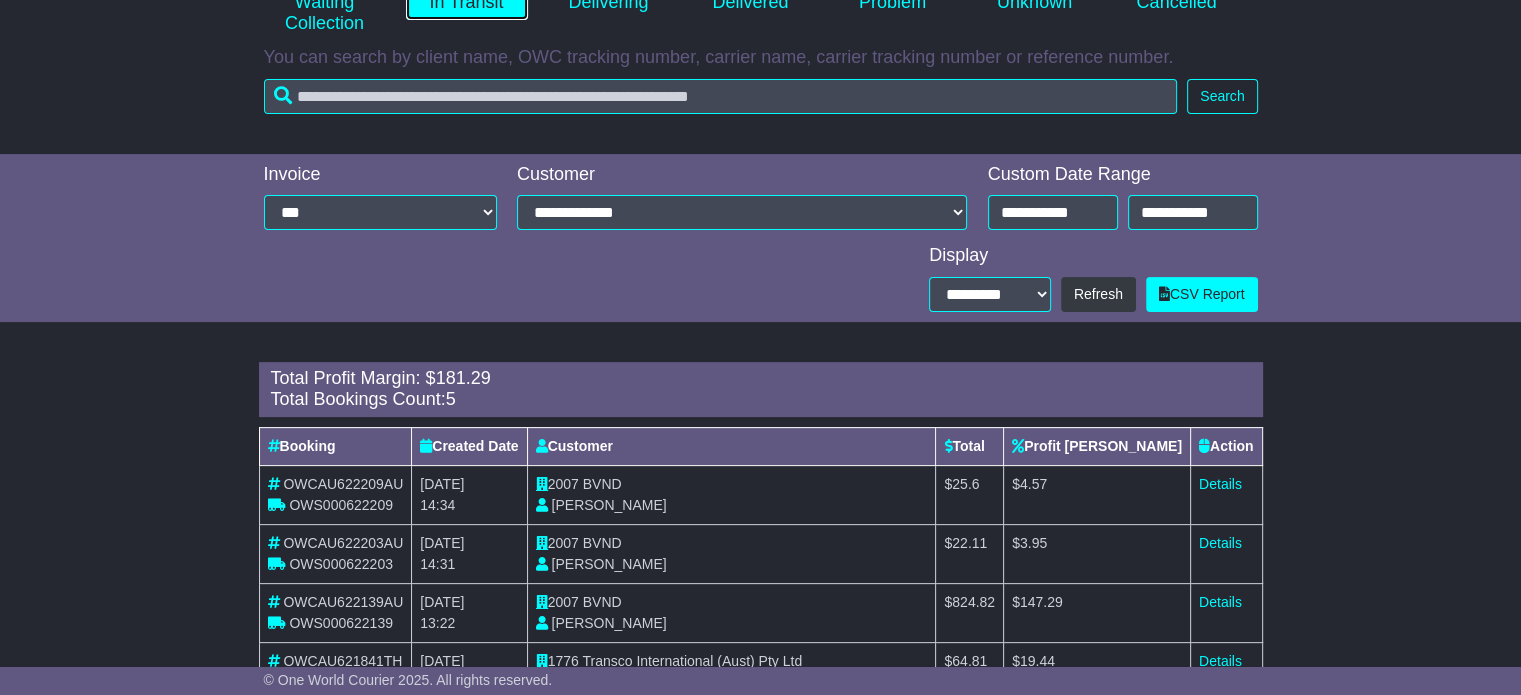 scroll, scrollTop: 608, scrollLeft: 0, axis: vertical 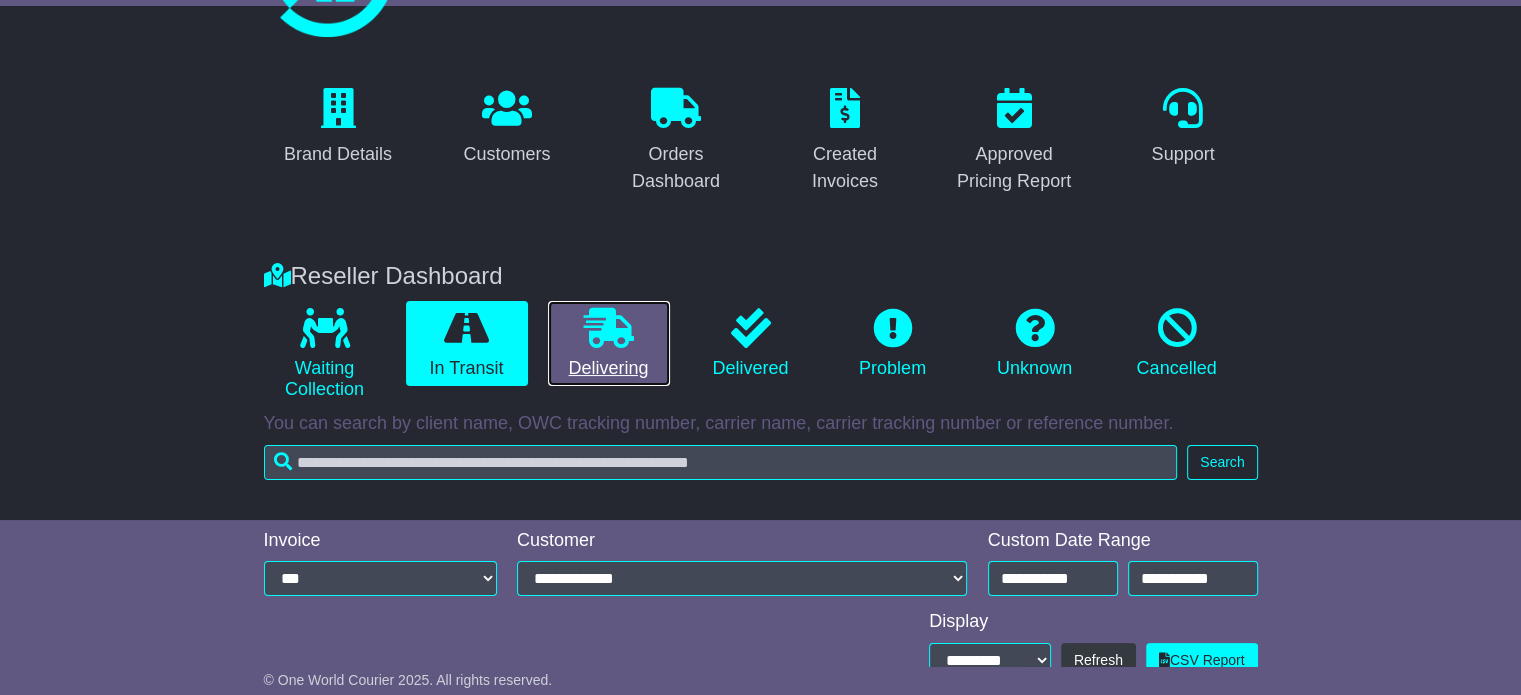 click at bounding box center (609, 328) 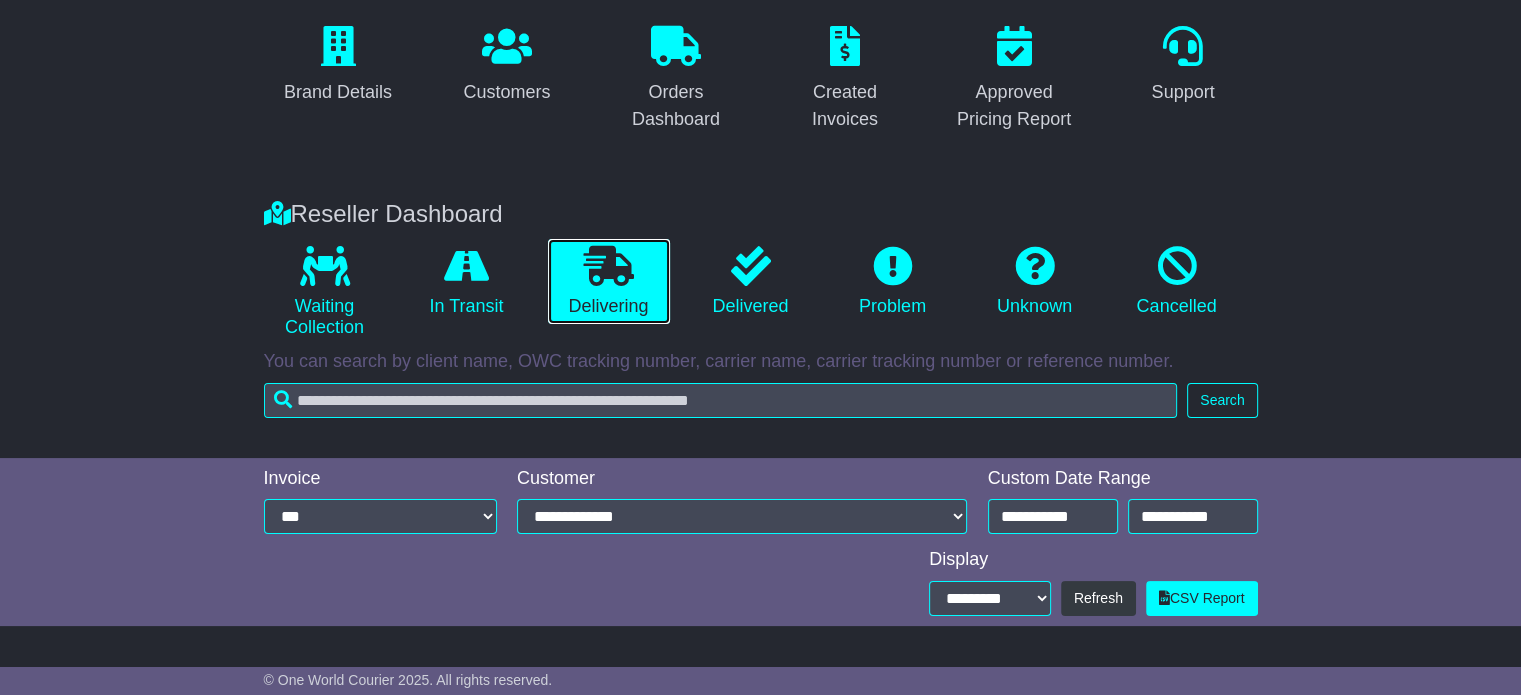 scroll, scrollTop: 212, scrollLeft: 0, axis: vertical 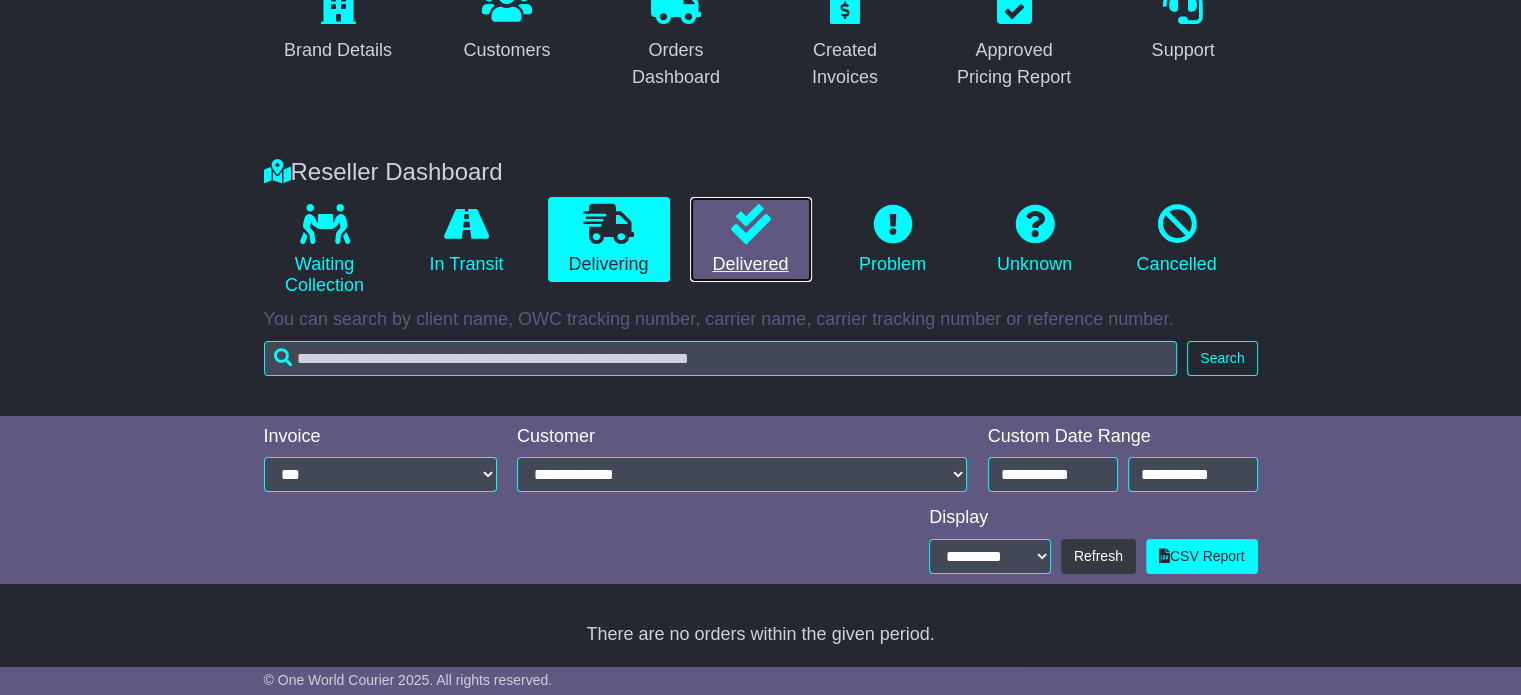 click on "Delivered" at bounding box center [751, 240] 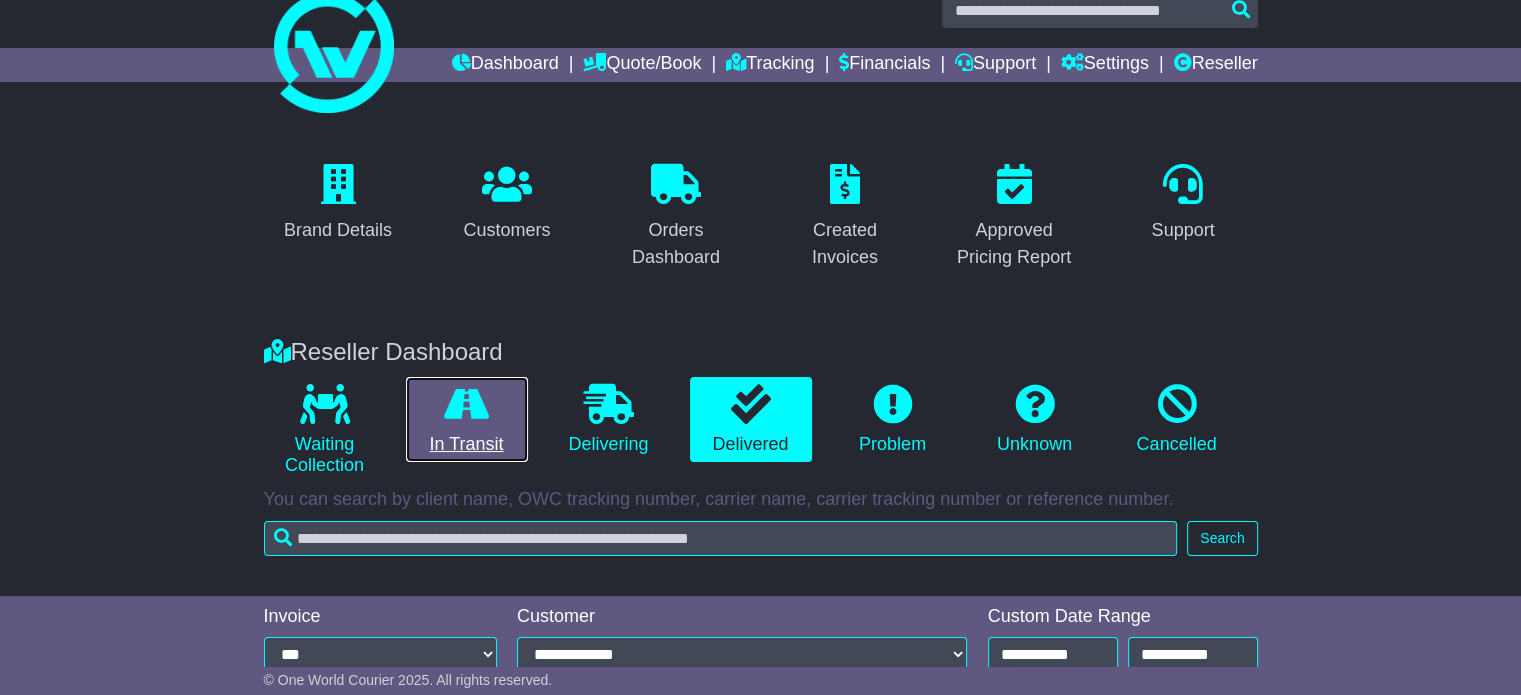 click at bounding box center [466, 404] 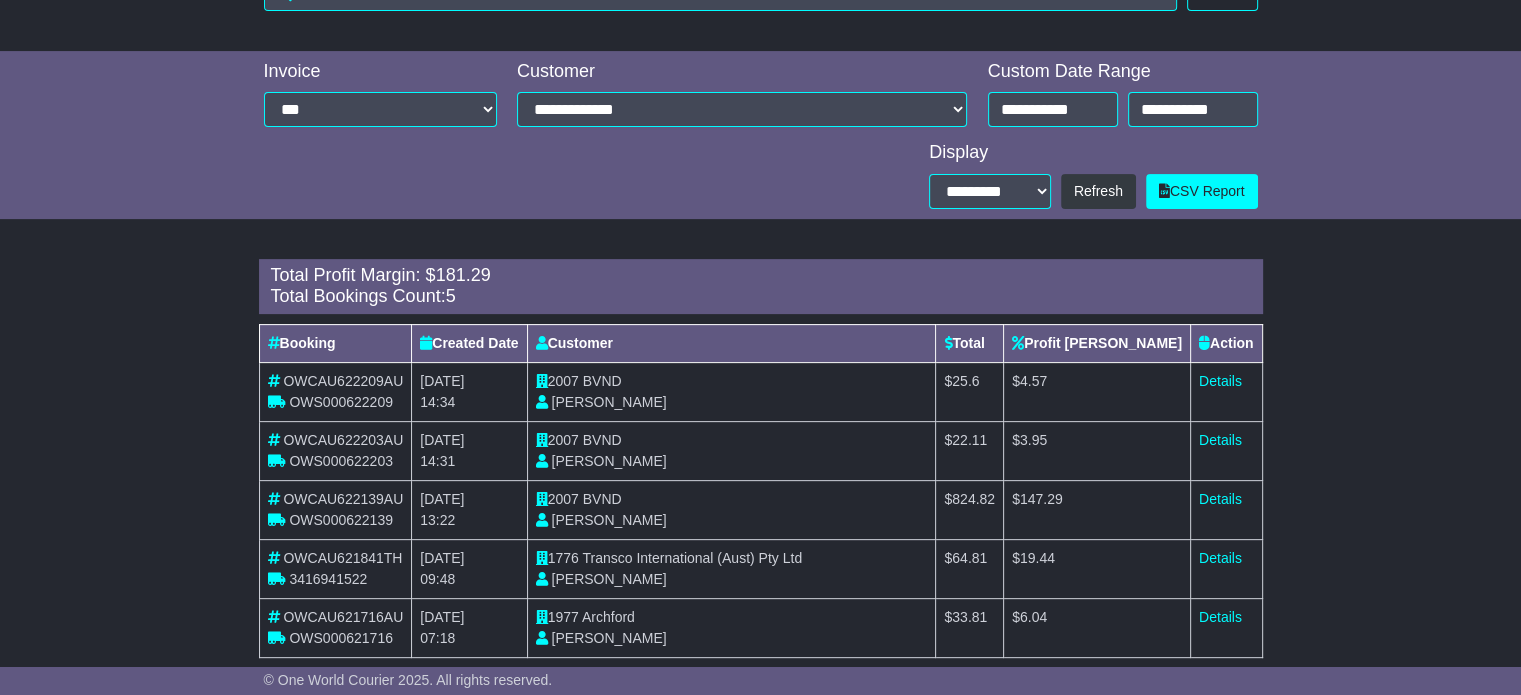 scroll, scrollTop: 608, scrollLeft: 0, axis: vertical 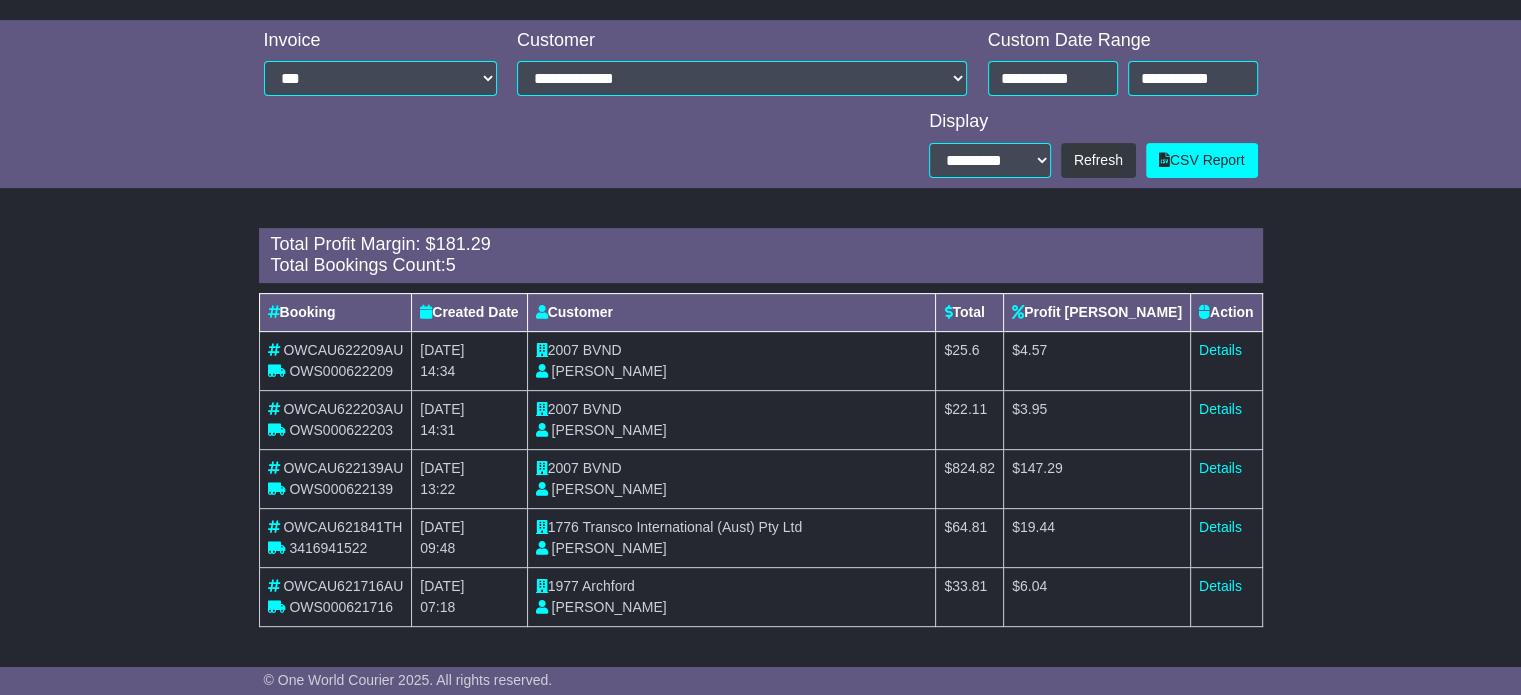 click on "BVND" at bounding box center [602, 350] 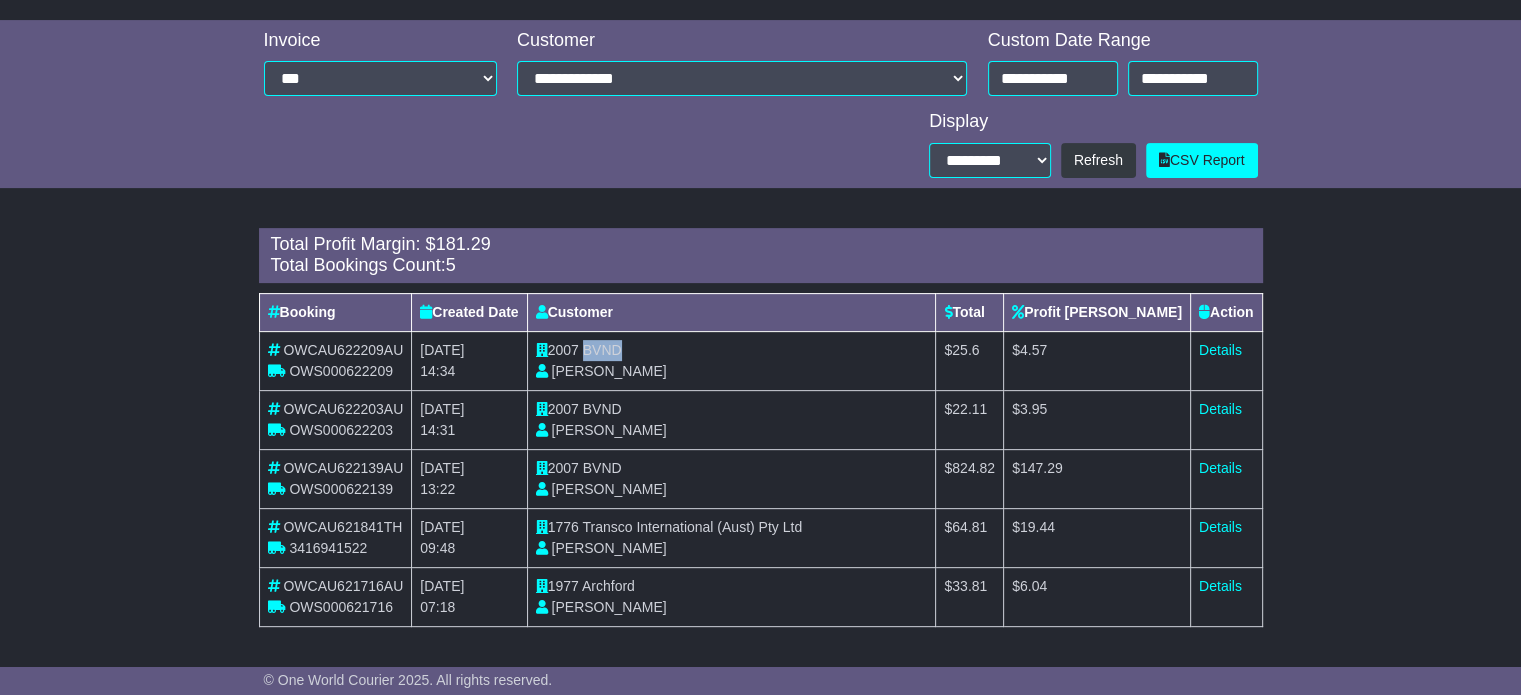 click on "BVND" at bounding box center (602, 350) 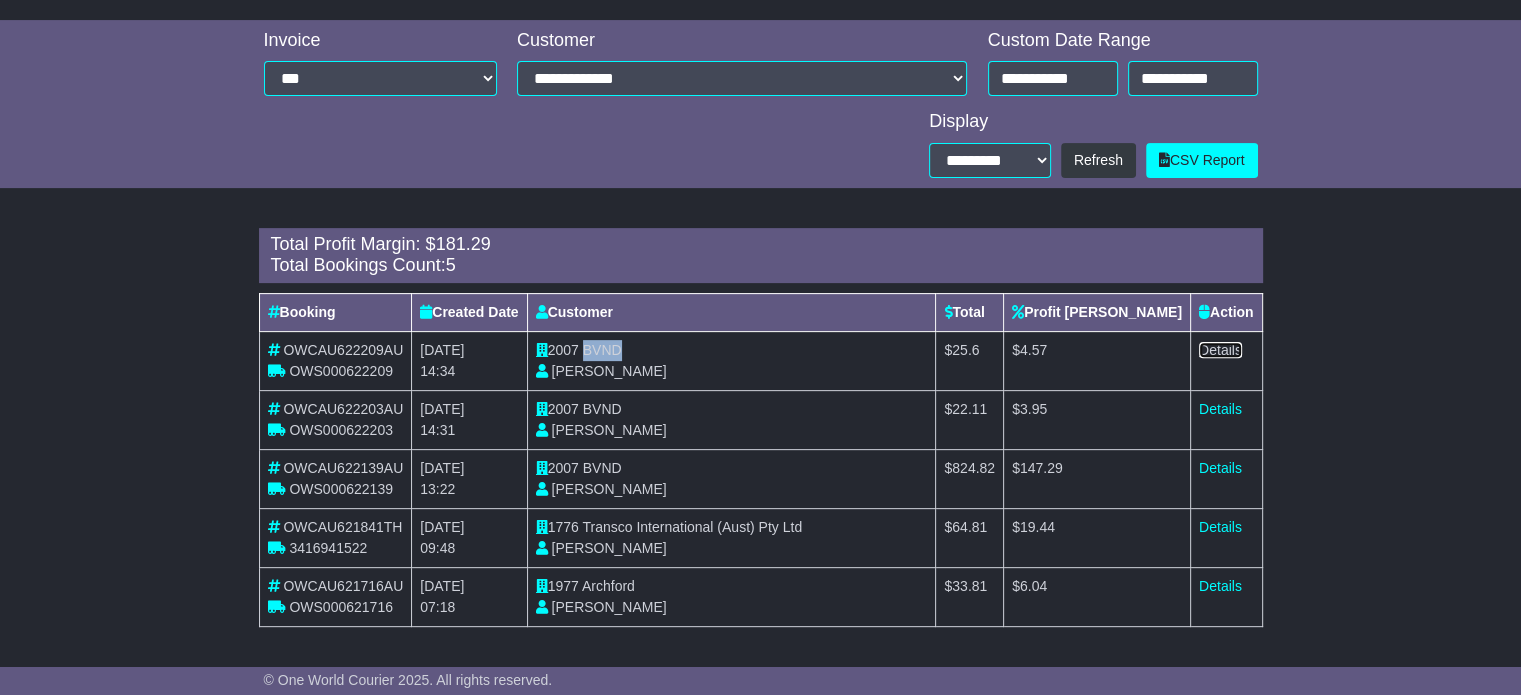 click on "Details" at bounding box center [1220, 350] 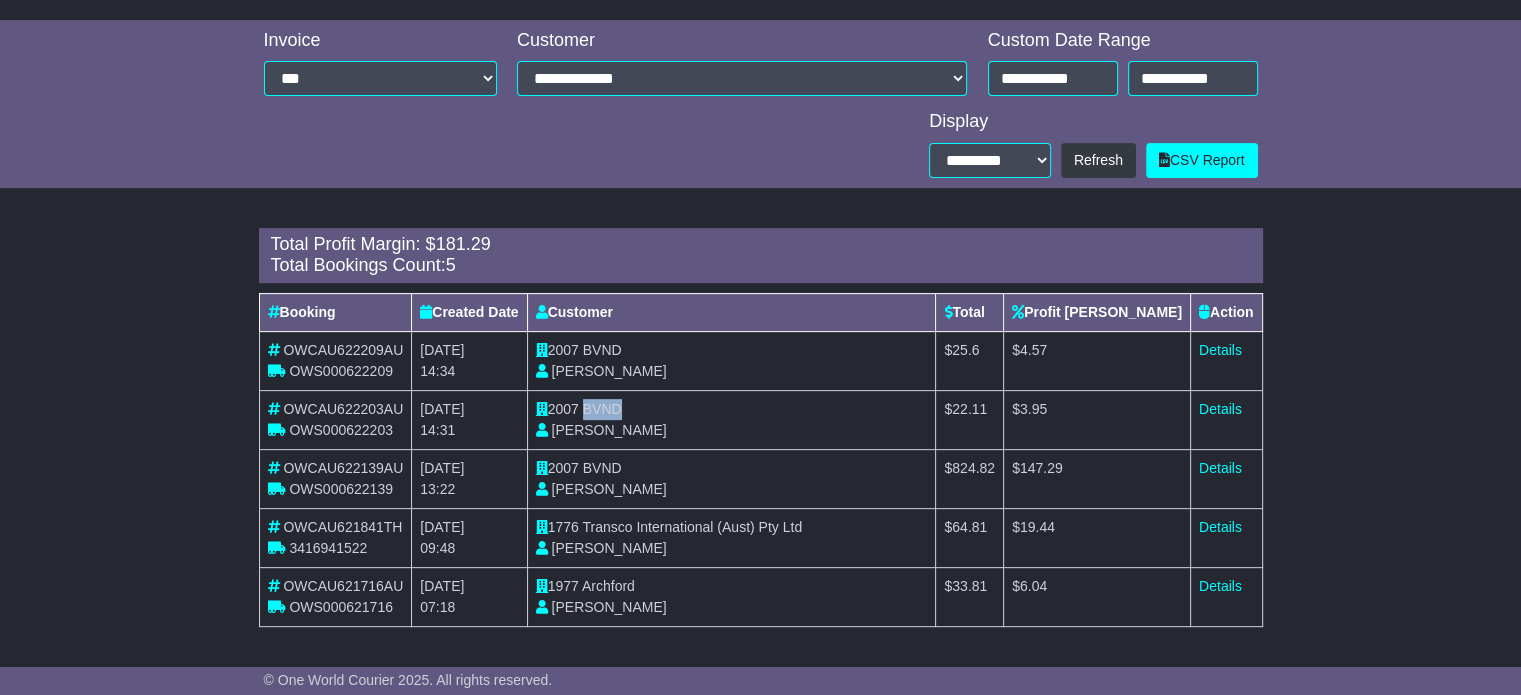 drag, startPoint x: 630, startPoint y: 405, endPoint x: 588, endPoint y: 407, distance: 42.047592 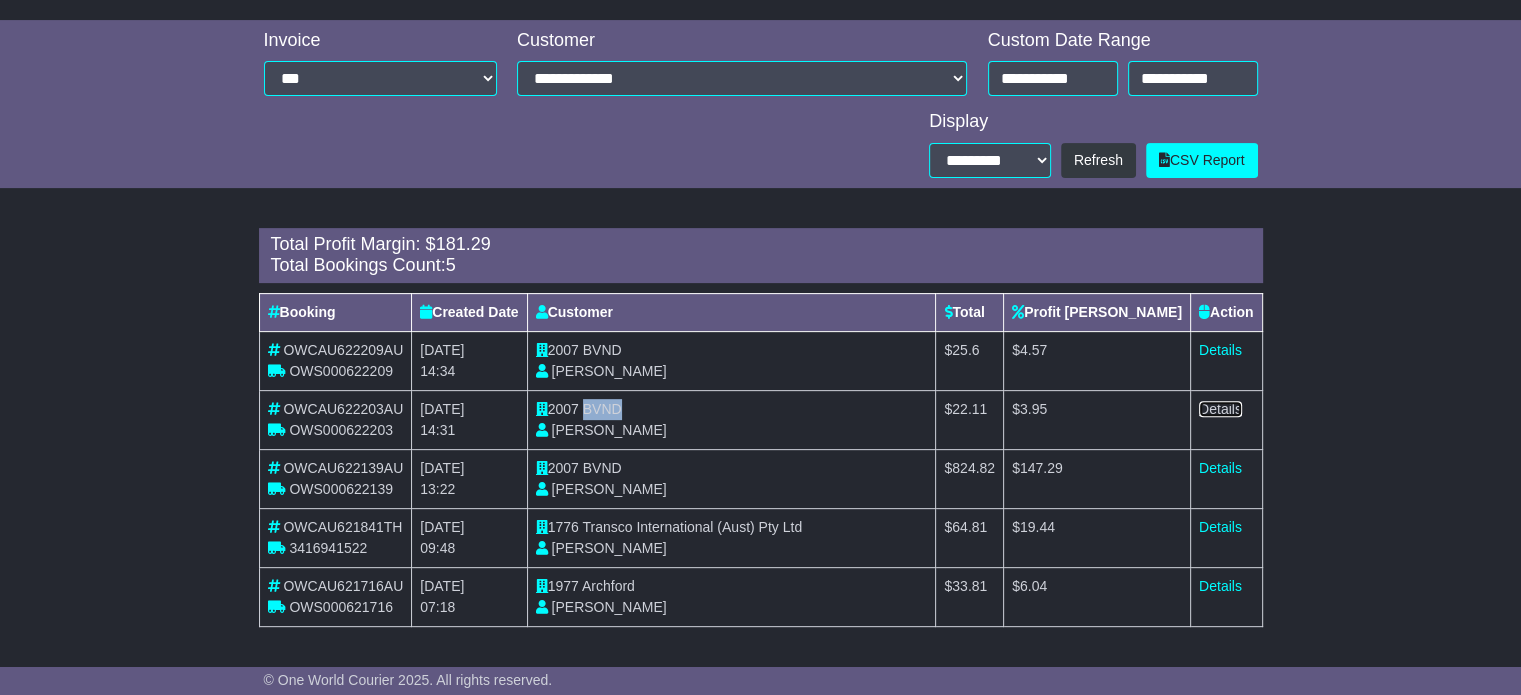 click on "Details" at bounding box center (1220, 409) 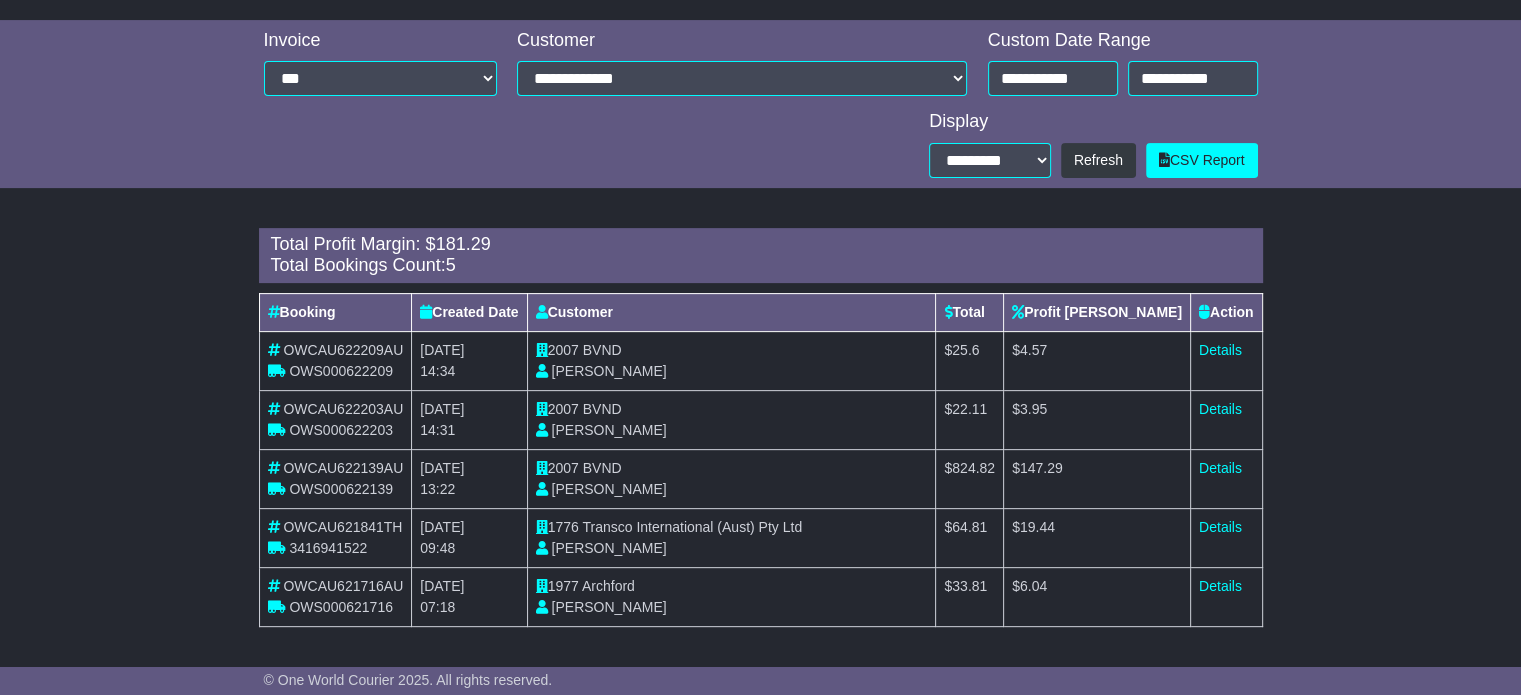 click on "BVND" at bounding box center (602, 468) 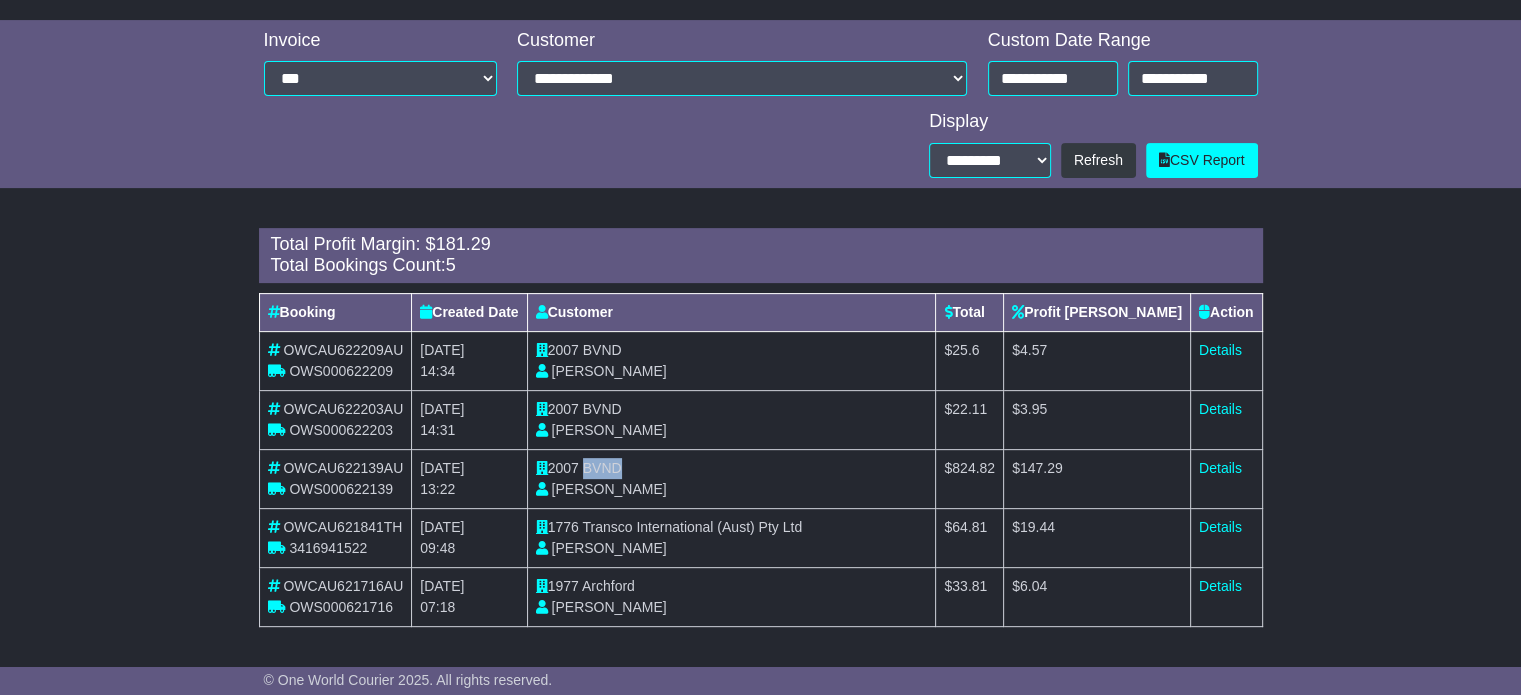 click on "BVND" at bounding box center (602, 468) 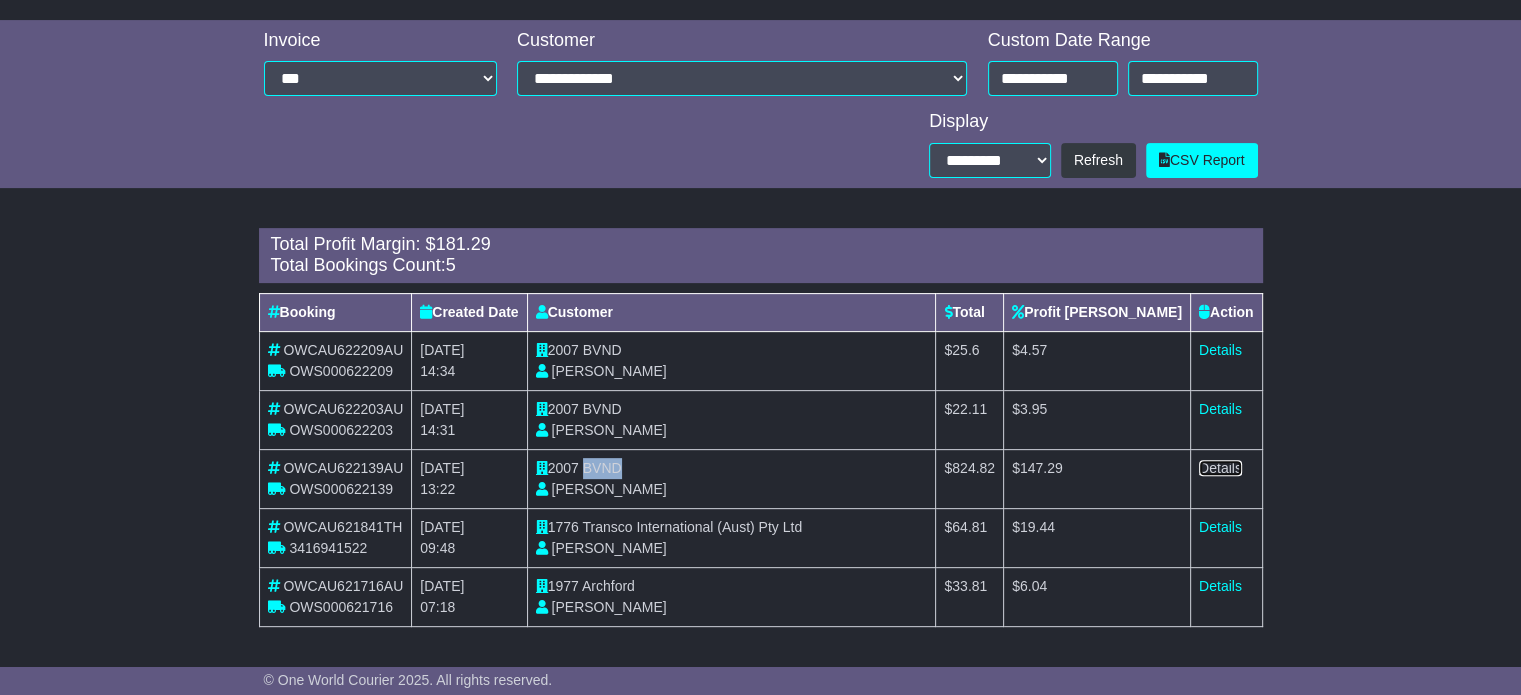 click on "Details" at bounding box center [1220, 468] 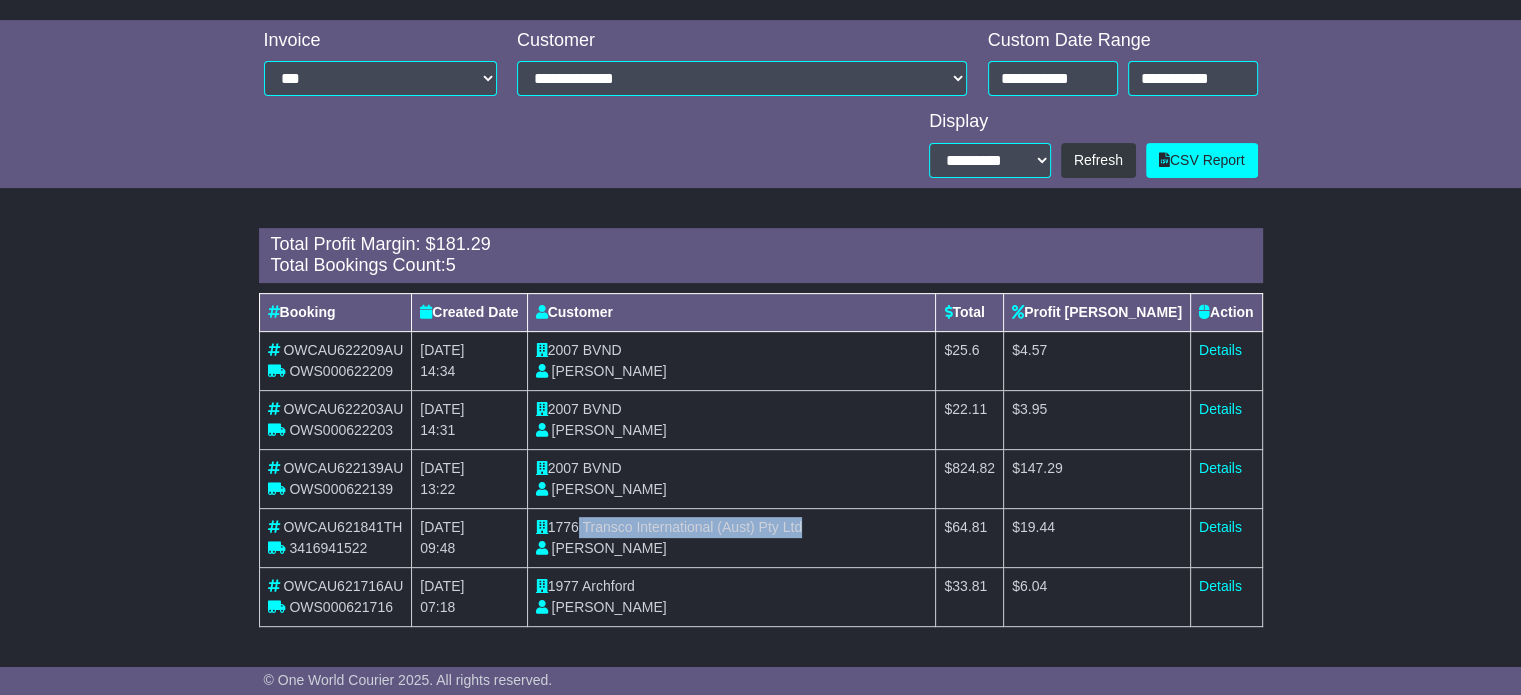 drag, startPoint x: 584, startPoint y: 525, endPoint x: 834, endPoint y: 529, distance: 250.032 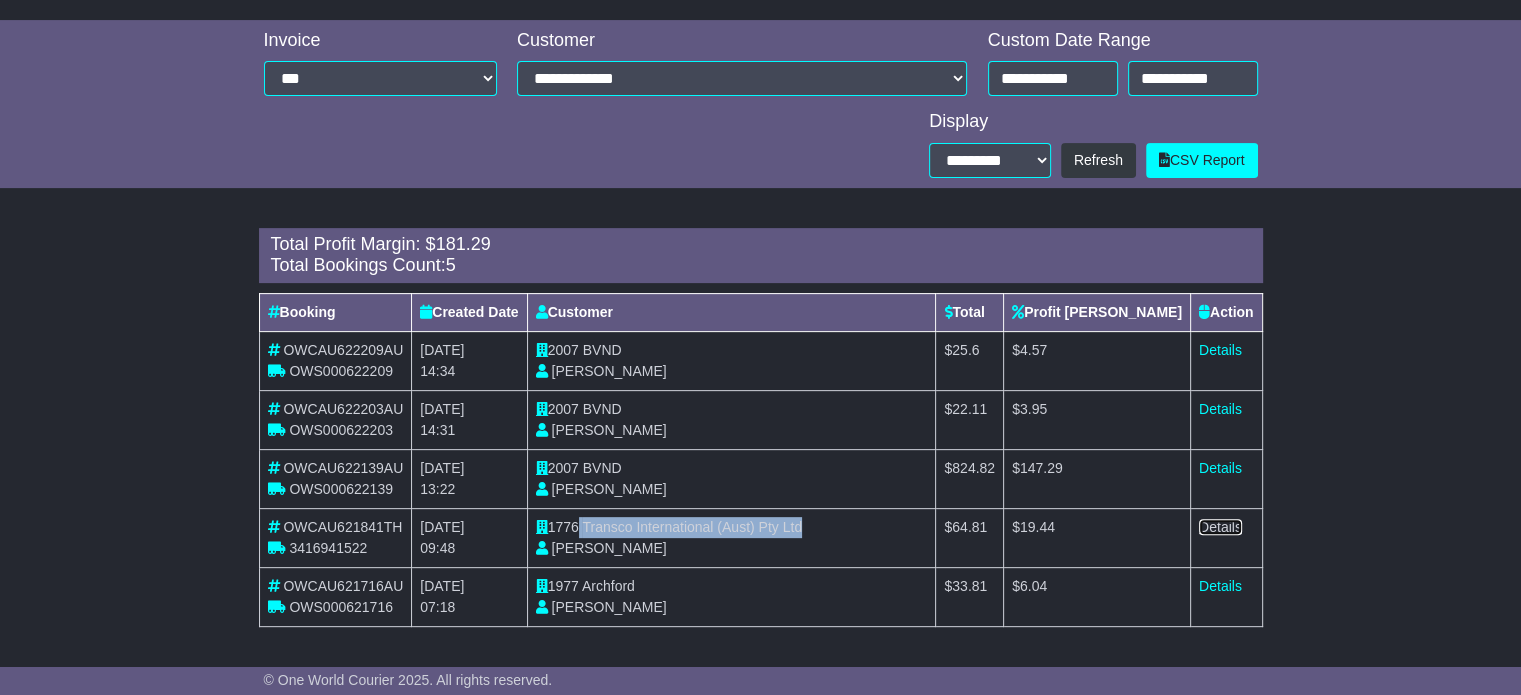 click on "Details" at bounding box center [1220, 527] 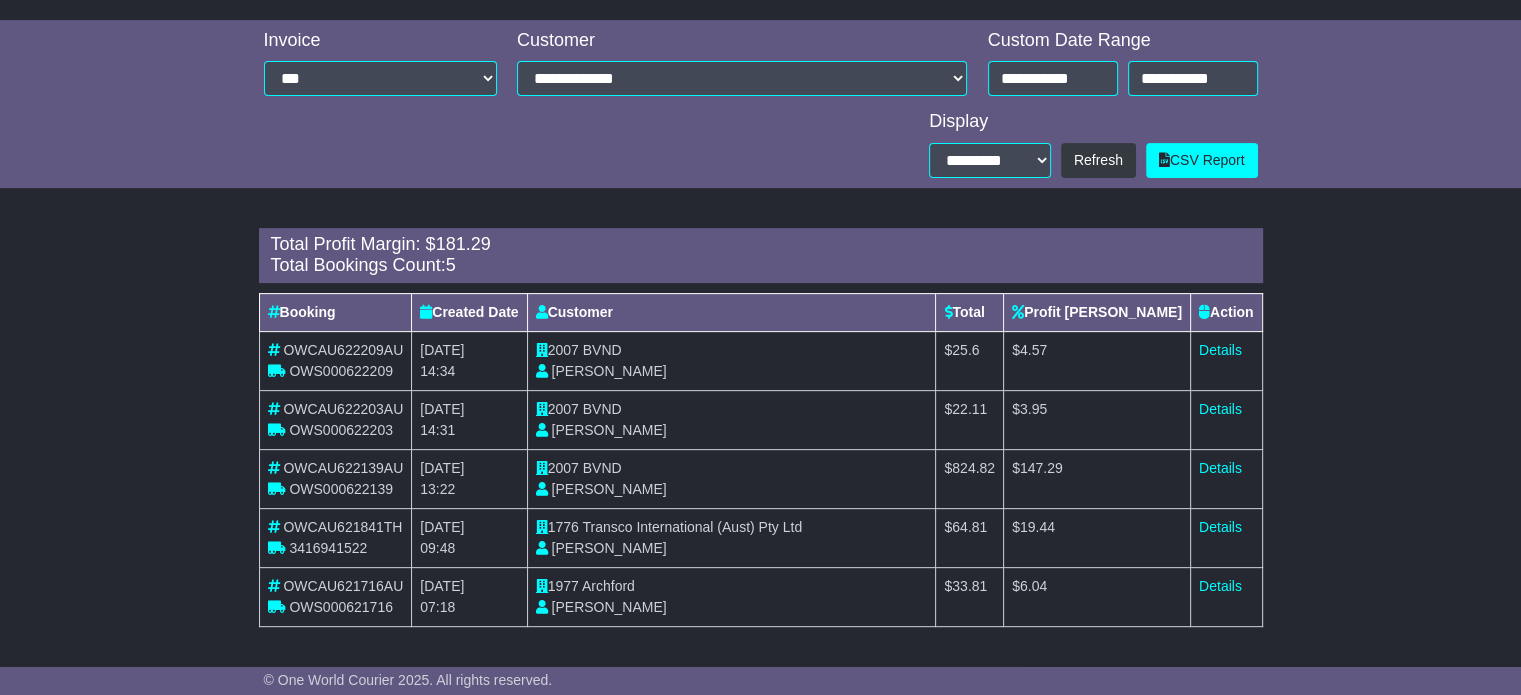 click on "1977   Archford
Jonas Heldmark" at bounding box center [731, 596] 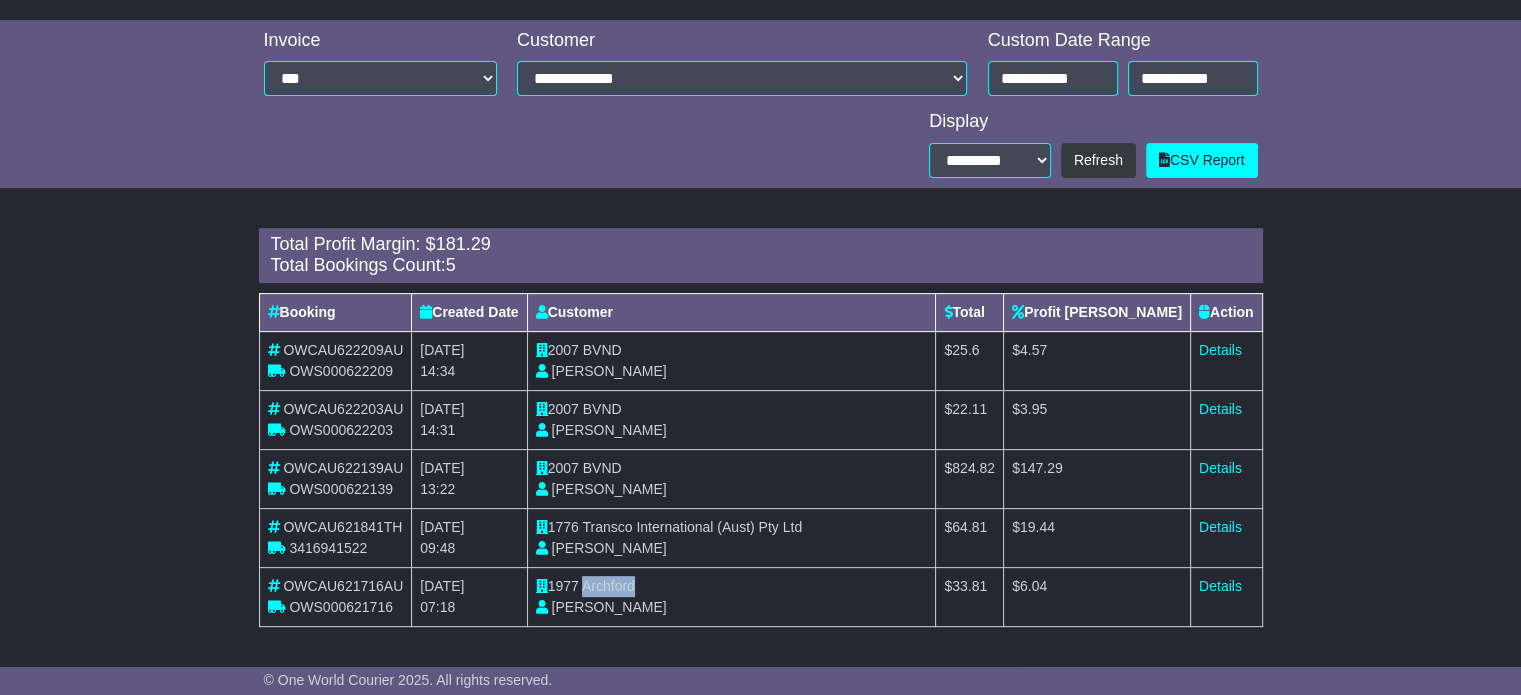 click on "1977   Archford
Jonas Heldmark" at bounding box center [731, 596] 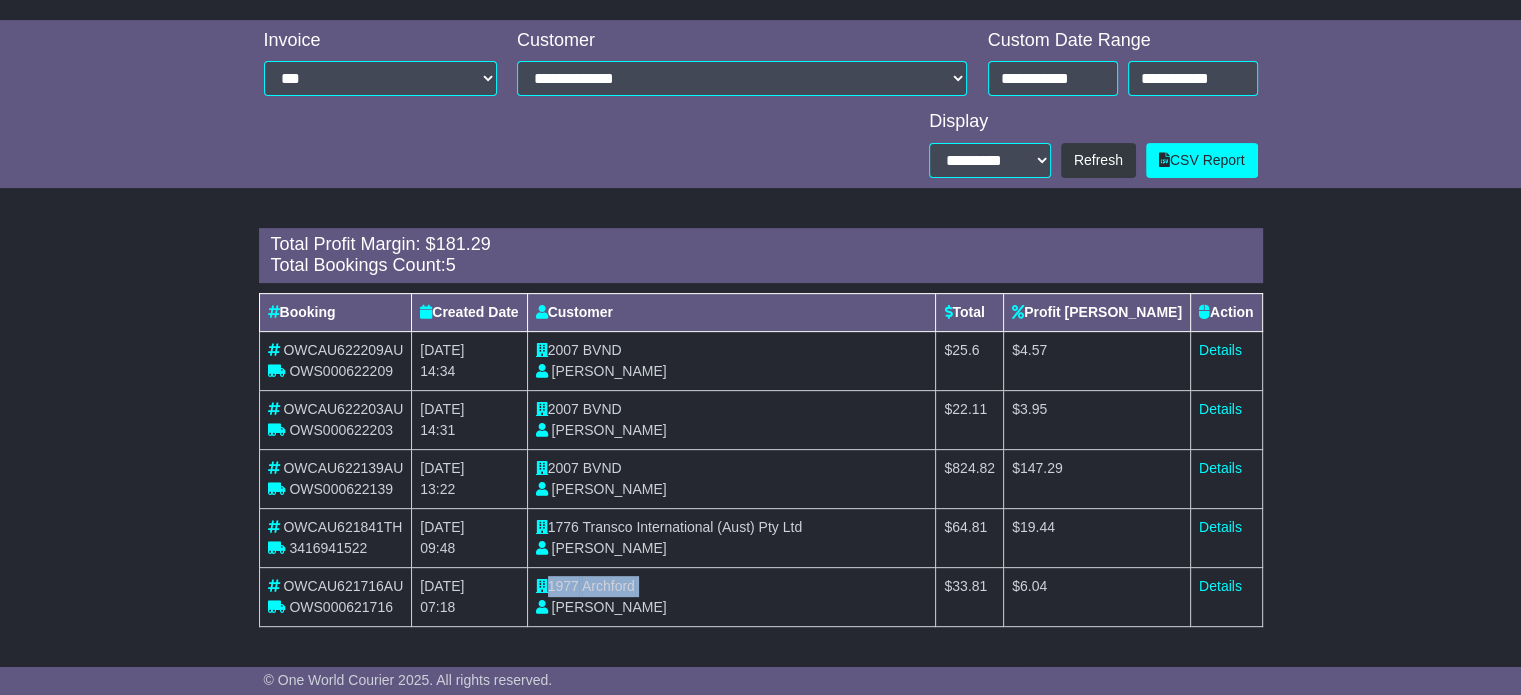 click on "1977   Archford
Jonas Heldmark" at bounding box center (731, 596) 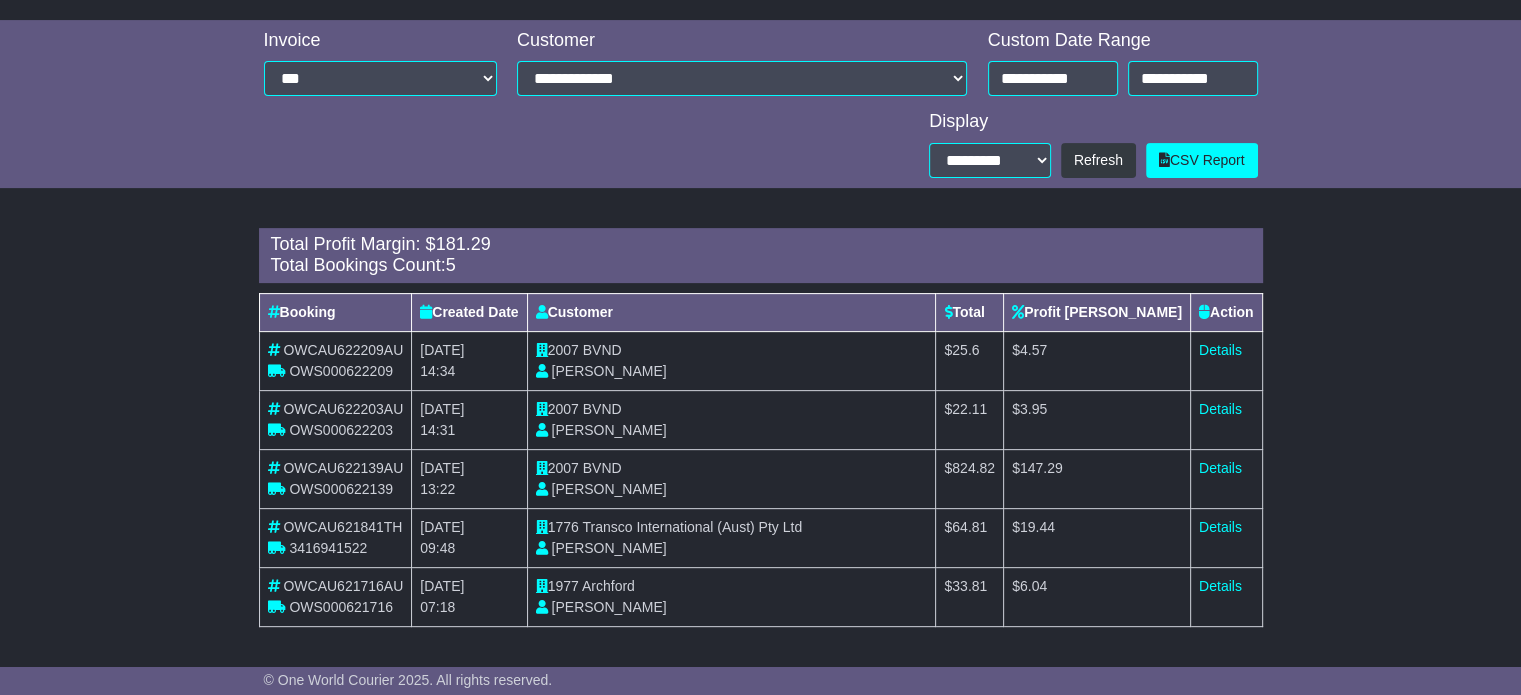 click on "Archford" at bounding box center (608, 586) 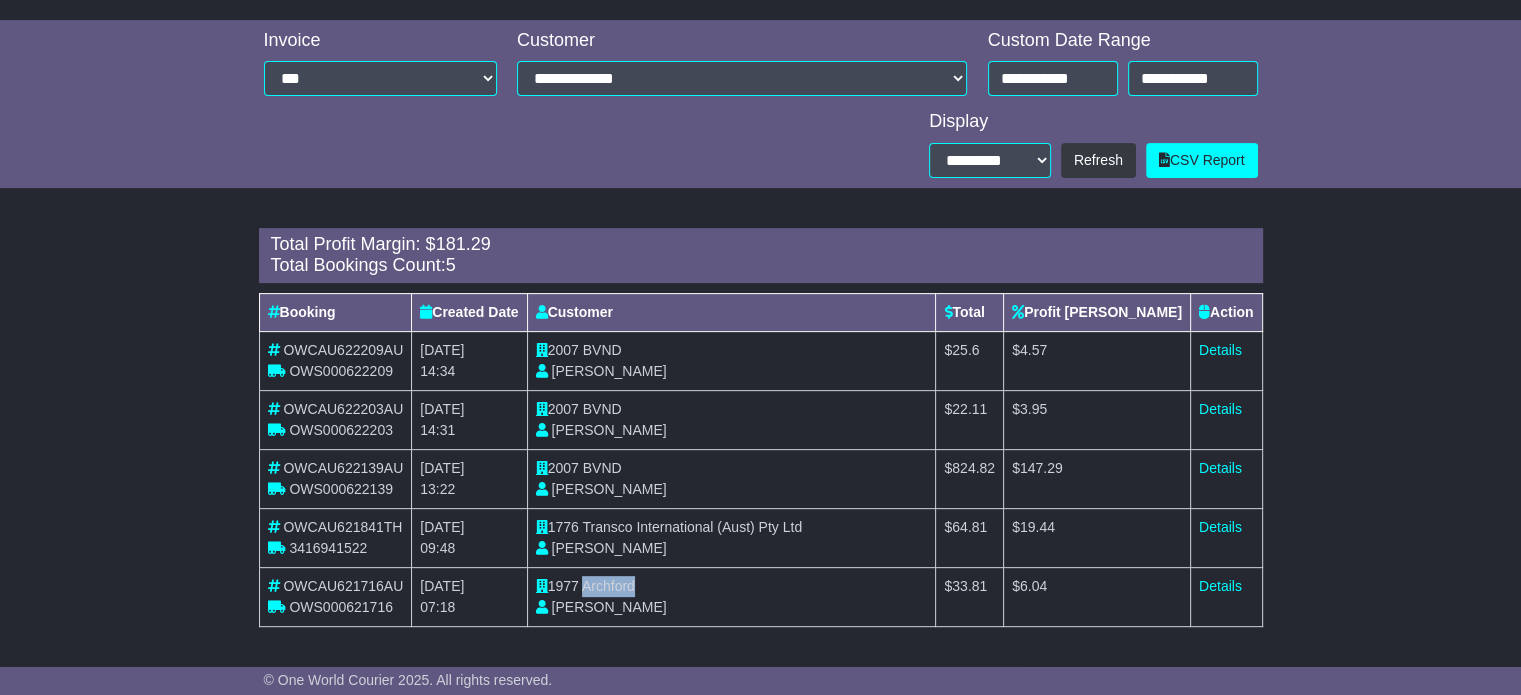 click on "Archford" at bounding box center [608, 586] 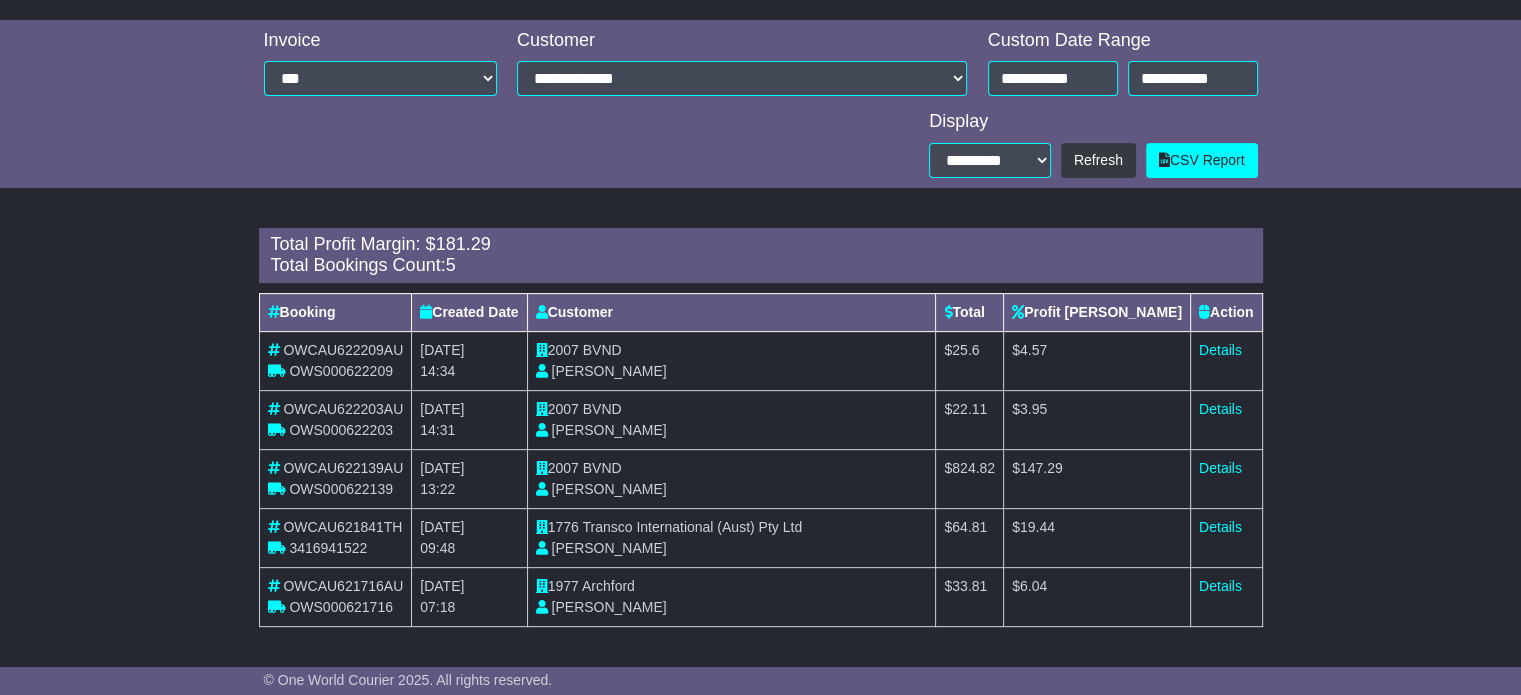 click on "Details" at bounding box center (1226, 596) 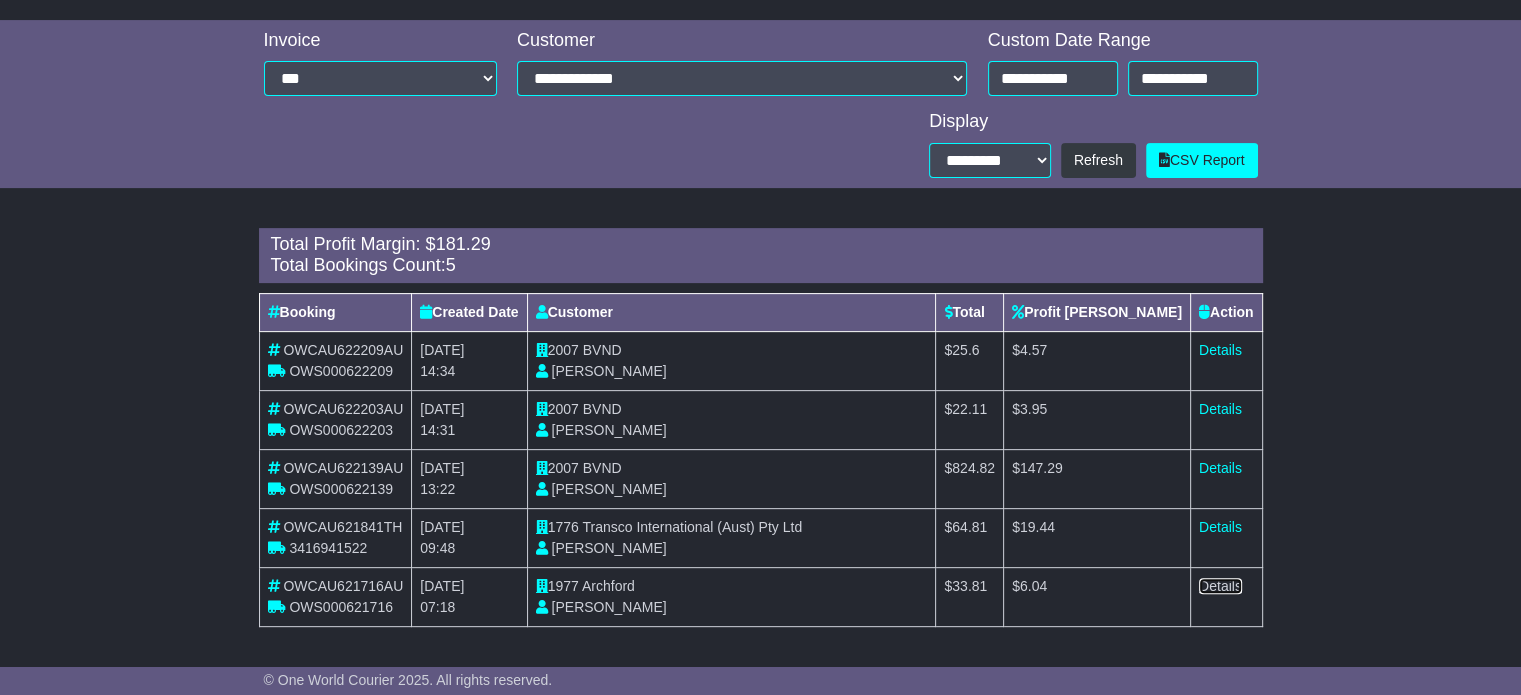 click on "Details" at bounding box center [1220, 586] 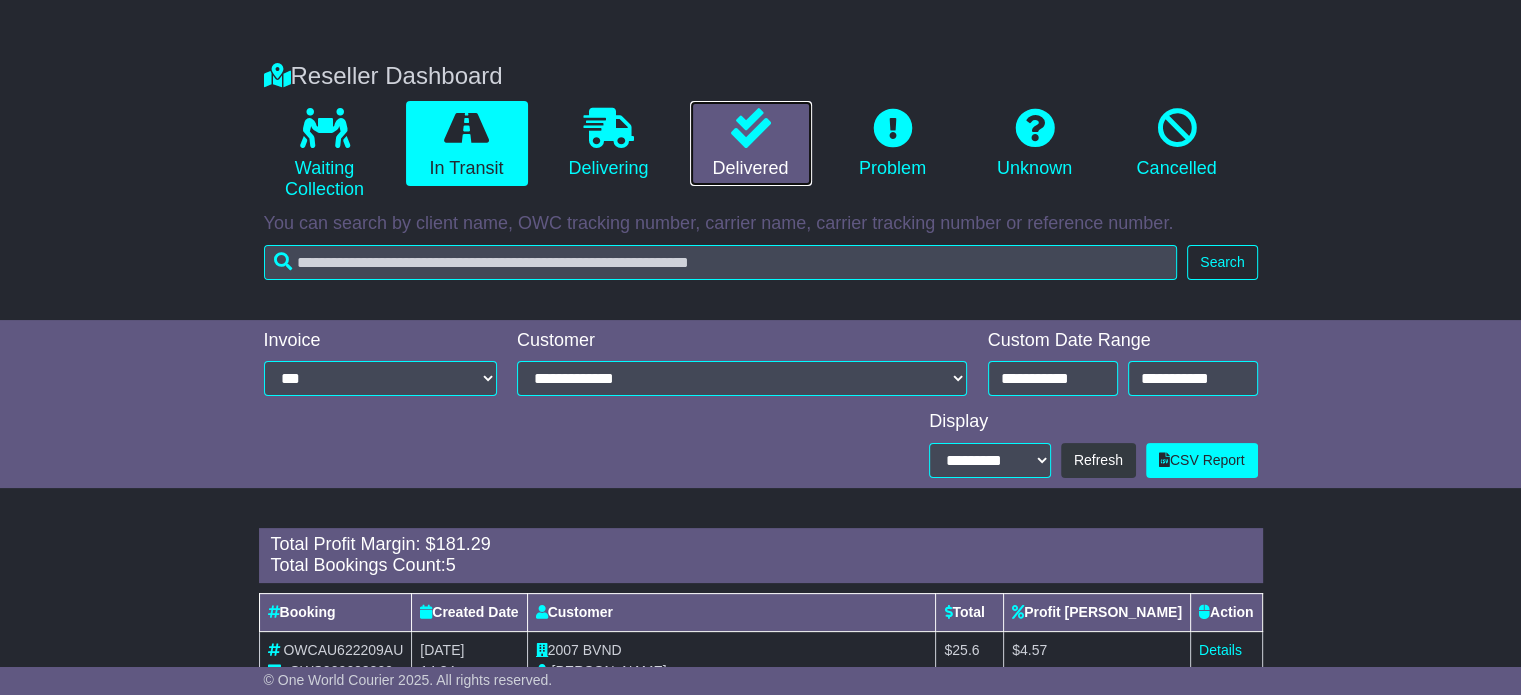 click on "Delivered" at bounding box center [751, 144] 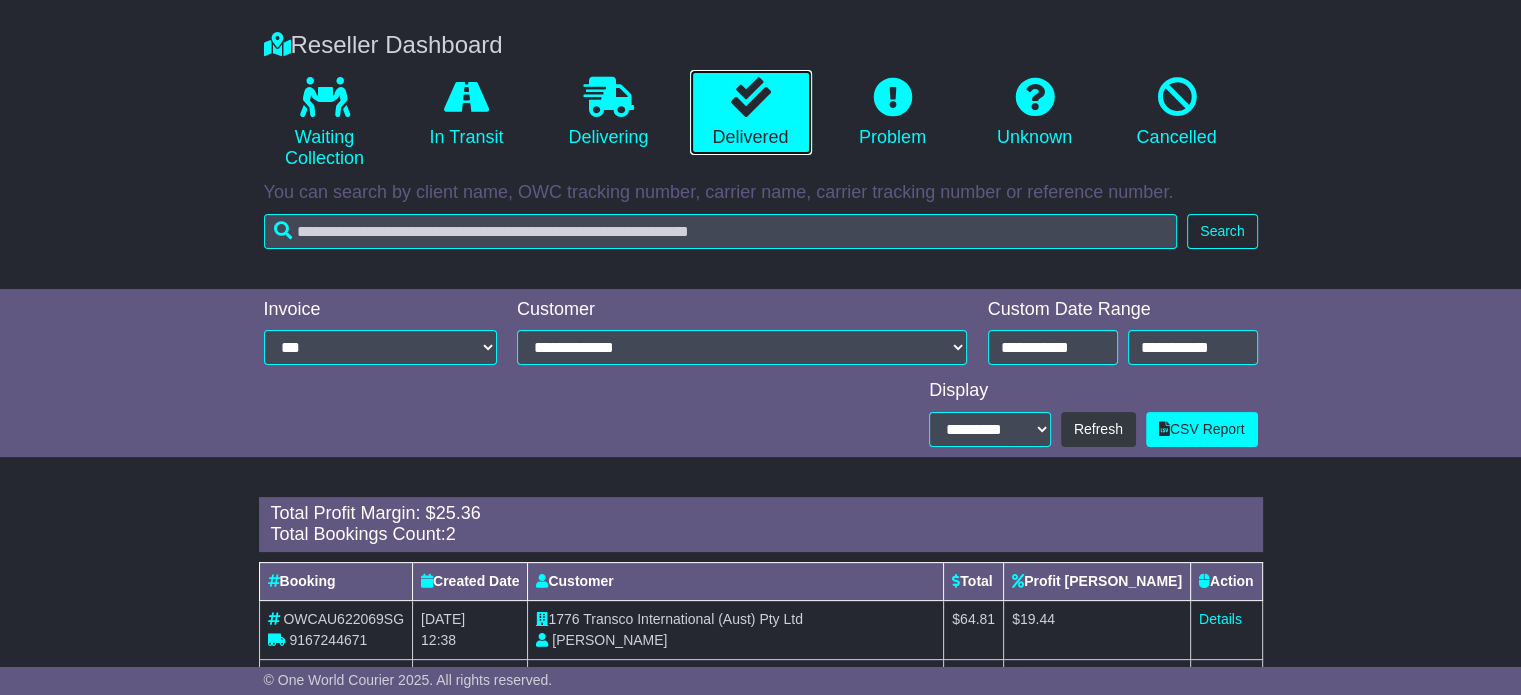 scroll, scrollTop: 432, scrollLeft: 0, axis: vertical 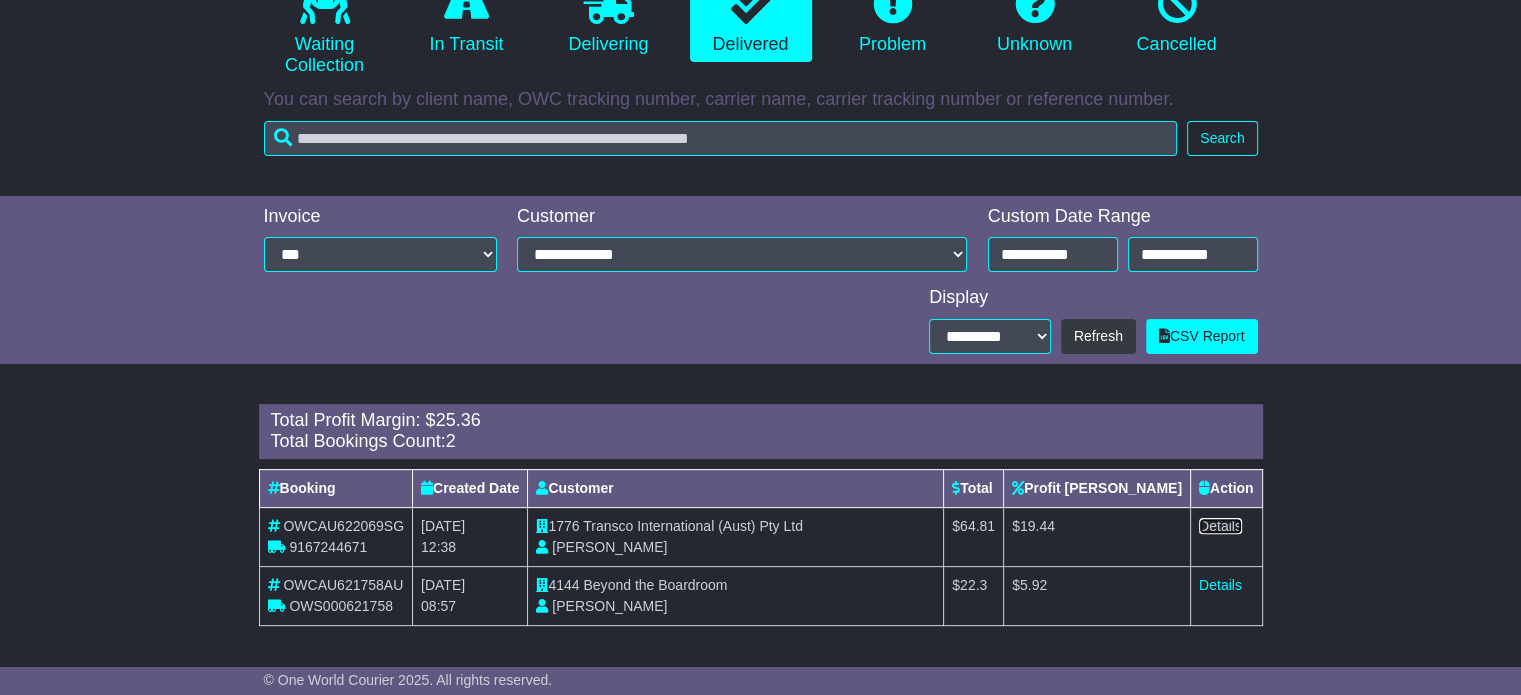 click on "Details" at bounding box center (1220, 526) 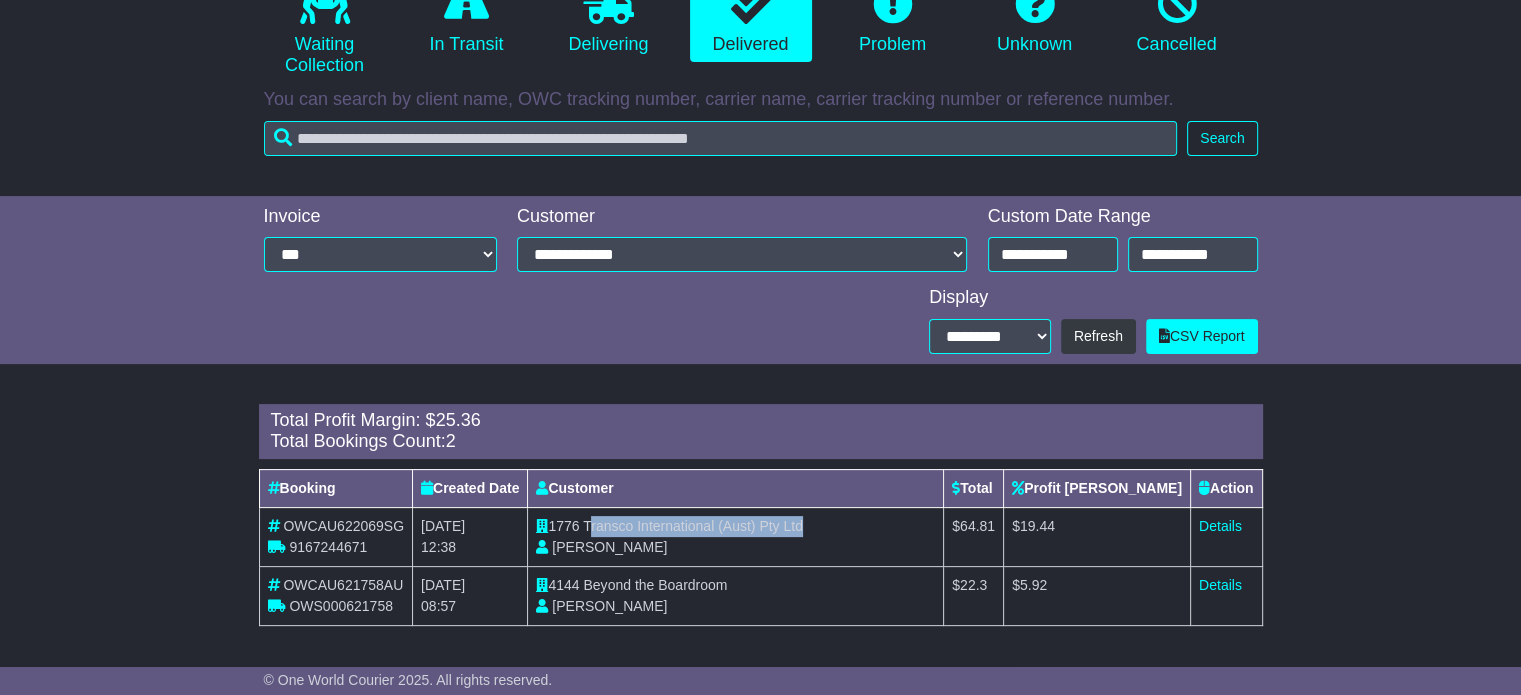 drag, startPoint x: 624, startPoint y: 505, endPoint x: 591, endPoint y: 531, distance: 42.0119 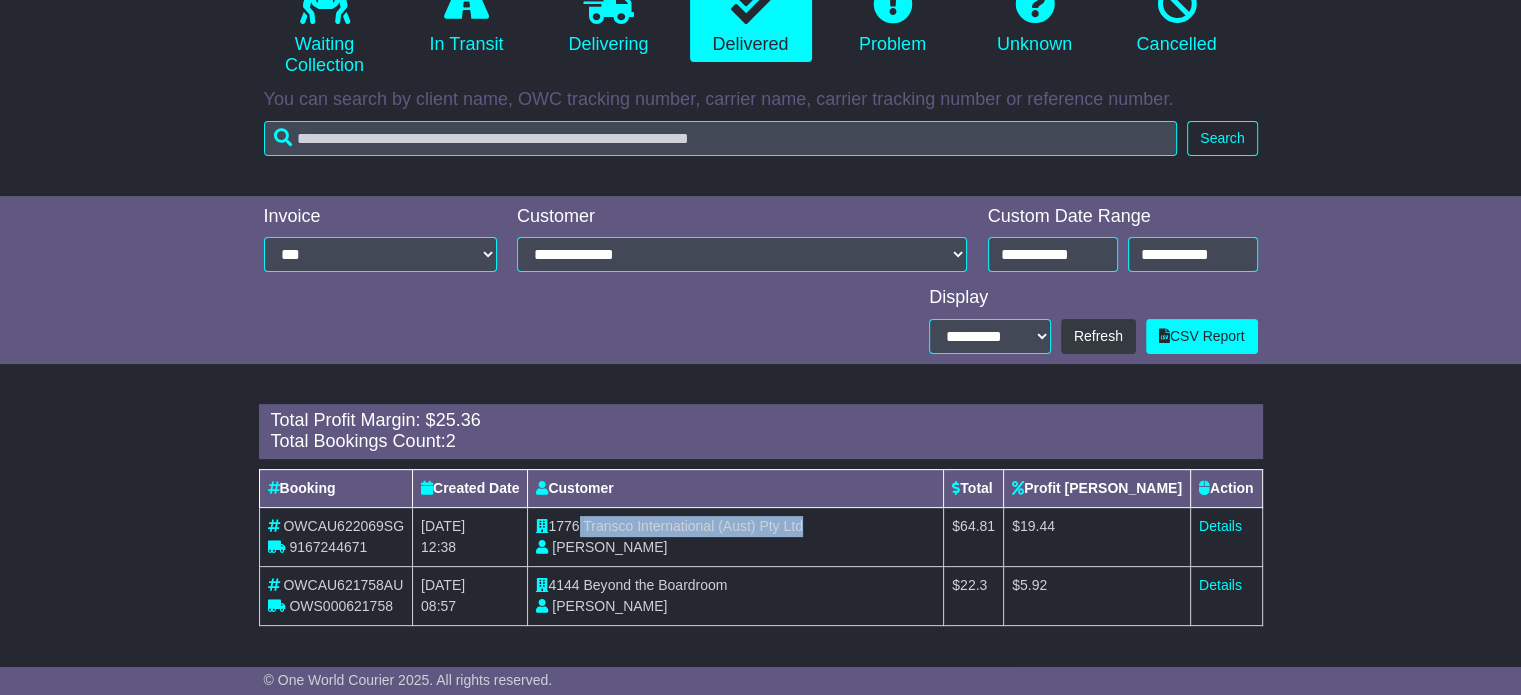 drag, startPoint x: 584, startPoint y: 527, endPoint x: 832, endPoint y: 531, distance: 248.03226 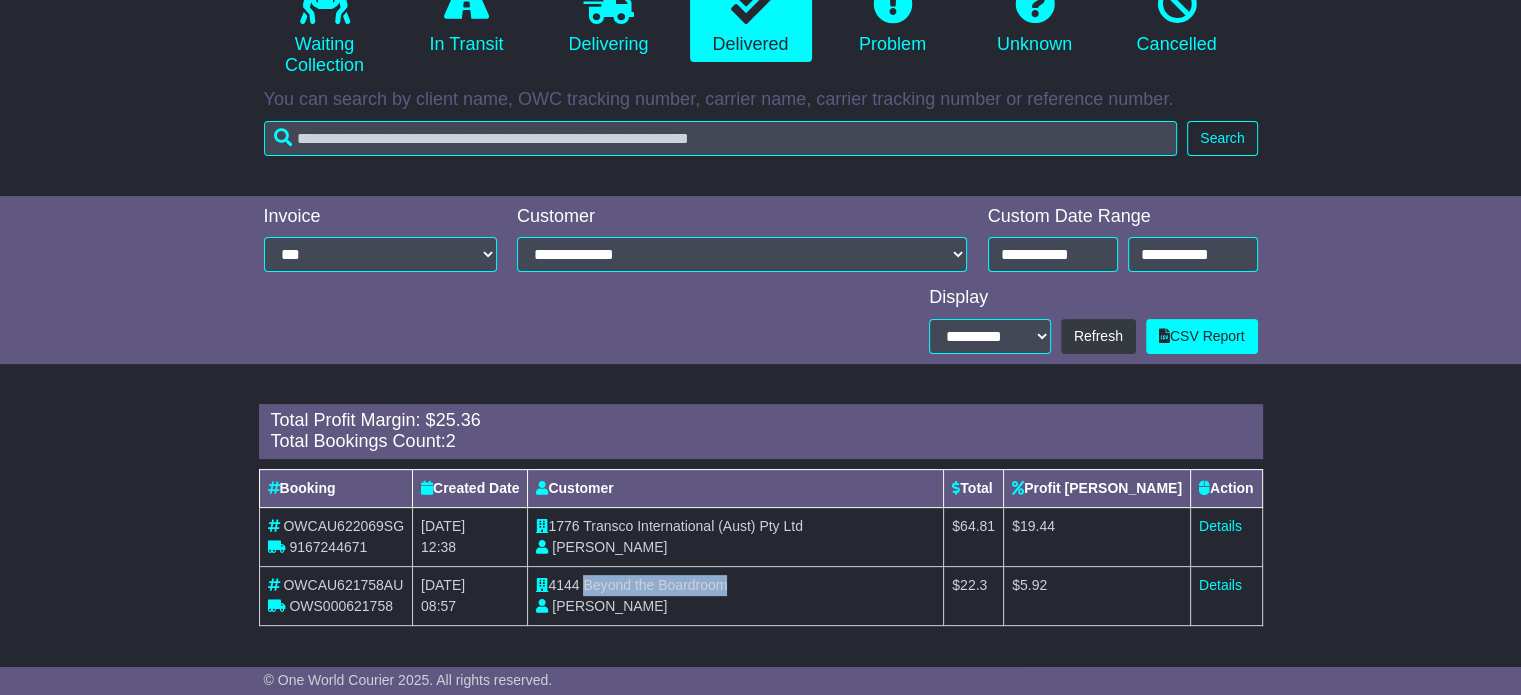 drag, startPoint x: 590, startPoint y: 581, endPoint x: 780, endPoint y: 591, distance: 190.26297 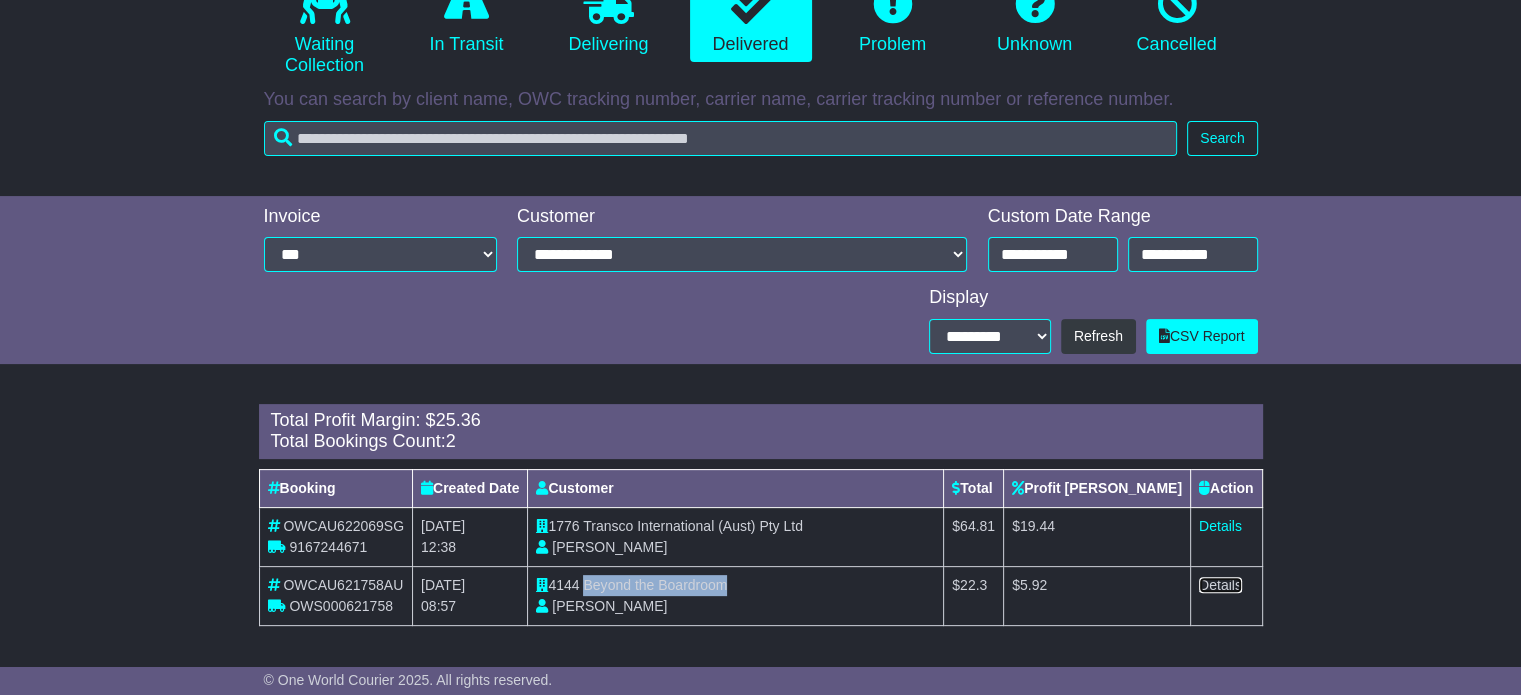 click on "Details" at bounding box center [1220, 585] 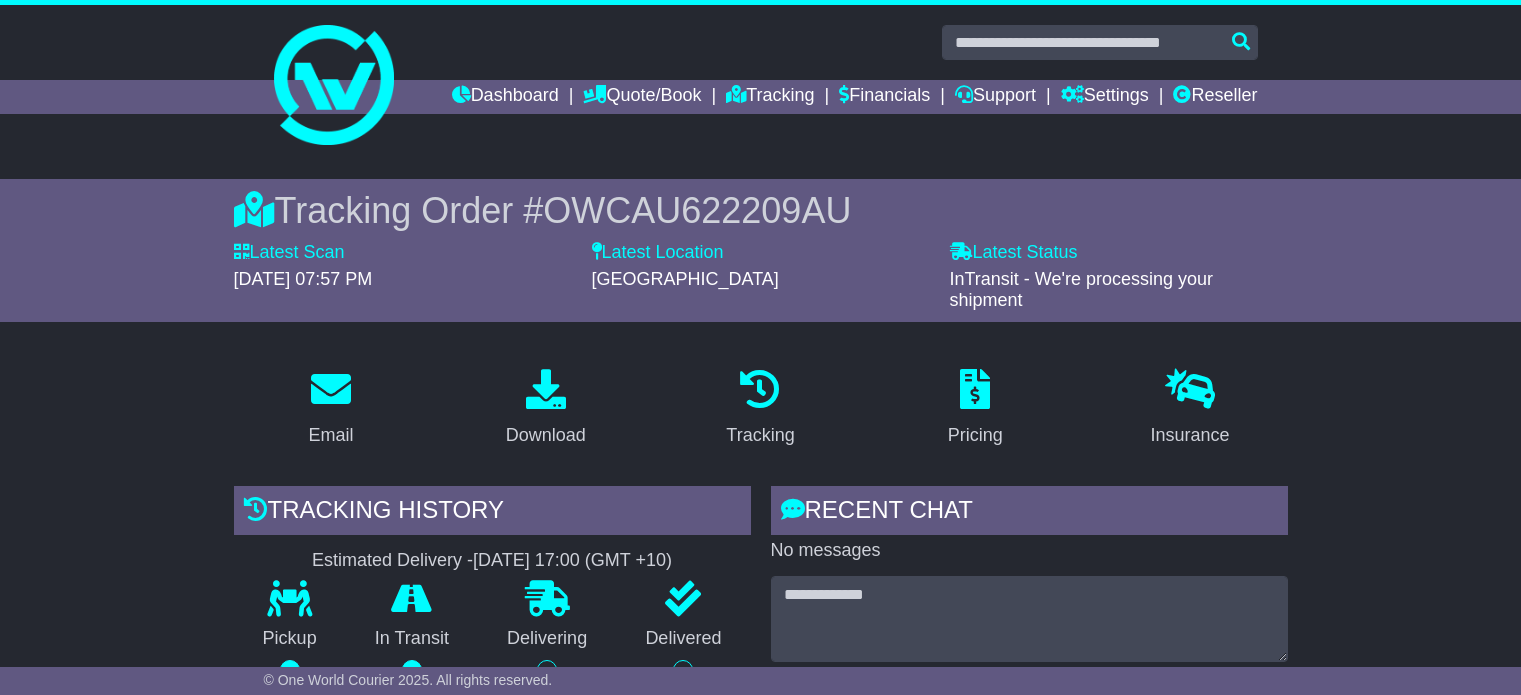 scroll, scrollTop: 0, scrollLeft: 0, axis: both 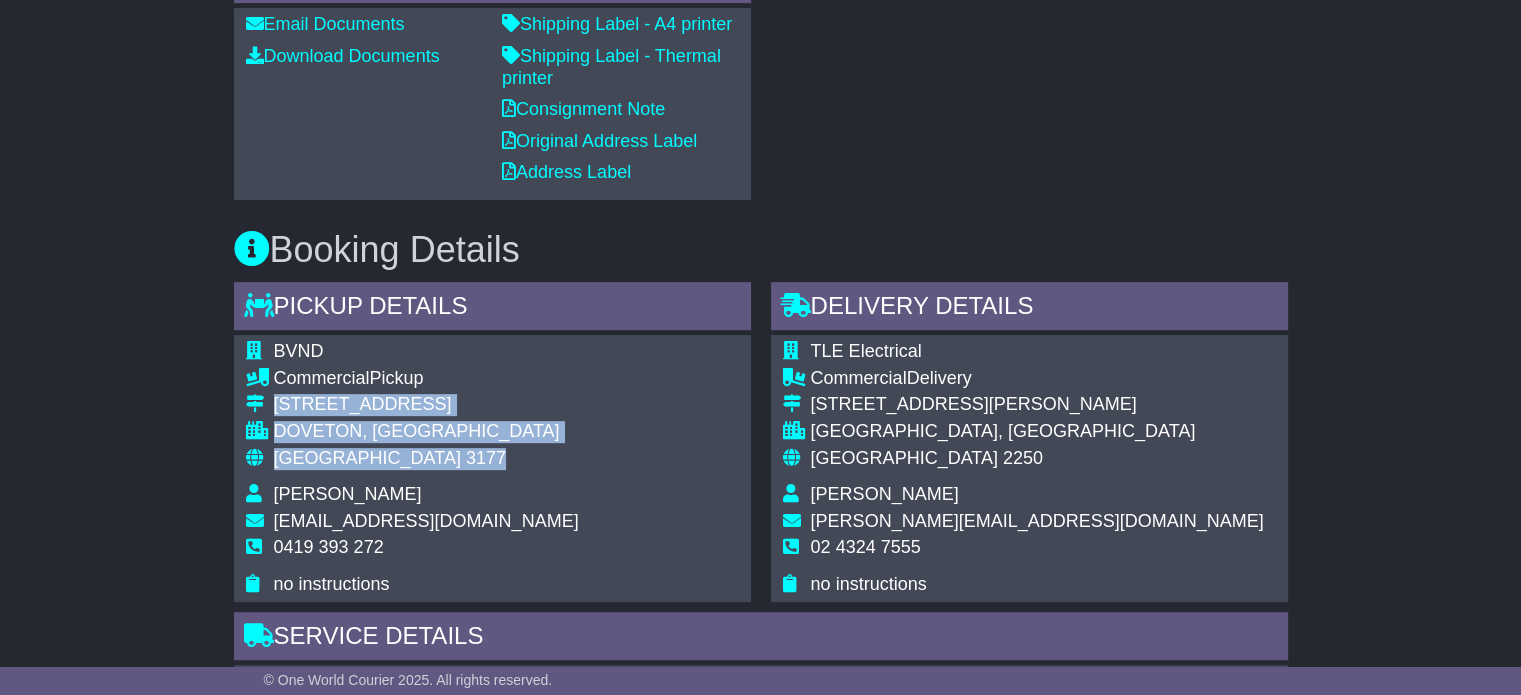 drag, startPoint x: 396, startPoint y: 457, endPoint x: 269, endPoint y: 406, distance: 136.85759 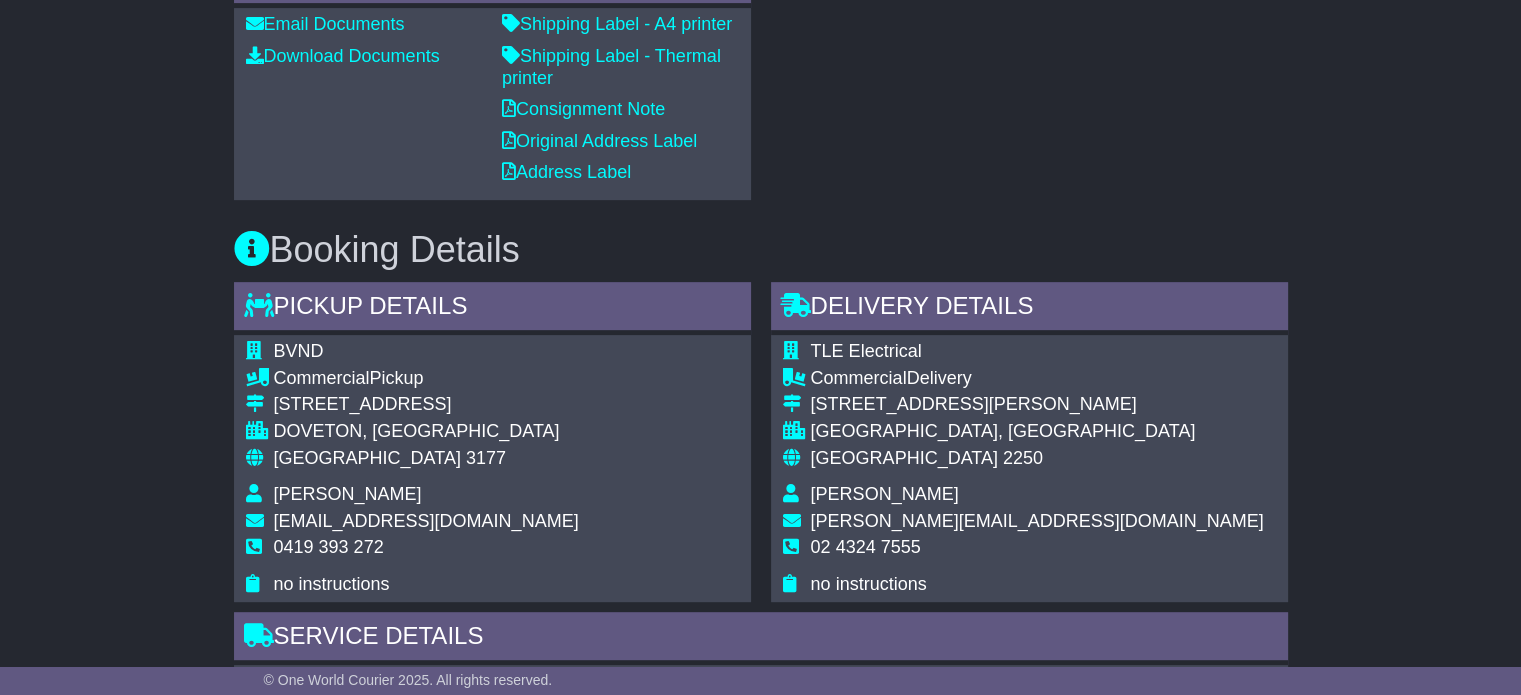 click on "0419 393 272" at bounding box center (329, 547) 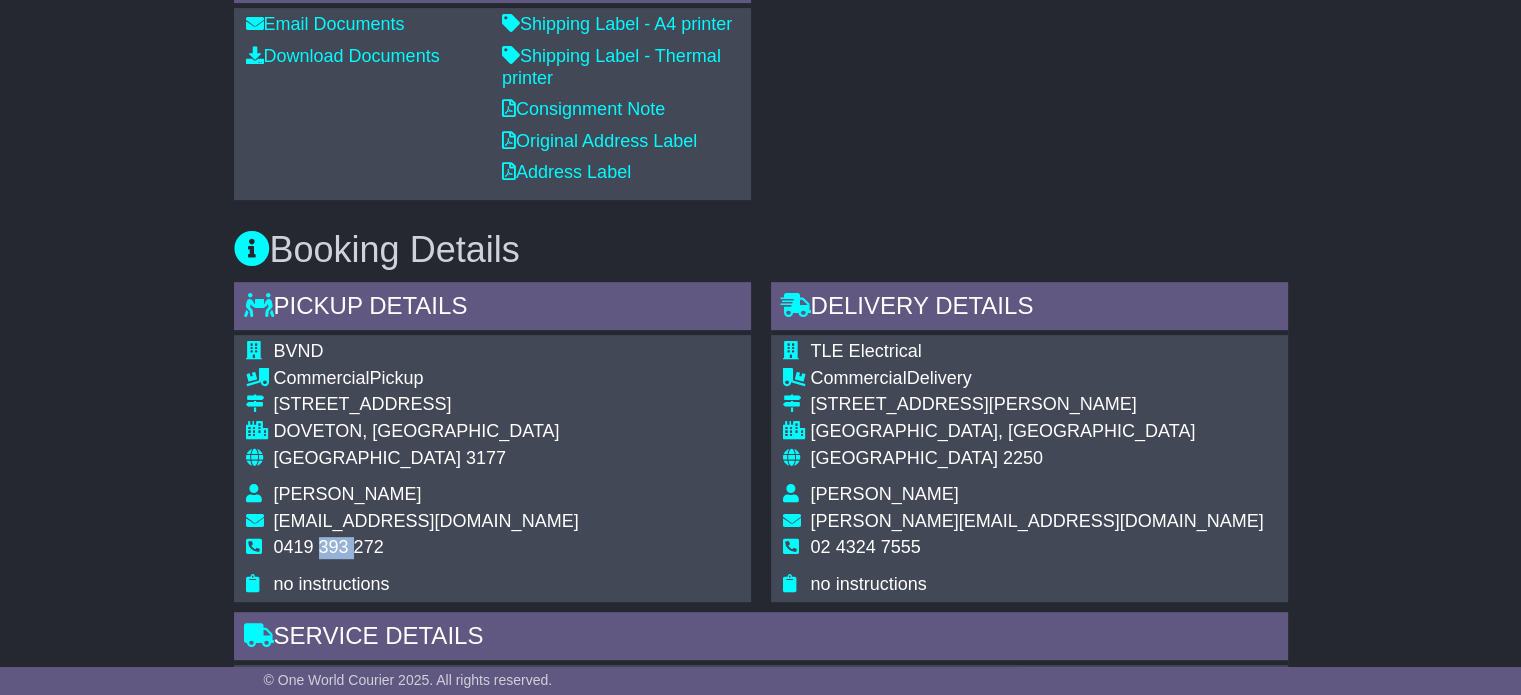 click on "0419 393 272" at bounding box center [329, 547] 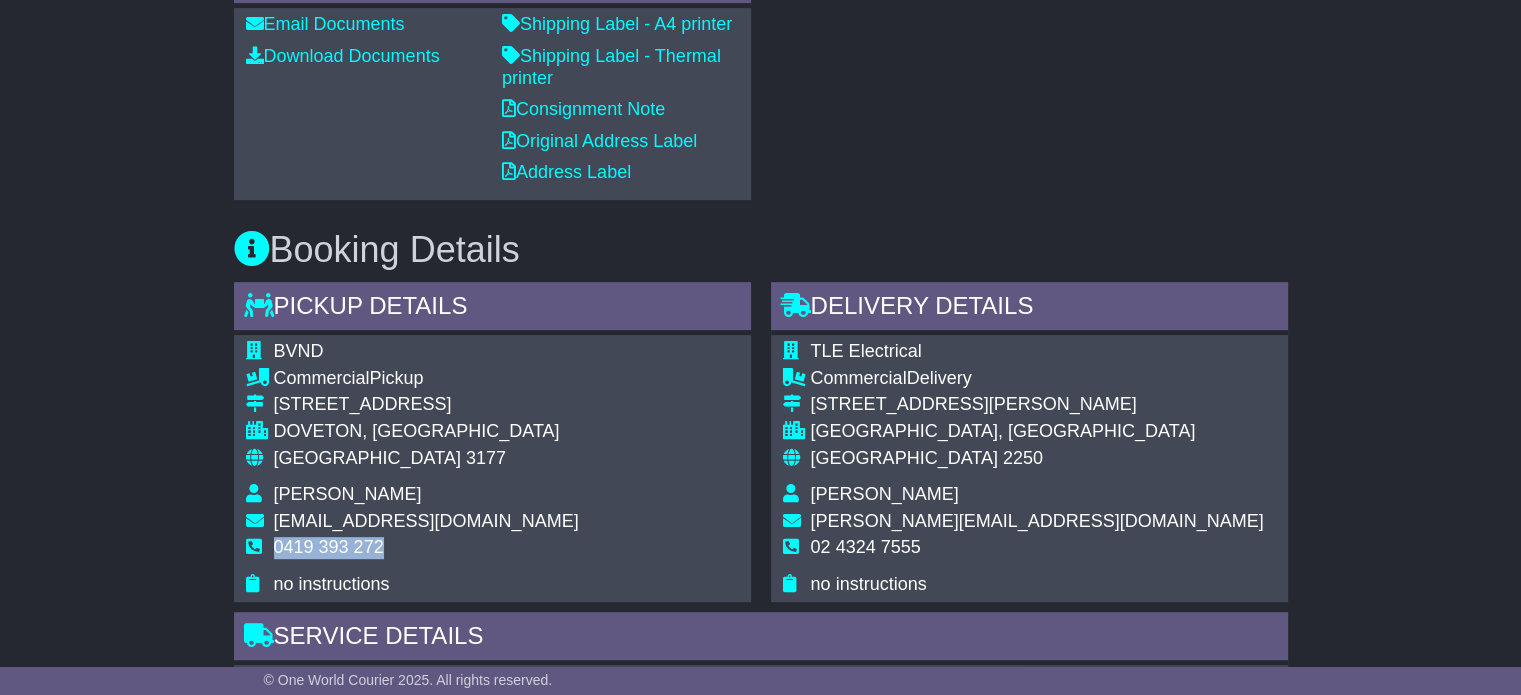 click on "0419 393 272" at bounding box center [329, 547] 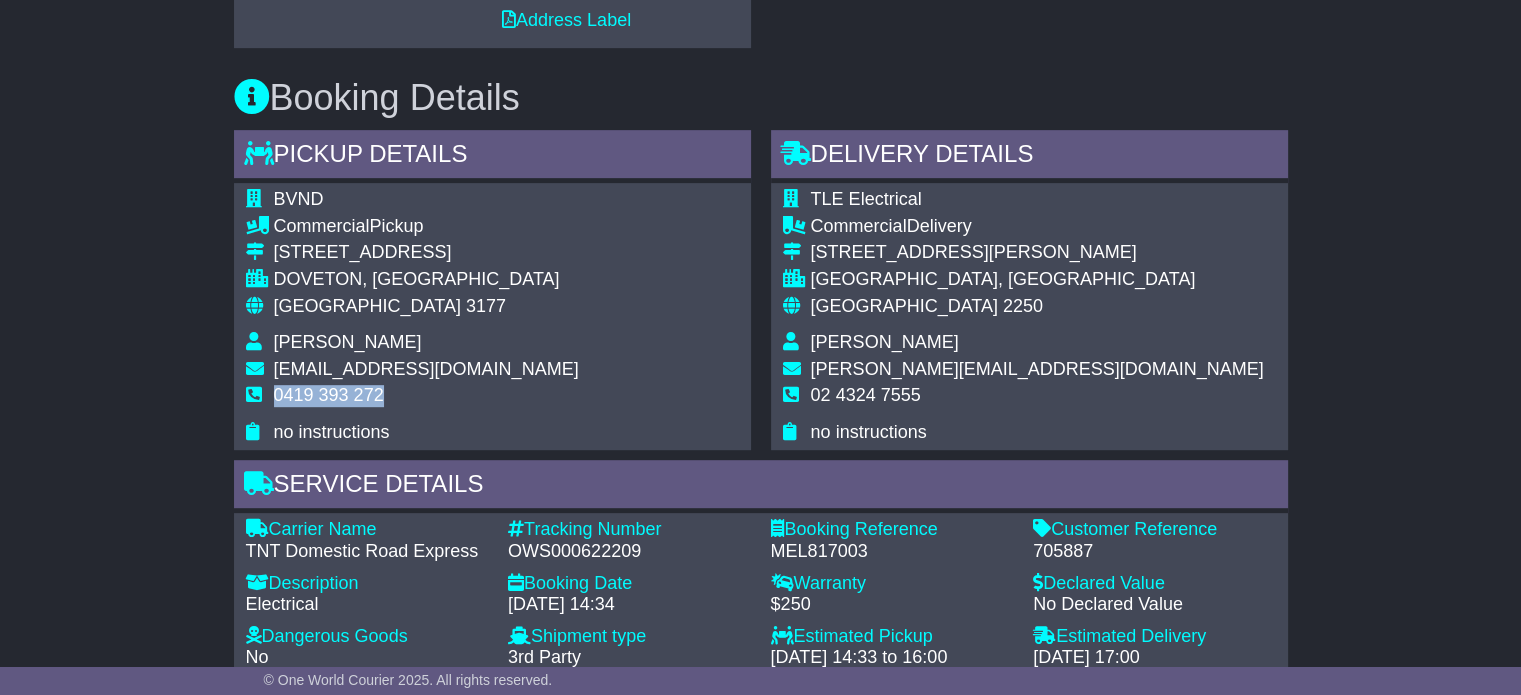 scroll, scrollTop: 1100, scrollLeft: 0, axis: vertical 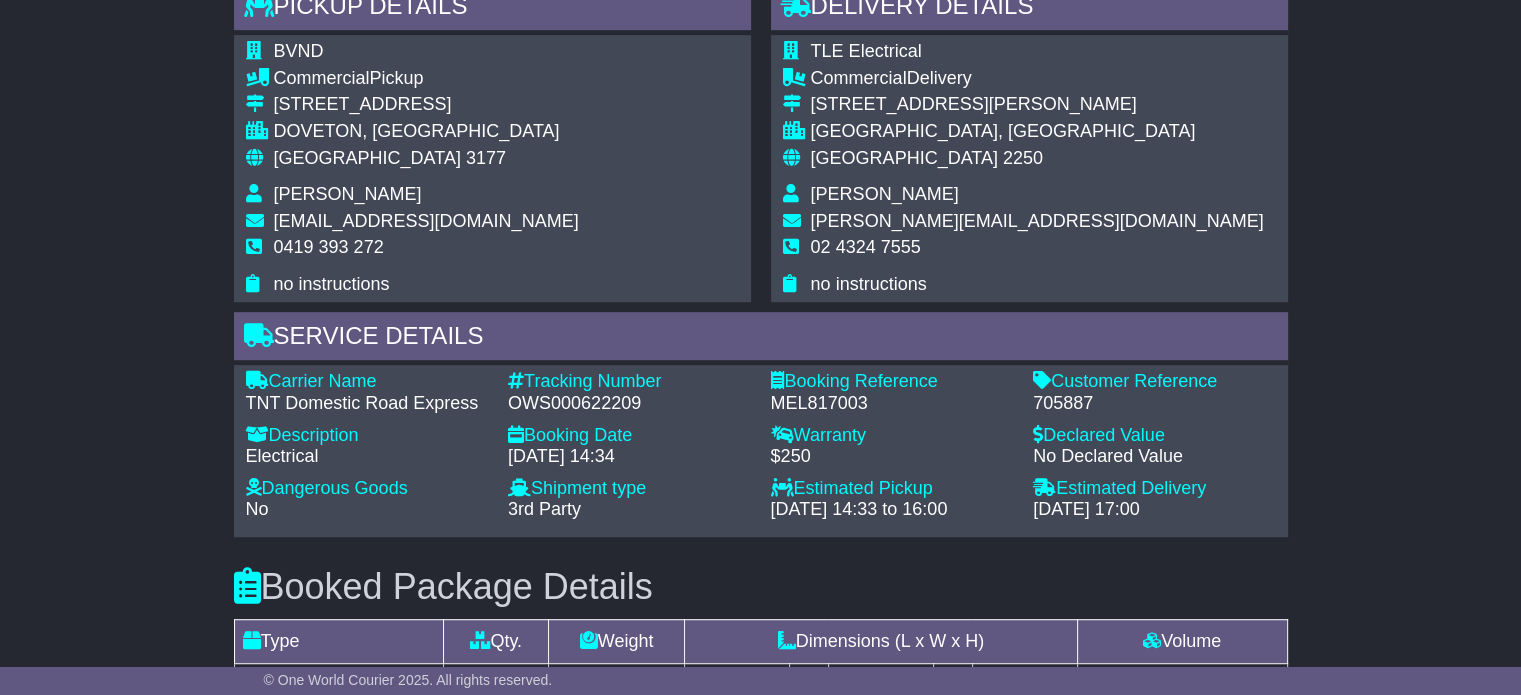 click on "OWS000622209" at bounding box center (629, 404) 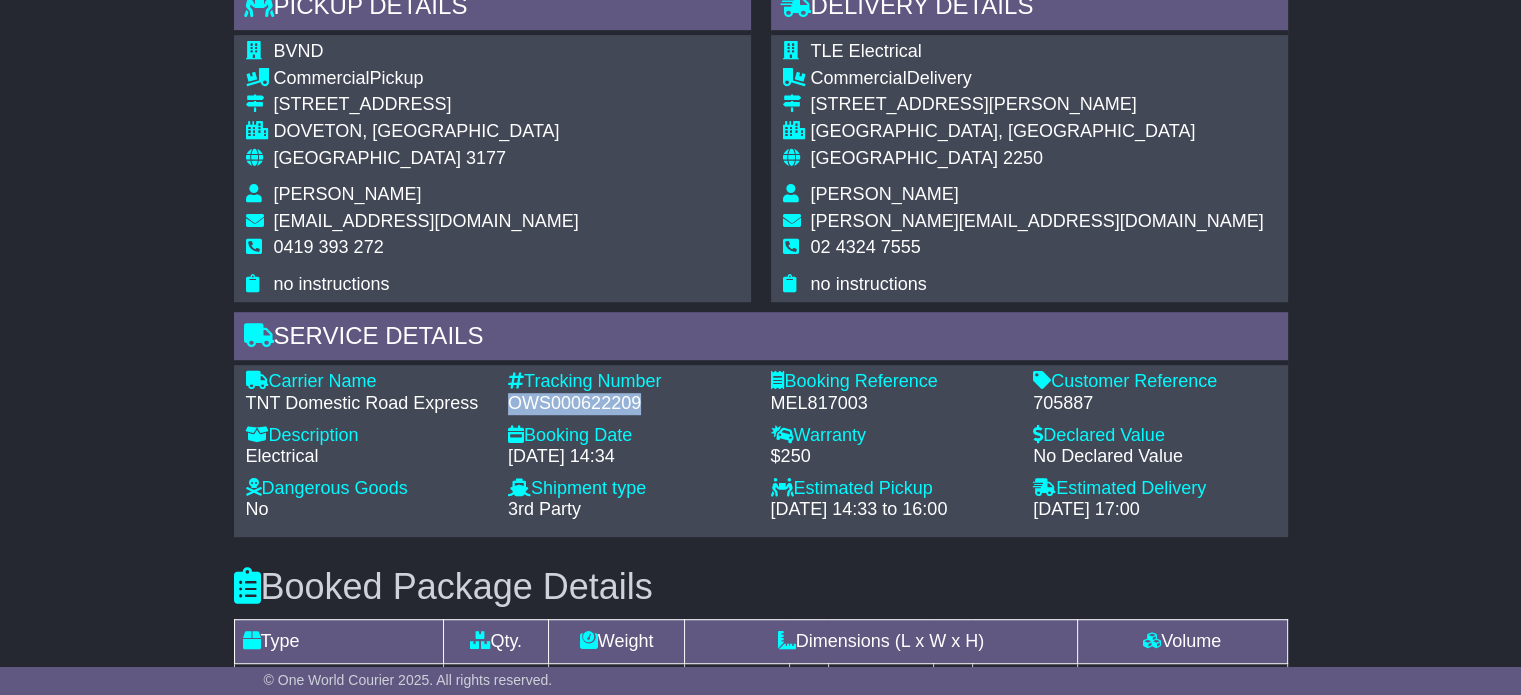 click on "OWS000622209" at bounding box center [629, 404] 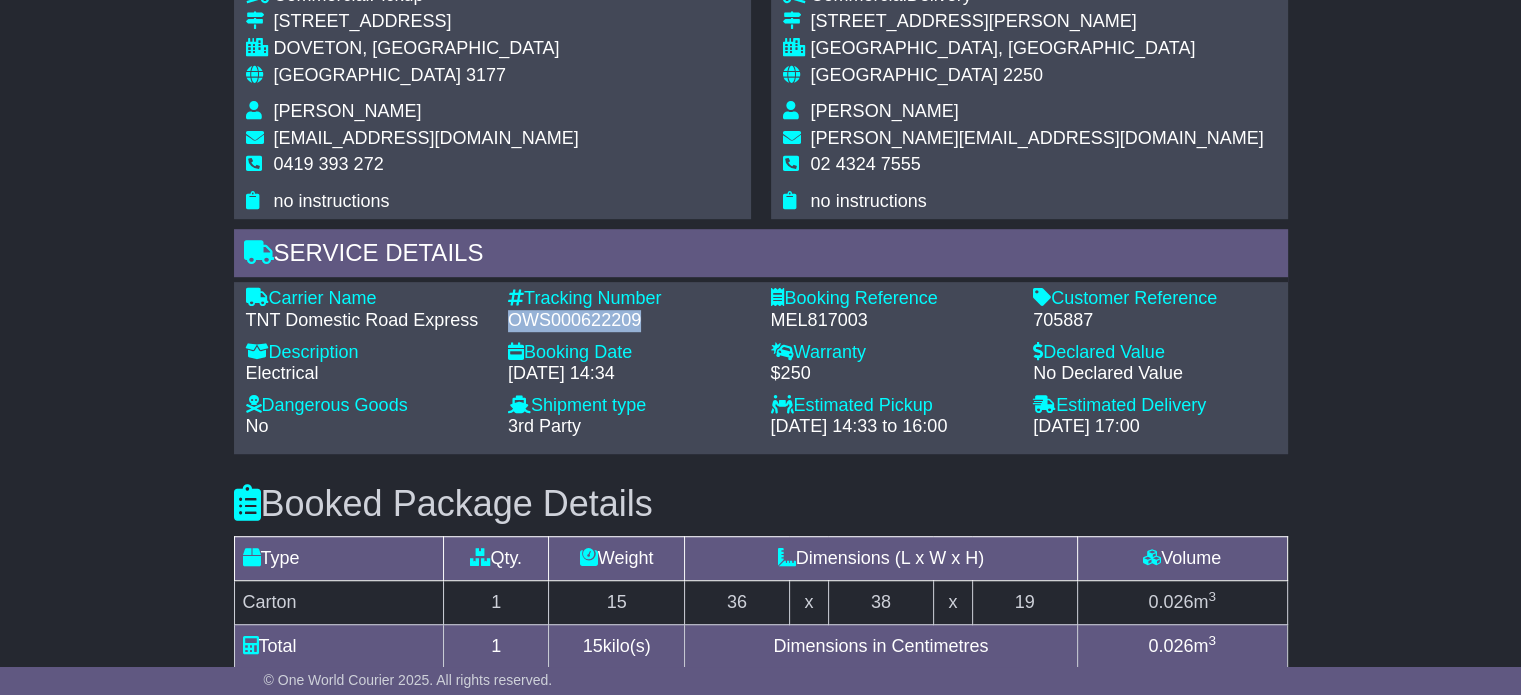 scroll, scrollTop: 1300, scrollLeft: 0, axis: vertical 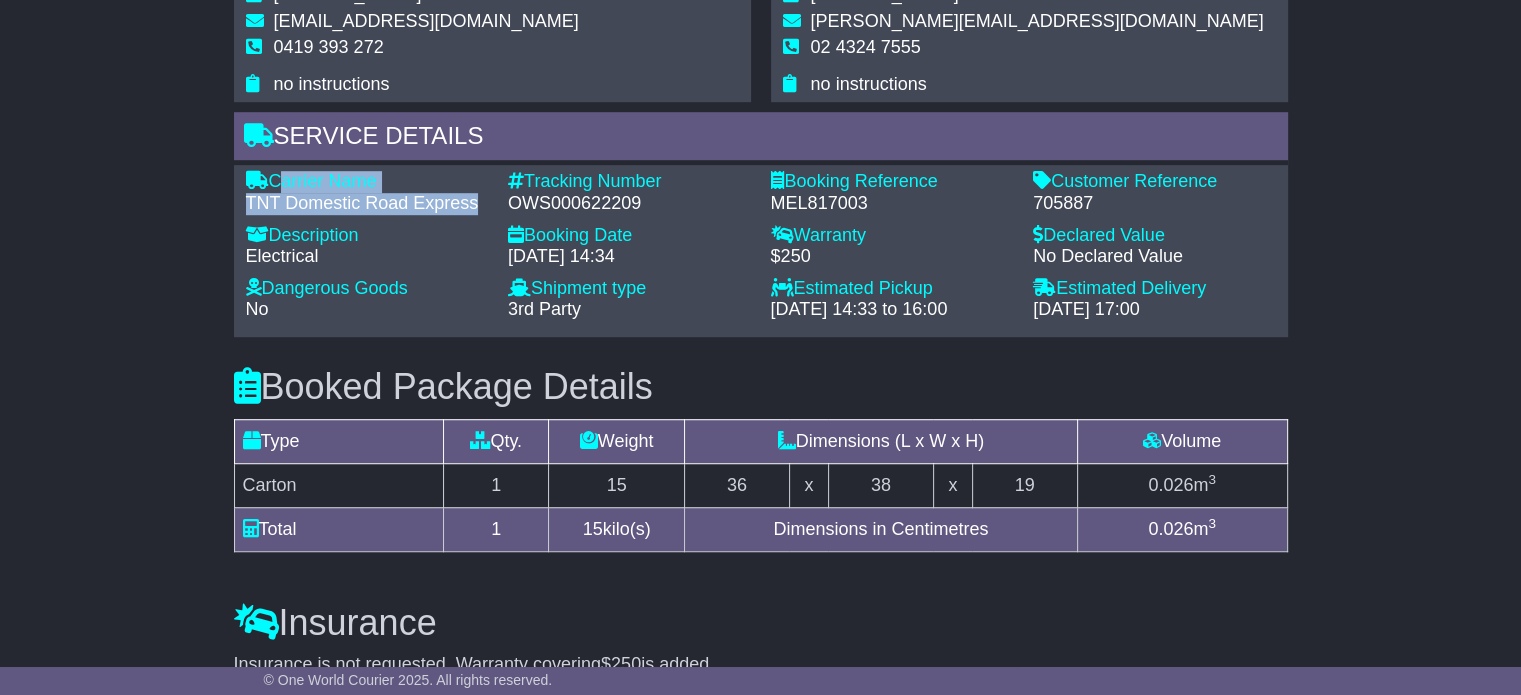 drag, startPoint x: 479, startPoint y: 202, endPoint x: 272, endPoint y: 175, distance: 208.75345 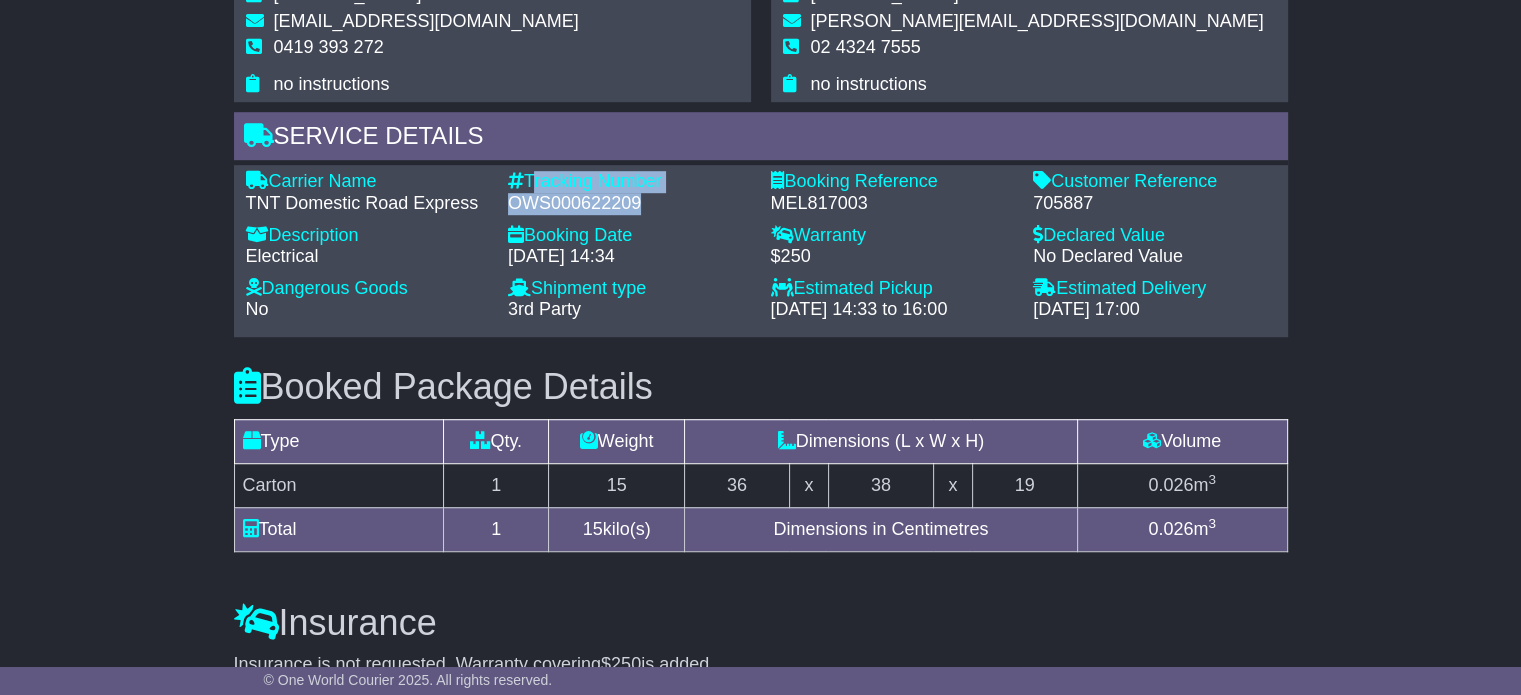 drag, startPoint x: 644, startPoint y: 200, endPoint x: 528, endPoint y: 173, distance: 119.1008 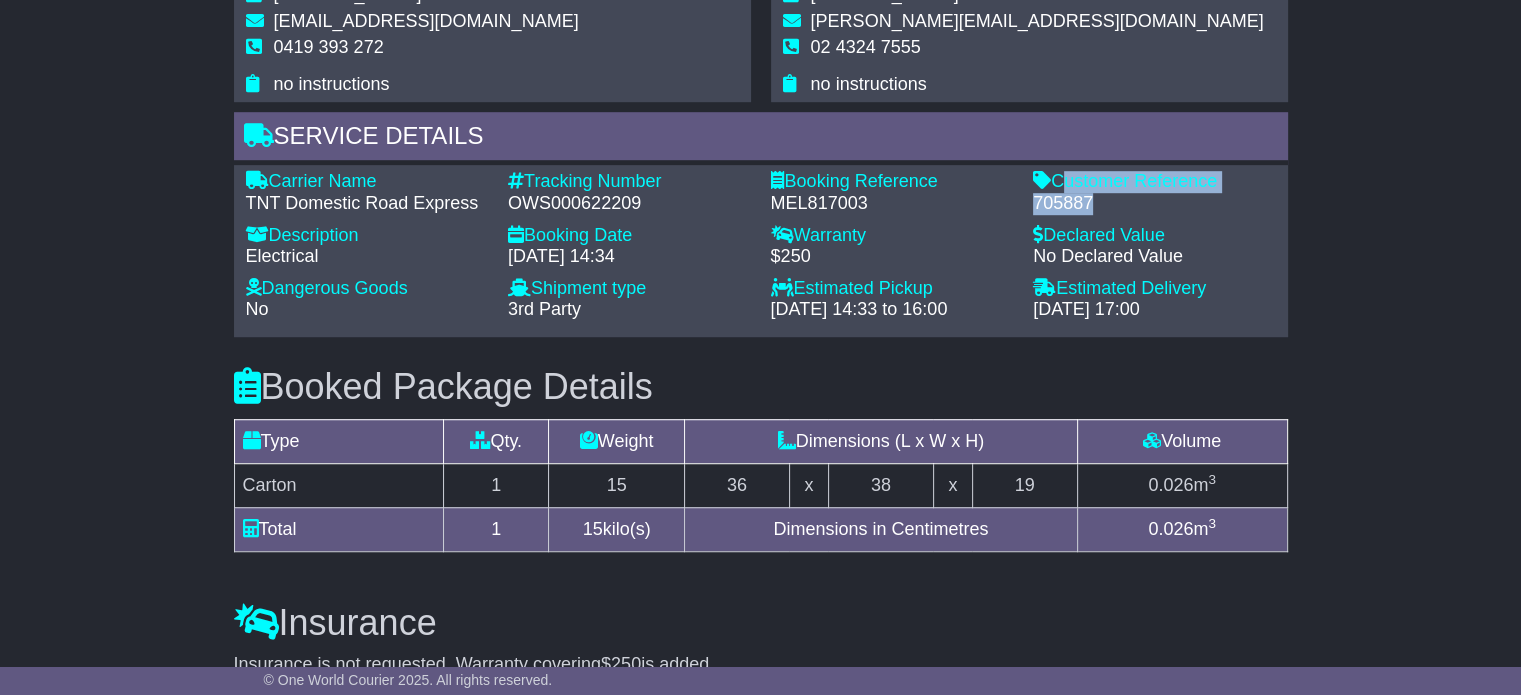 drag, startPoint x: 1100, startPoint y: 199, endPoint x: 1060, endPoint y: 183, distance: 43.081318 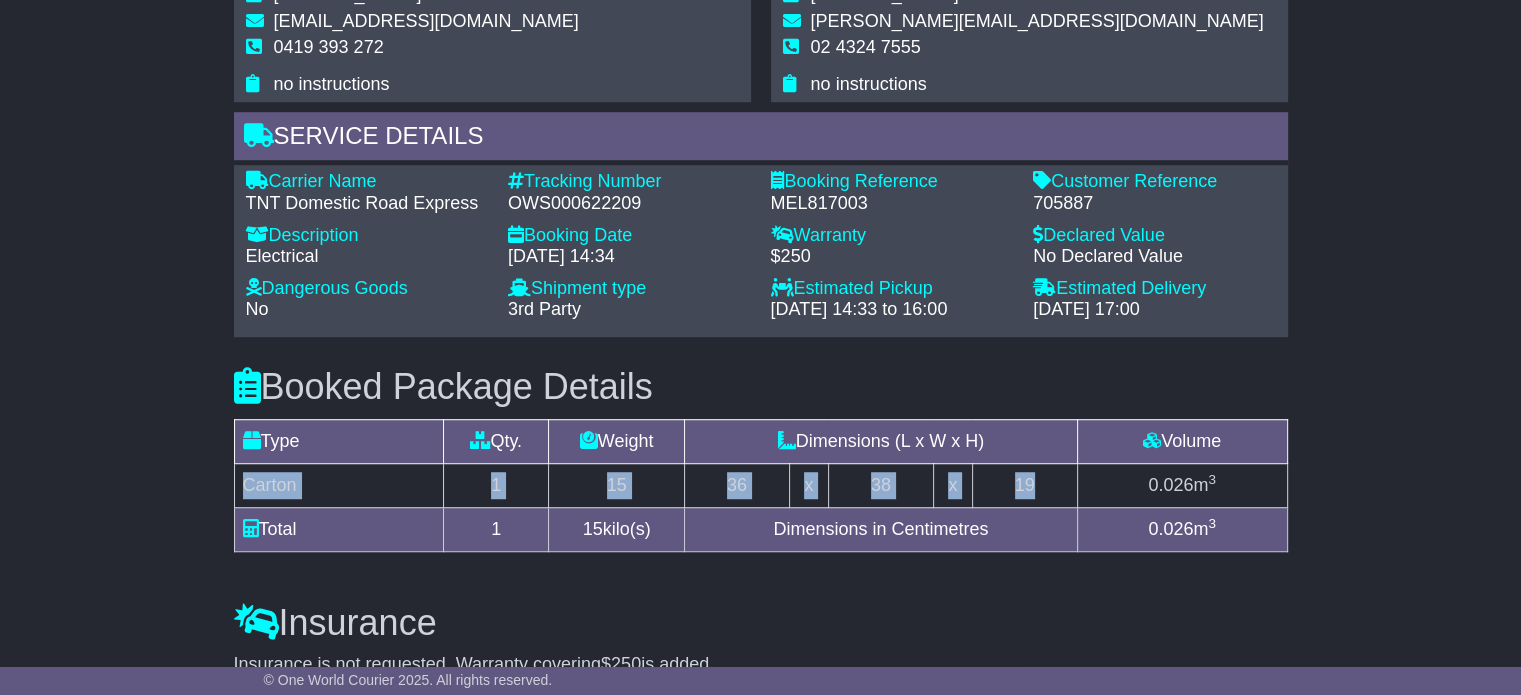drag, startPoint x: 244, startPoint y: 478, endPoint x: 1068, endPoint y: 474, distance: 824.0097 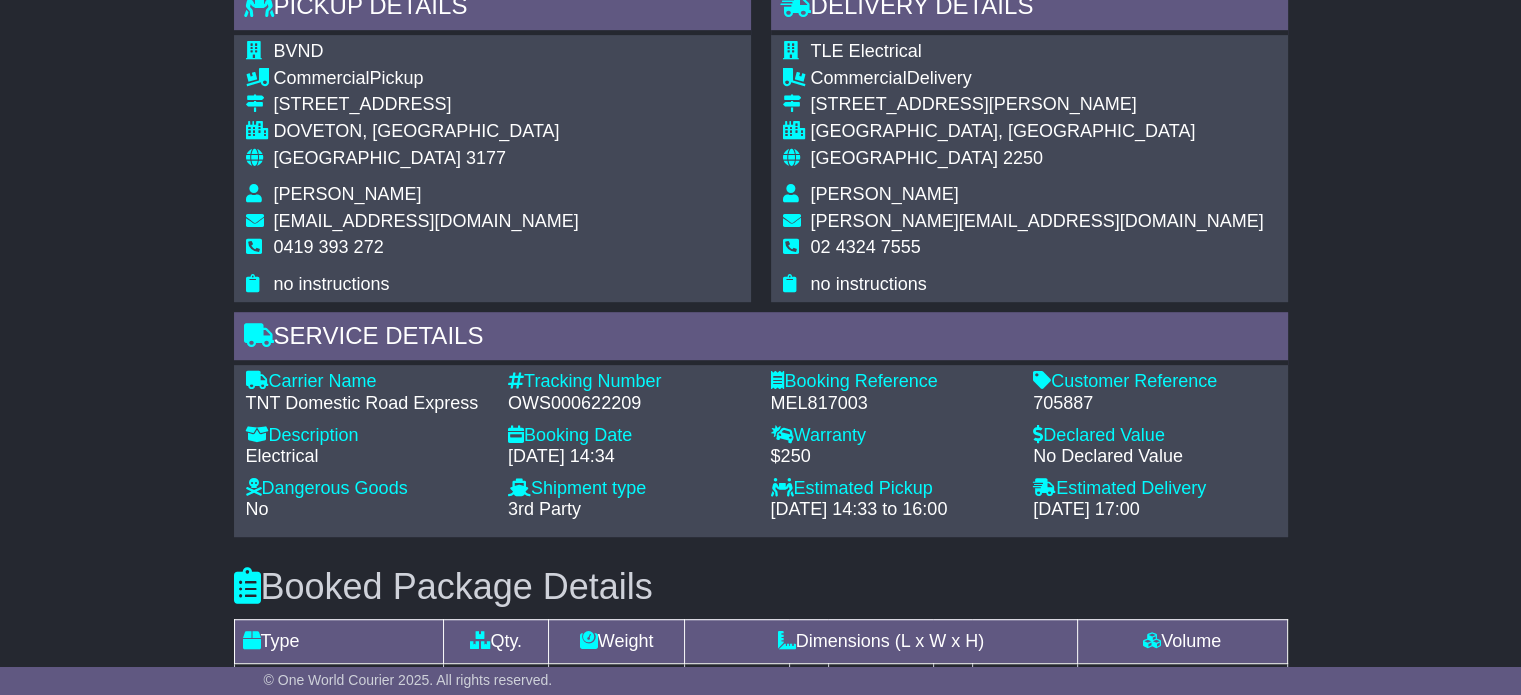 scroll, scrollTop: 1100, scrollLeft: 0, axis: vertical 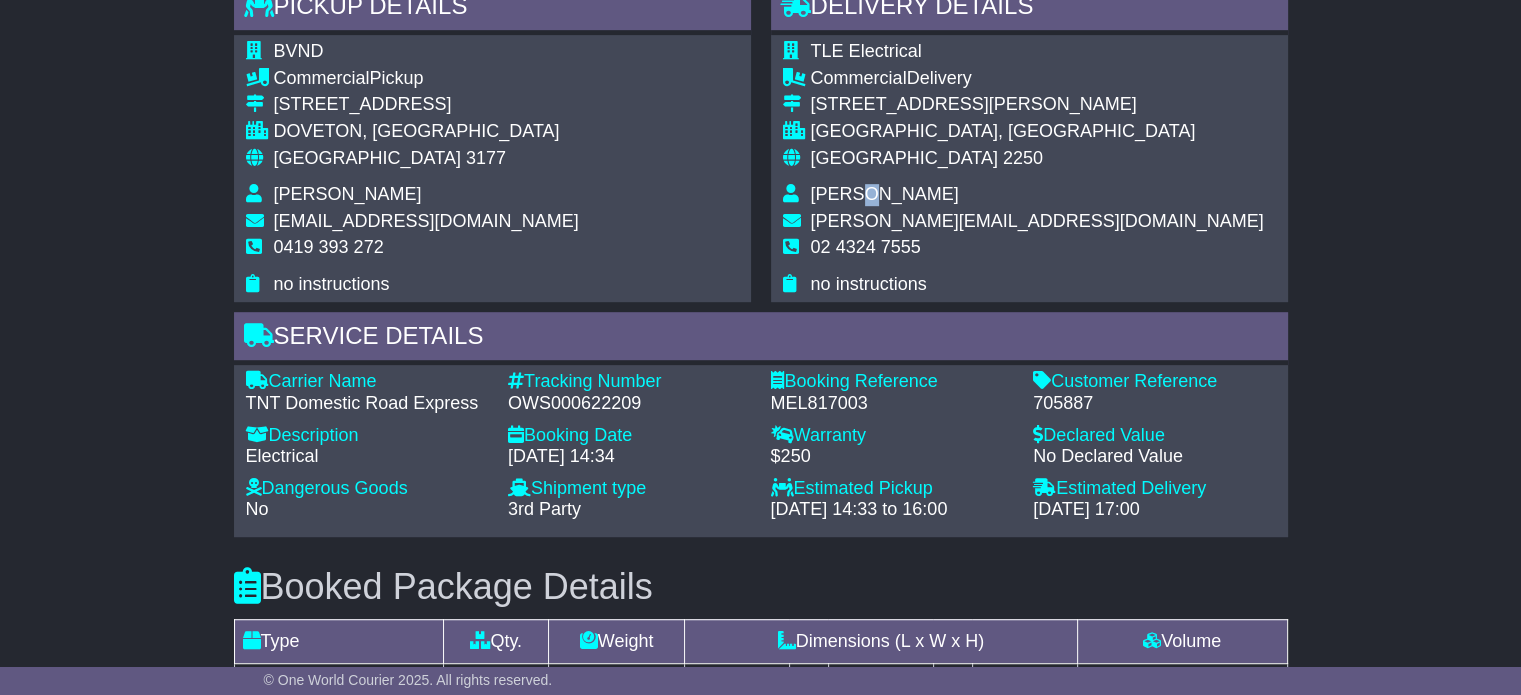 click on "Terry Farham" at bounding box center [885, 194] 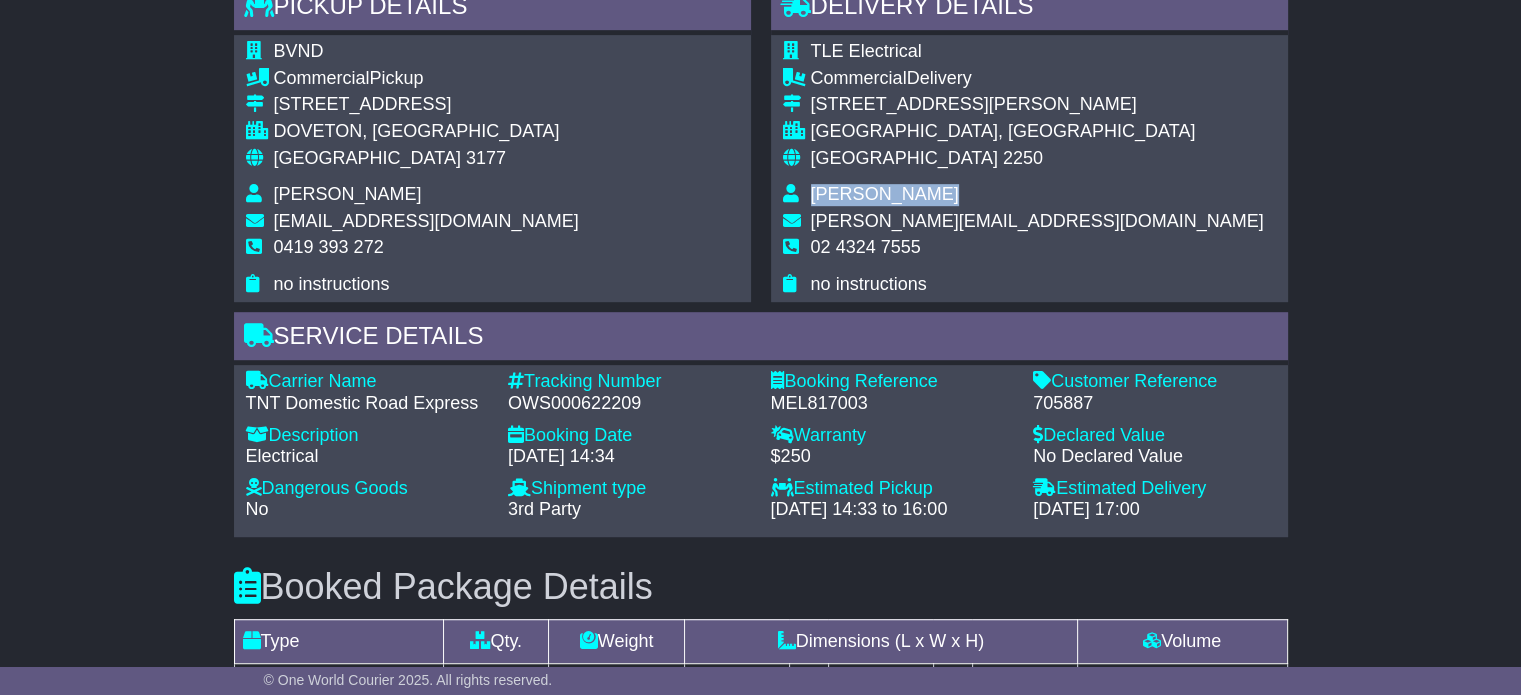 click on "Terry Farham" at bounding box center (885, 194) 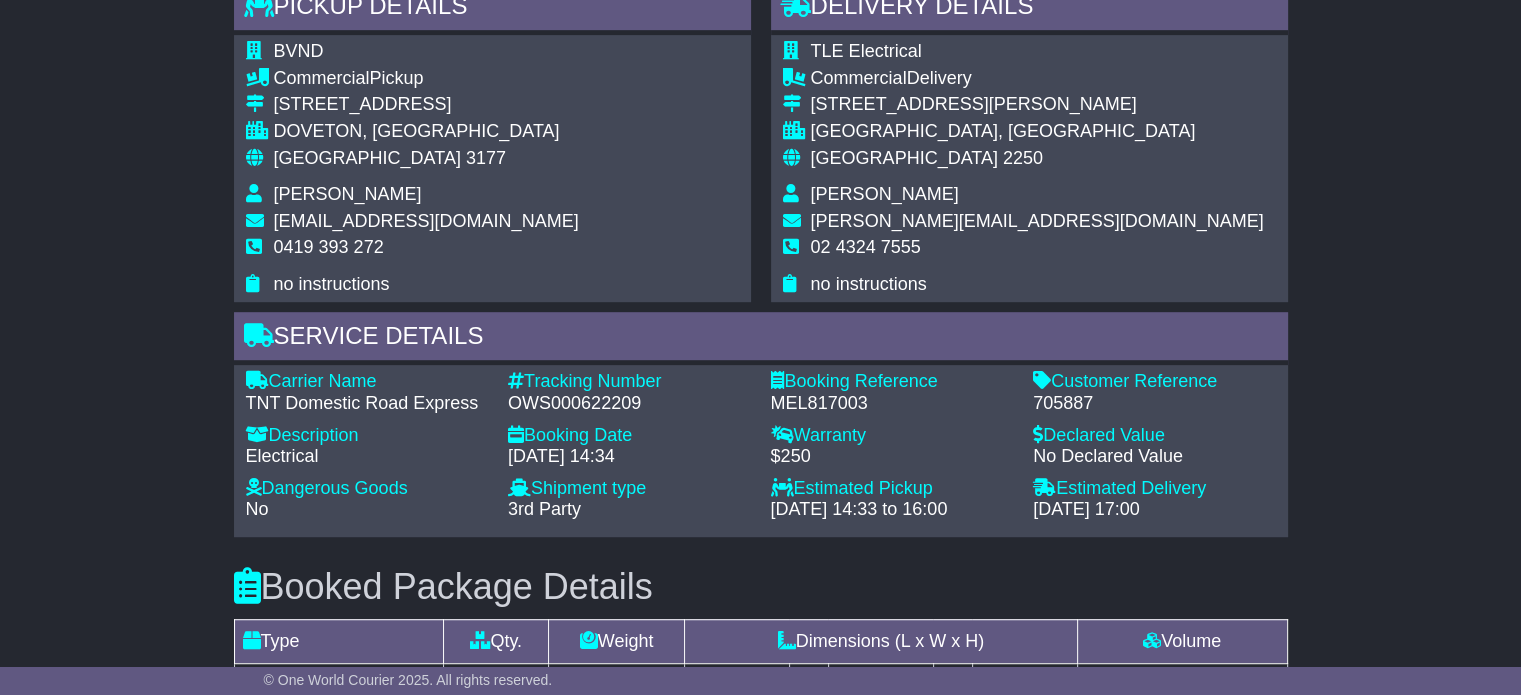 click on "02 4324 7555" at bounding box center (866, 247) 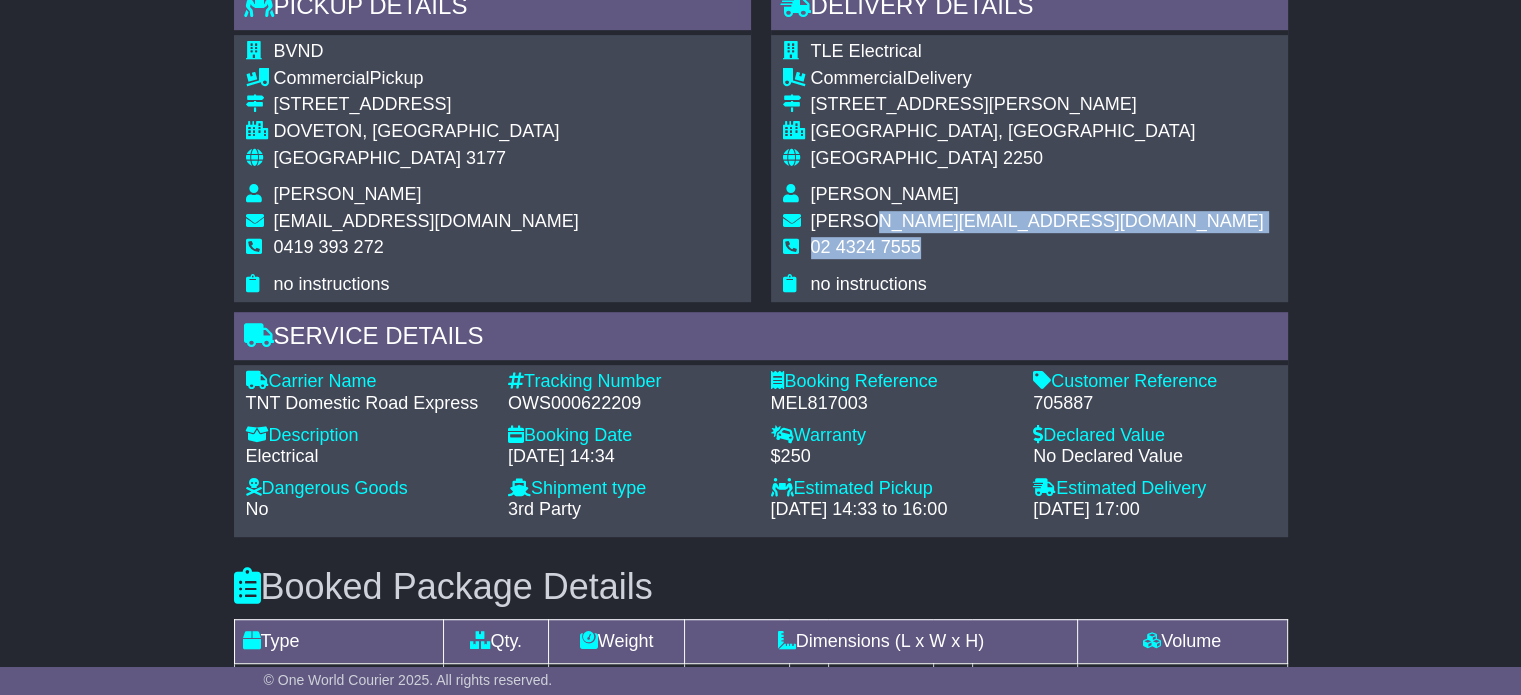 click on "TLE Electrical
Commercial  Delivery
1 / 332 Manns Rd
WEST GOSFORD, NSW
Australia
2250
Terry Farham
terry.farham@mmem.com.au
02 4324 7555
no instructions" at bounding box center [1023, 168] 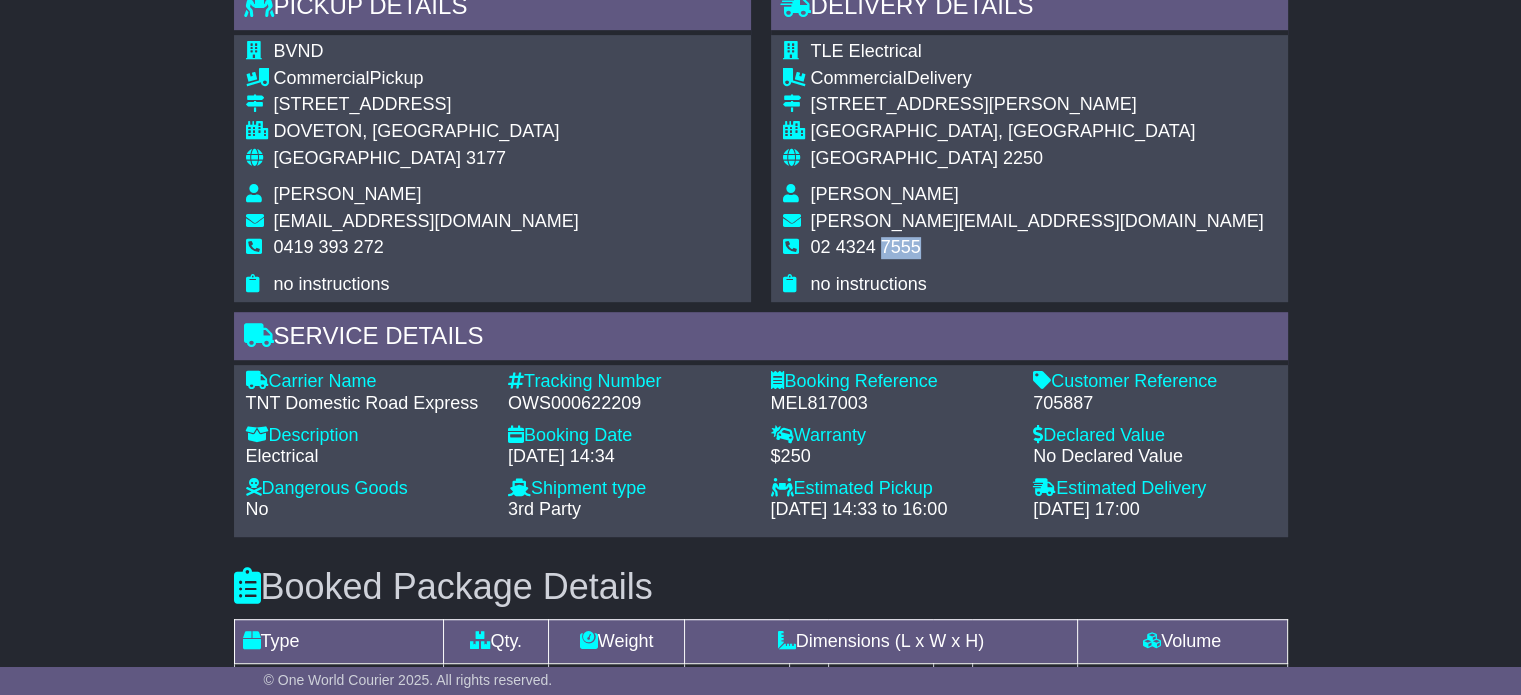 click on "02 4324 7555" at bounding box center (866, 247) 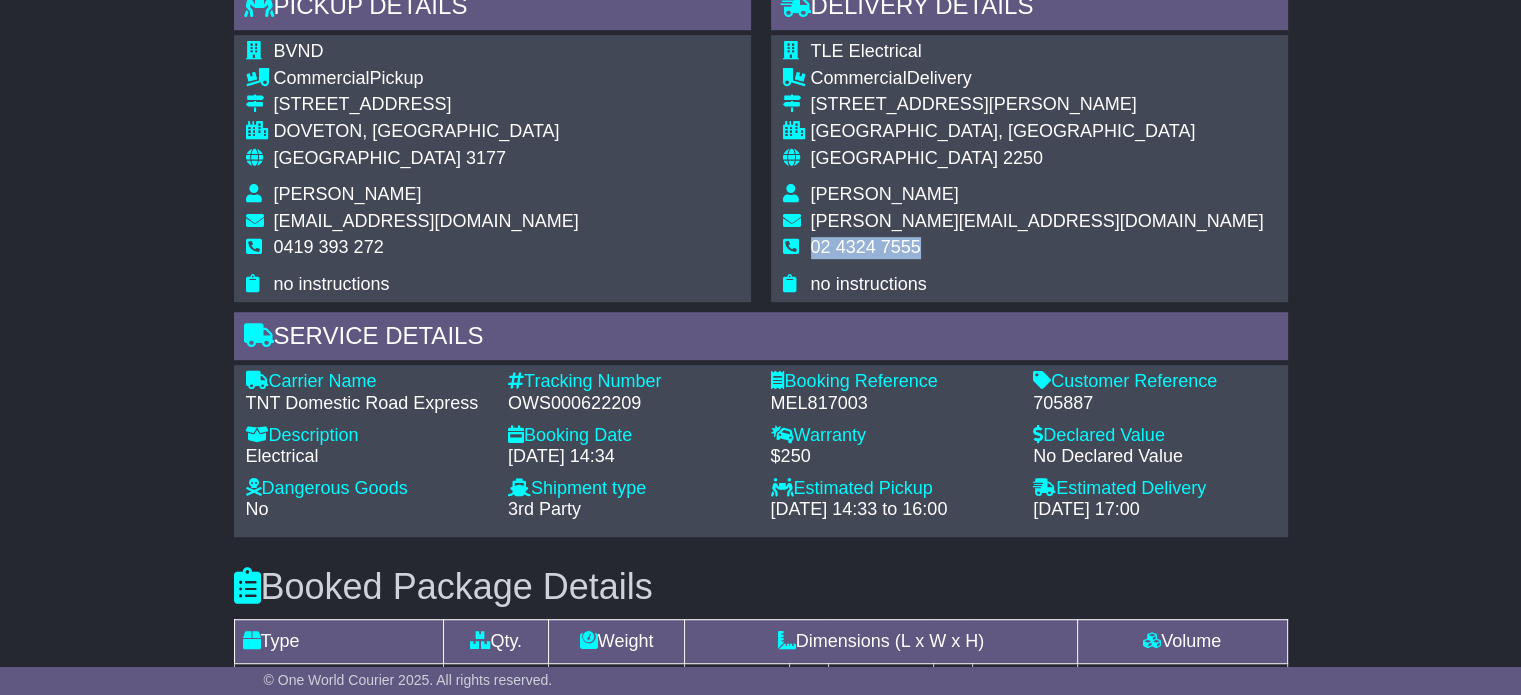 click on "02 4324 7555" at bounding box center [866, 247] 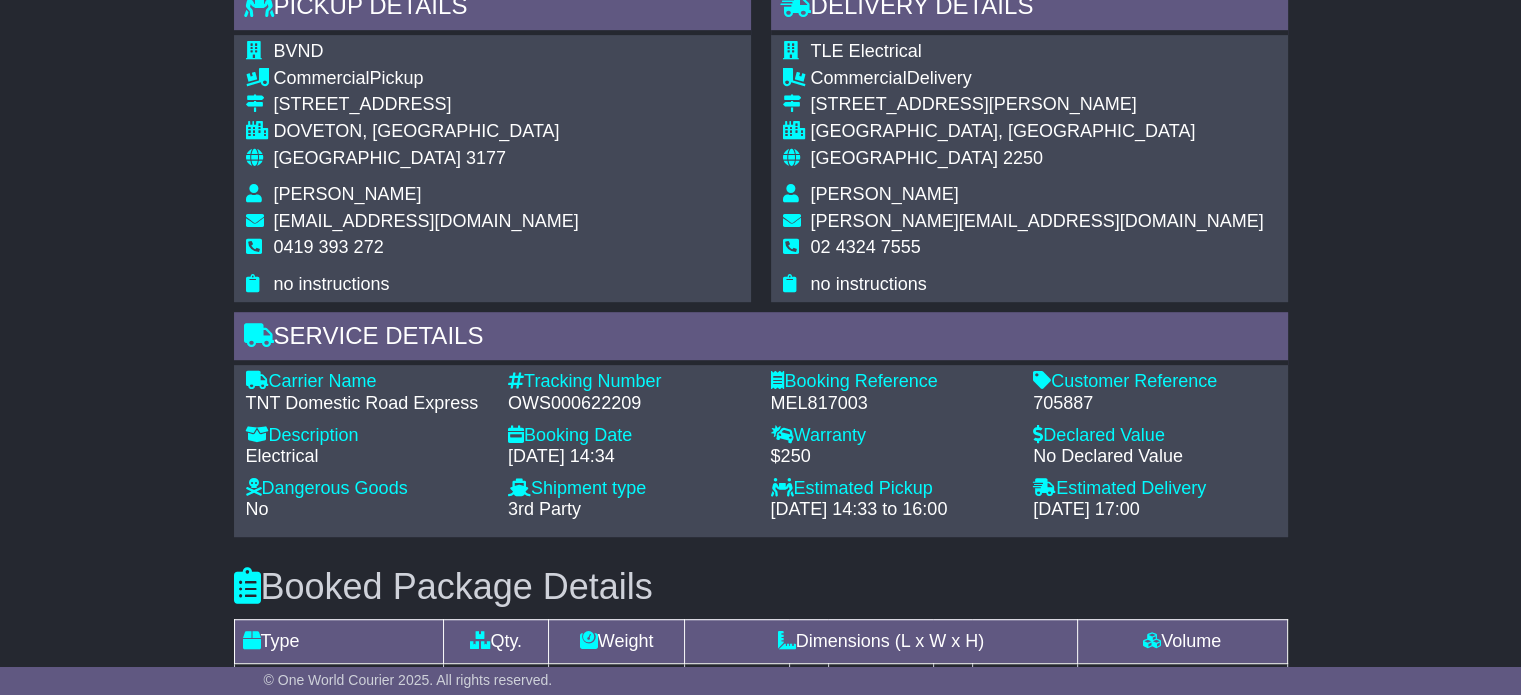 click on "[GEOGRAPHIC_DATA]" at bounding box center [367, 158] 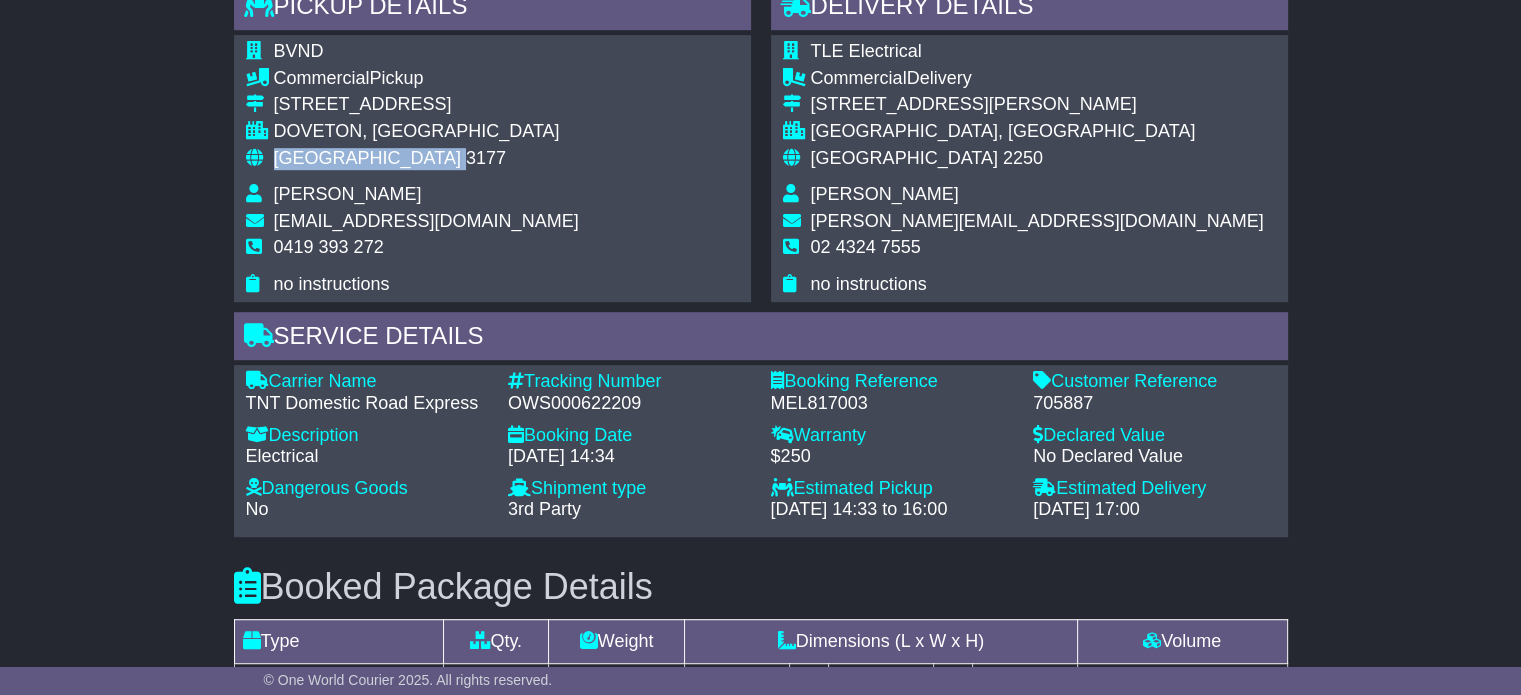 click on "[GEOGRAPHIC_DATA]" at bounding box center (367, 158) 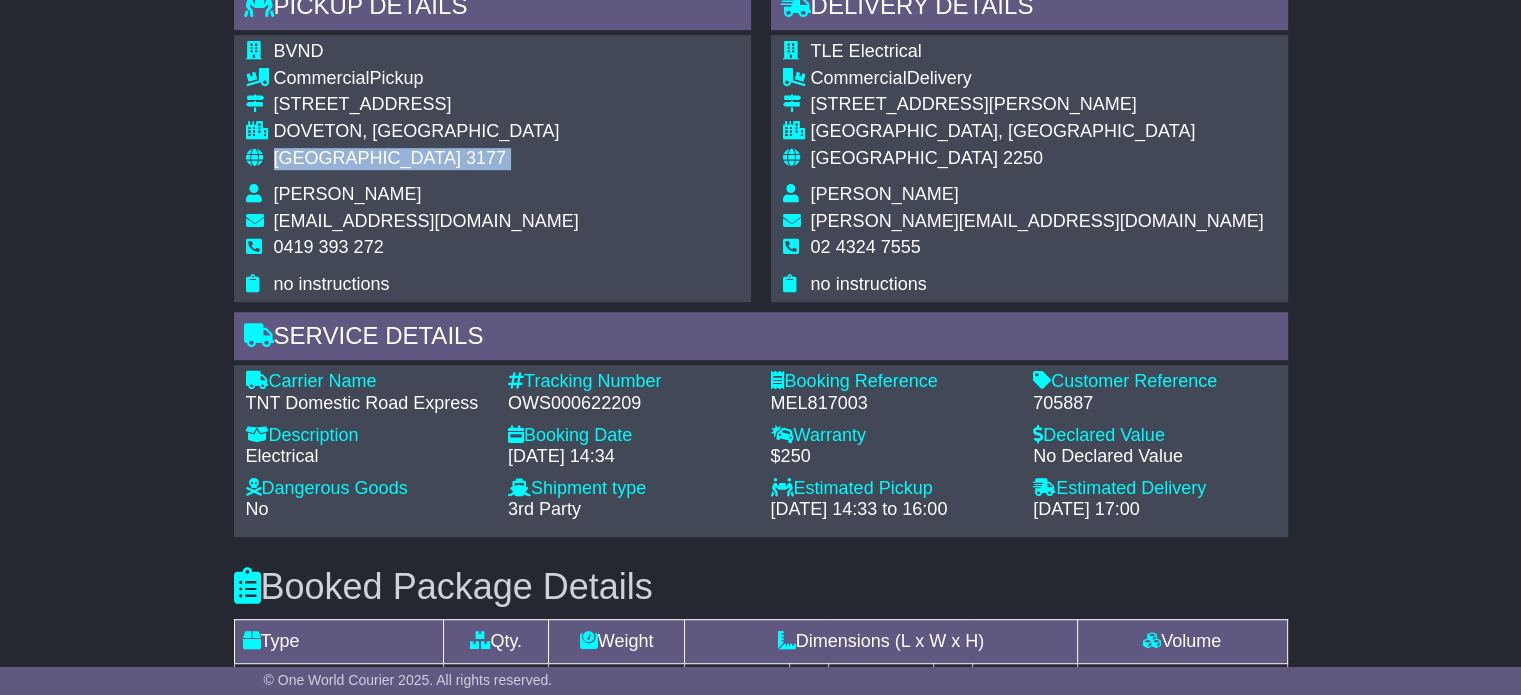click on "[GEOGRAPHIC_DATA]" at bounding box center (367, 158) 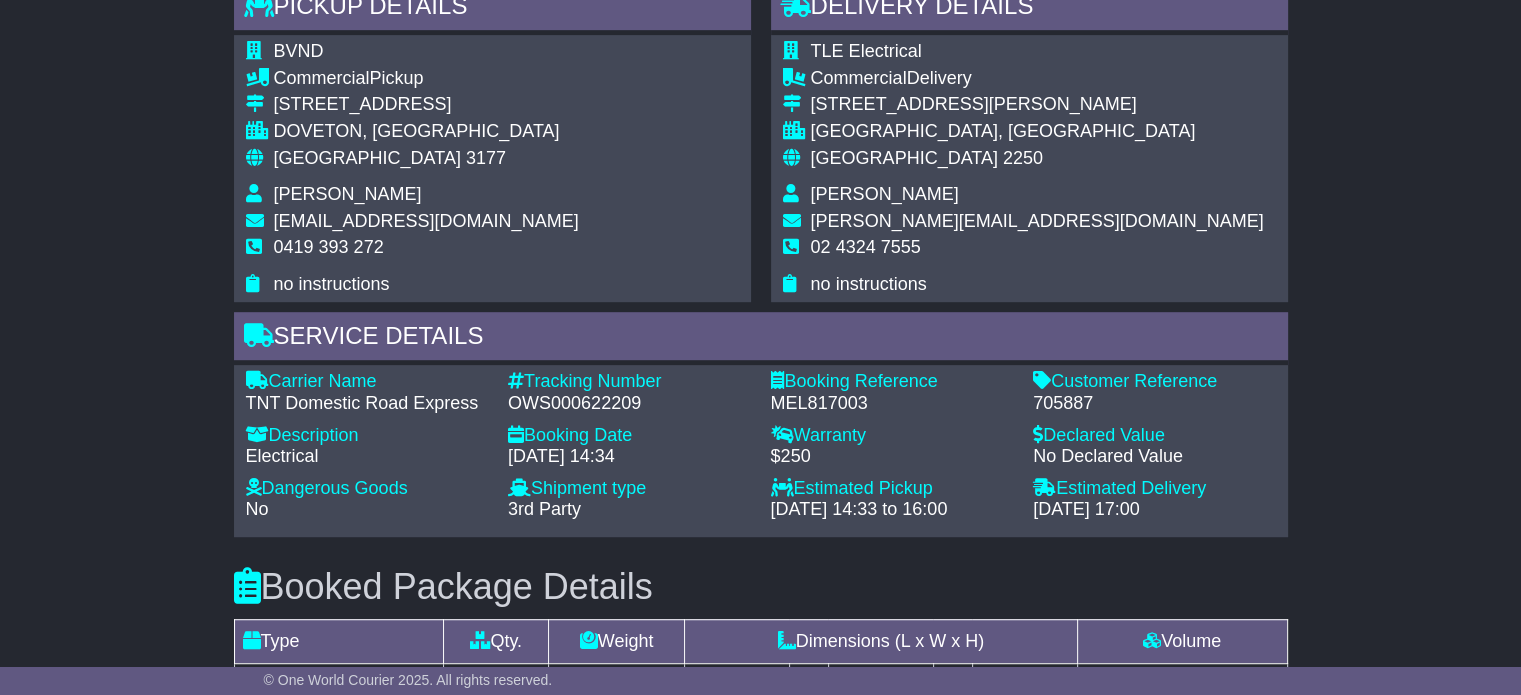 click on "2250" at bounding box center (1023, 158) 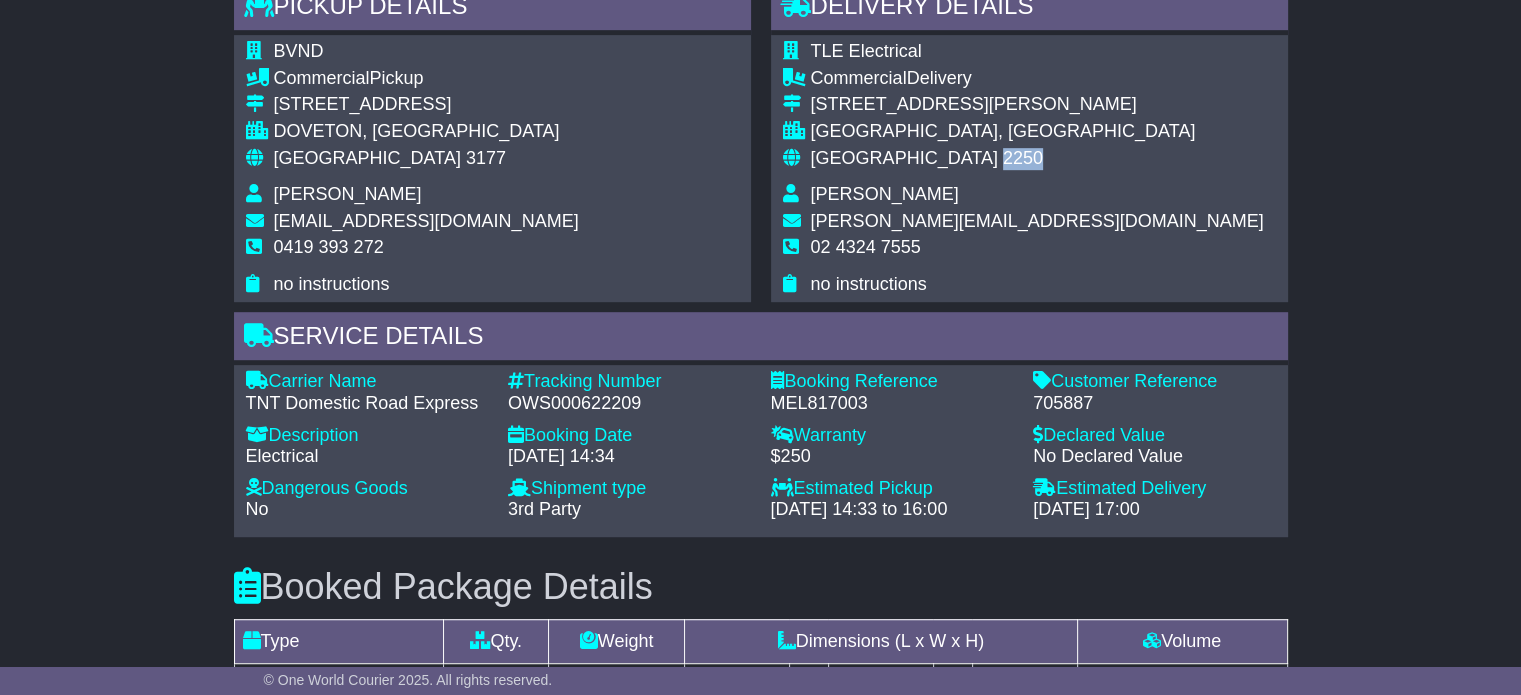 click on "2250" at bounding box center (1023, 158) 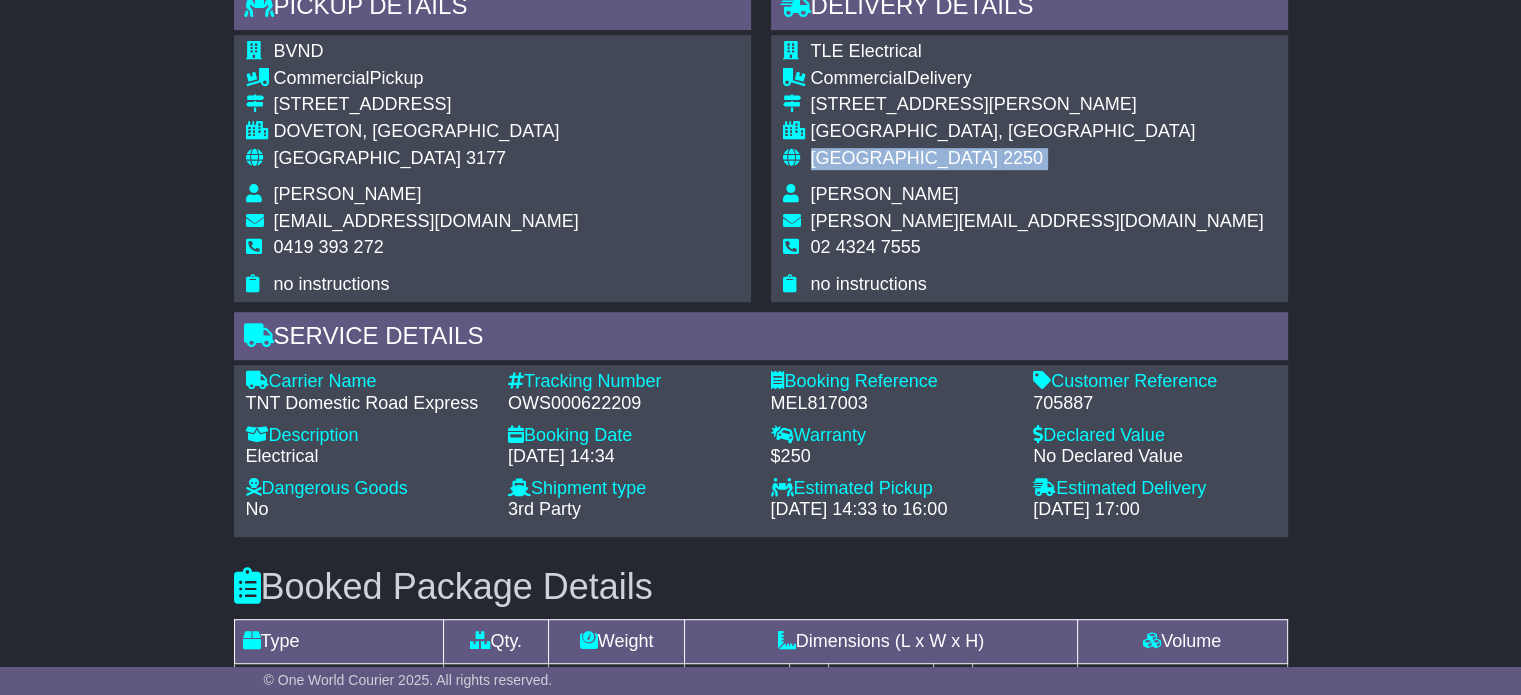 click on "2250" at bounding box center (1023, 158) 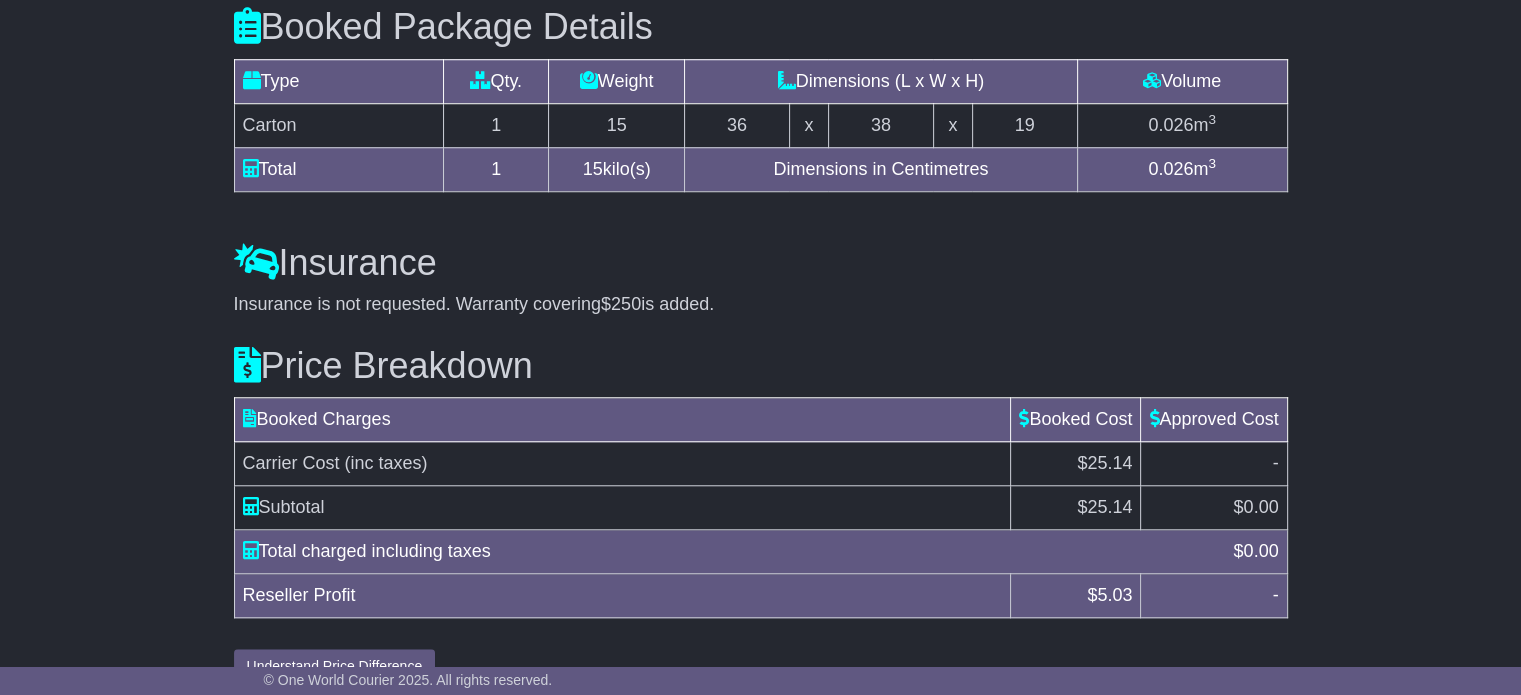 scroll, scrollTop: 1694, scrollLeft: 0, axis: vertical 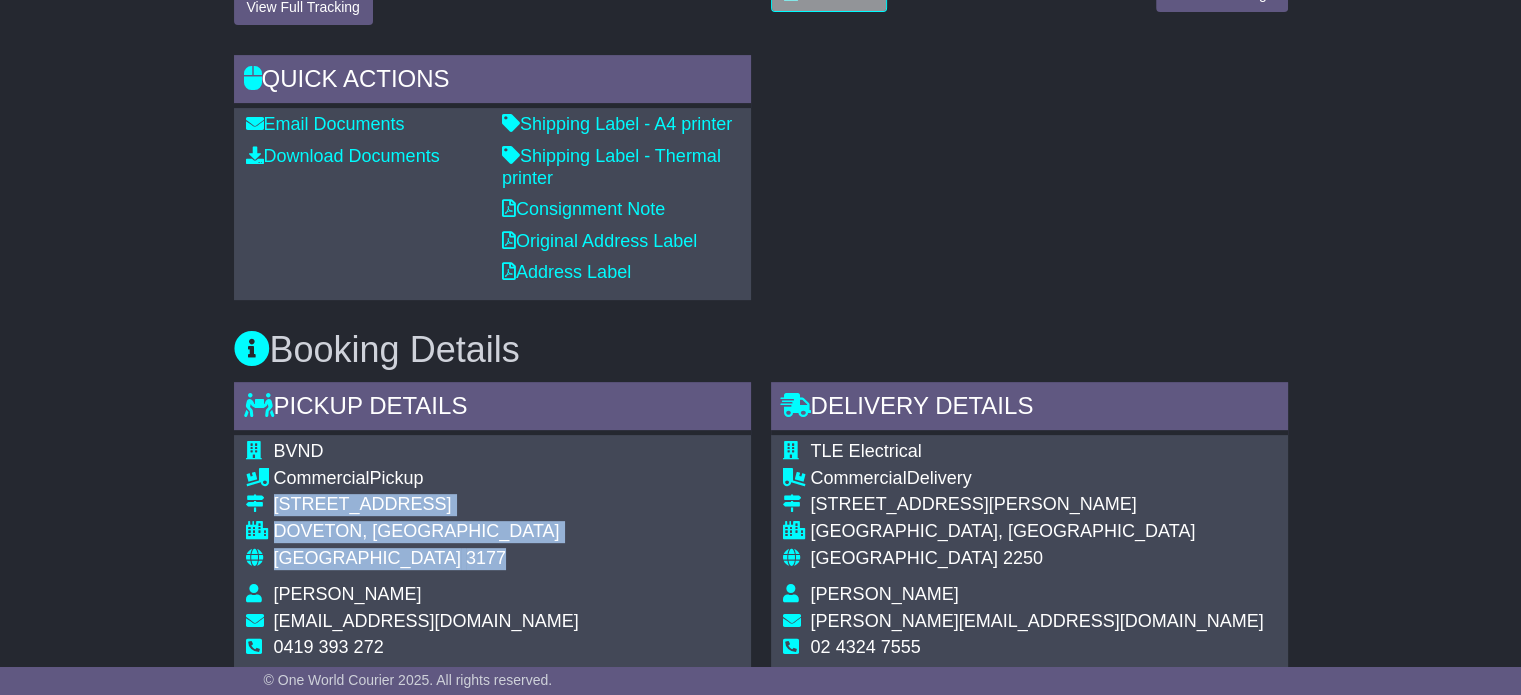 drag, startPoint x: 390, startPoint y: 555, endPoint x: 269, endPoint y: 510, distance: 129.09686 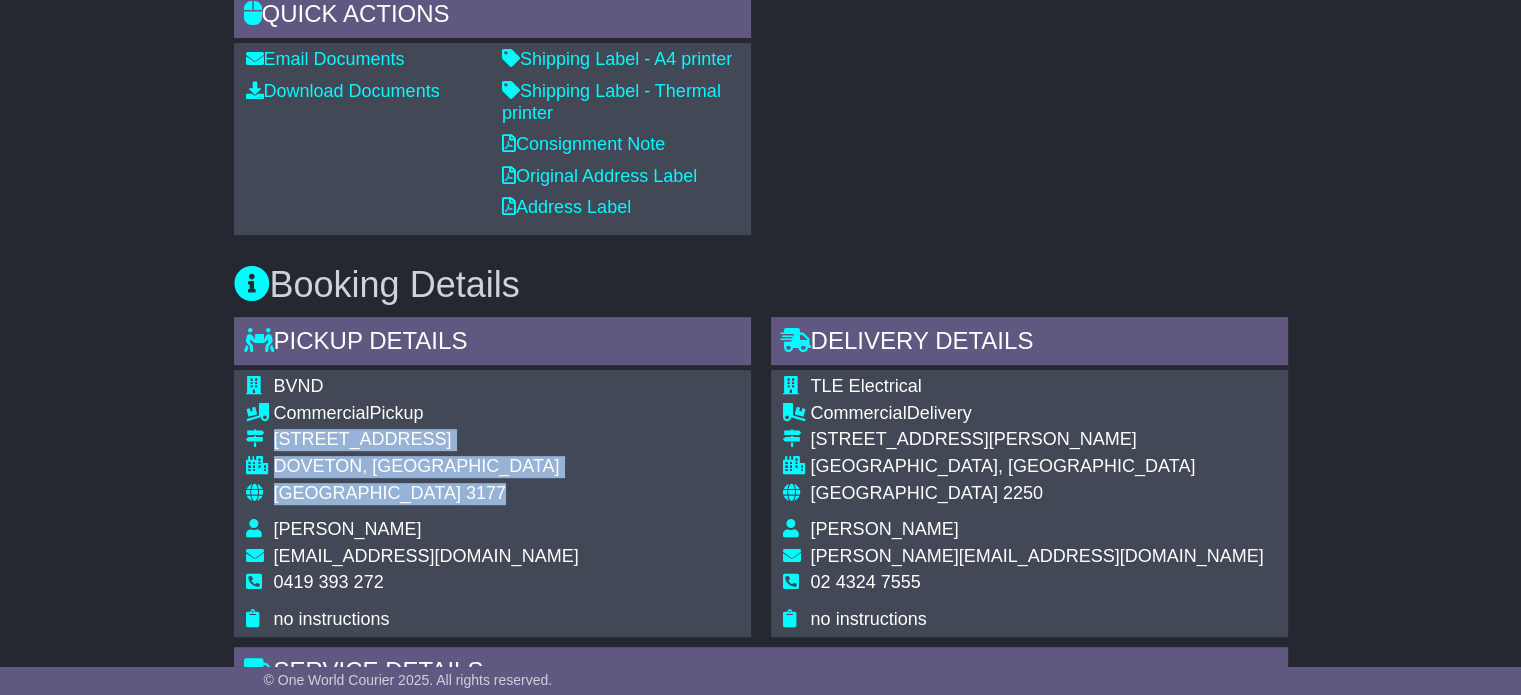 scroll, scrollTop: 800, scrollLeft: 0, axis: vertical 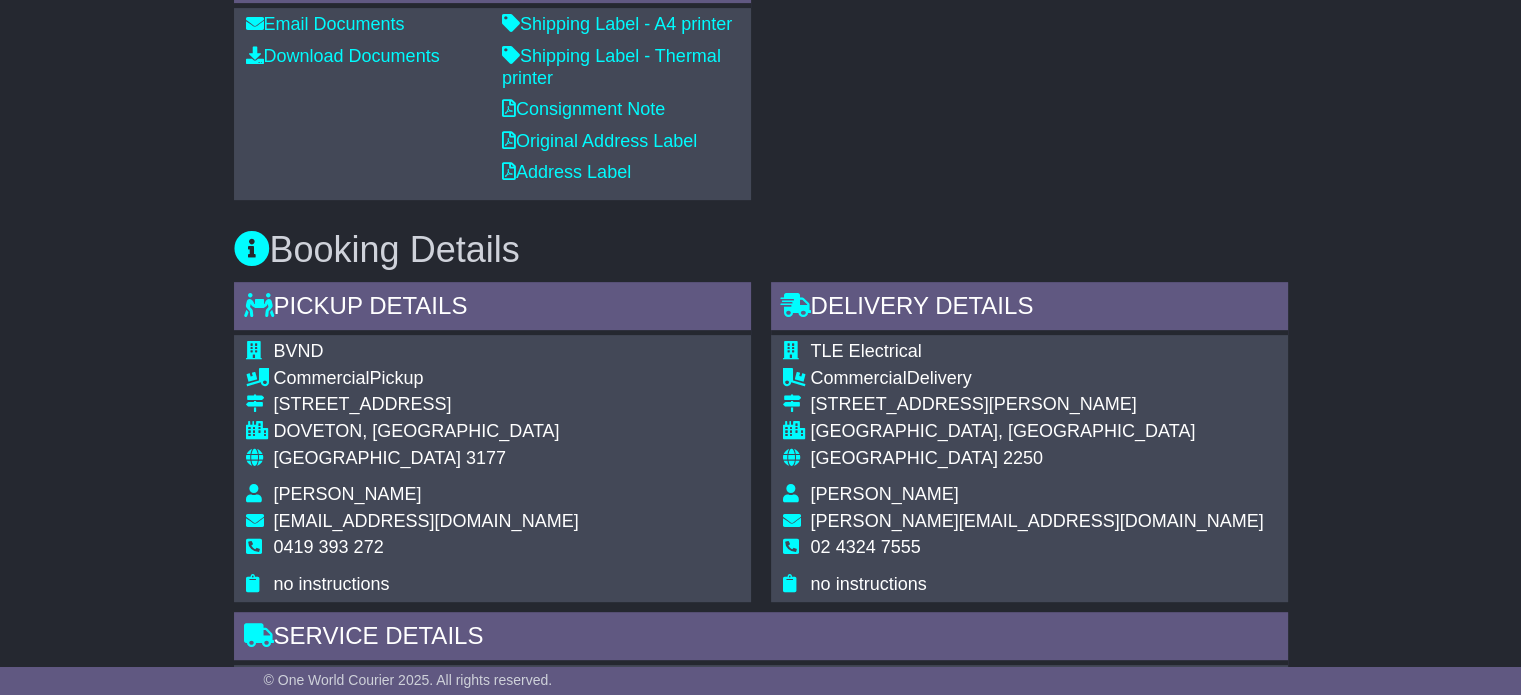 click on "0419 393 272" at bounding box center [329, 547] 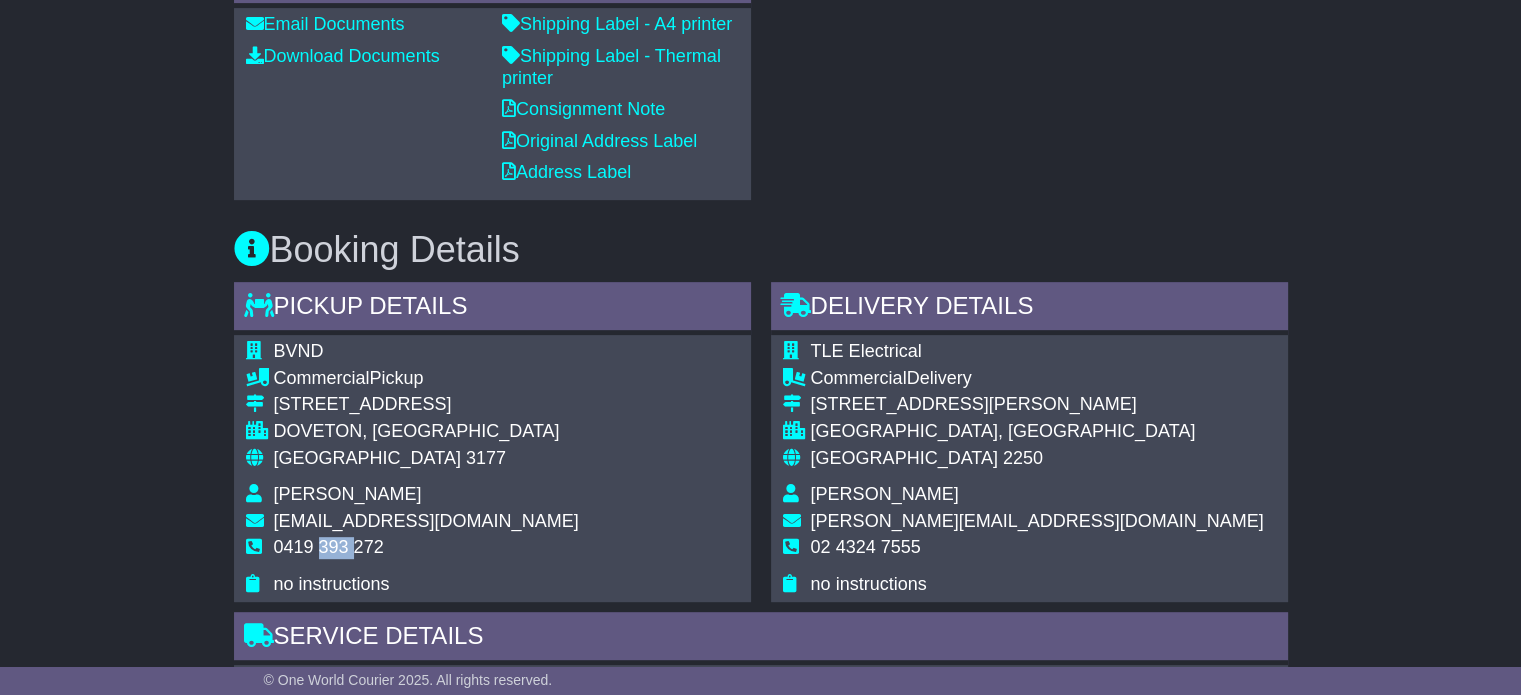 click on "0419 393 272" at bounding box center (329, 547) 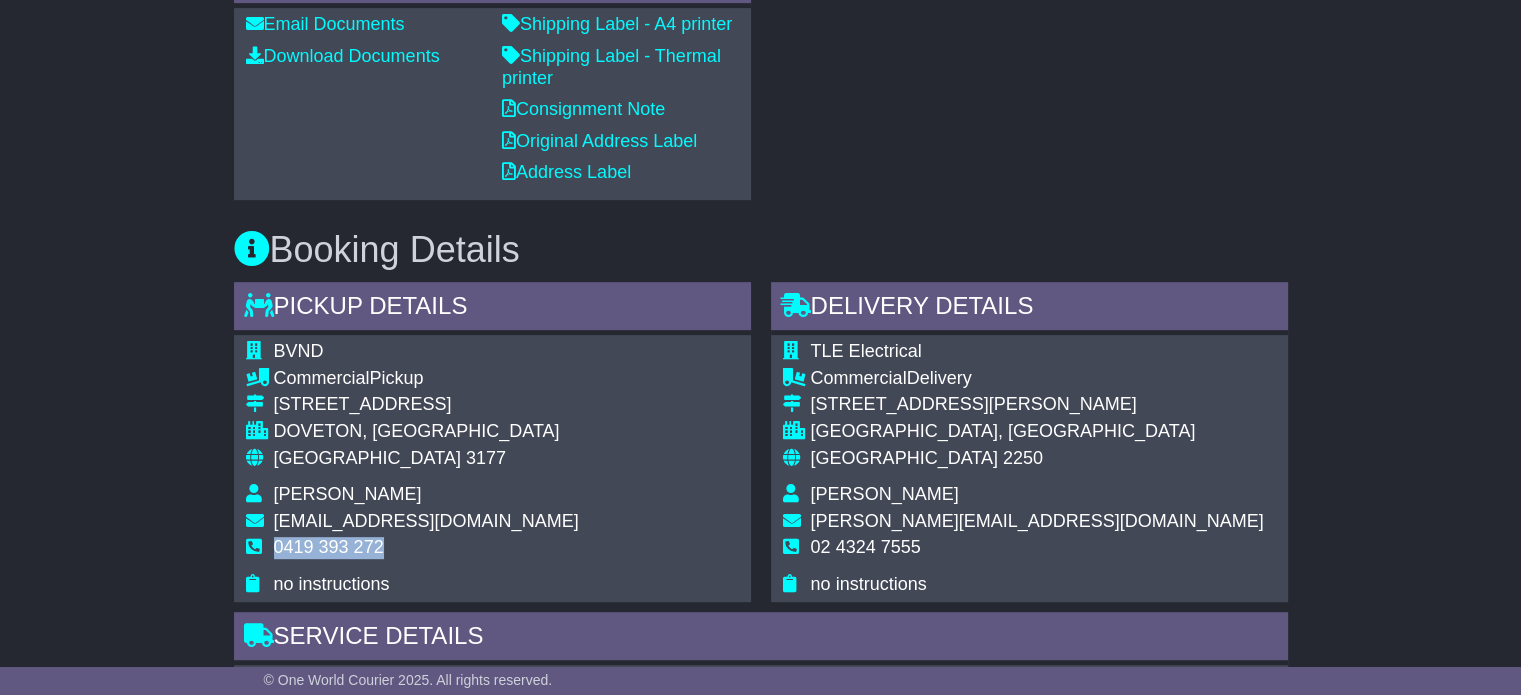 click on "0419 393 272" at bounding box center (329, 547) 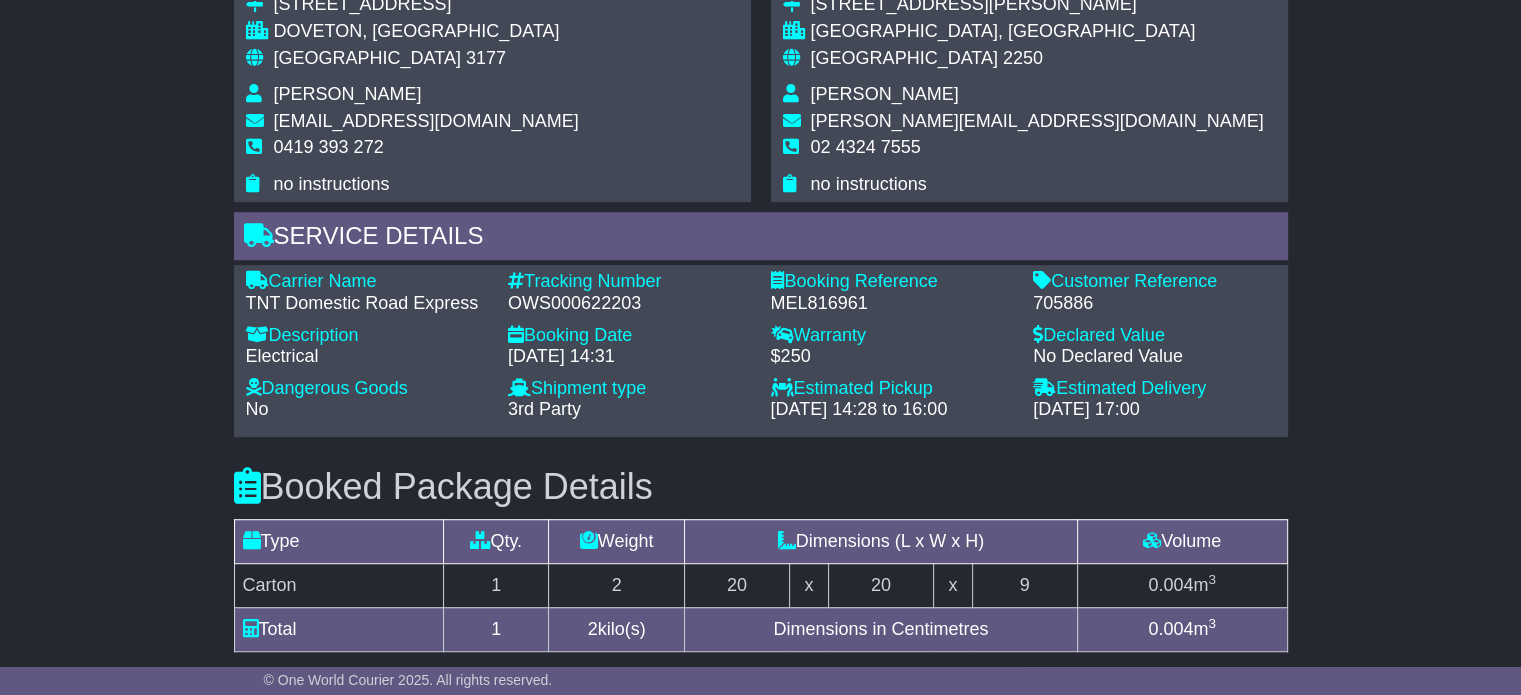 click on "OWS000622203" at bounding box center (629, 304) 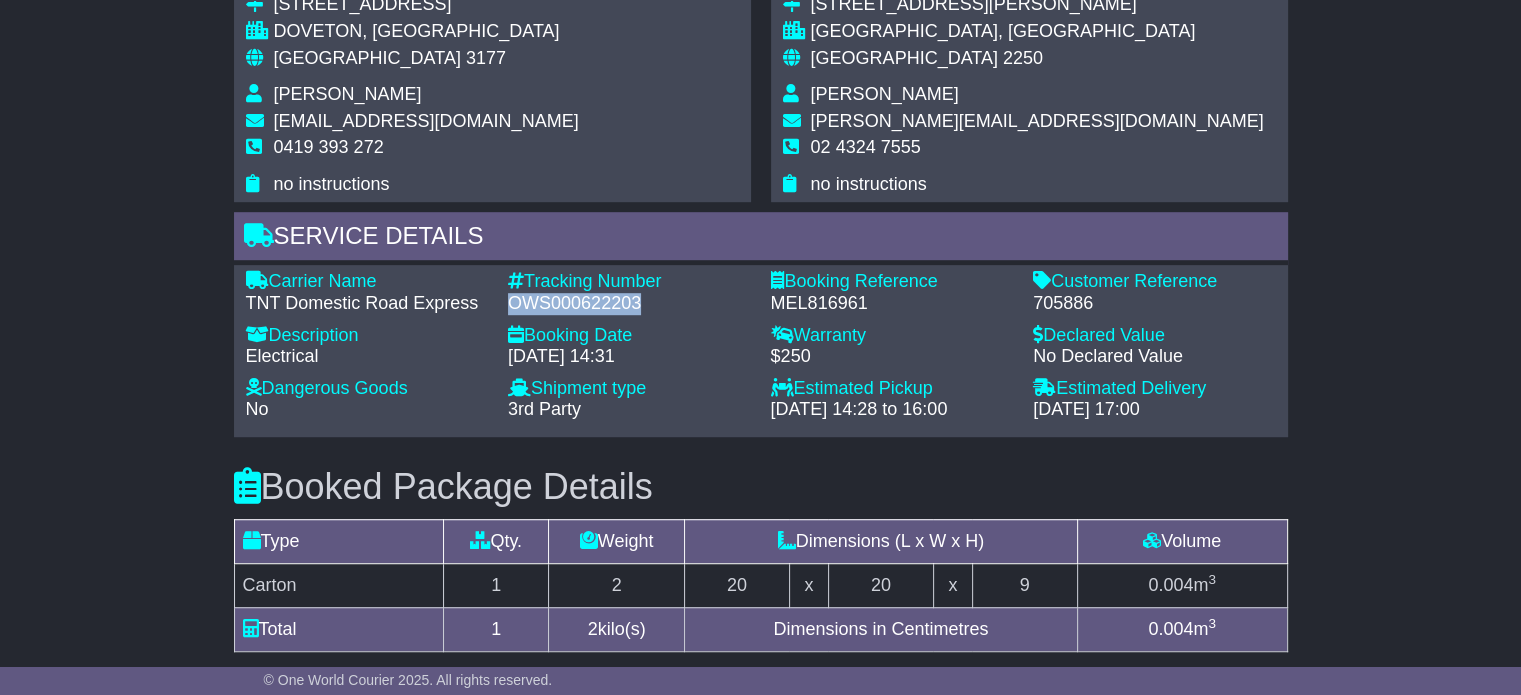 click on "OWS000622203" at bounding box center (629, 304) 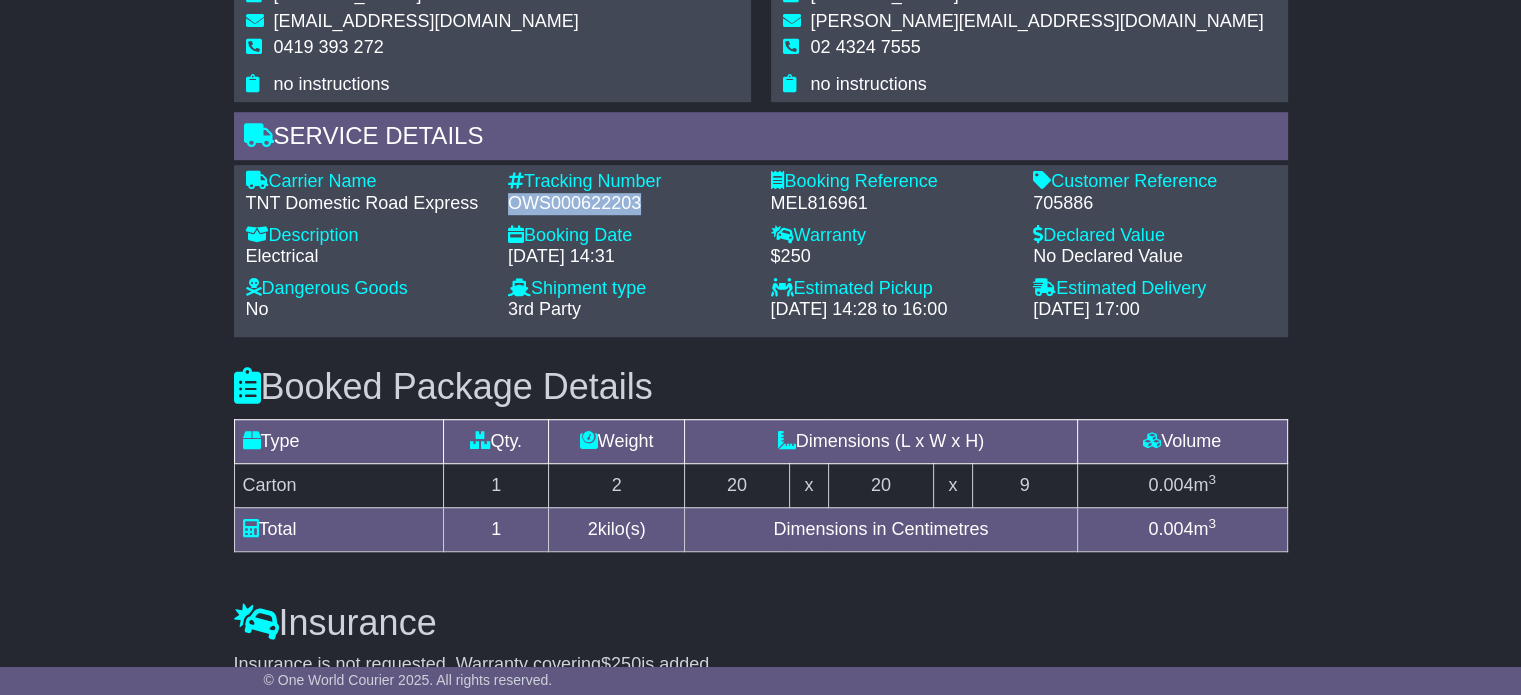 scroll, scrollTop: 1300, scrollLeft: 0, axis: vertical 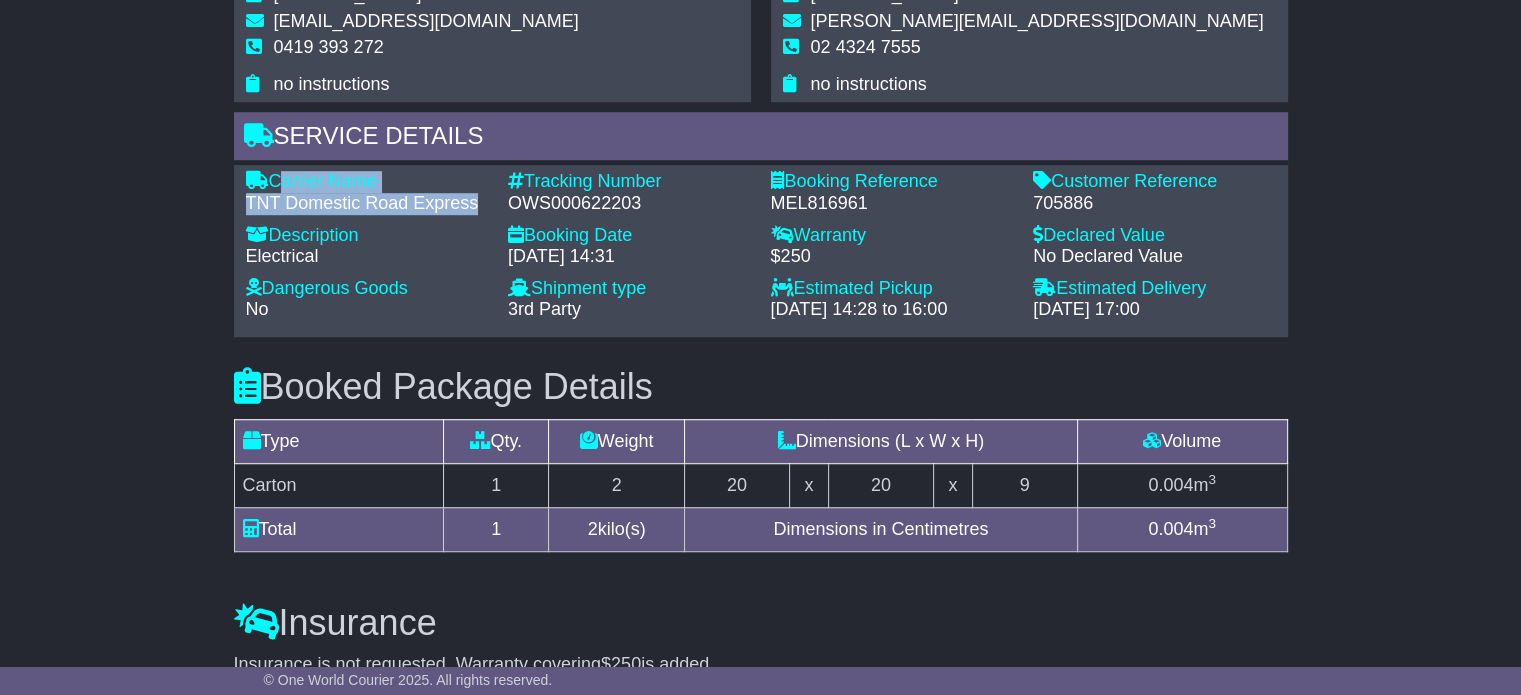 drag, startPoint x: 488, startPoint y: 197, endPoint x: 277, endPoint y: 178, distance: 211.85373 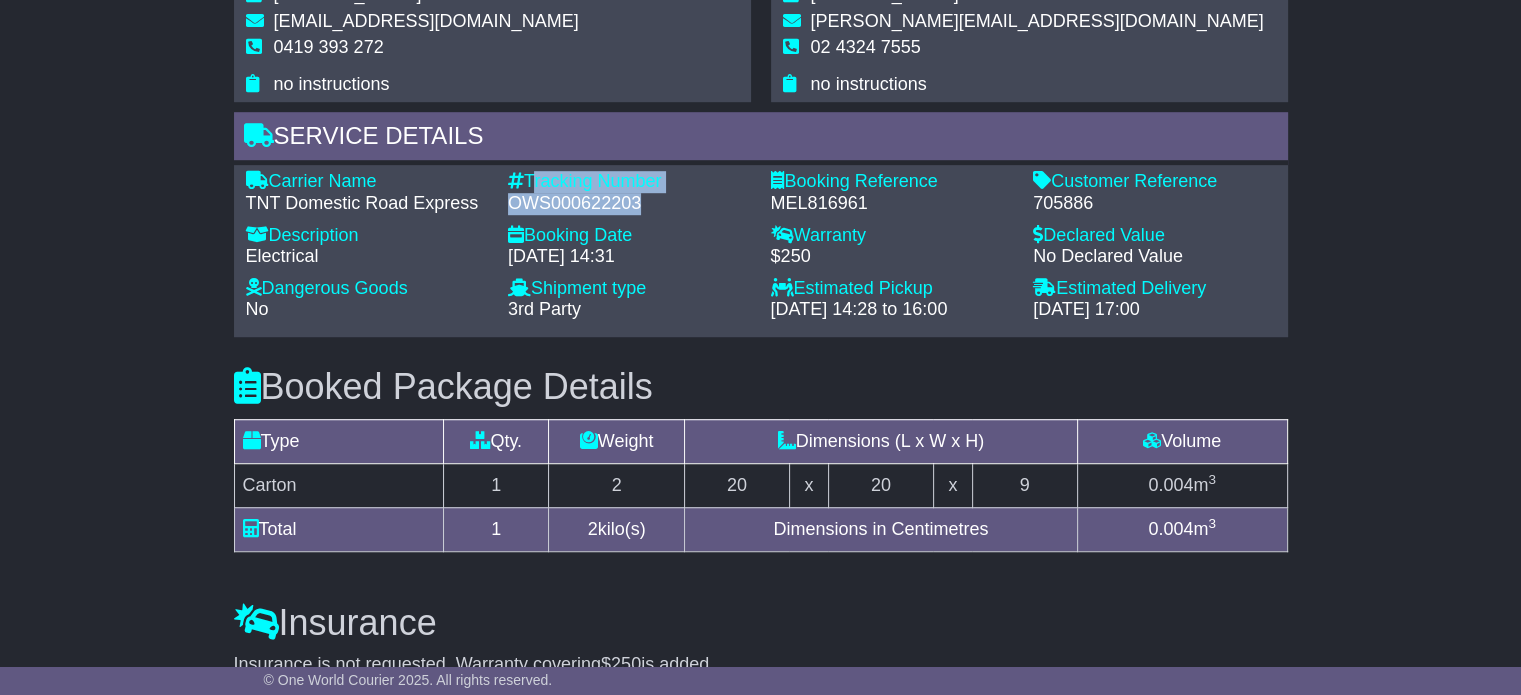 drag, startPoint x: 645, startPoint y: 199, endPoint x: 528, endPoint y: 181, distance: 118.37652 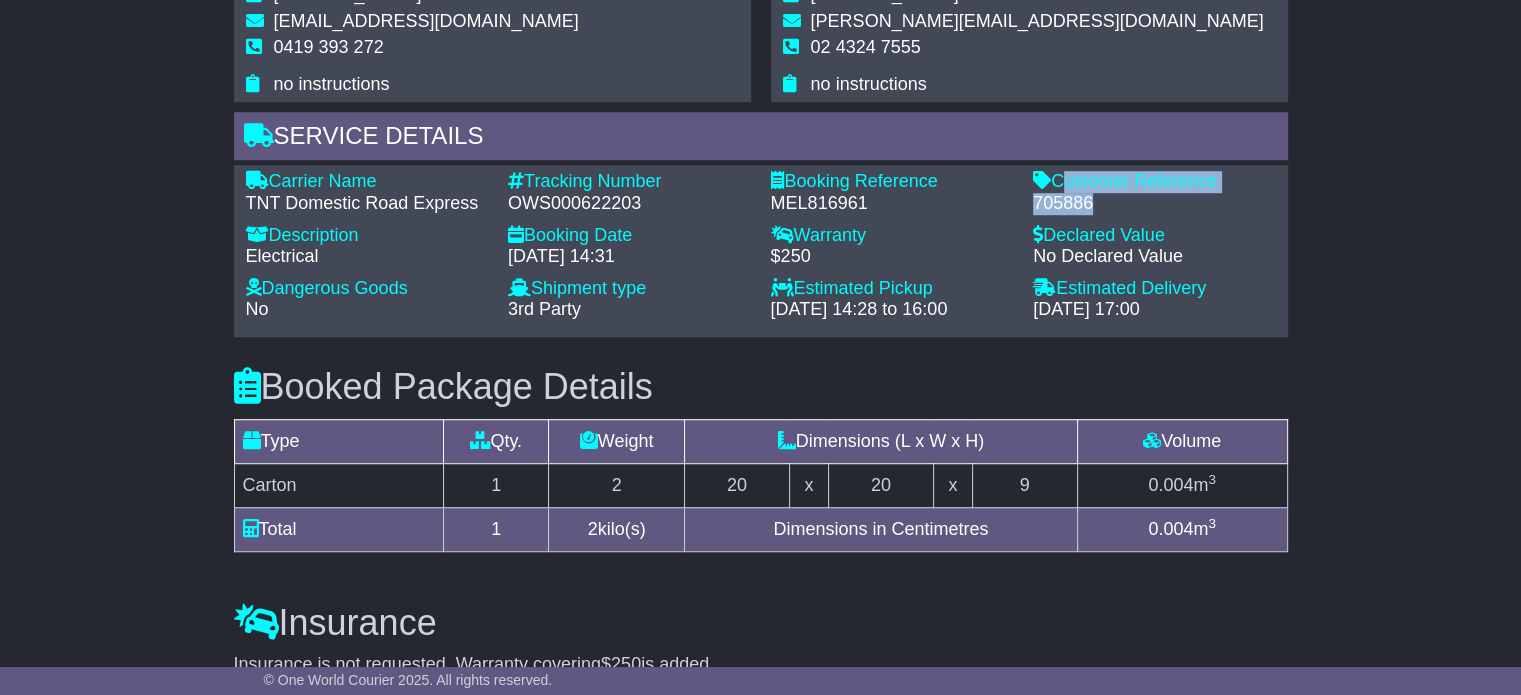 drag, startPoint x: 1088, startPoint y: 202, endPoint x: 1060, endPoint y: 181, distance: 35 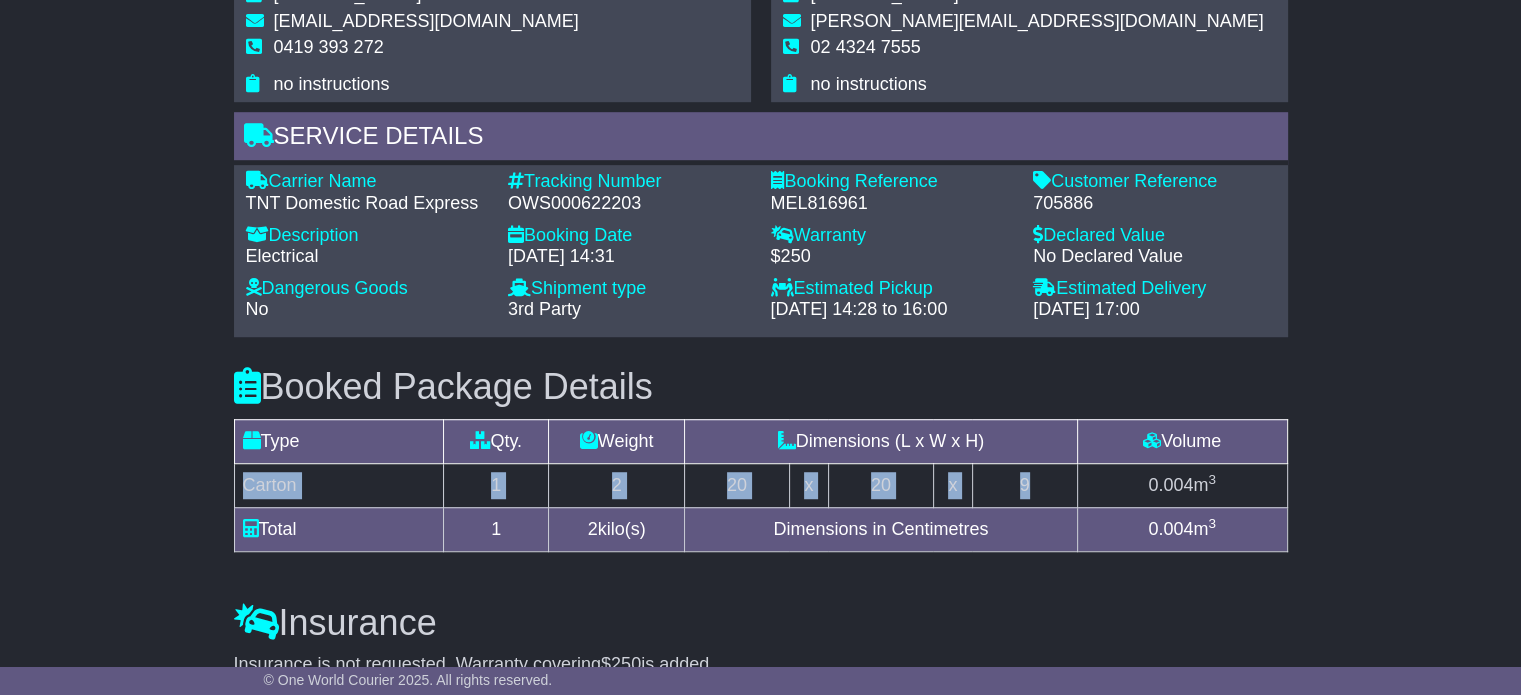 drag, startPoint x: 242, startPoint y: 474, endPoint x: 1028, endPoint y: 470, distance: 786.0102 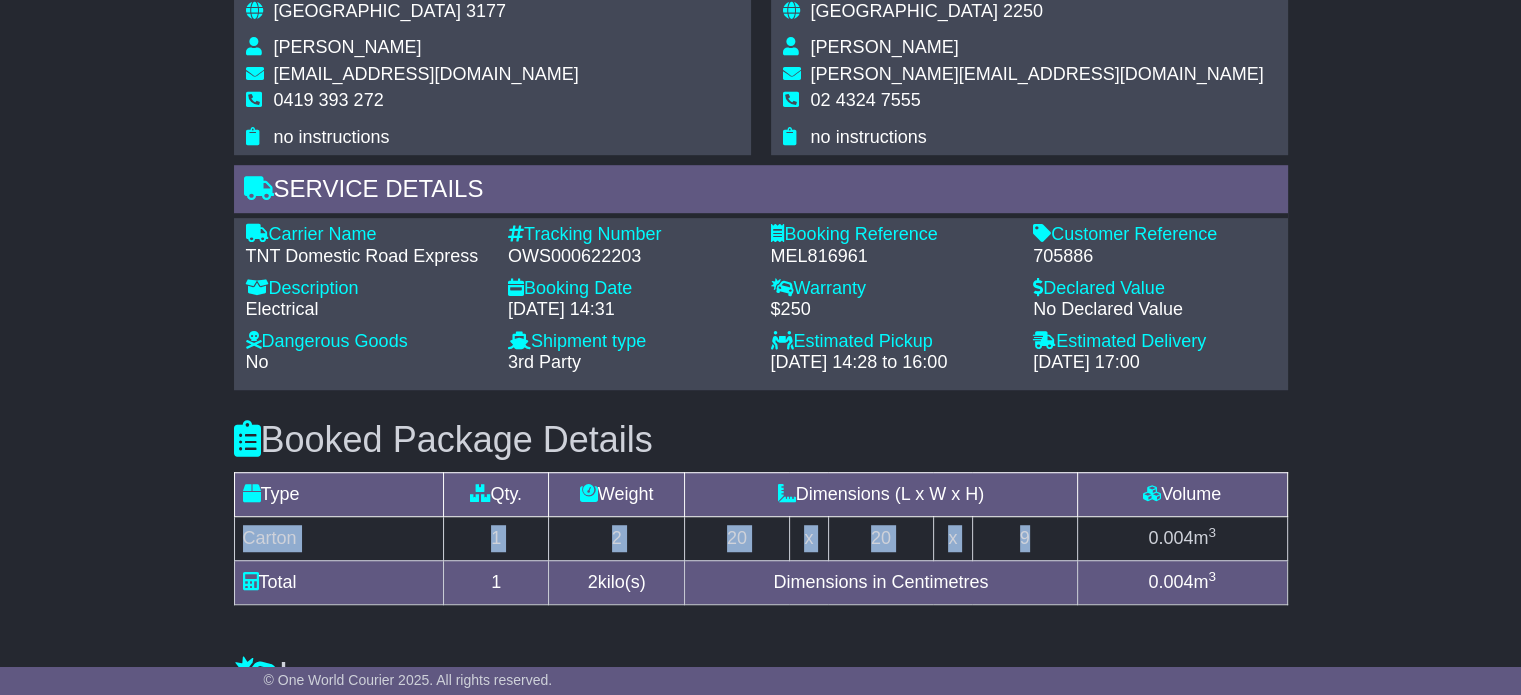 scroll, scrollTop: 1200, scrollLeft: 0, axis: vertical 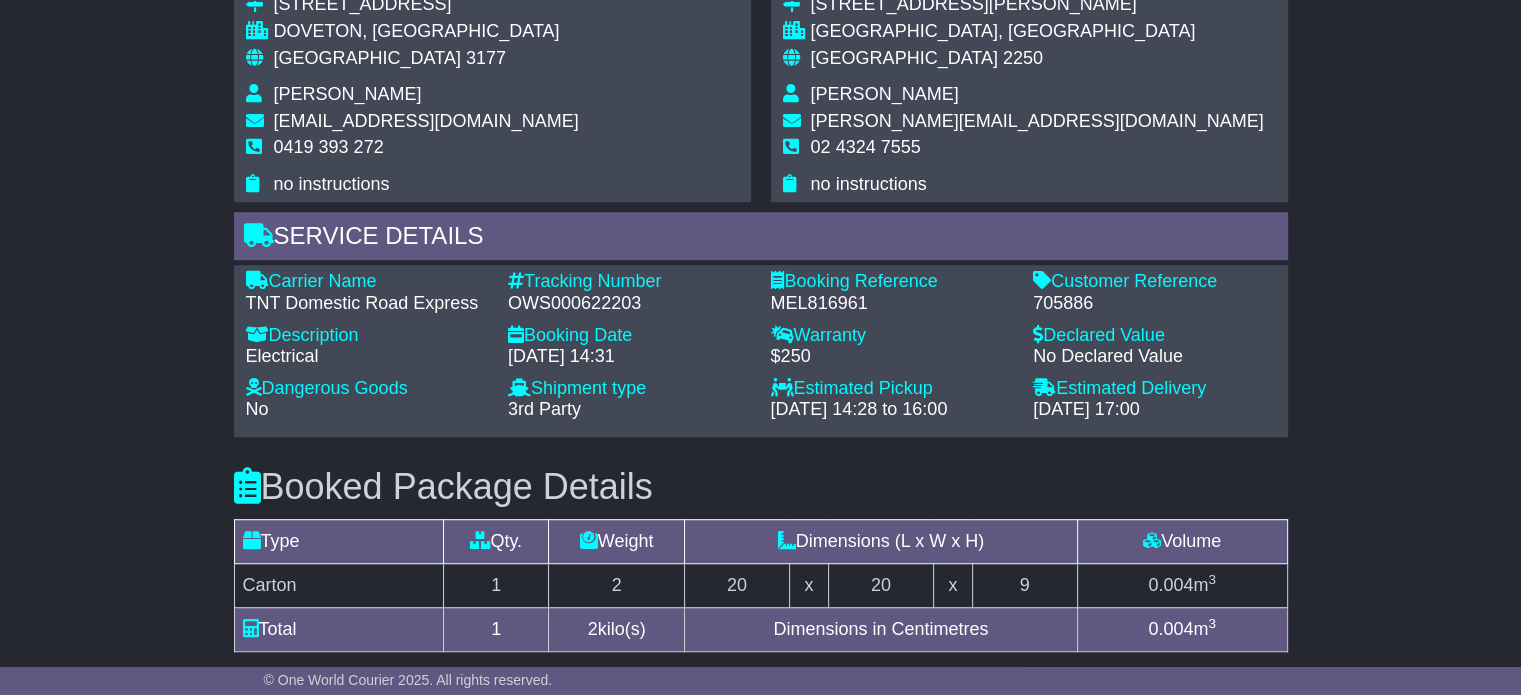 click on "Terry Farham" at bounding box center [885, 94] 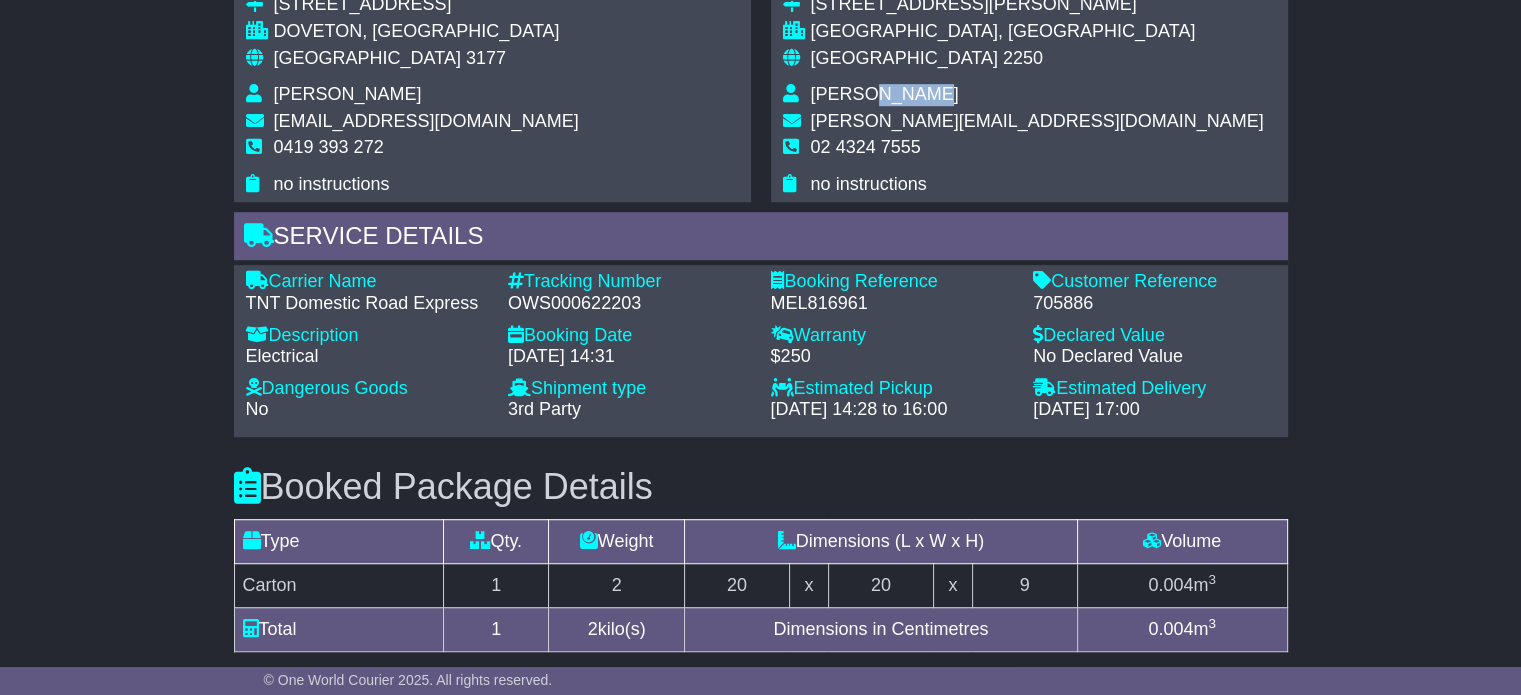 click on "Terry Farham" at bounding box center (885, 94) 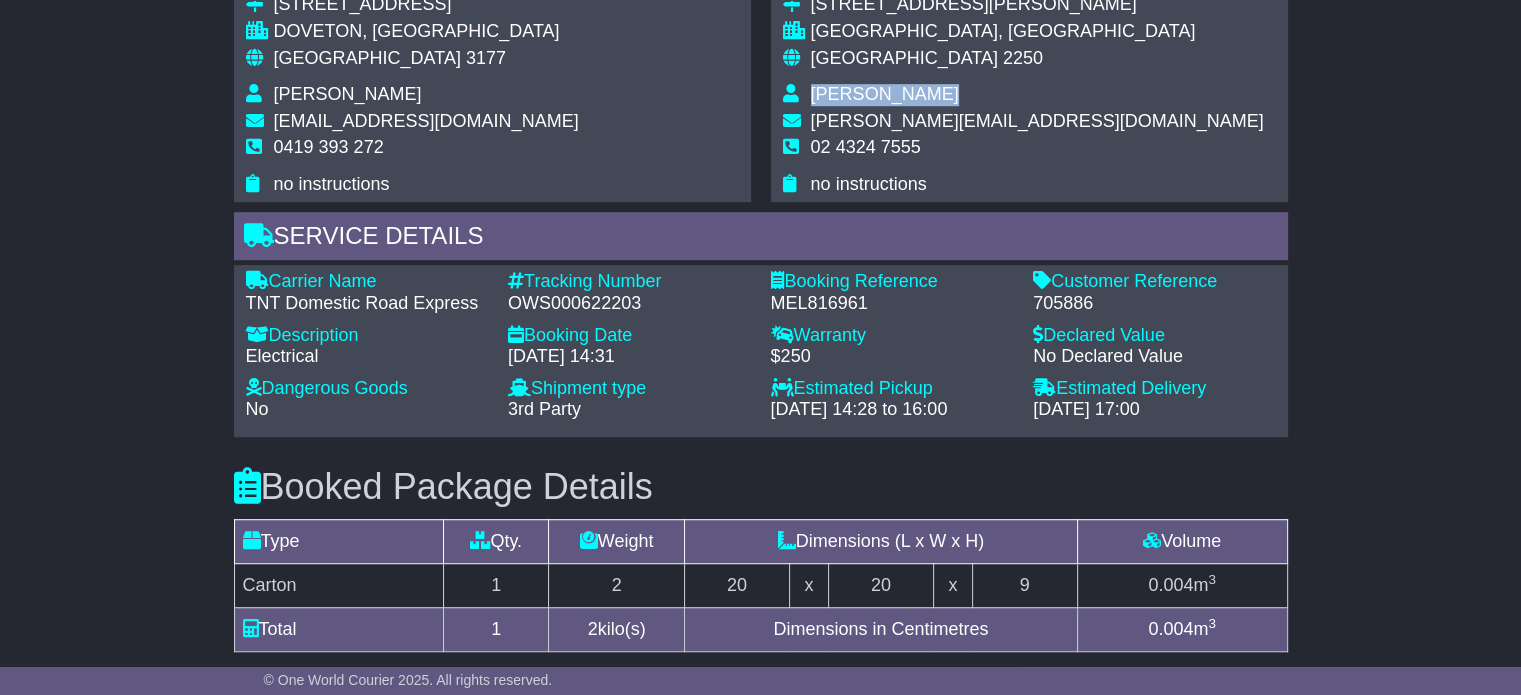 click on "Terry Farham" at bounding box center (885, 94) 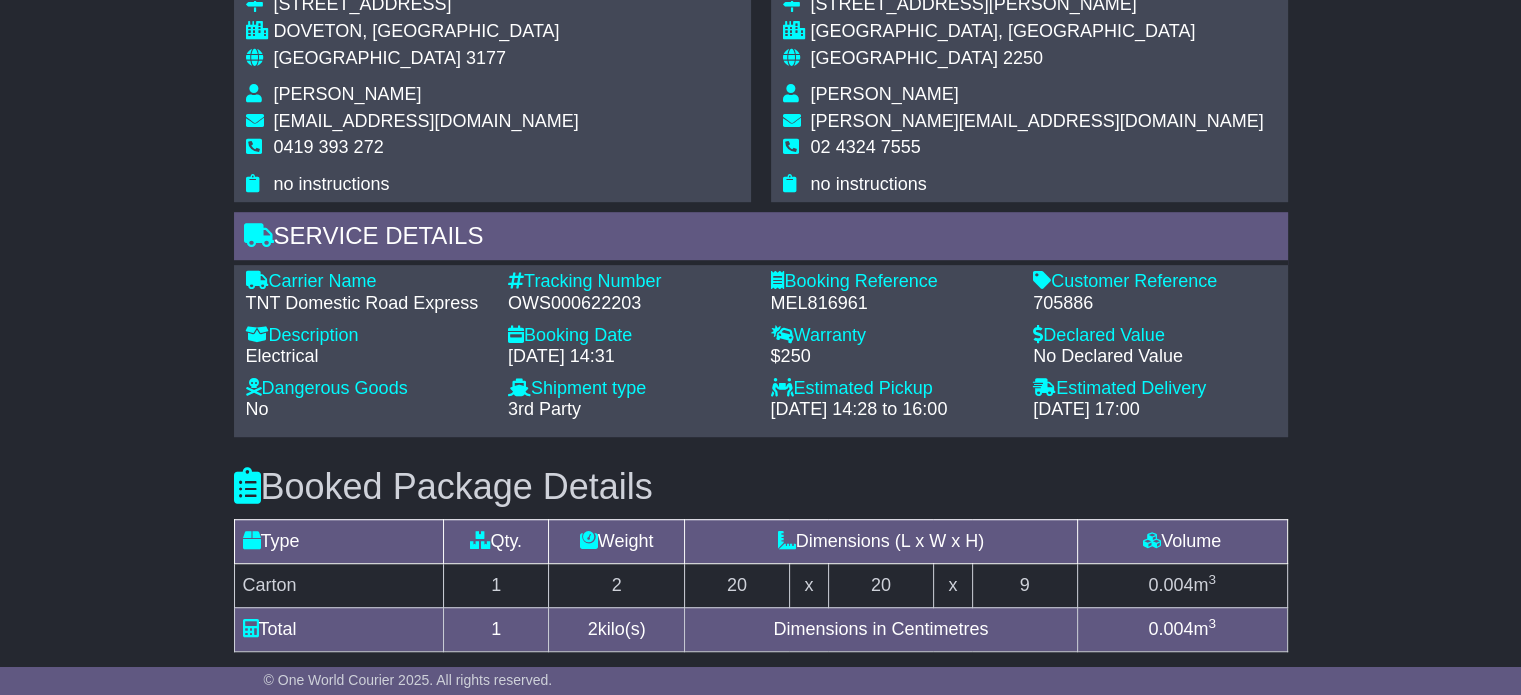 click on "02 4324 7555" at bounding box center [1037, 155] 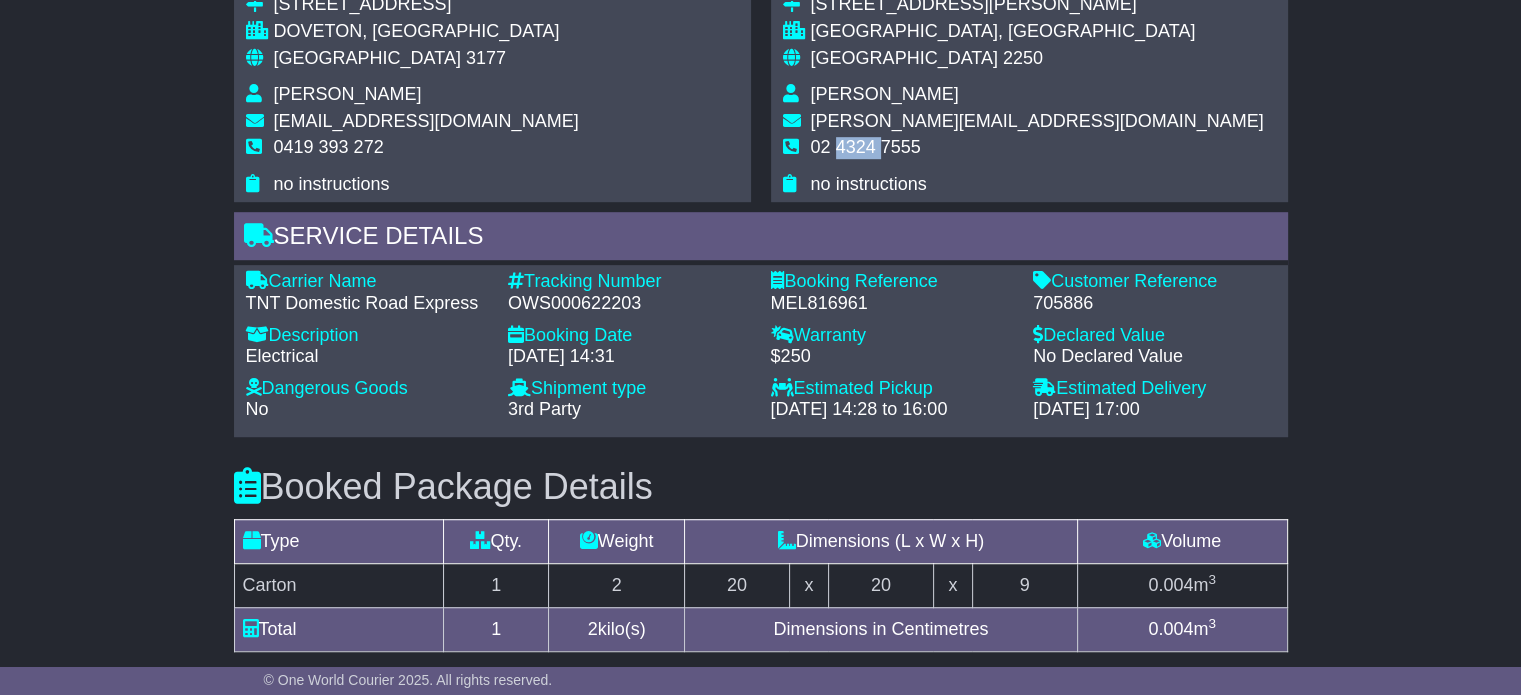 click on "02 4324 7555" at bounding box center (1037, 155) 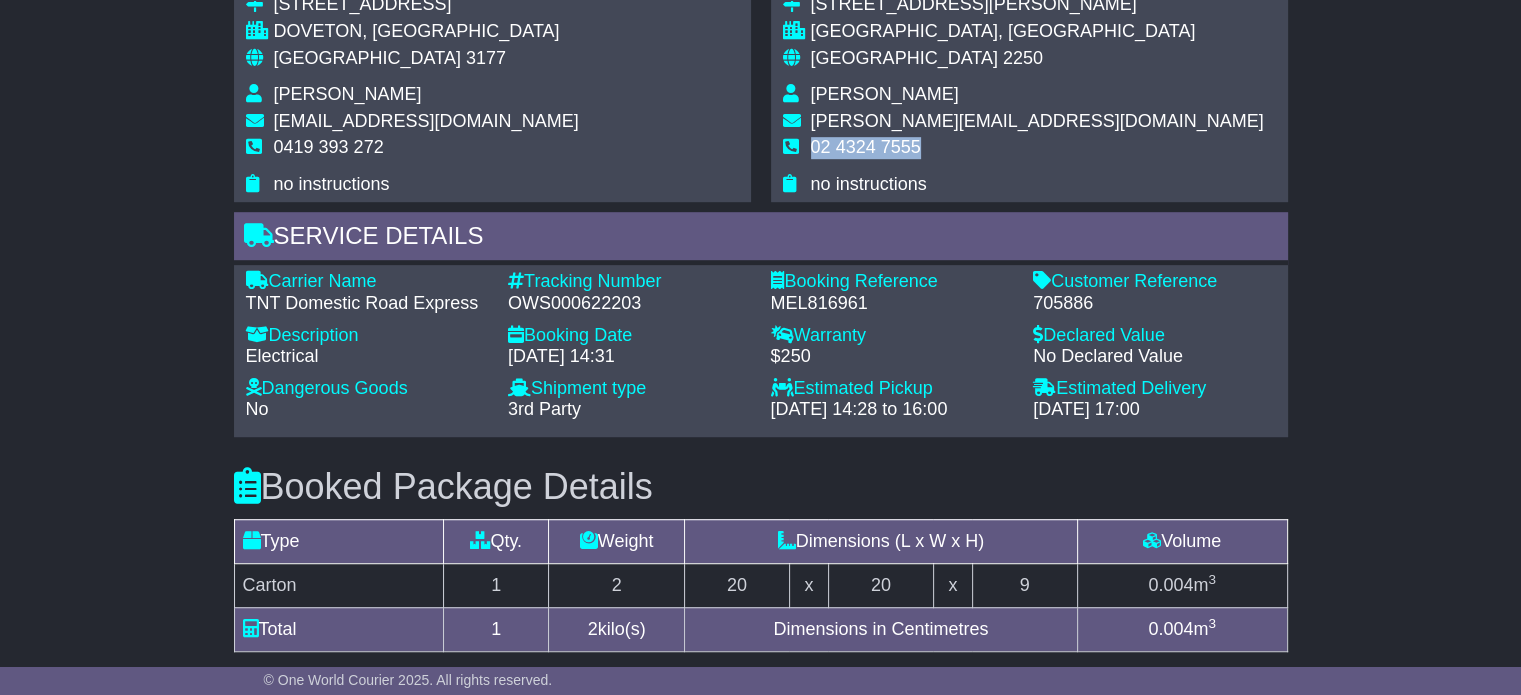 click on "02 4324 7555" at bounding box center [866, 147] 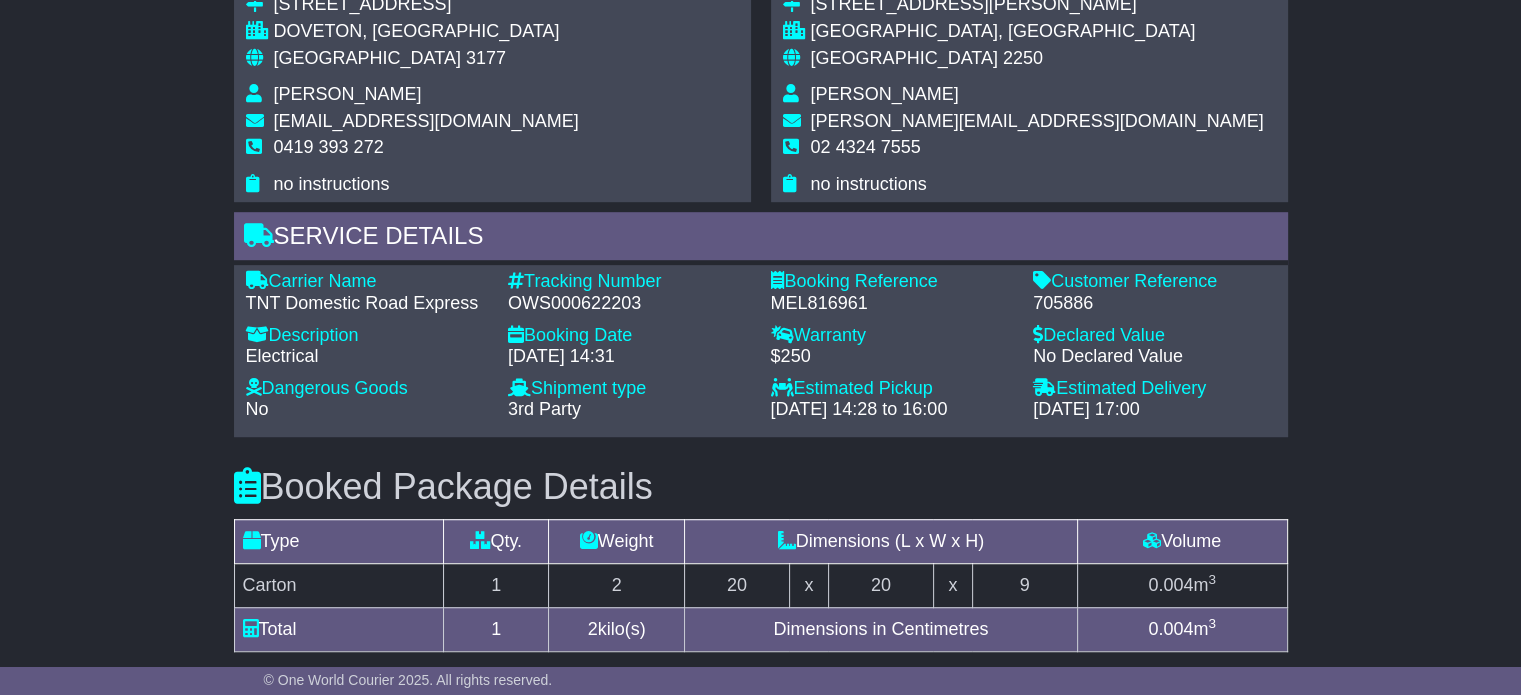 click on "[GEOGRAPHIC_DATA]" at bounding box center [367, 58] 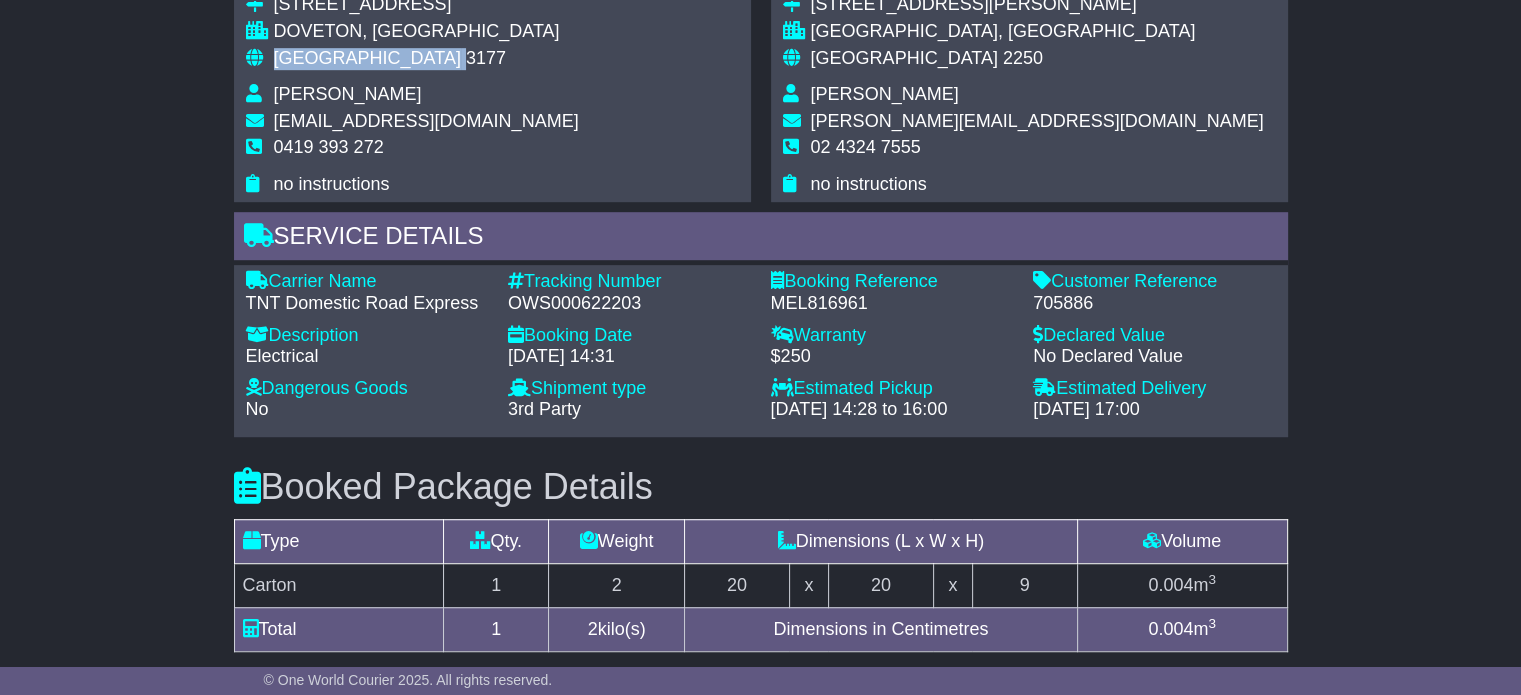 click on "[GEOGRAPHIC_DATA]" at bounding box center (367, 58) 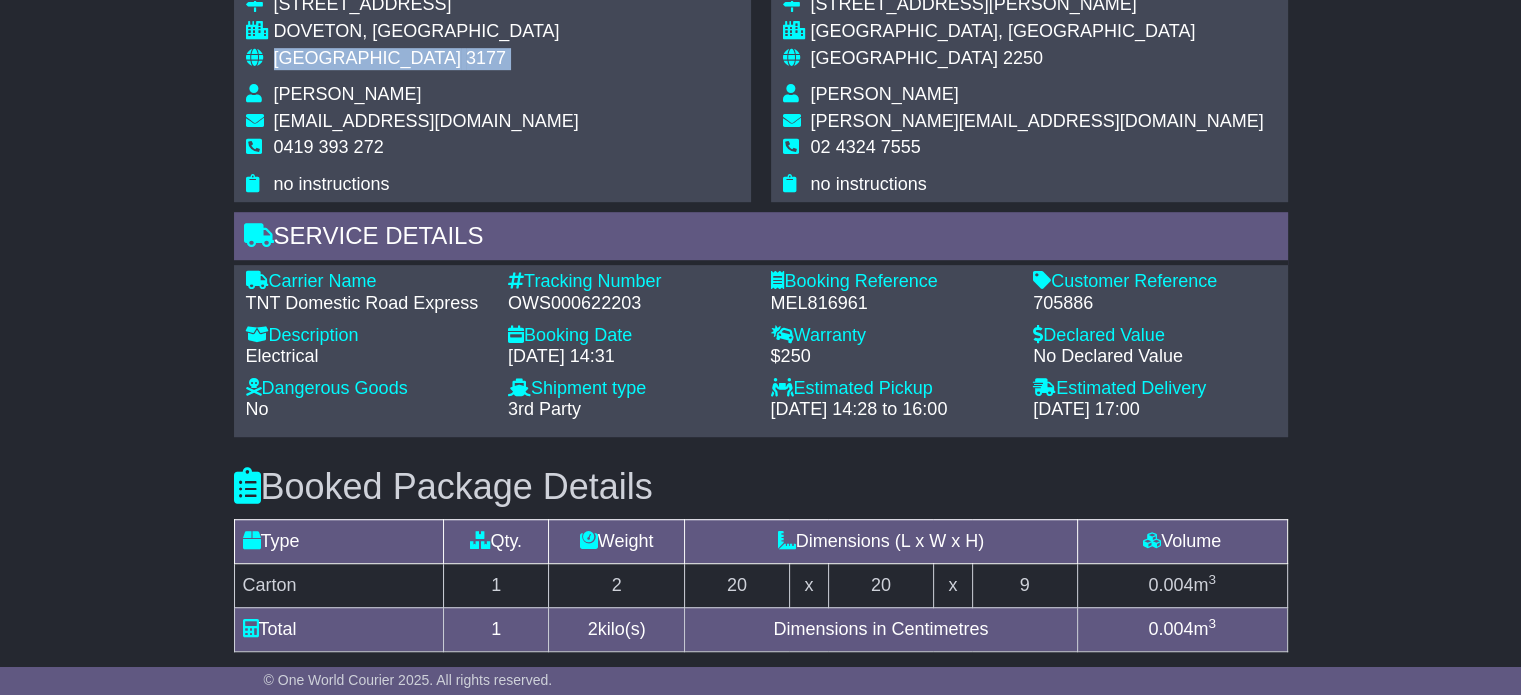 click on "[GEOGRAPHIC_DATA]" at bounding box center (367, 58) 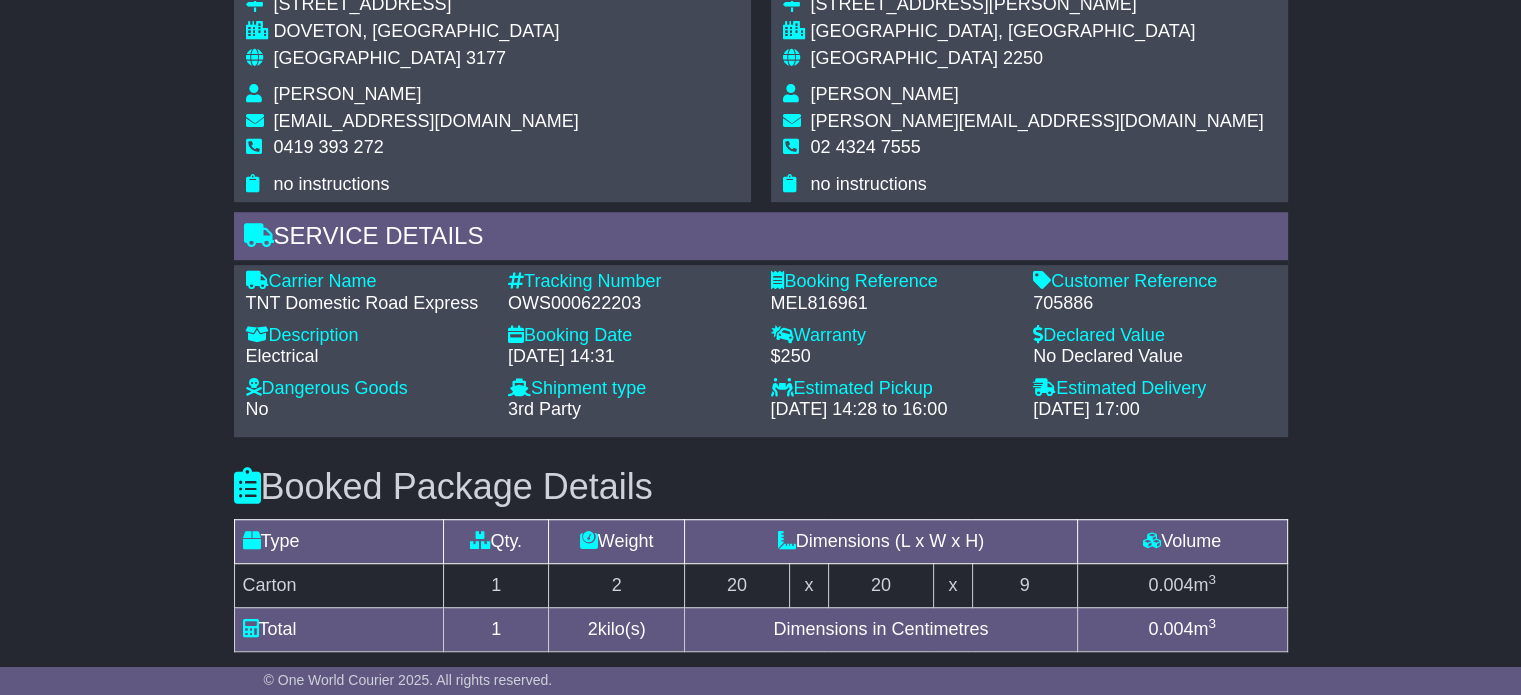 click on "2250" at bounding box center (1023, 58) 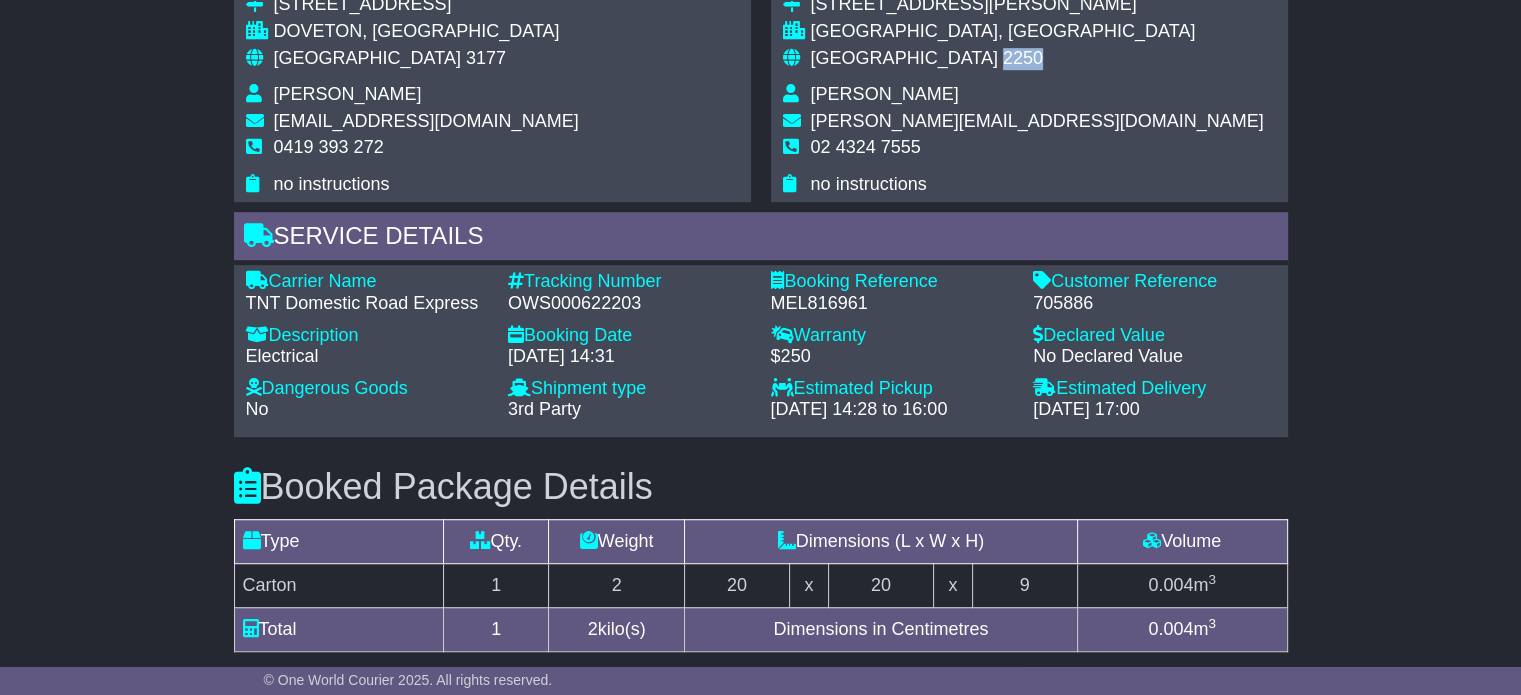 click on "2250" at bounding box center [1023, 58] 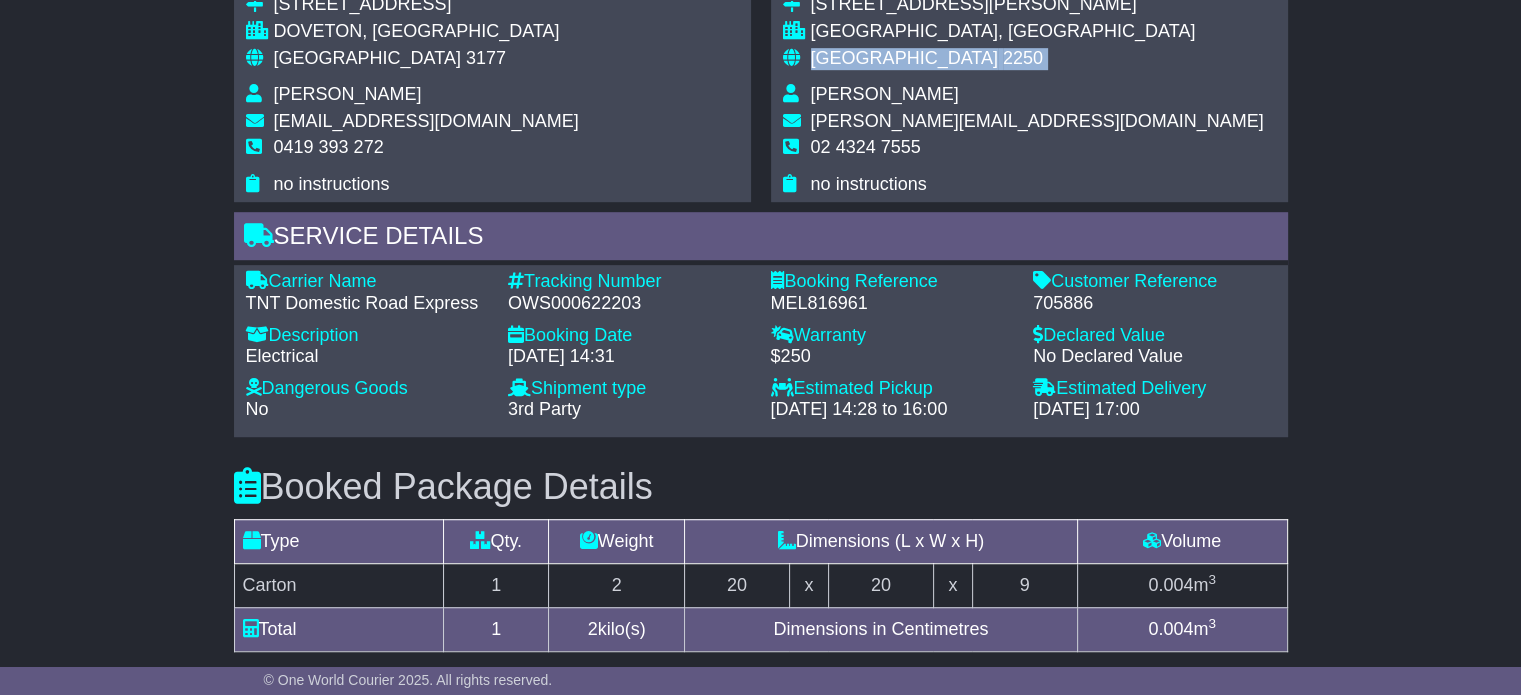 click on "2250" at bounding box center [1023, 58] 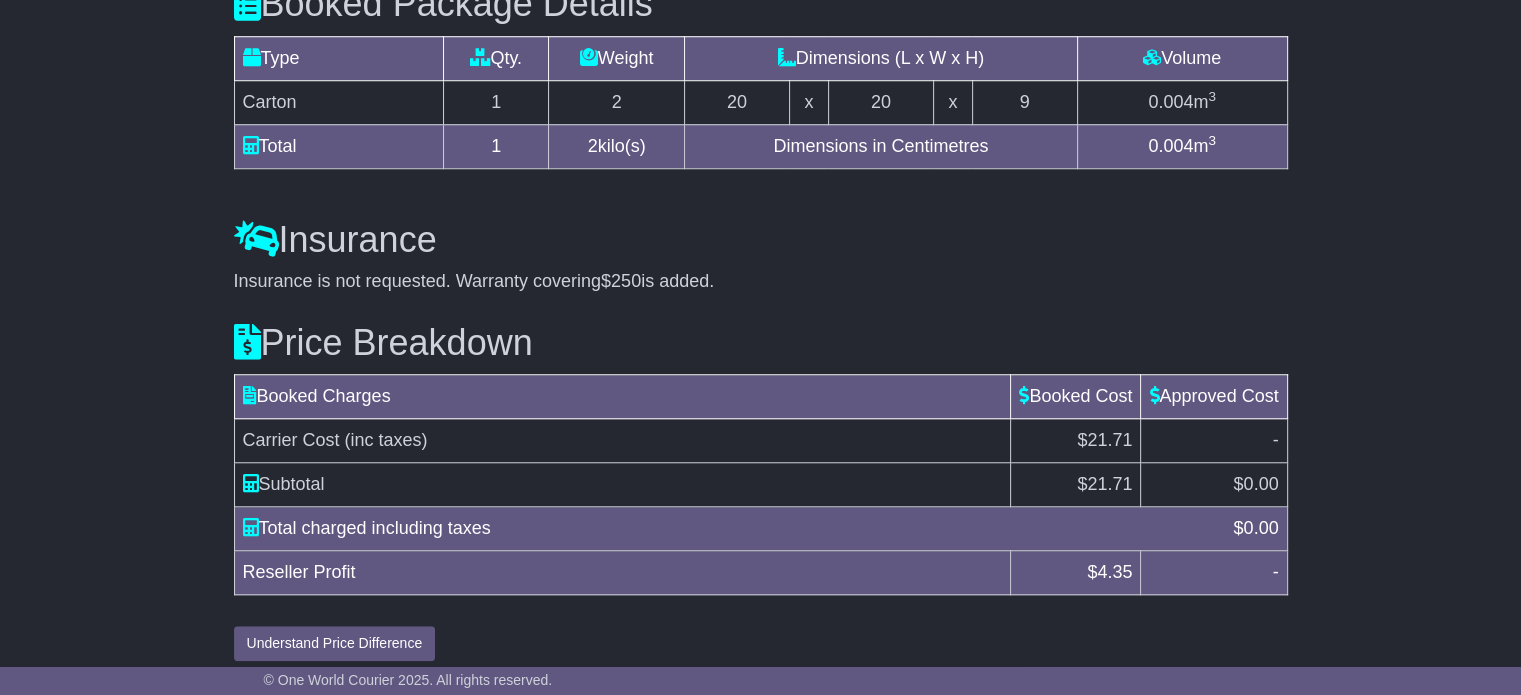 scroll, scrollTop: 1694, scrollLeft: 0, axis: vertical 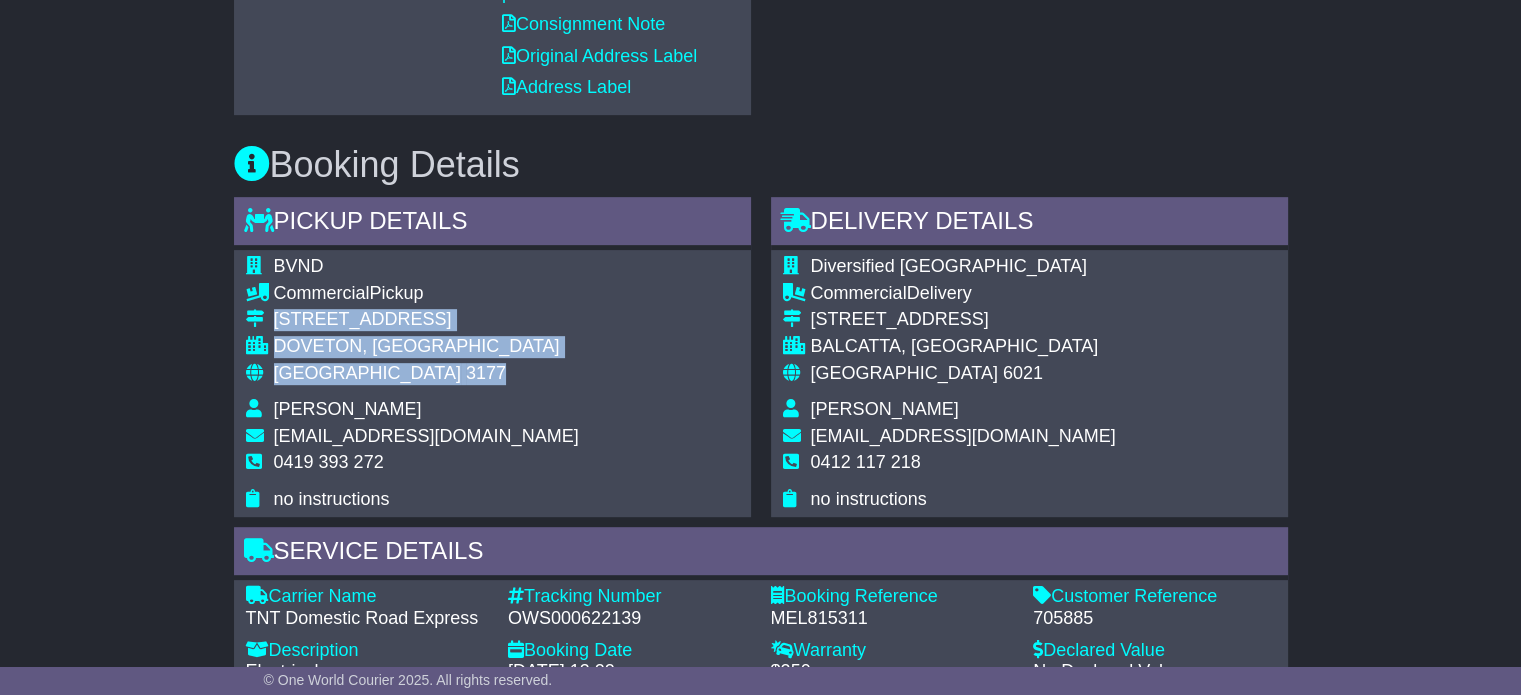 drag, startPoint x: 385, startPoint y: 355, endPoint x: 258, endPoint y: 295, distance: 140.45996 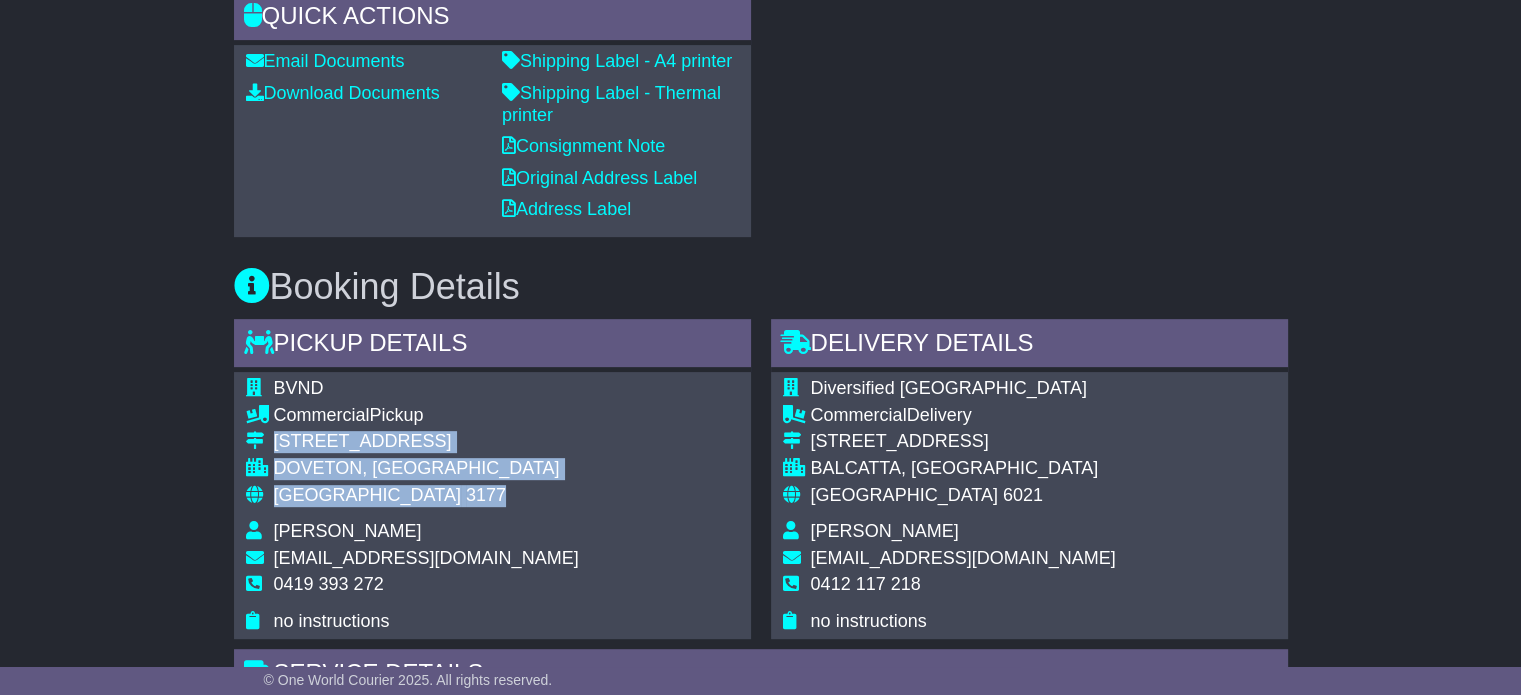 scroll, scrollTop: 1000, scrollLeft: 0, axis: vertical 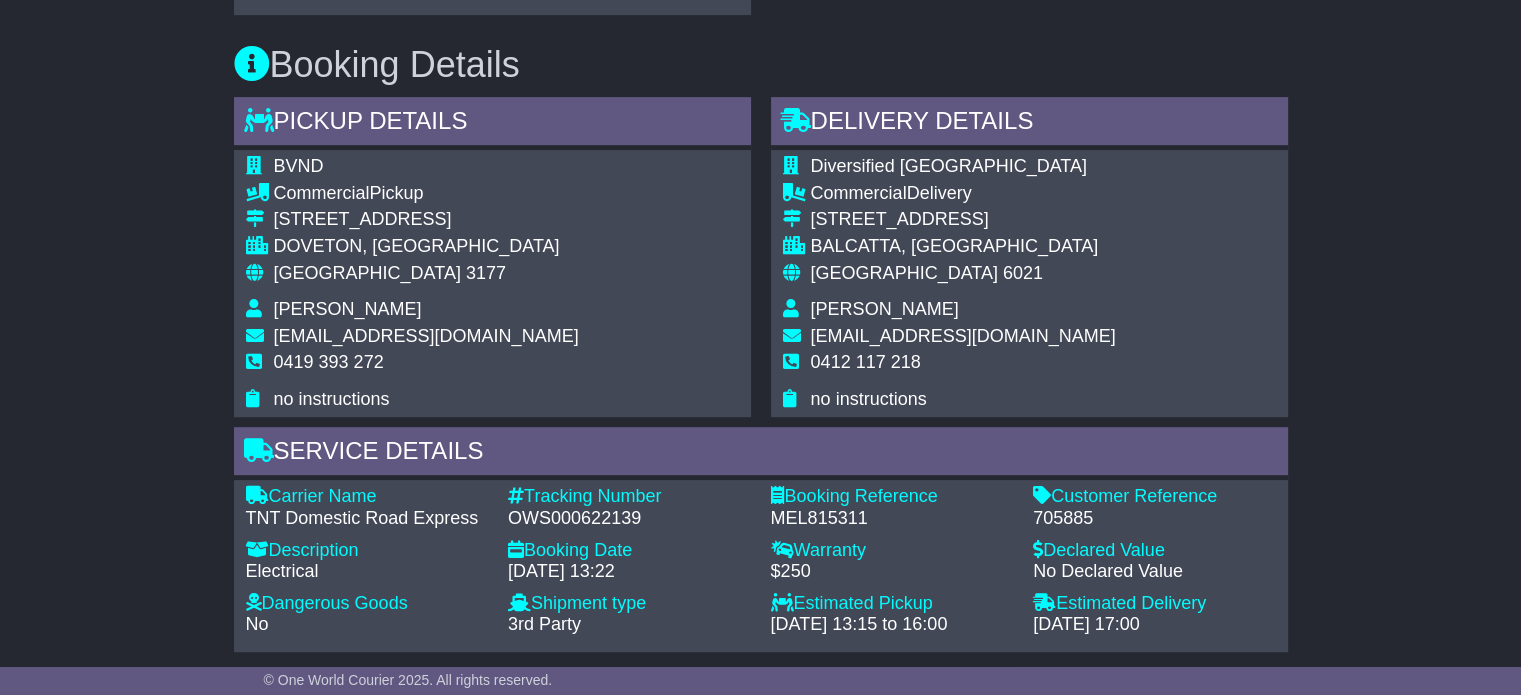 click on "0419 393 272" at bounding box center [329, 362] 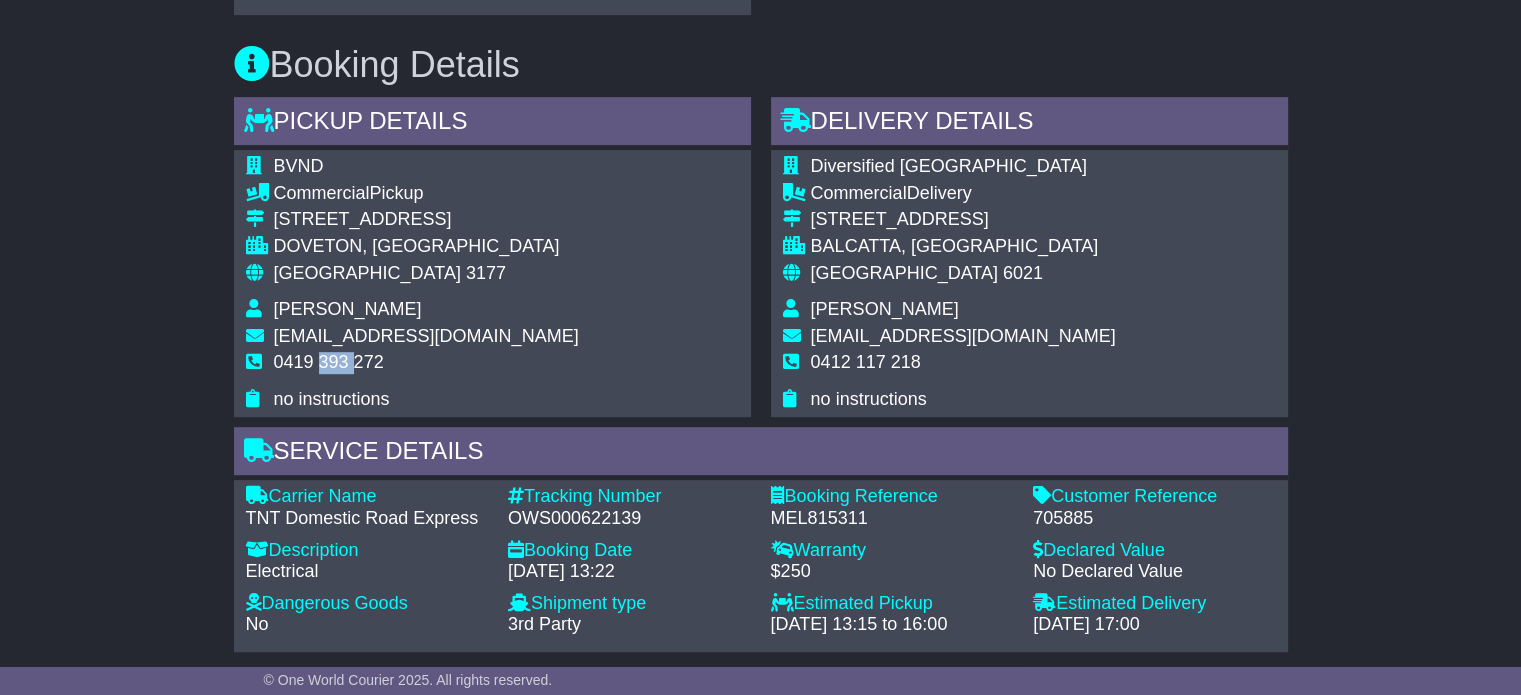 click on "0419 393 272" at bounding box center (329, 362) 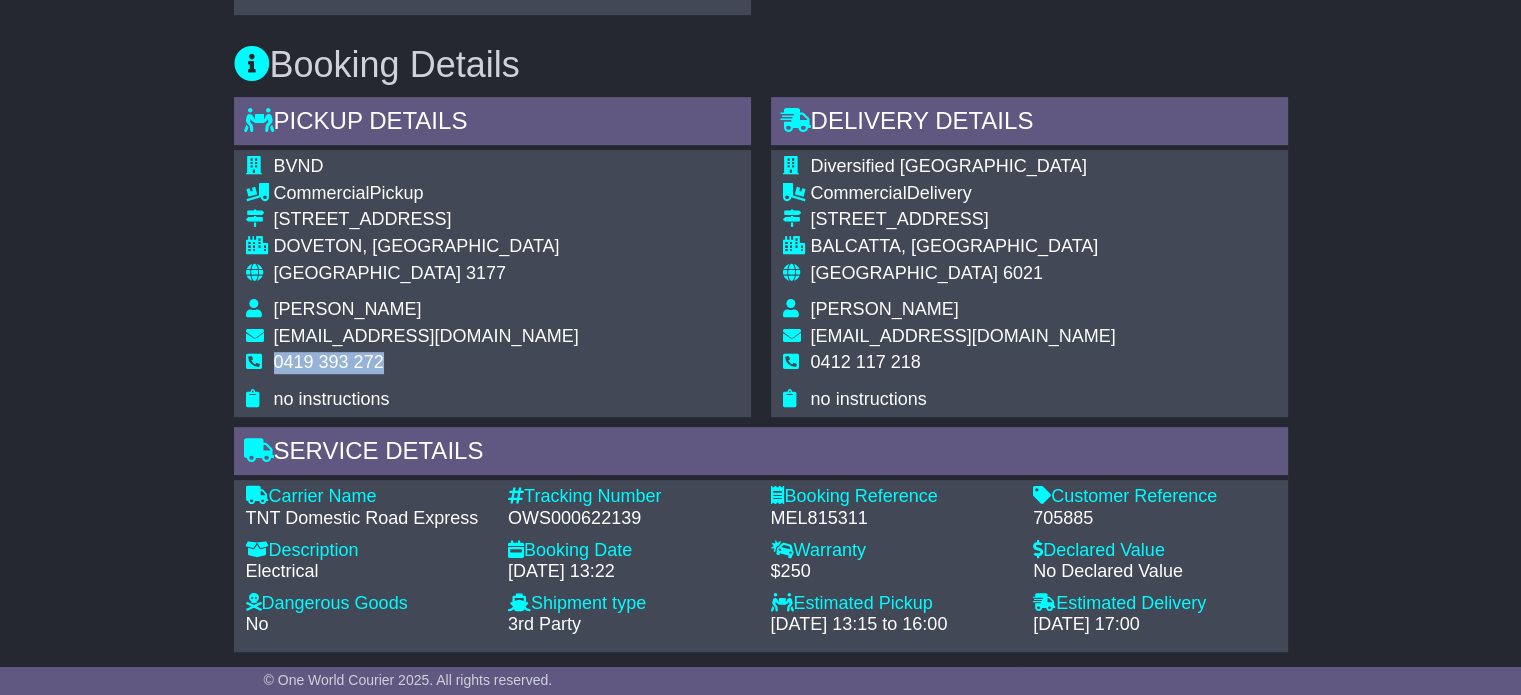 click on "0419 393 272" at bounding box center (329, 362) 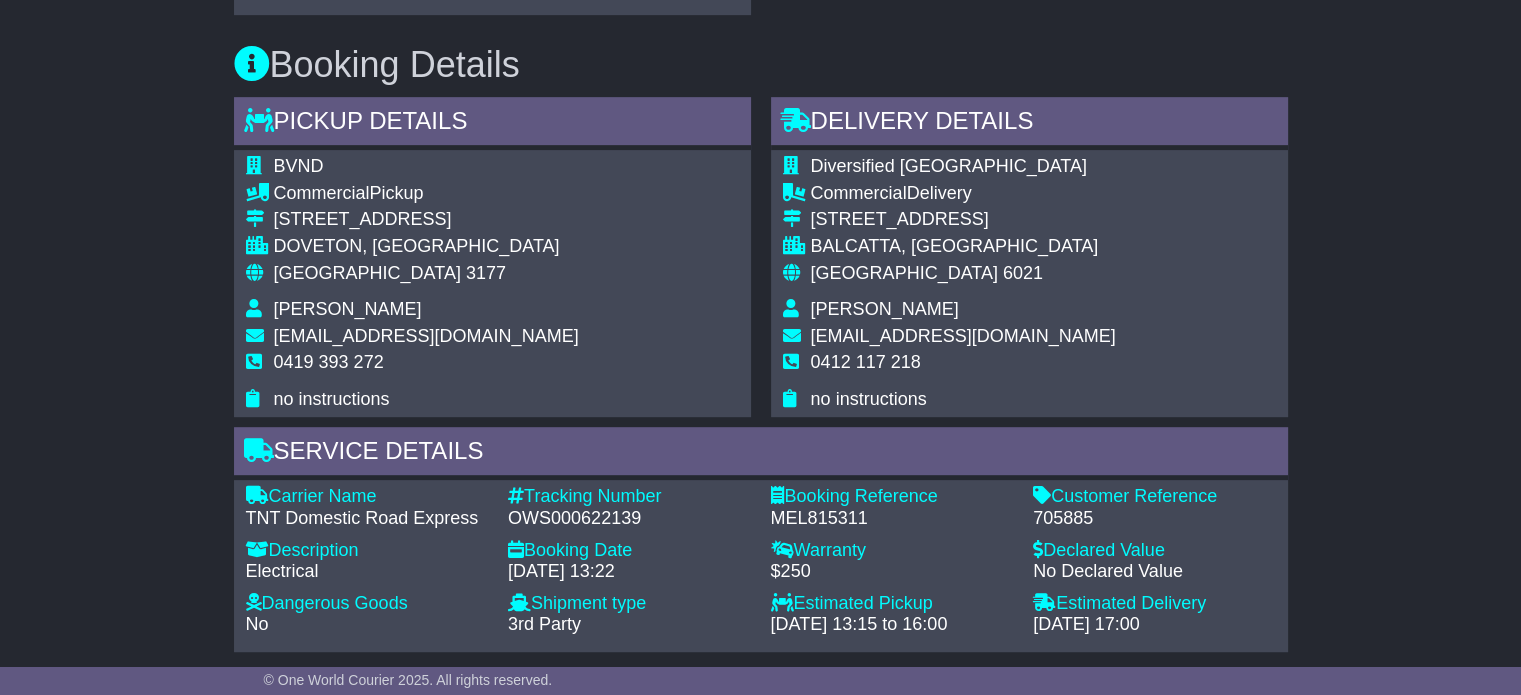 click on "OWS000622139" at bounding box center [629, 519] 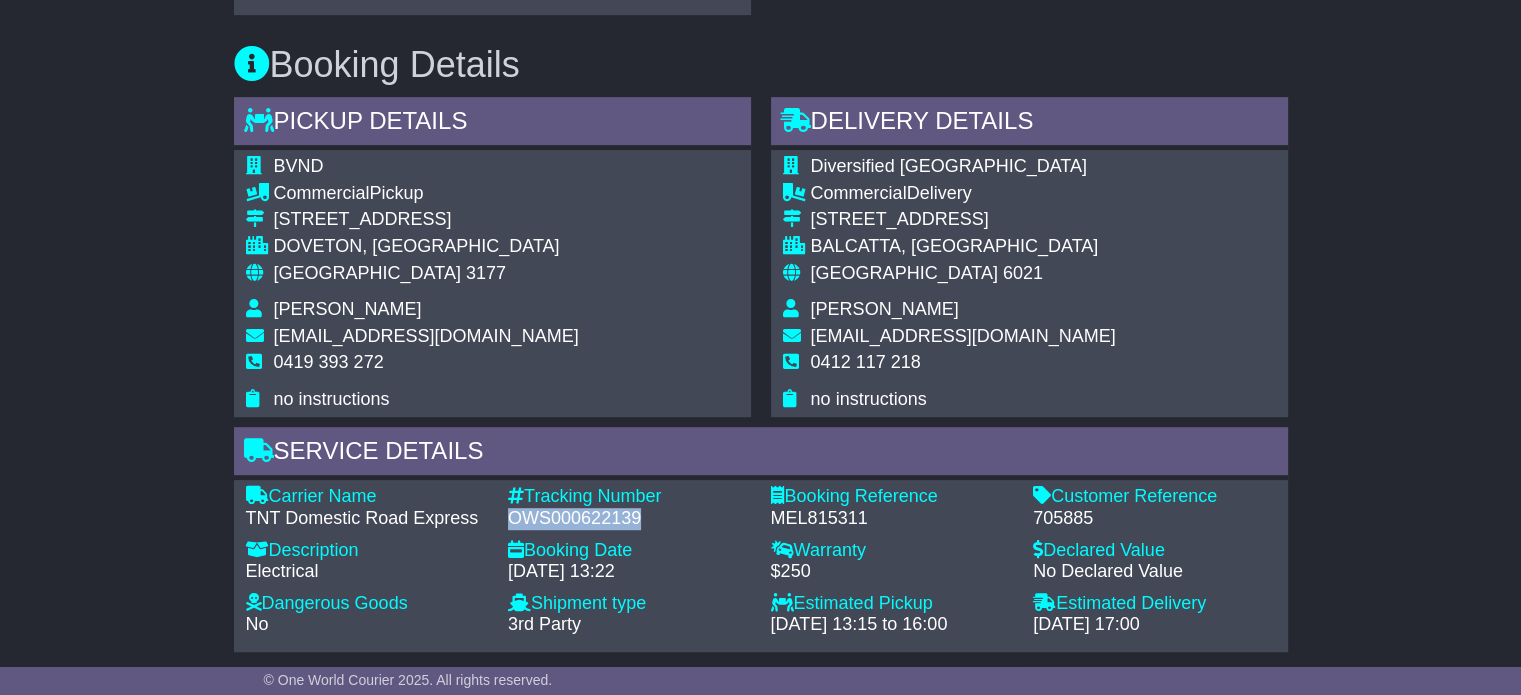 click on "OWS000622139" at bounding box center [629, 519] 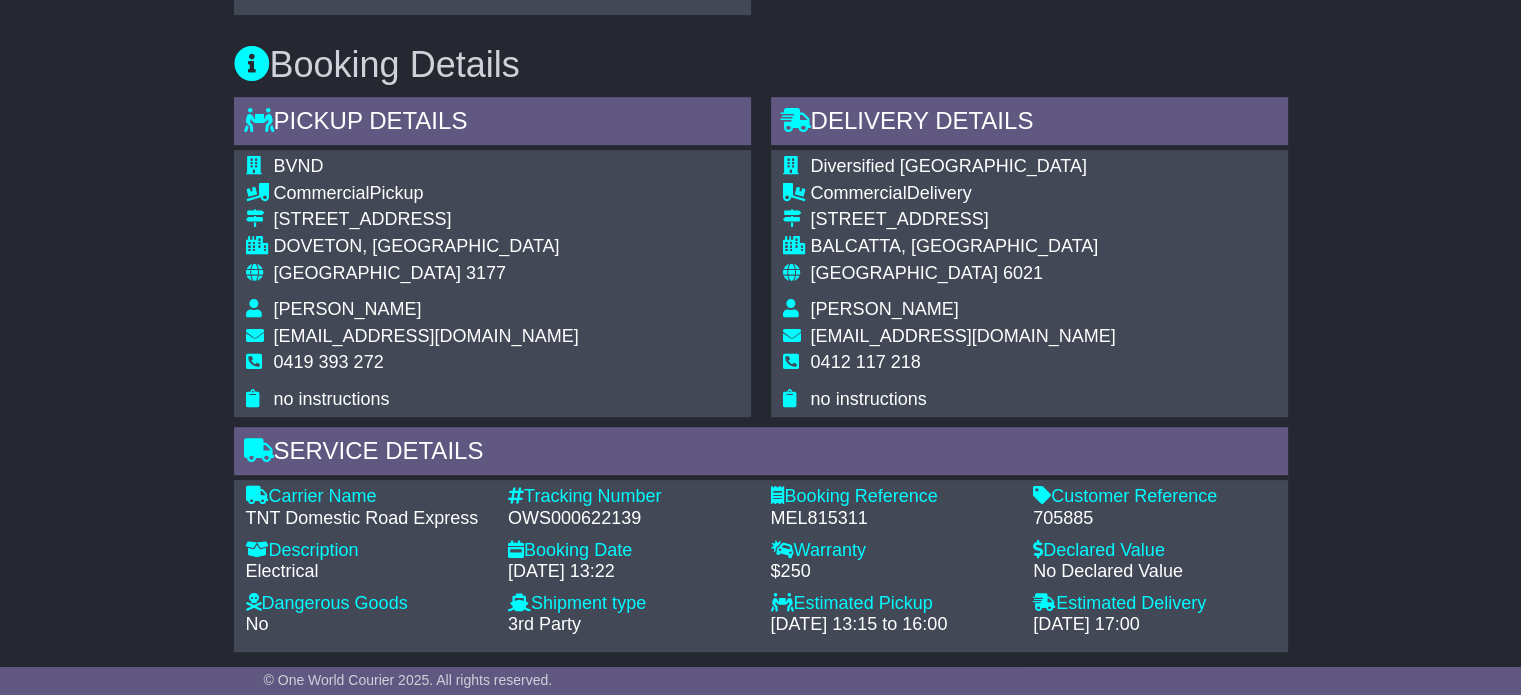 click on "TNT Domestic Road Express" at bounding box center (367, 519) 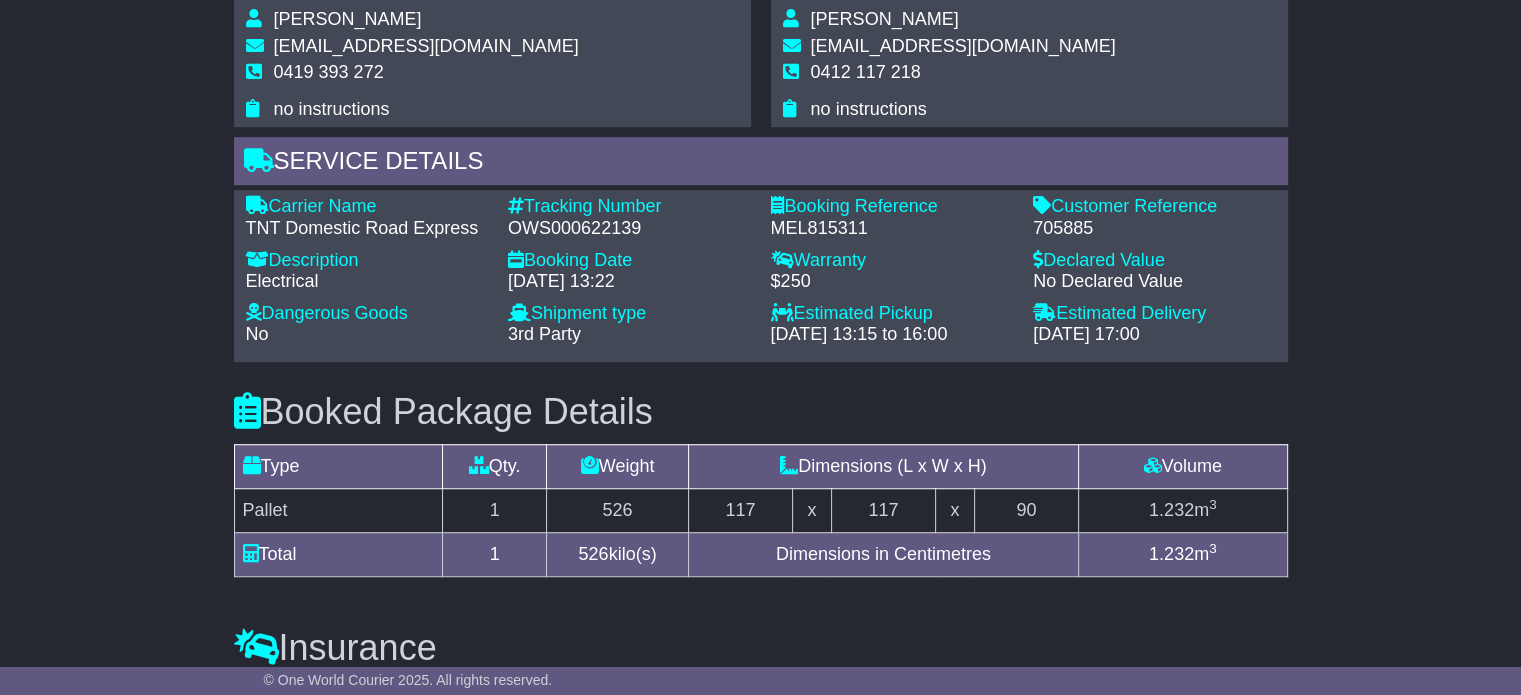 scroll, scrollTop: 1300, scrollLeft: 0, axis: vertical 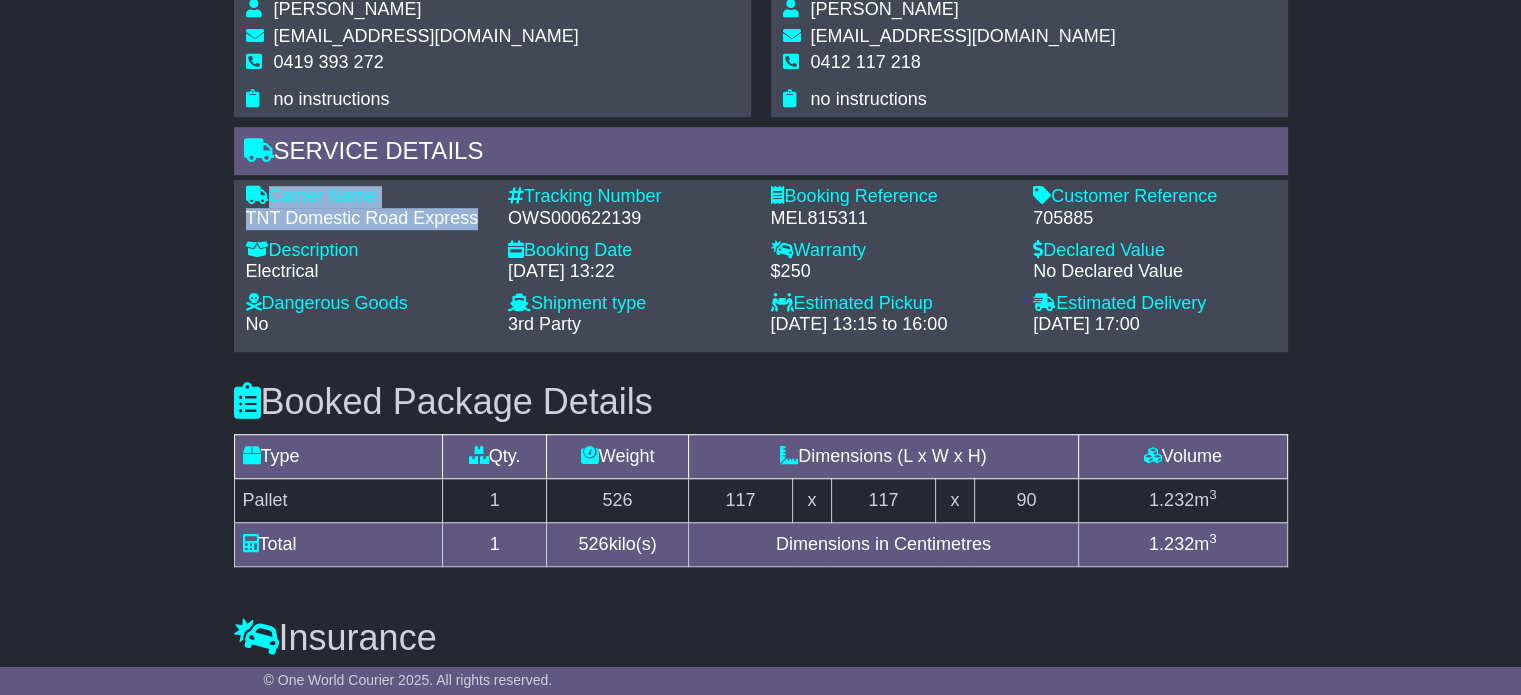 drag, startPoint x: 447, startPoint y: 195, endPoint x: 269, endPoint y: 179, distance: 178.71765 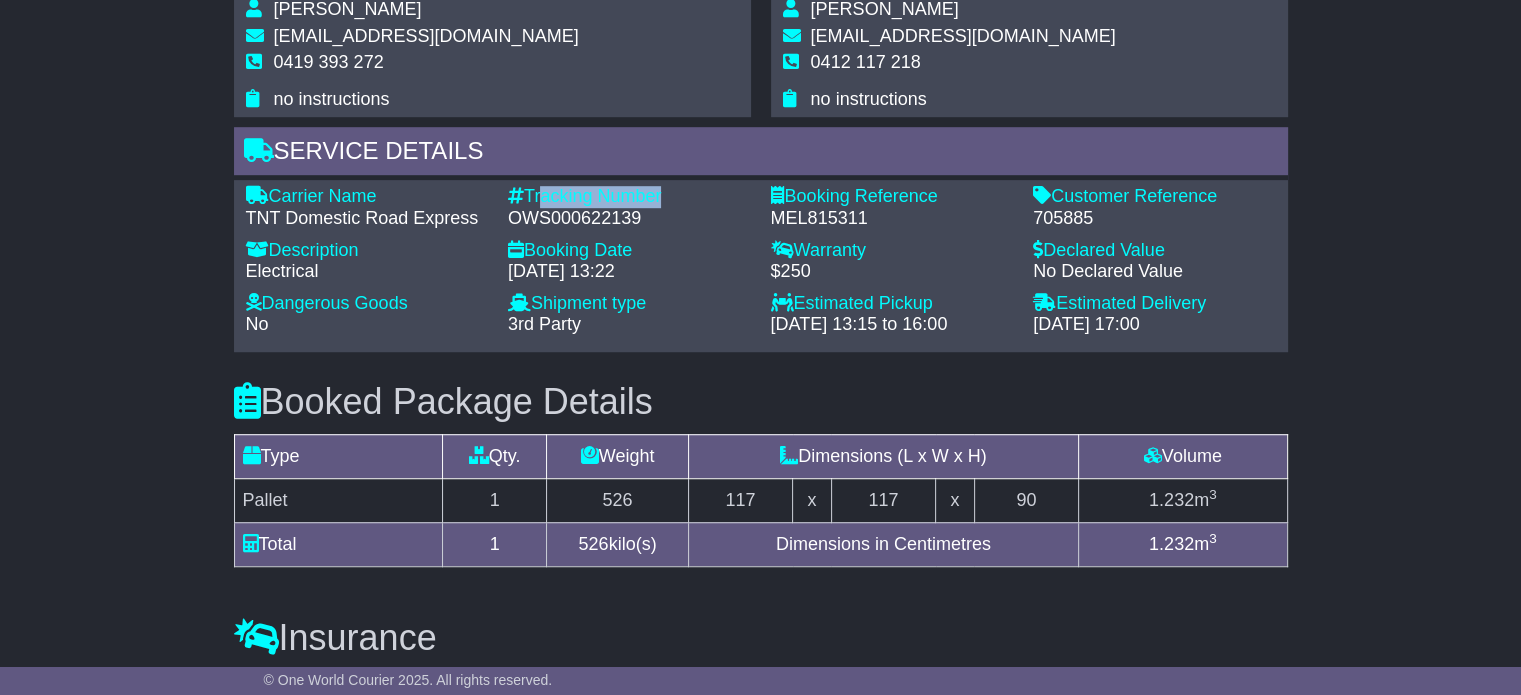 drag, startPoint x: 660, startPoint y: 188, endPoint x: 616, endPoint y: 198, distance: 45.122055 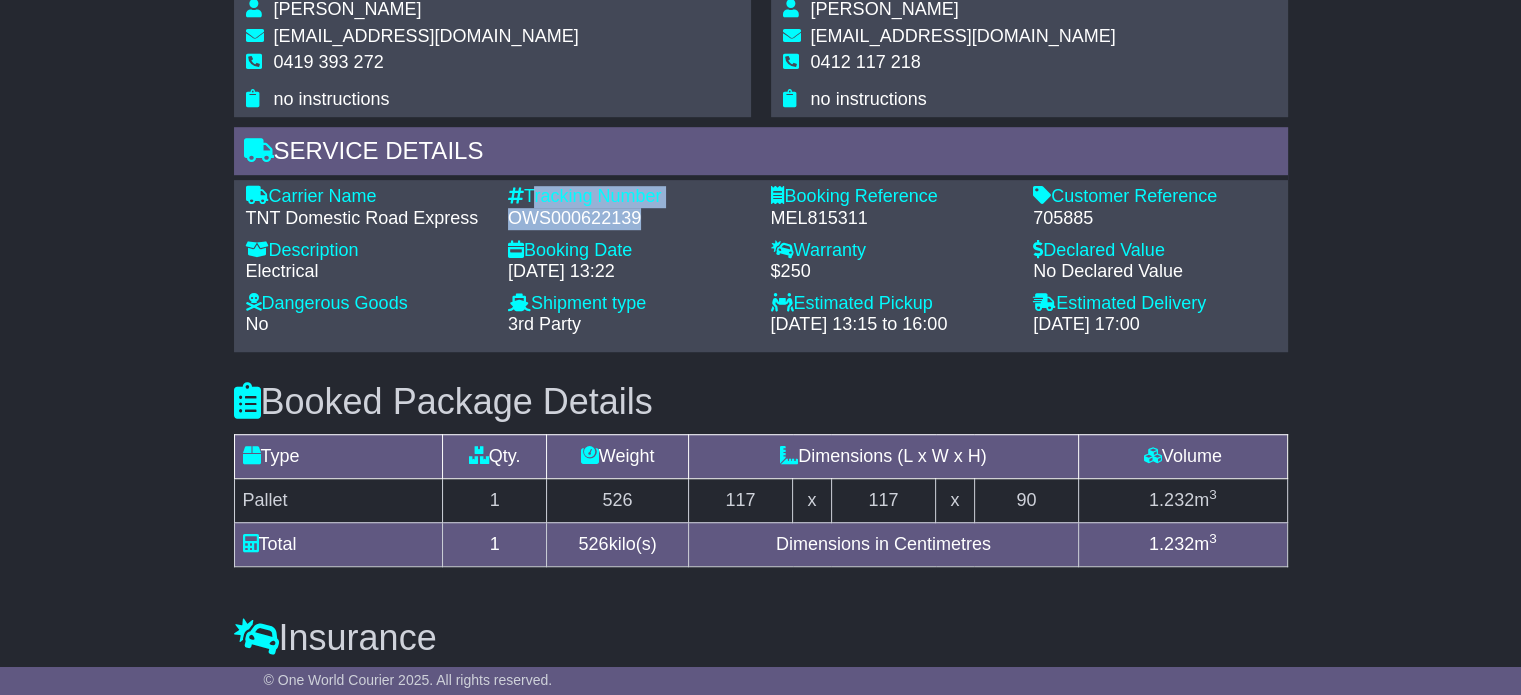 drag, startPoint x: 641, startPoint y: 203, endPoint x: 531, endPoint y: 175, distance: 113.507706 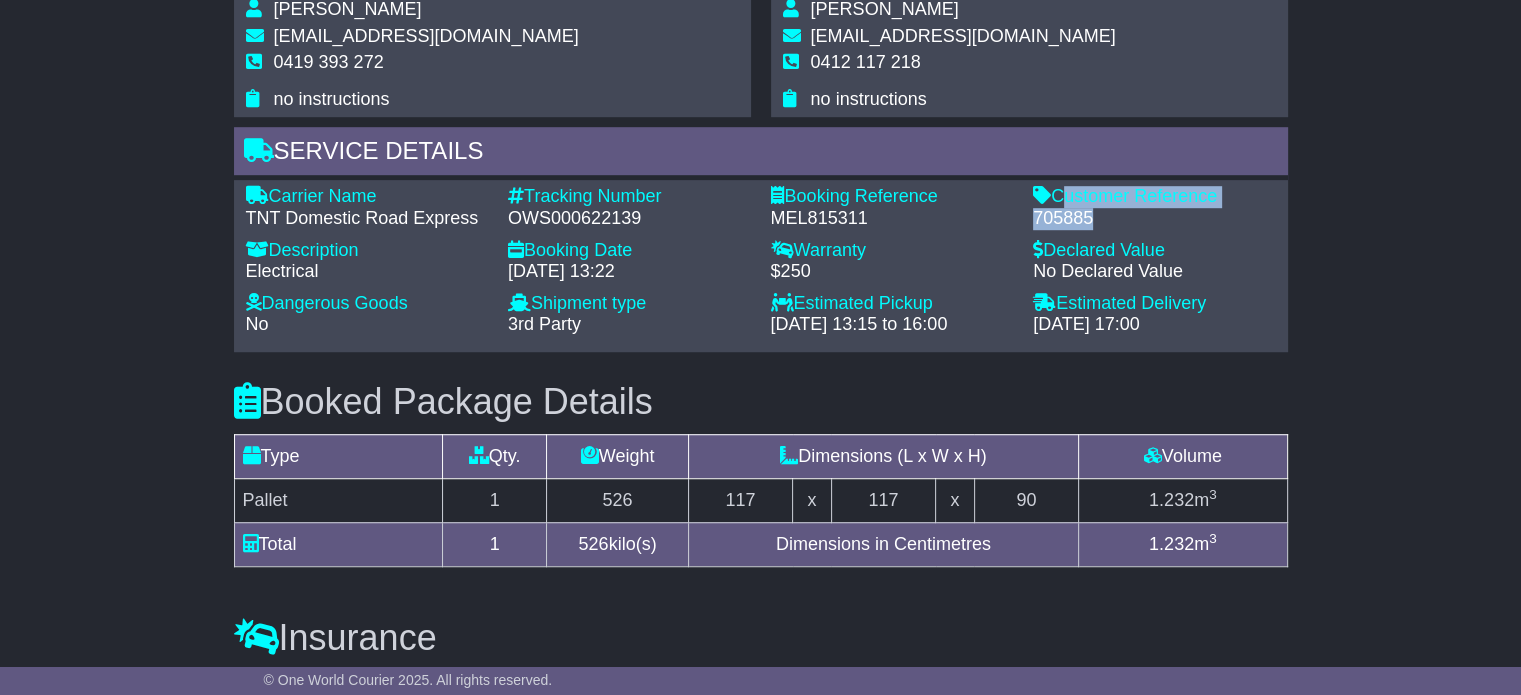 drag, startPoint x: 1100, startPoint y: 199, endPoint x: 1061, endPoint y: 183, distance: 42.154476 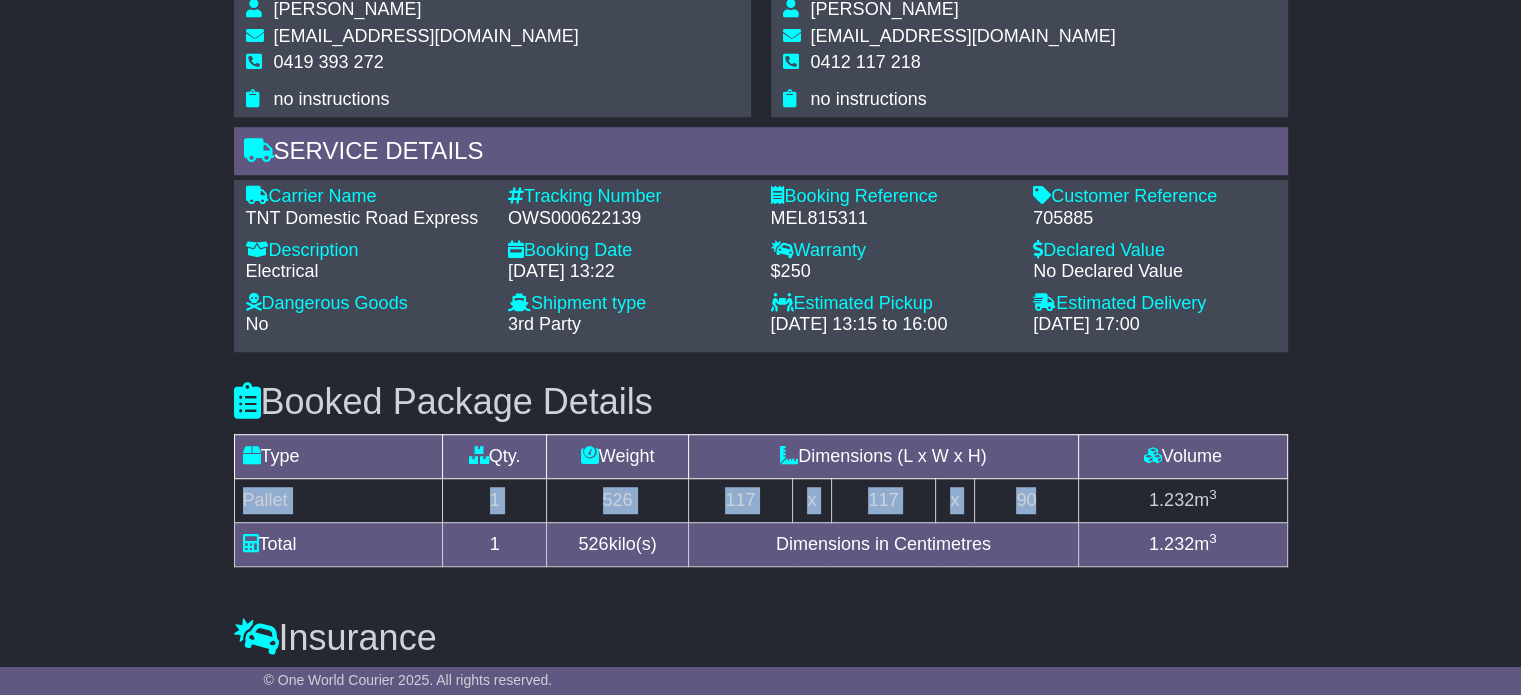 drag, startPoint x: 244, startPoint y: 477, endPoint x: 1042, endPoint y: 467, distance: 798.0627 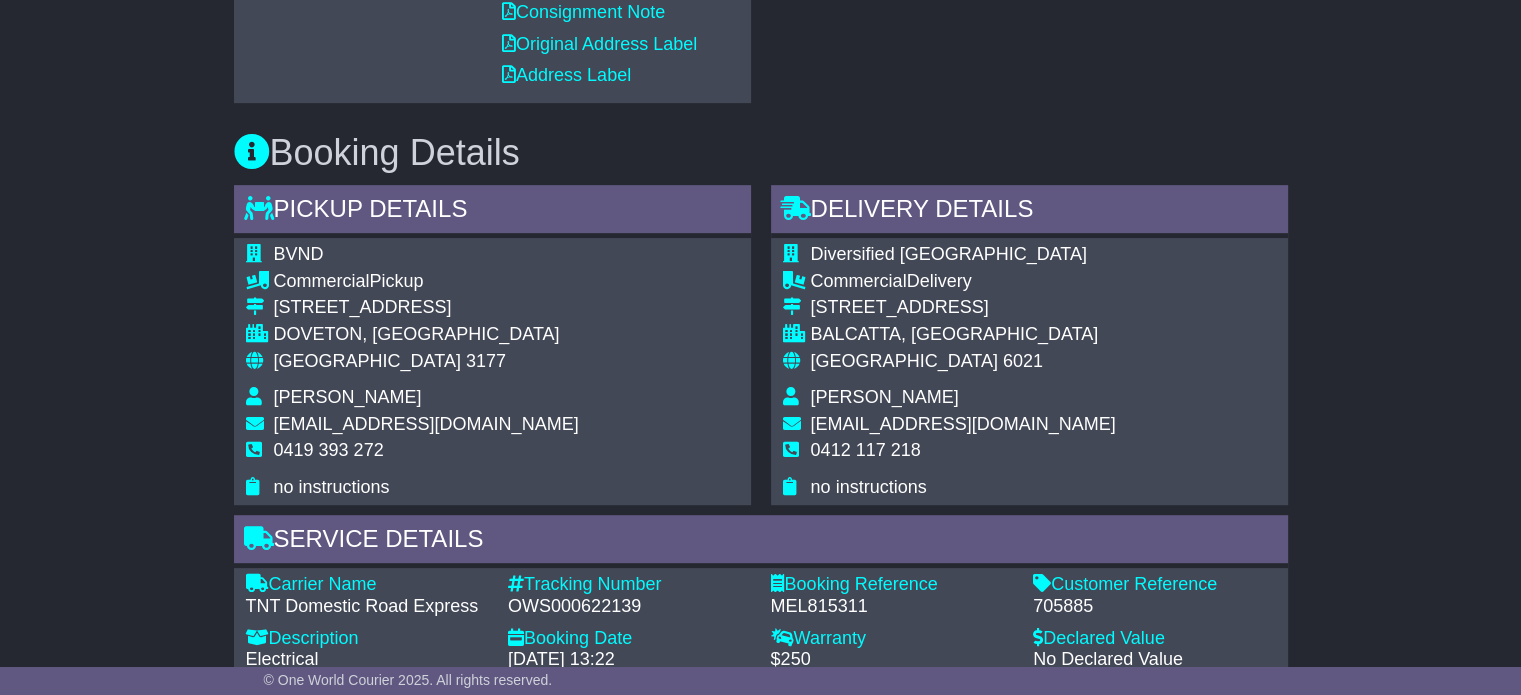 scroll, scrollTop: 900, scrollLeft: 0, axis: vertical 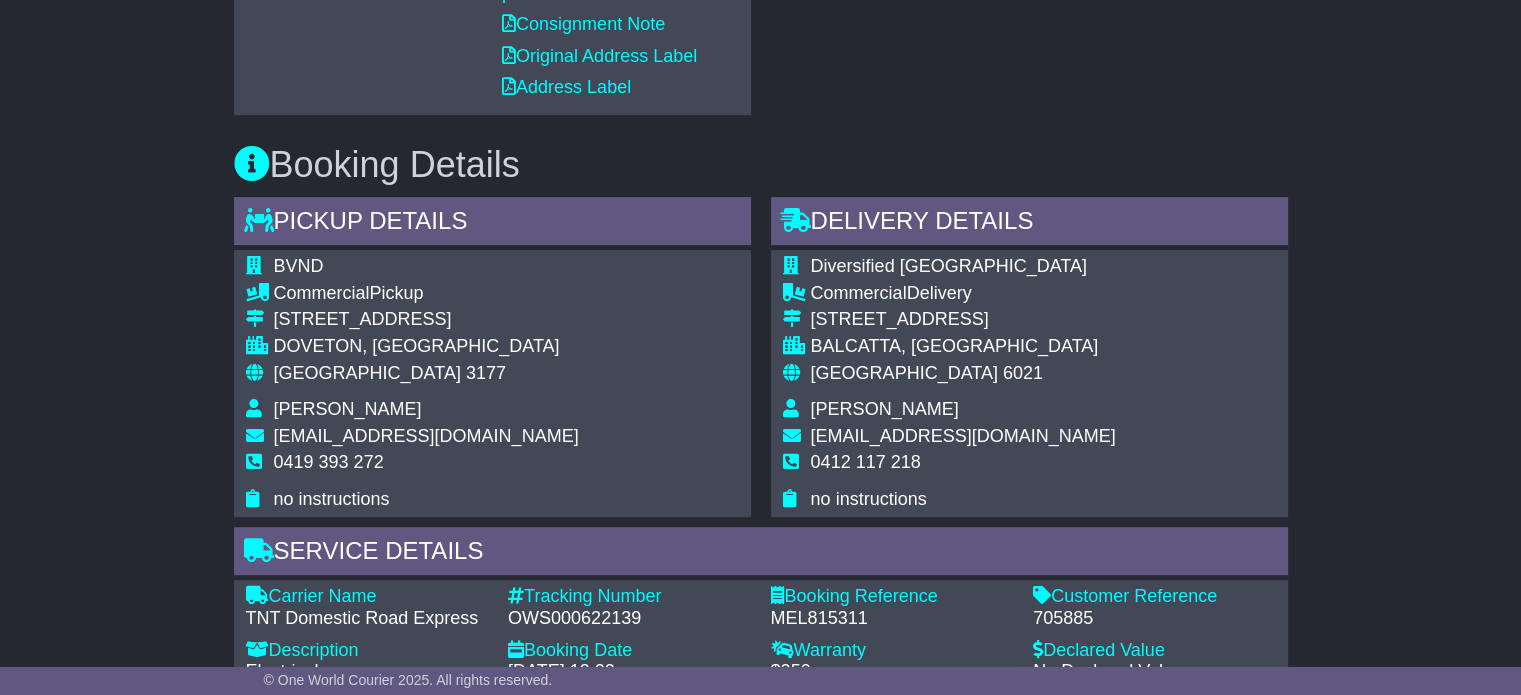 click on "Craig Loyd" at bounding box center (963, 412) 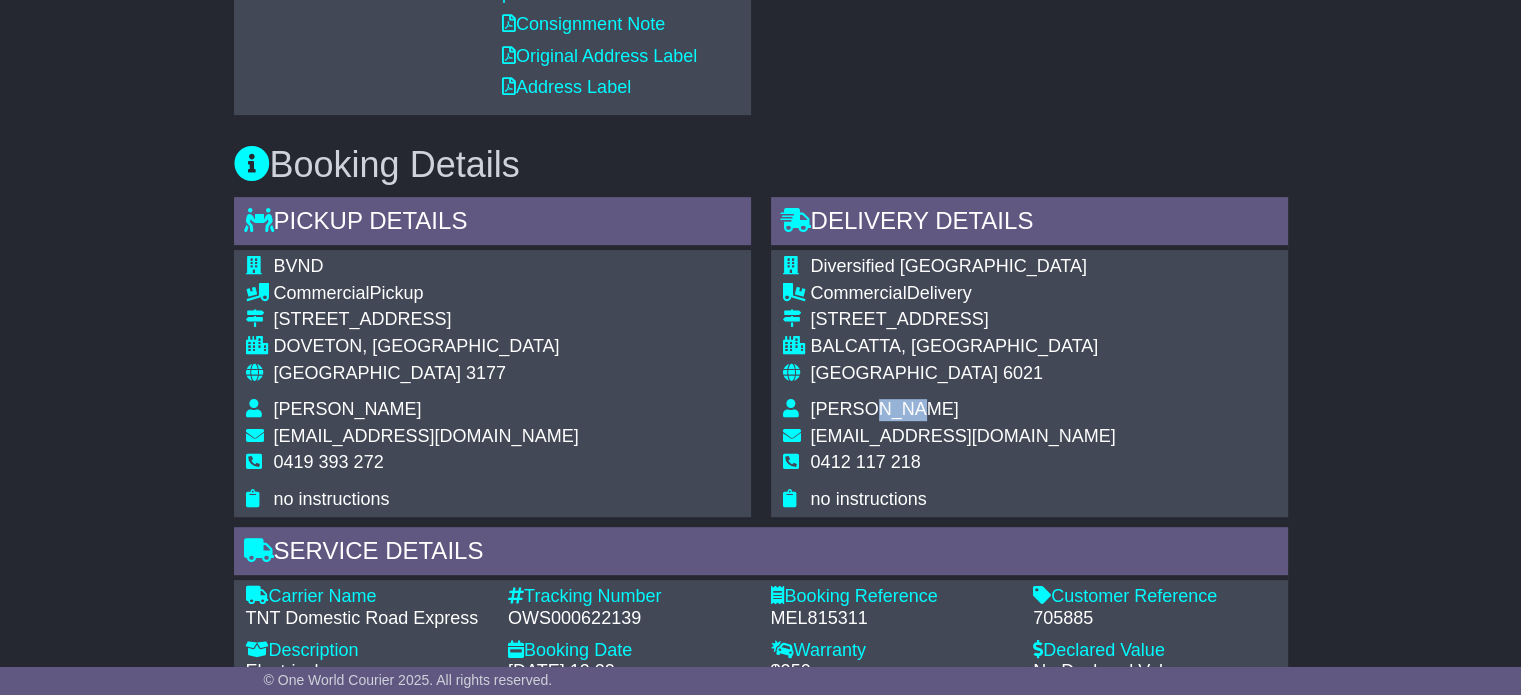 click on "Craig Loyd" at bounding box center (885, 409) 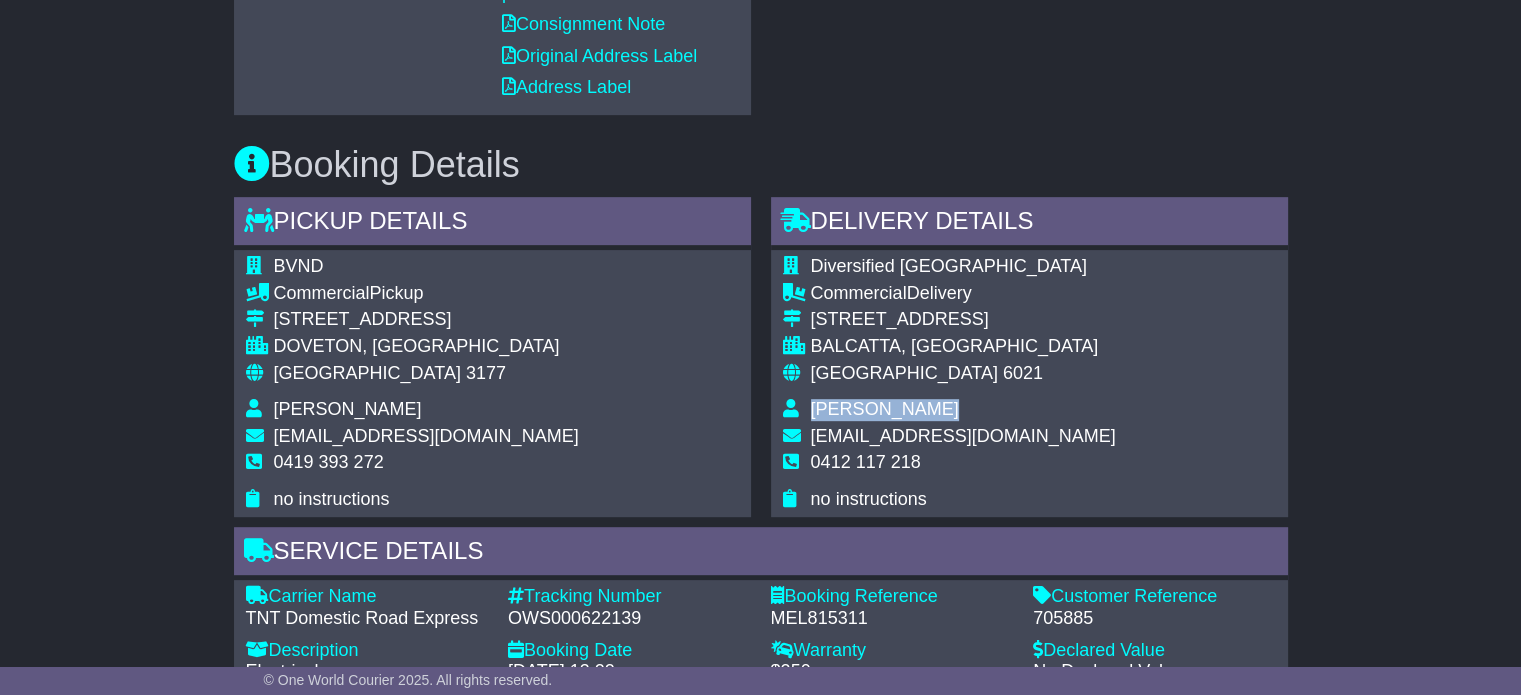 click on "Craig Loyd" at bounding box center (885, 409) 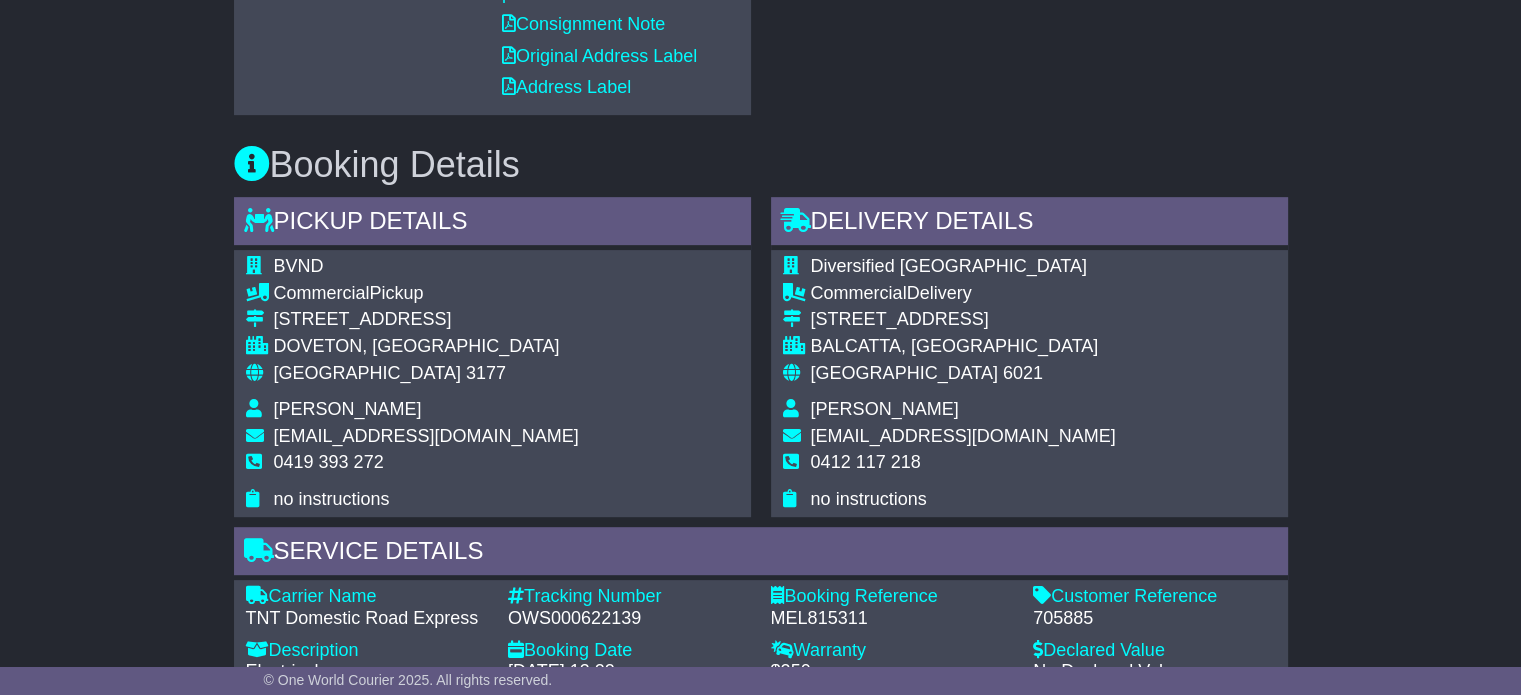 click on "0412 117 218" at bounding box center (866, 462) 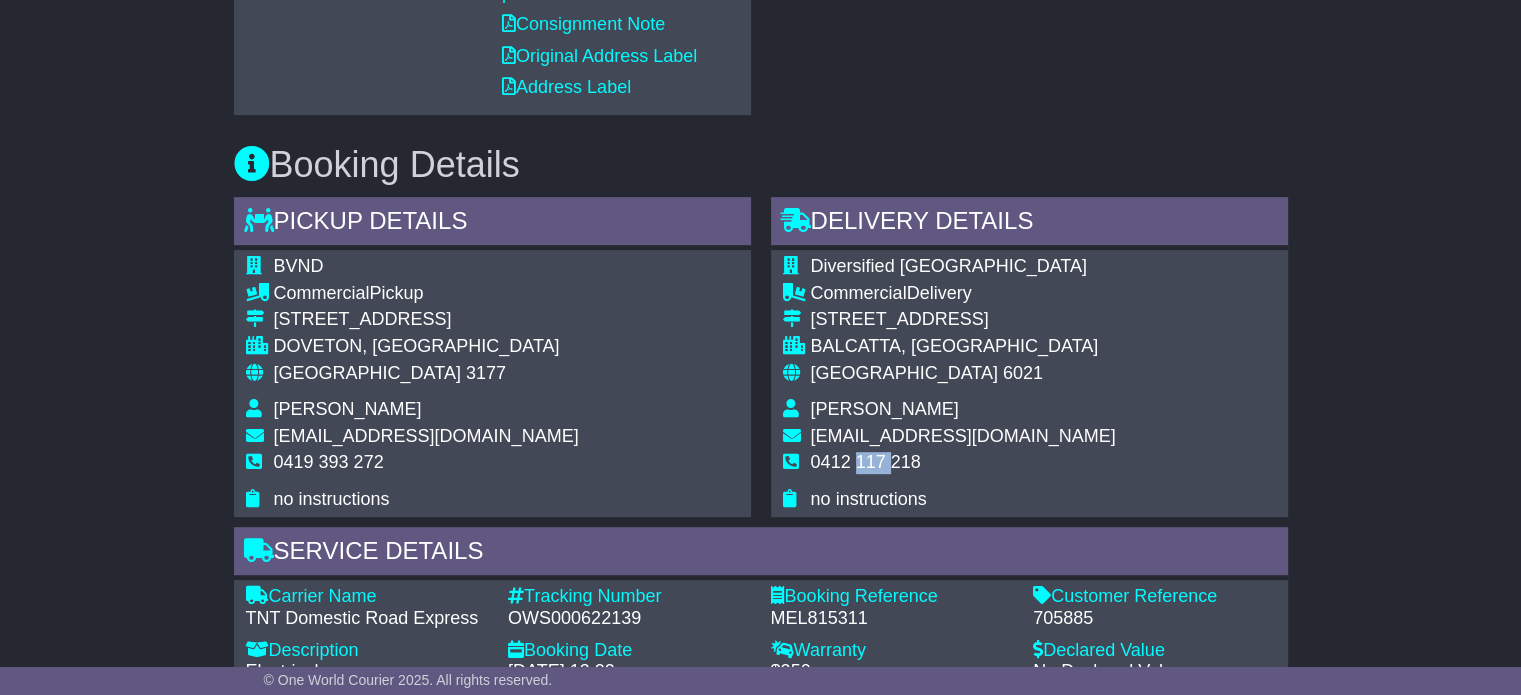 click on "0412 117 218" at bounding box center (866, 462) 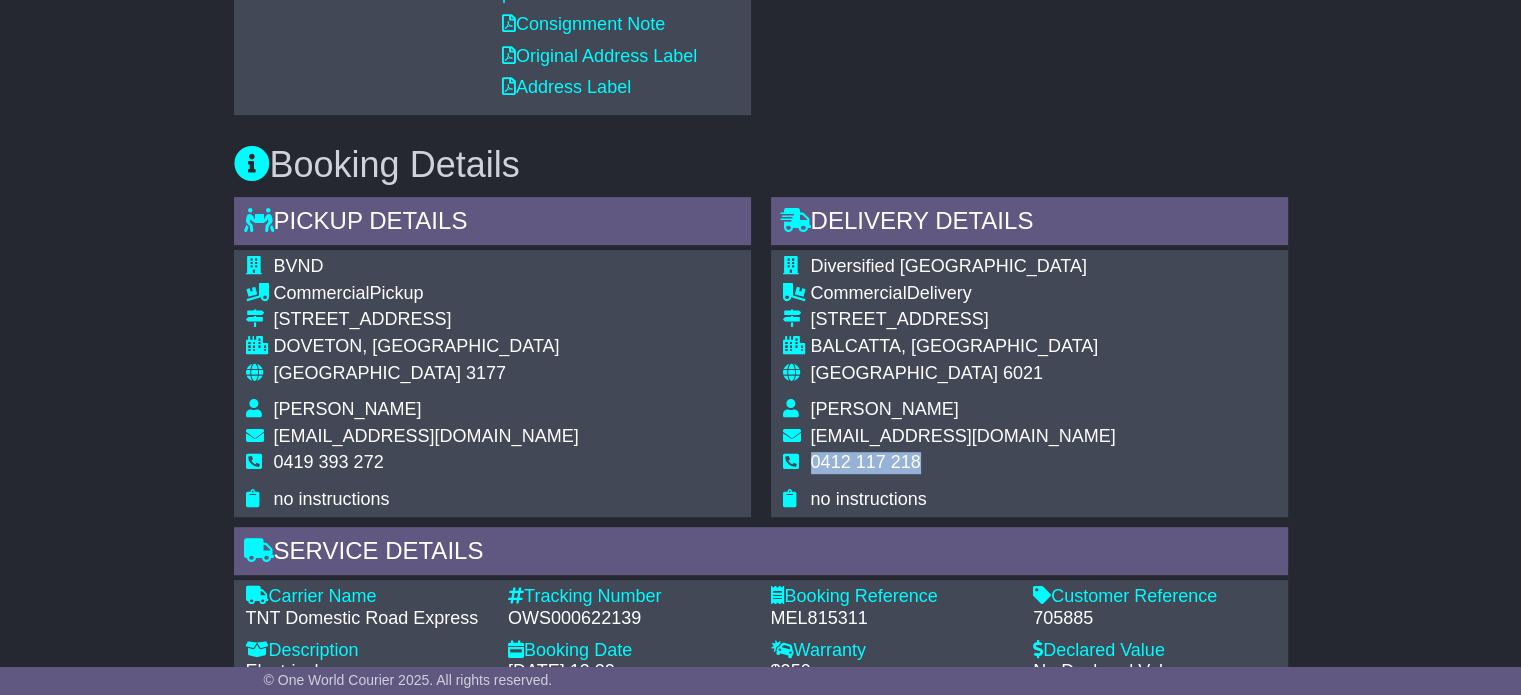 click on "0412 117 218" at bounding box center [866, 462] 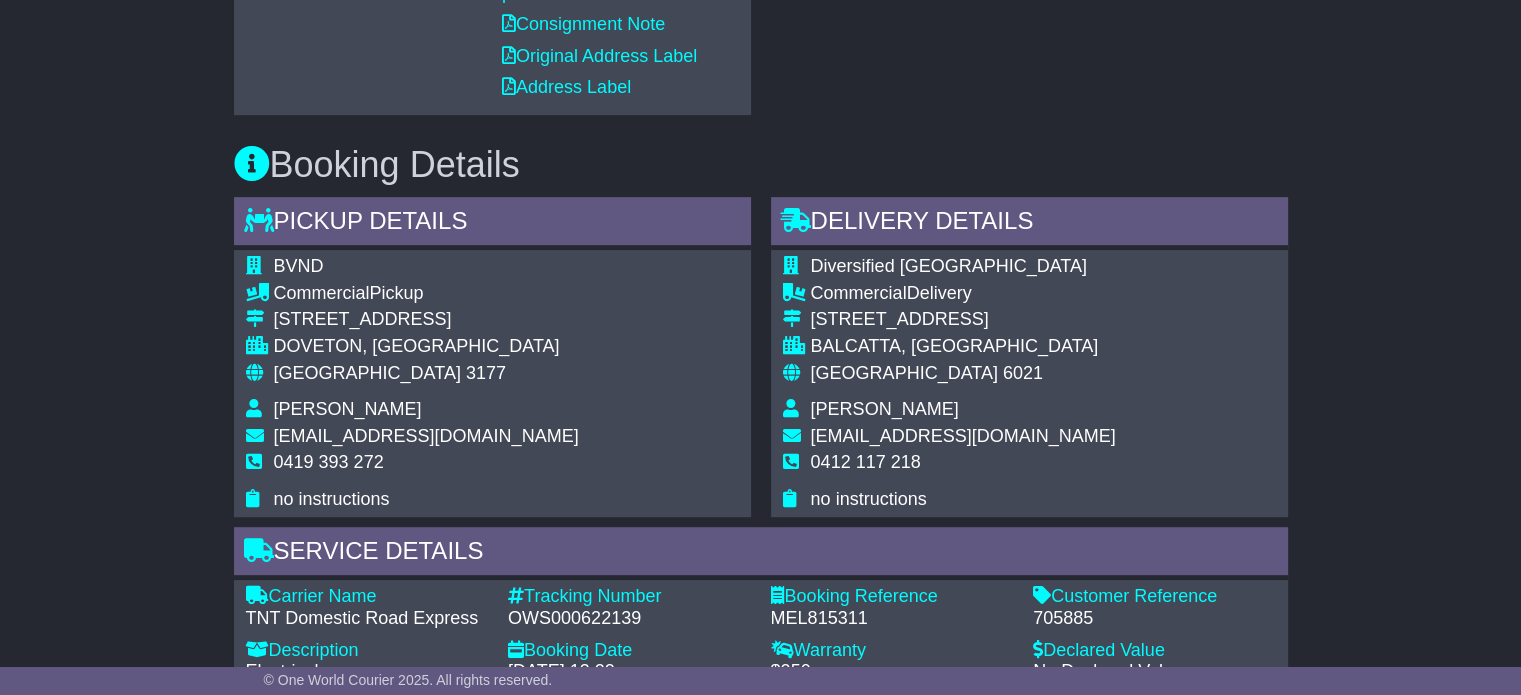 click on "3177" at bounding box center [486, 373] 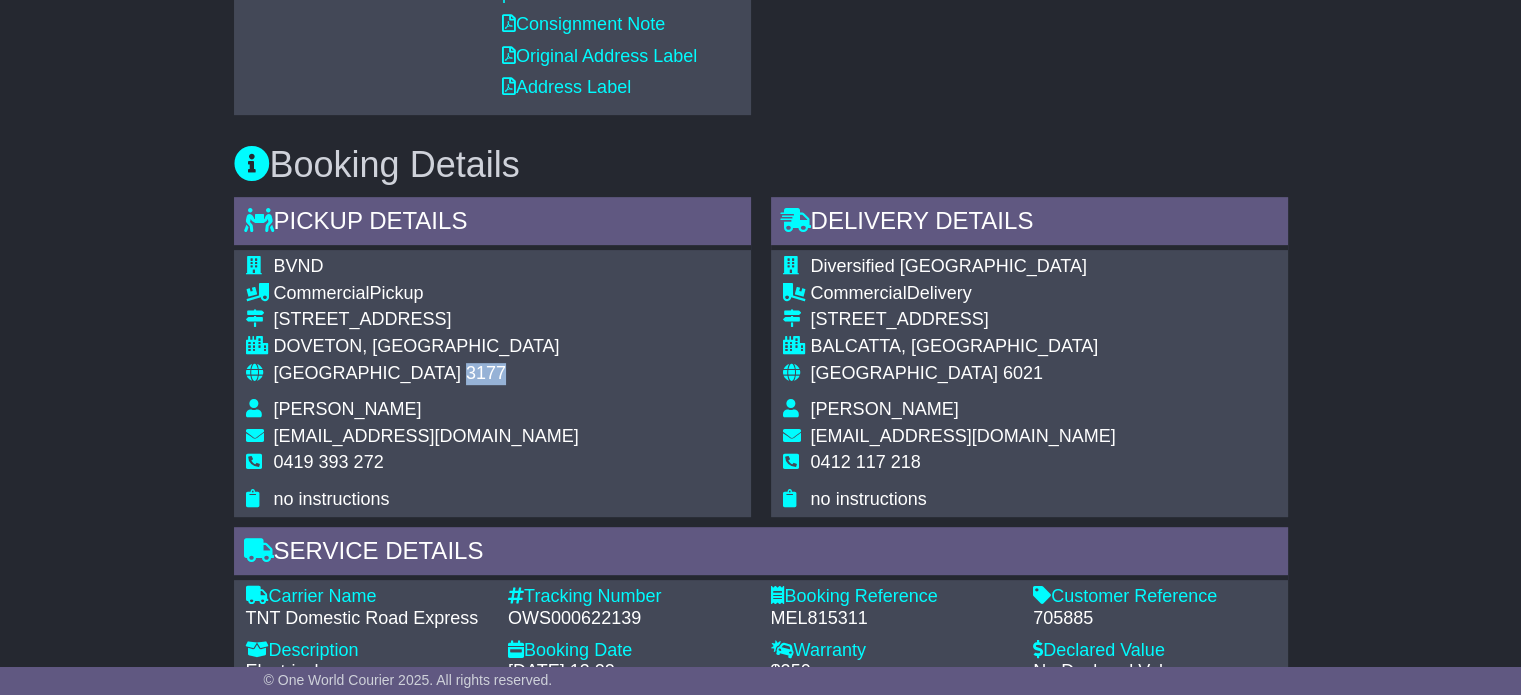 click on "3177" at bounding box center [486, 373] 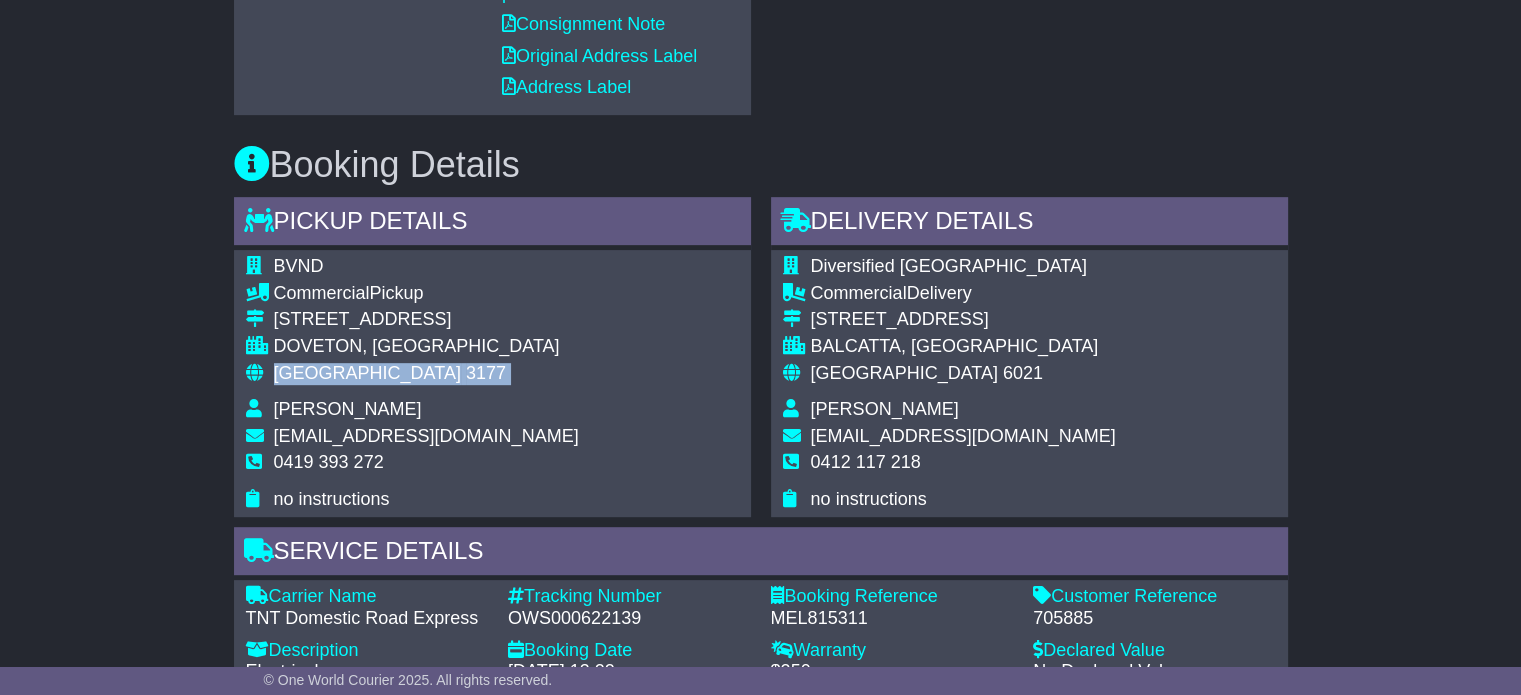 click on "3177" at bounding box center (486, 373) 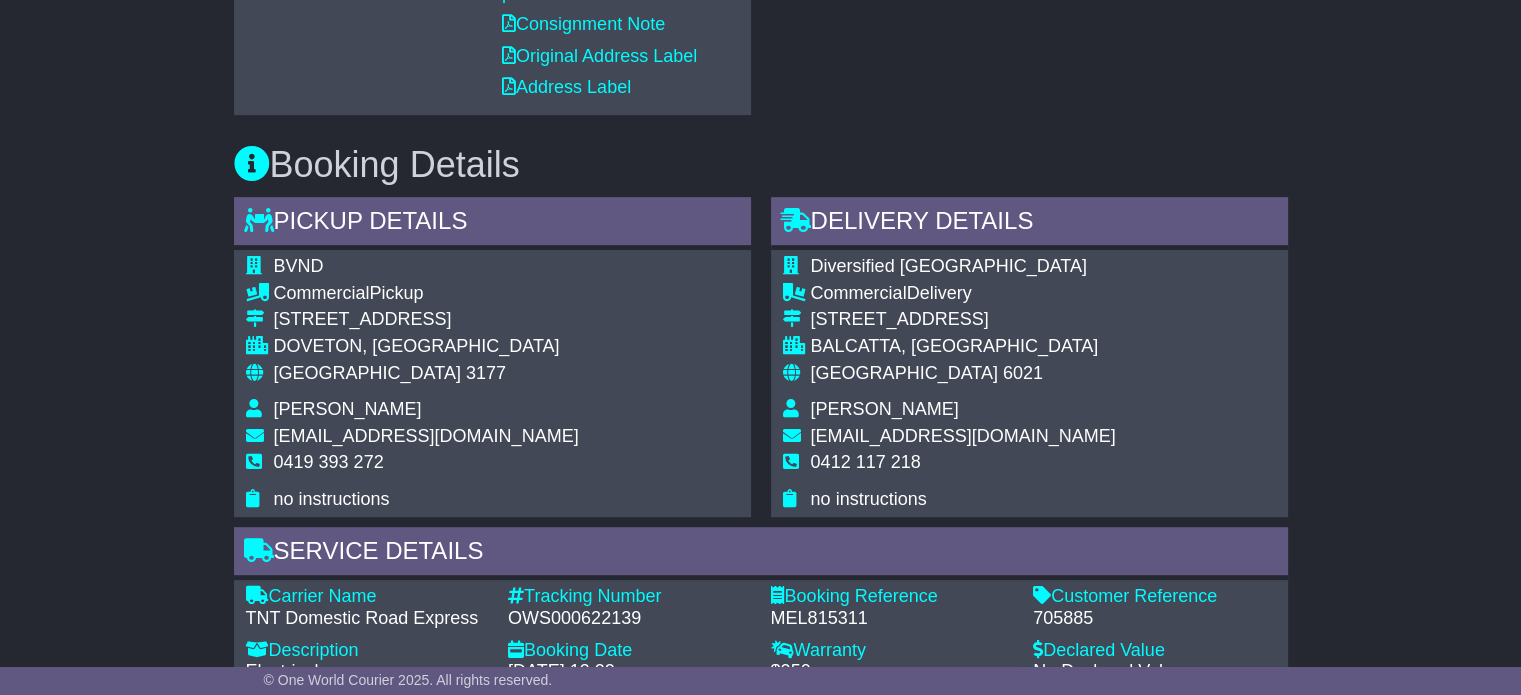 click on "[GEOGRAPHIC_DATA]" at bounding box center (904, 373) 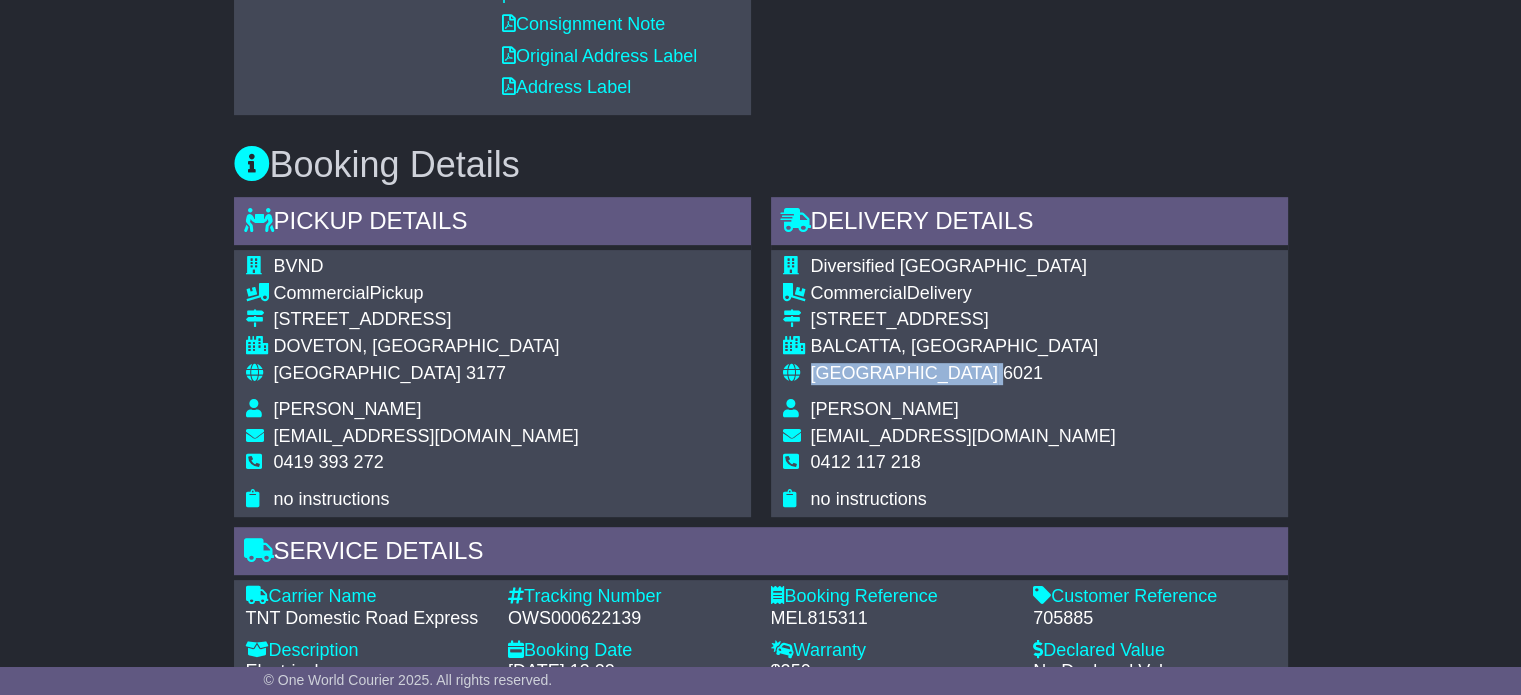 click on "[GEOGRAPHIC_DATA]" at bounding box center [904, 373] 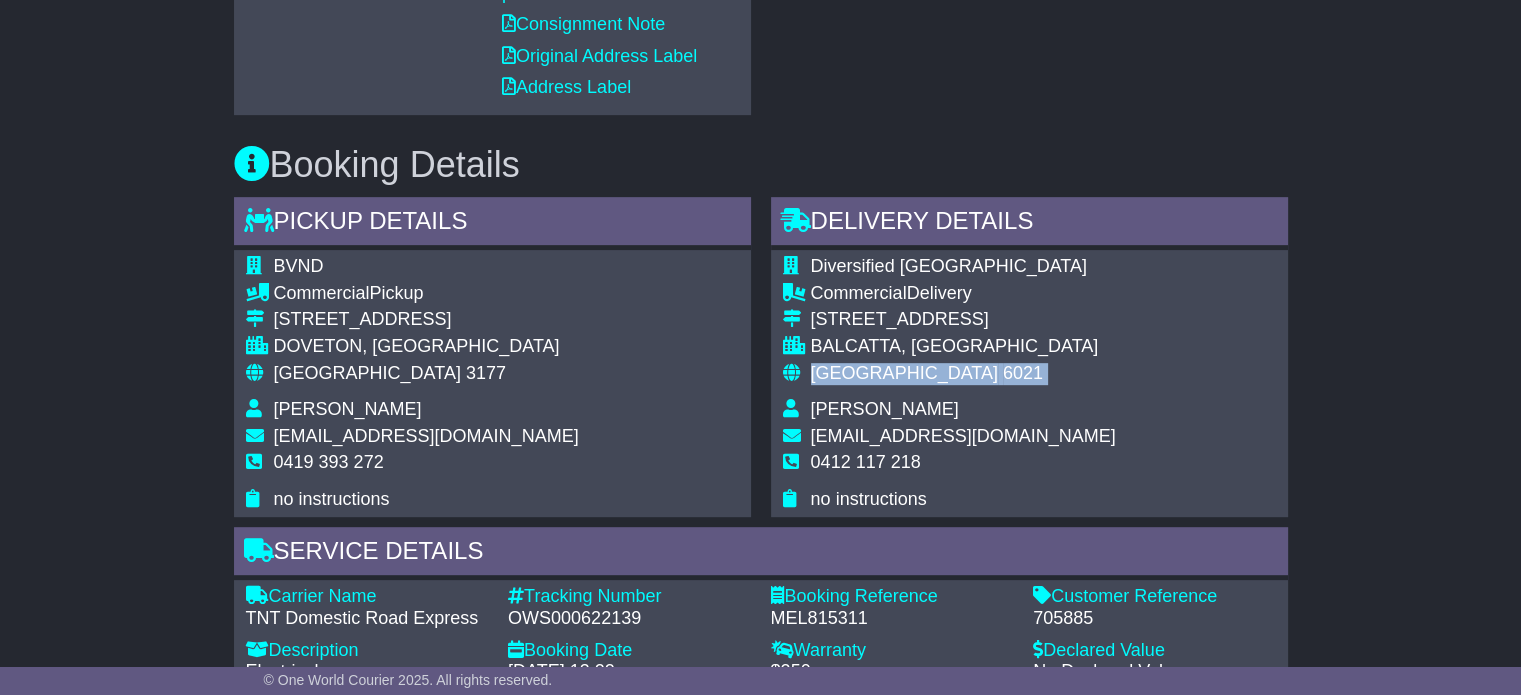 click on "[GEOGRAPHIC_DATA]" at bounding box center [904, 373] 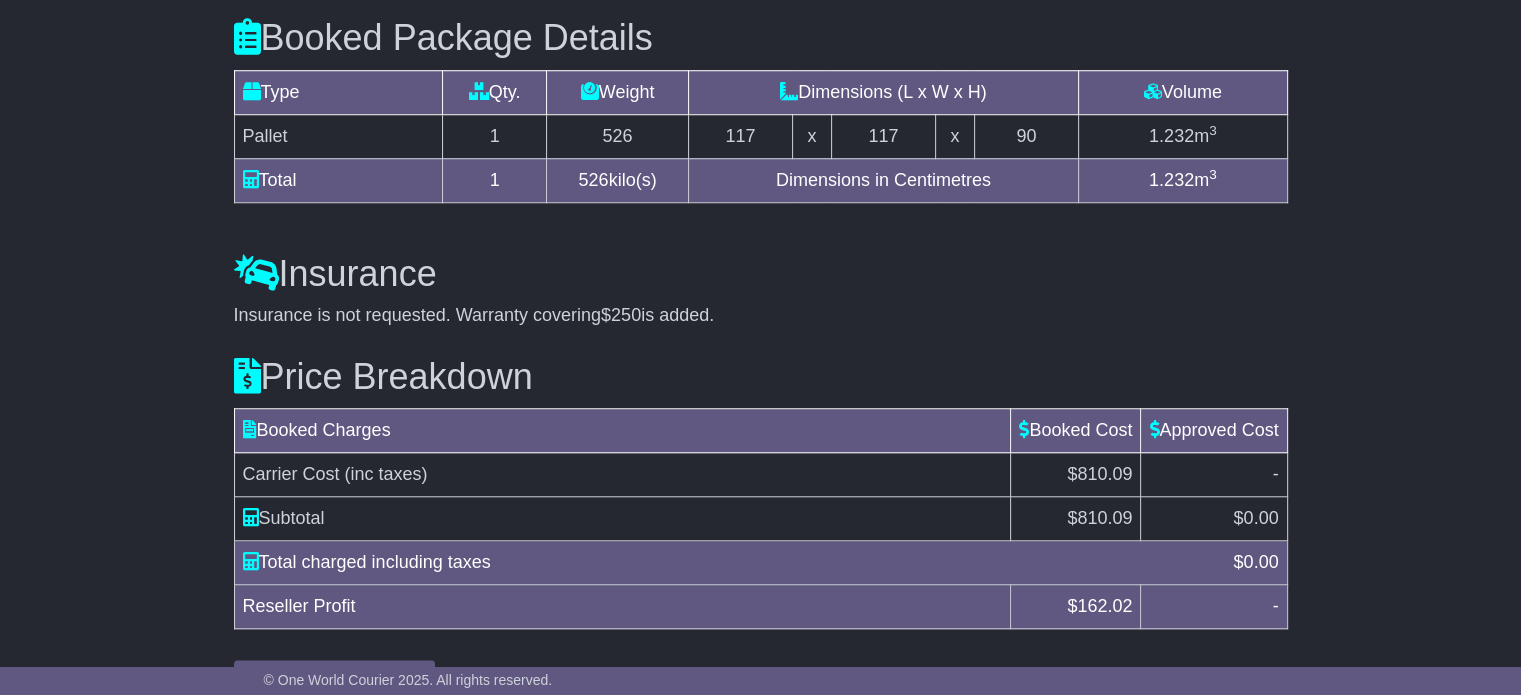scroll, scrollTop: 1694, scrollLeft: 0, axis: vertical 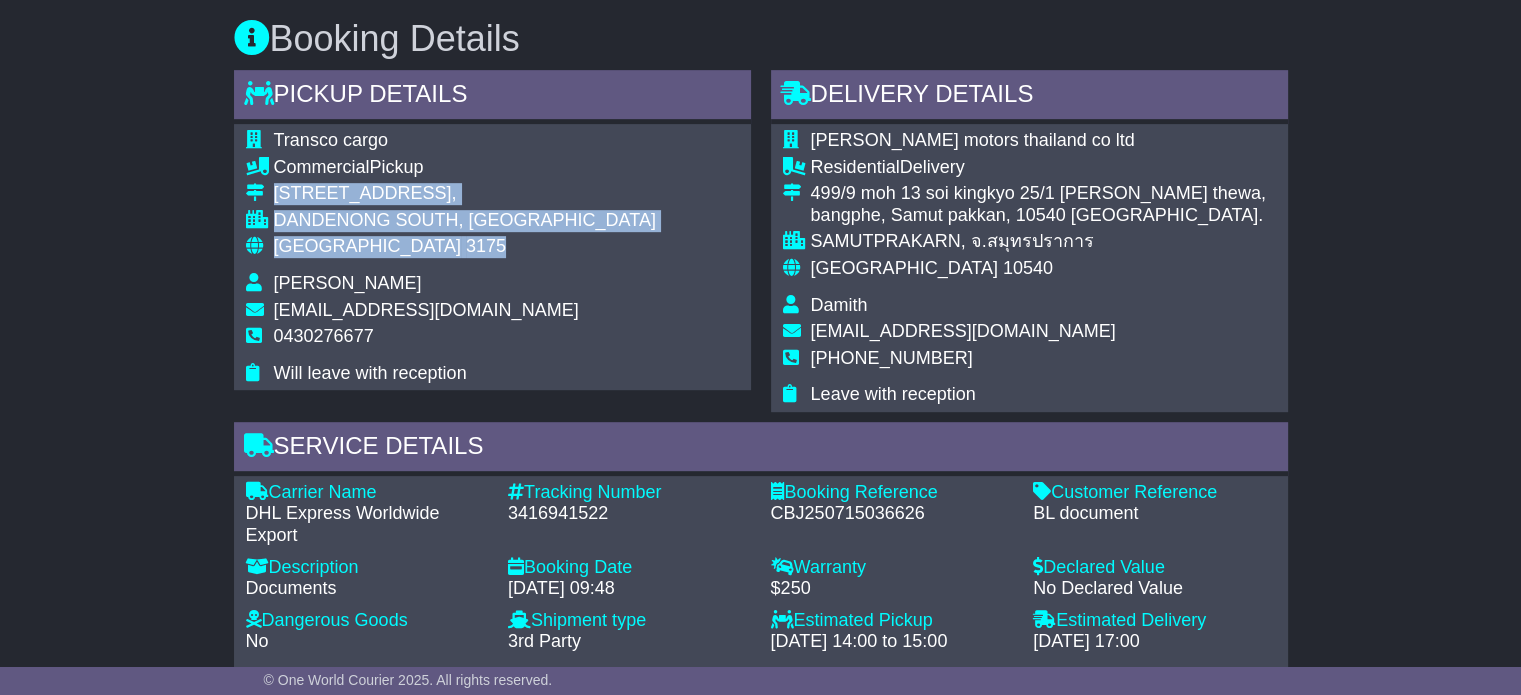 drag, startPoint x: 391, startPoint y: 247, endPoint x: 256, endPoint y: 194, distance: 145.03104 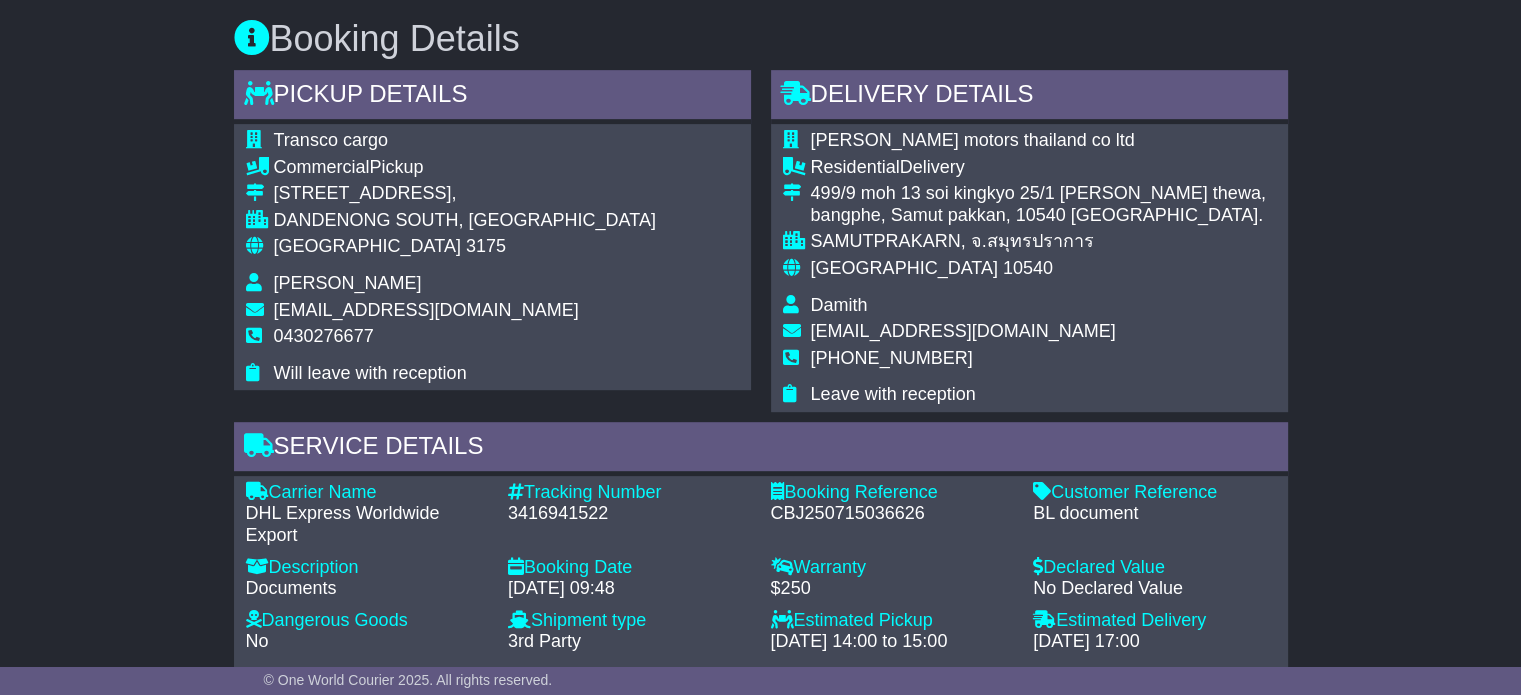 click on "0430276677" at bounding box center (324, 336) 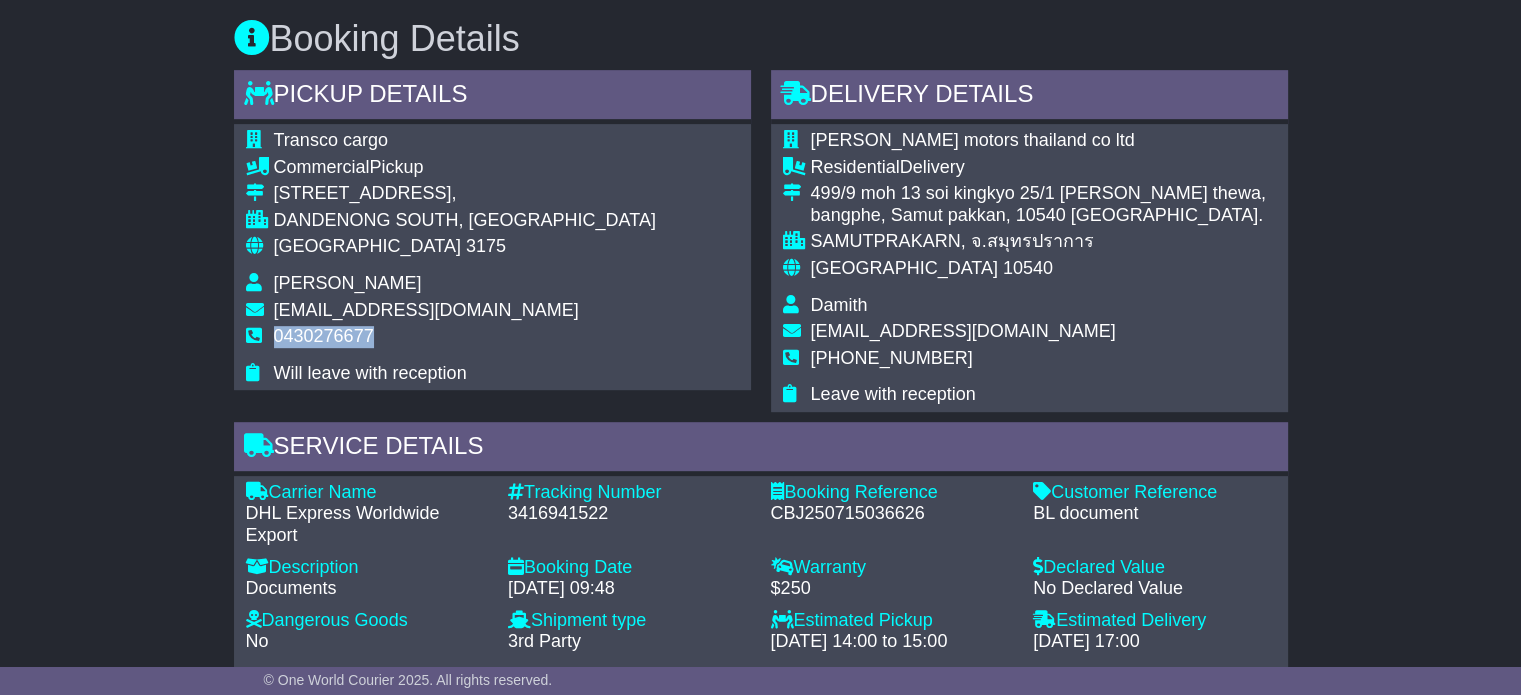 click on "0430276677" at bounding box center [324, 336] 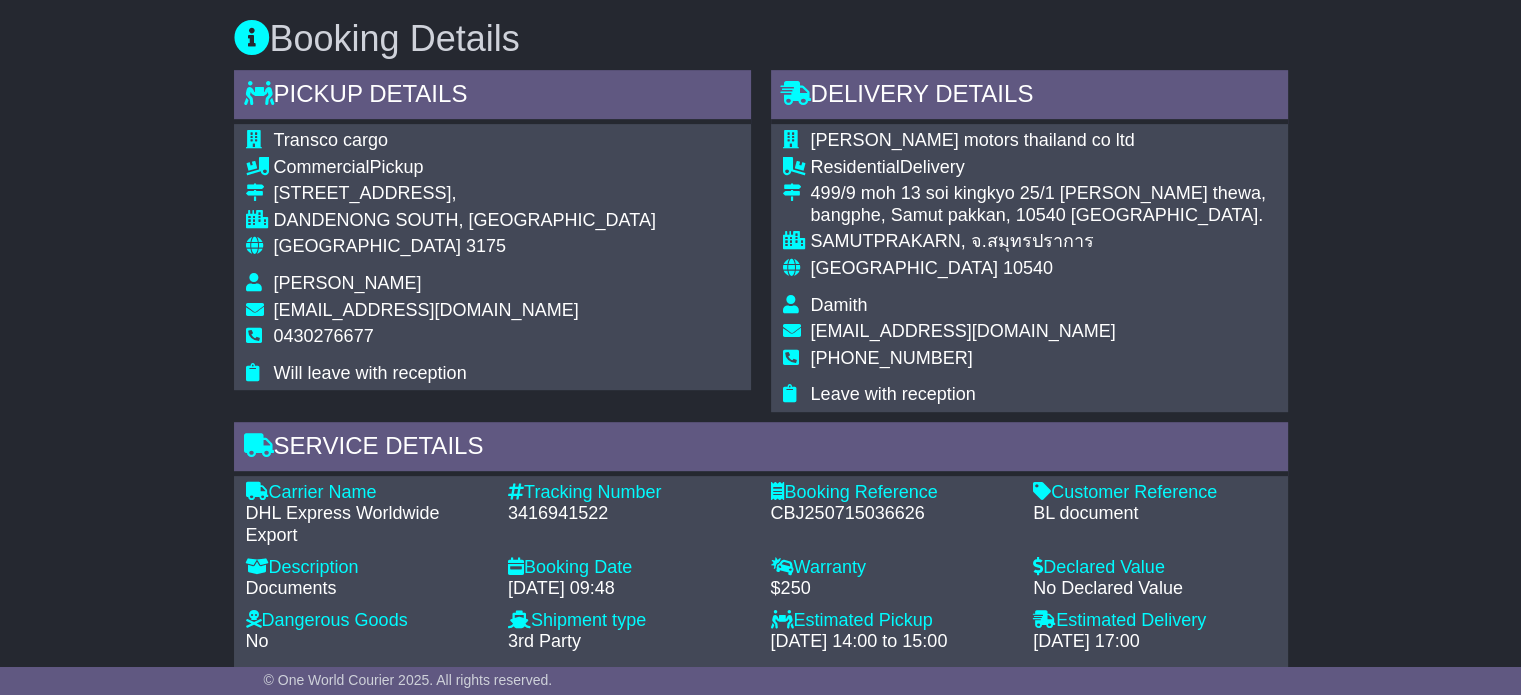 click on "3416941522" at bounding box center [629, 514] 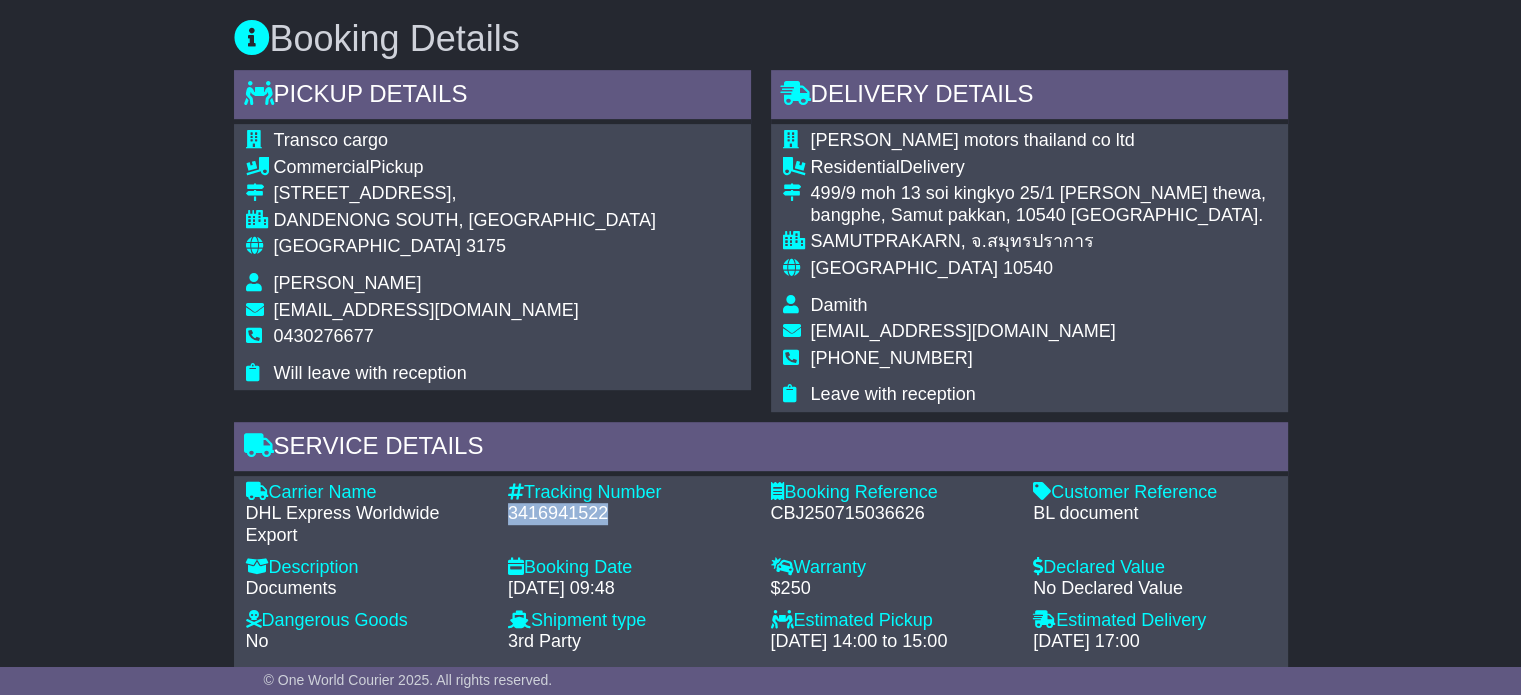 click on "3416941522" at bounding box center (629, 514) 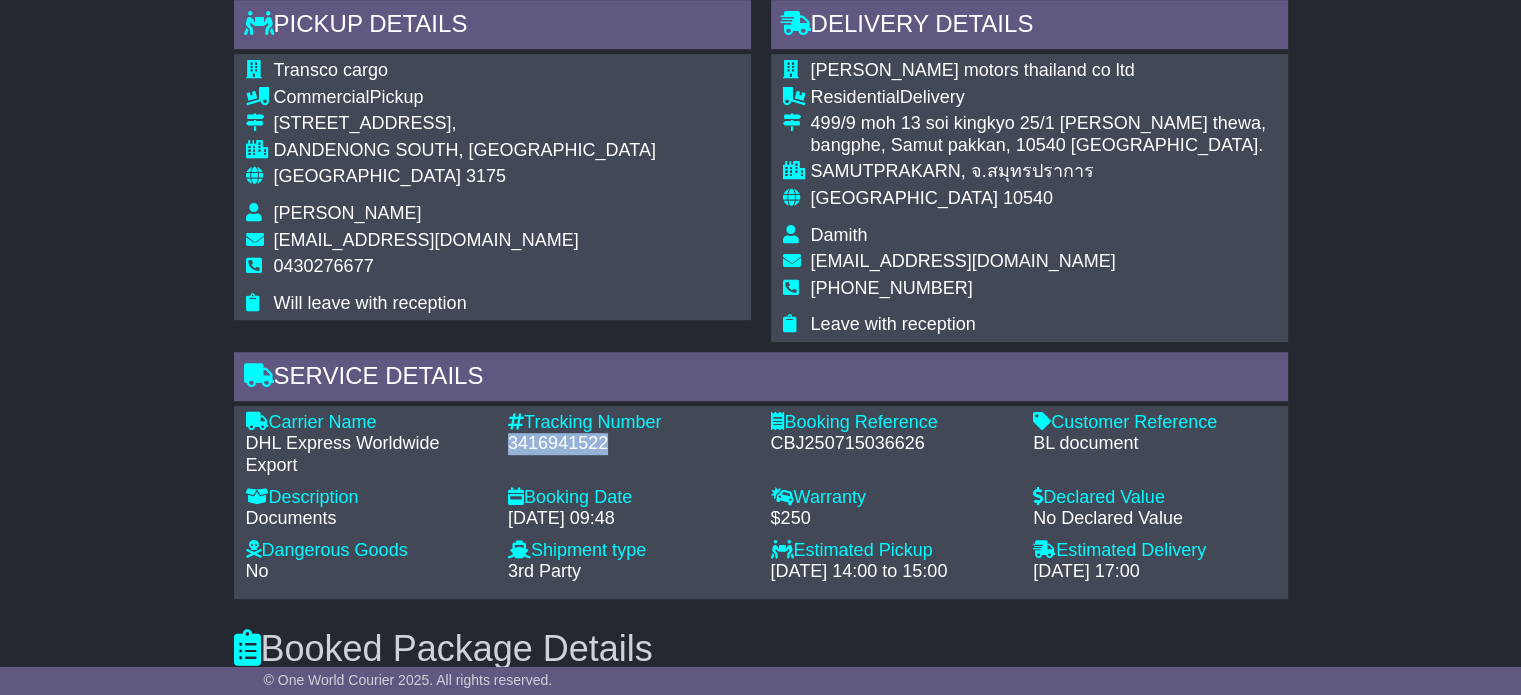 scroll, scrollTop: 1200, scrollLeft: 0, axis: vertical 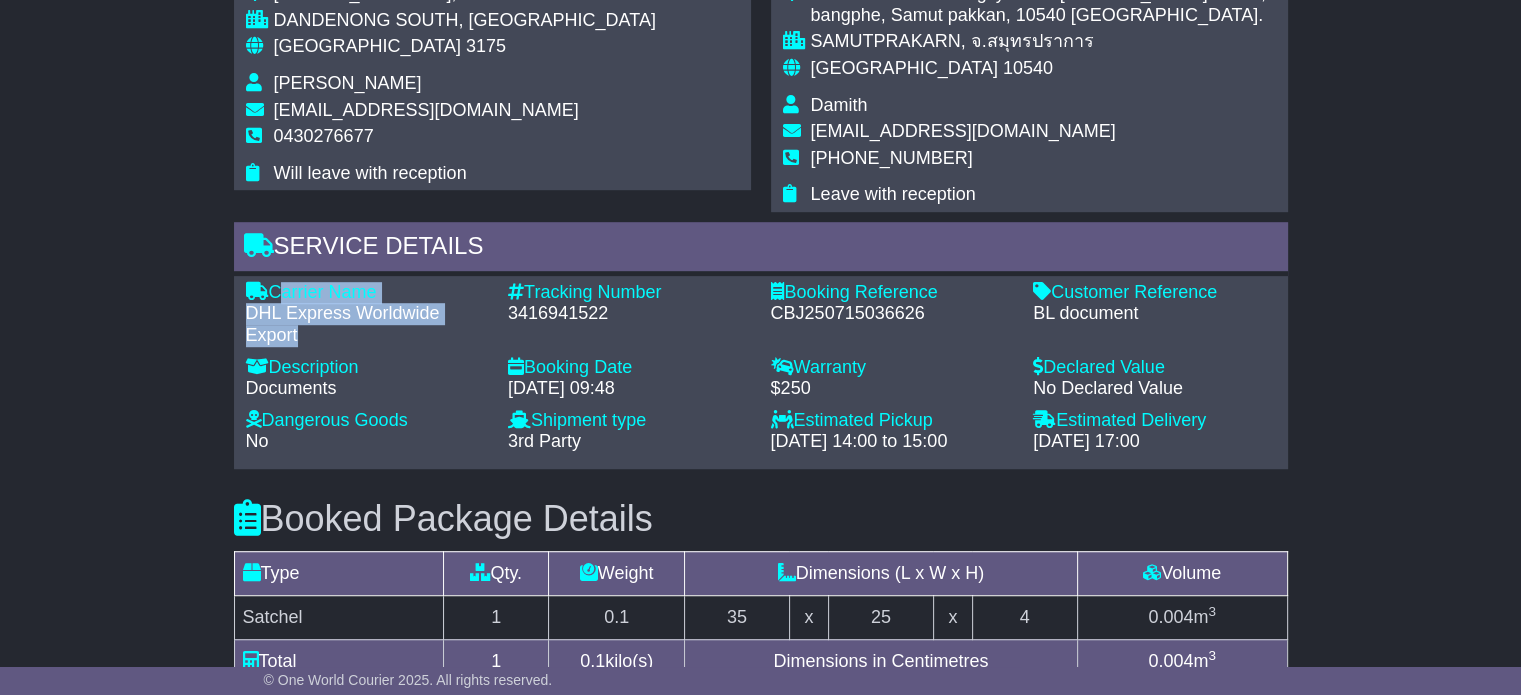 drag, startPoint x: 318, startPoint y: 333, endPoint x: 272, endPoint y: 293, distance: 60.959003 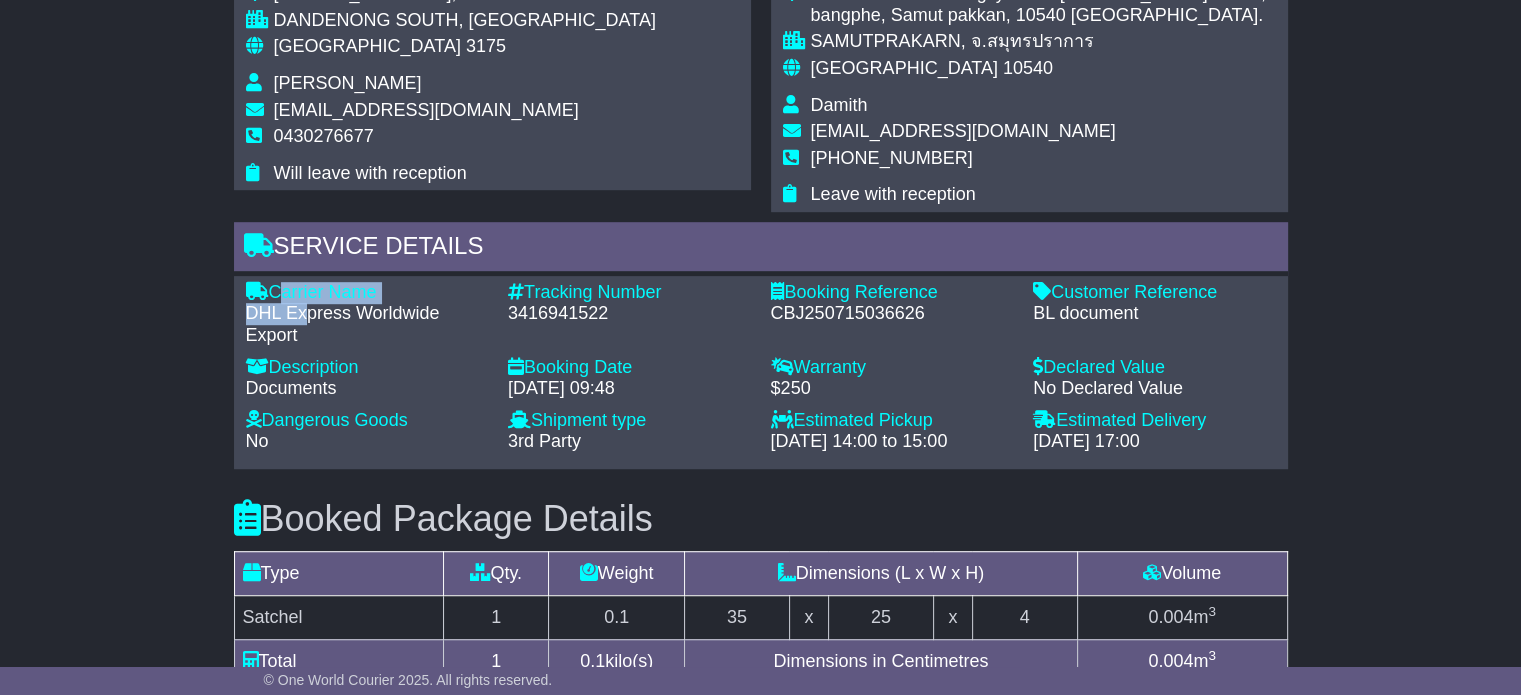 drag, startPoint x: 307, startPoint y: 315, endPoint x: 276, endPoint y: 291, distance: 39.20459 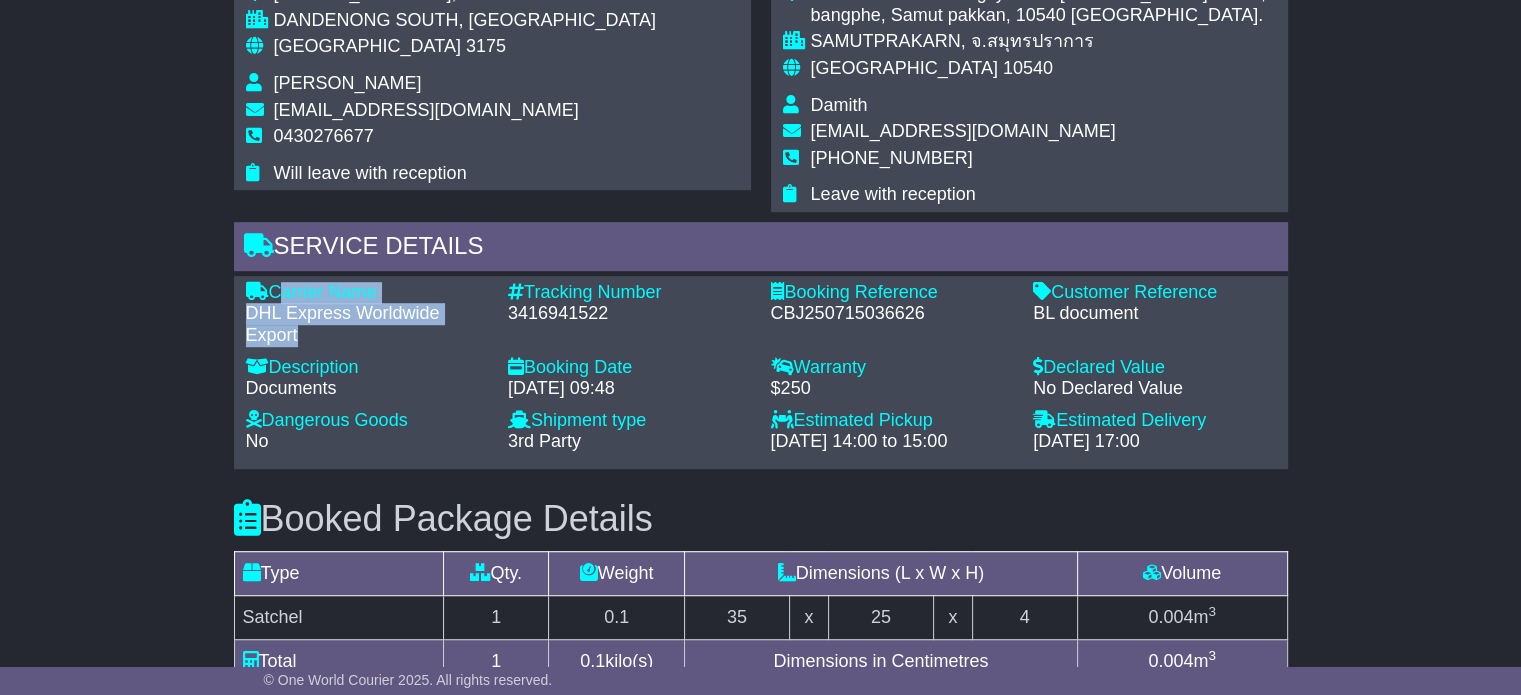 drag, startPoint x: 305, startPoint y: 339, endPoint x: 272, endPoint y: 299, distance: 51.855568 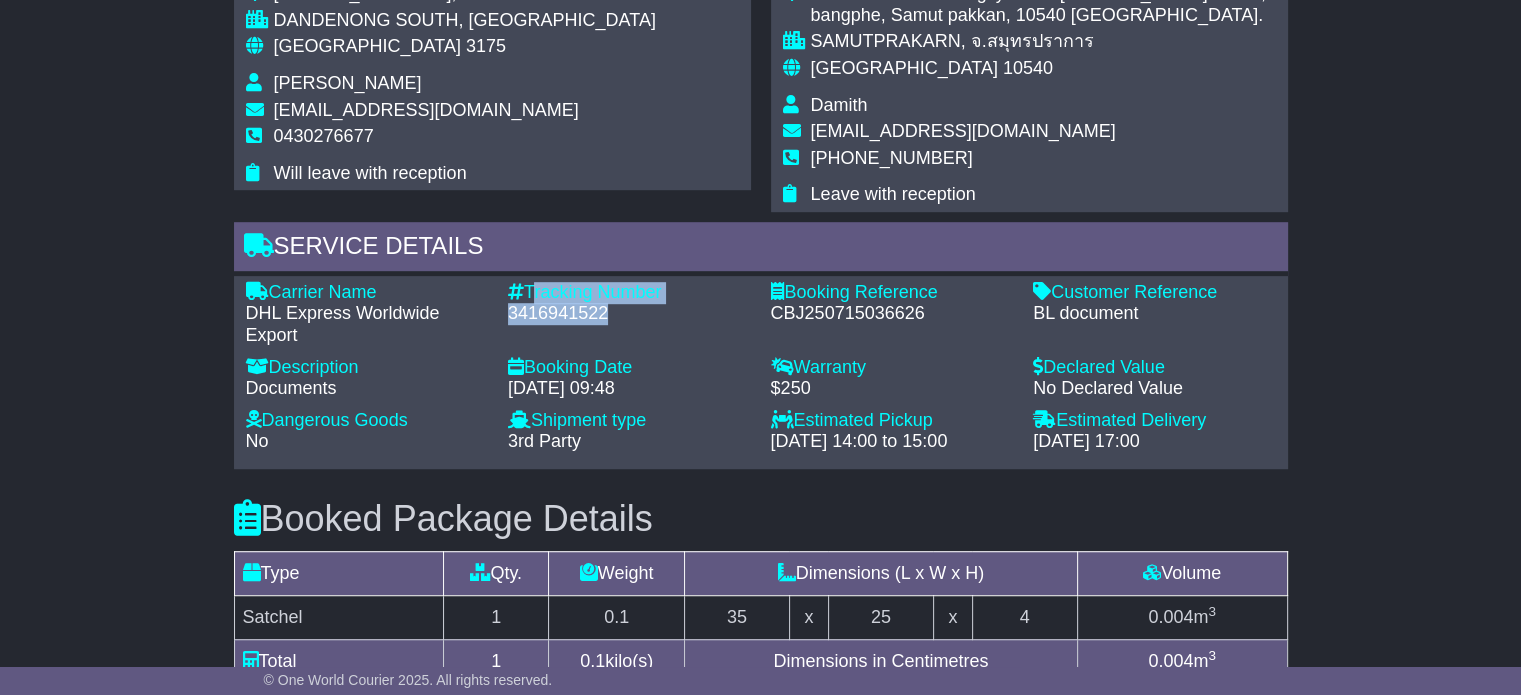 drag, startPoint x: 618, startPoint y: 311, endPoint x: 532, endPoint y: 287, distance: 89.28606 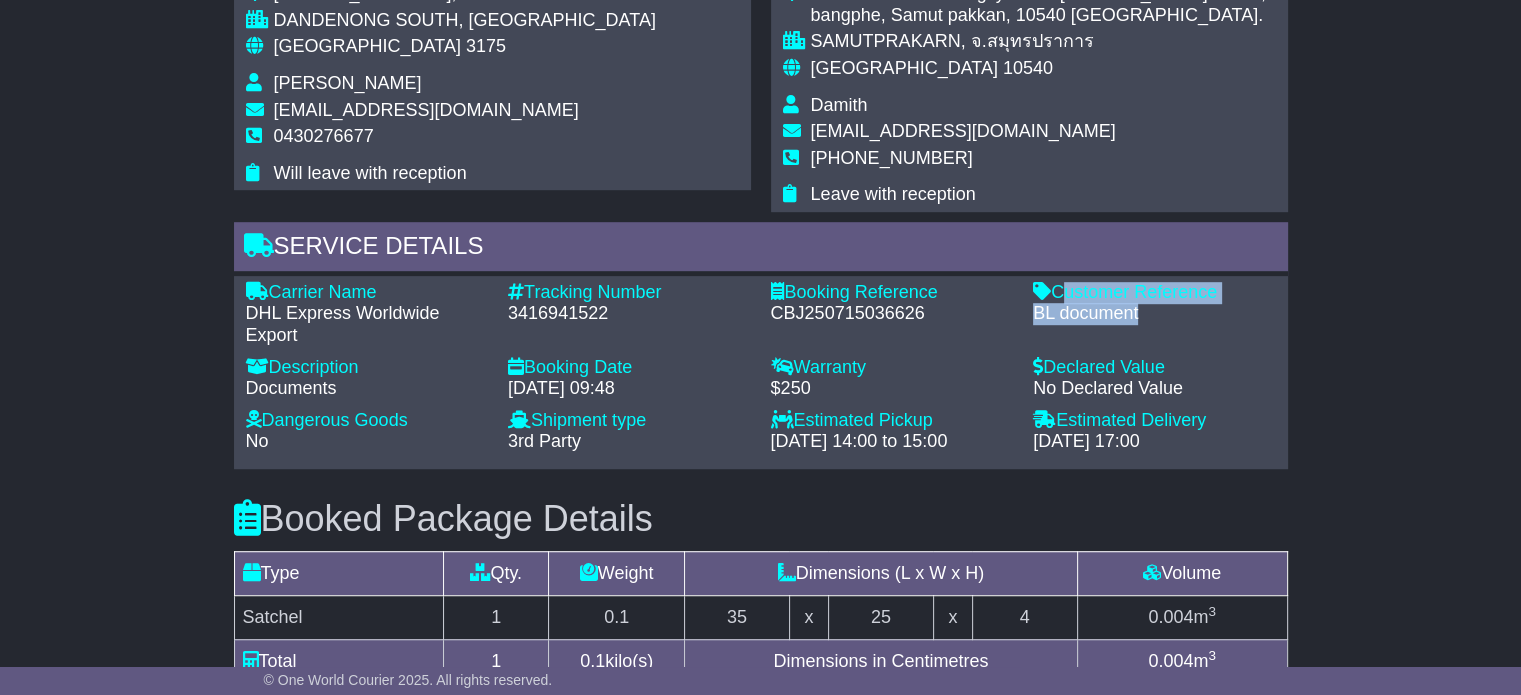 drag, startPoint x: 1152, startPoint y: 313, endPoint x: 1055, endPoint y: 284, distance: 101.24229 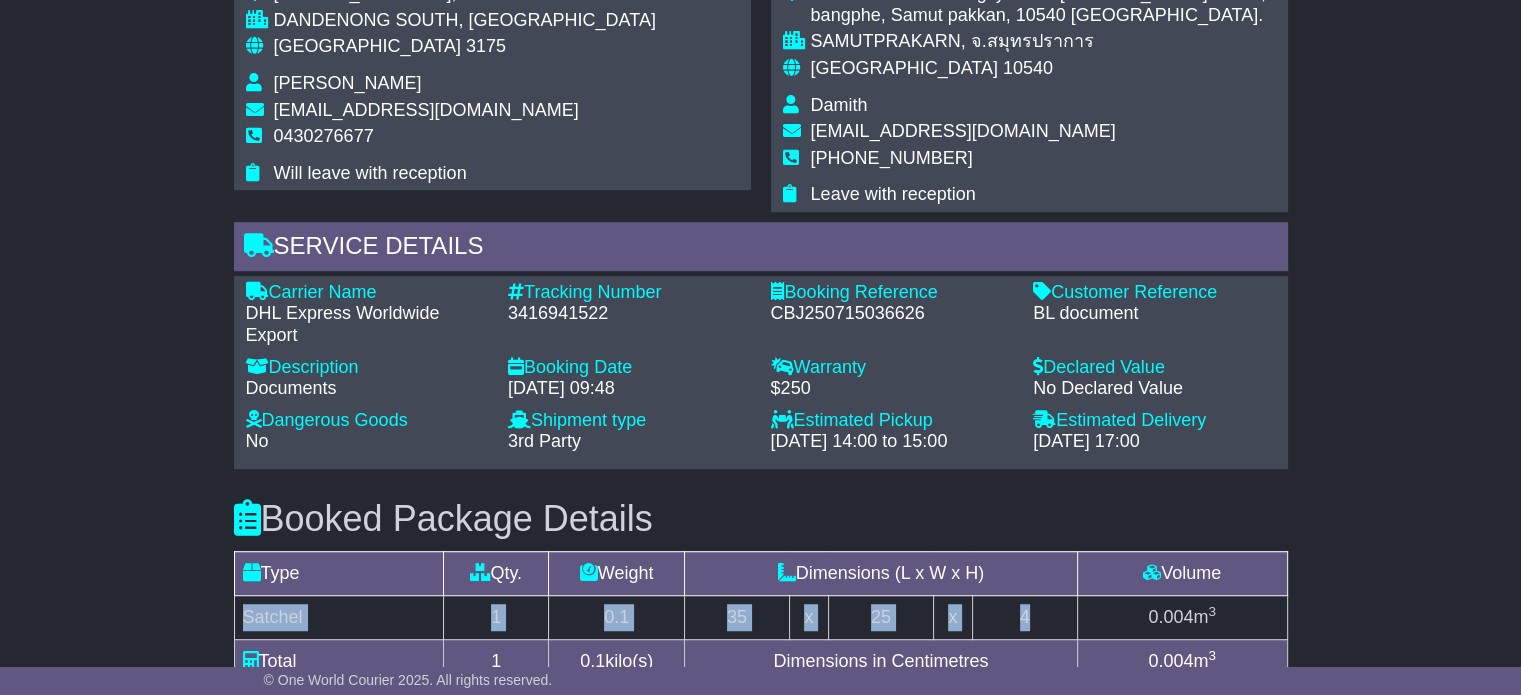 drag, startPoint x: 242, startPoint y: 612, endPoint x: 1057, endPoint y: 614, distance: 815.00244 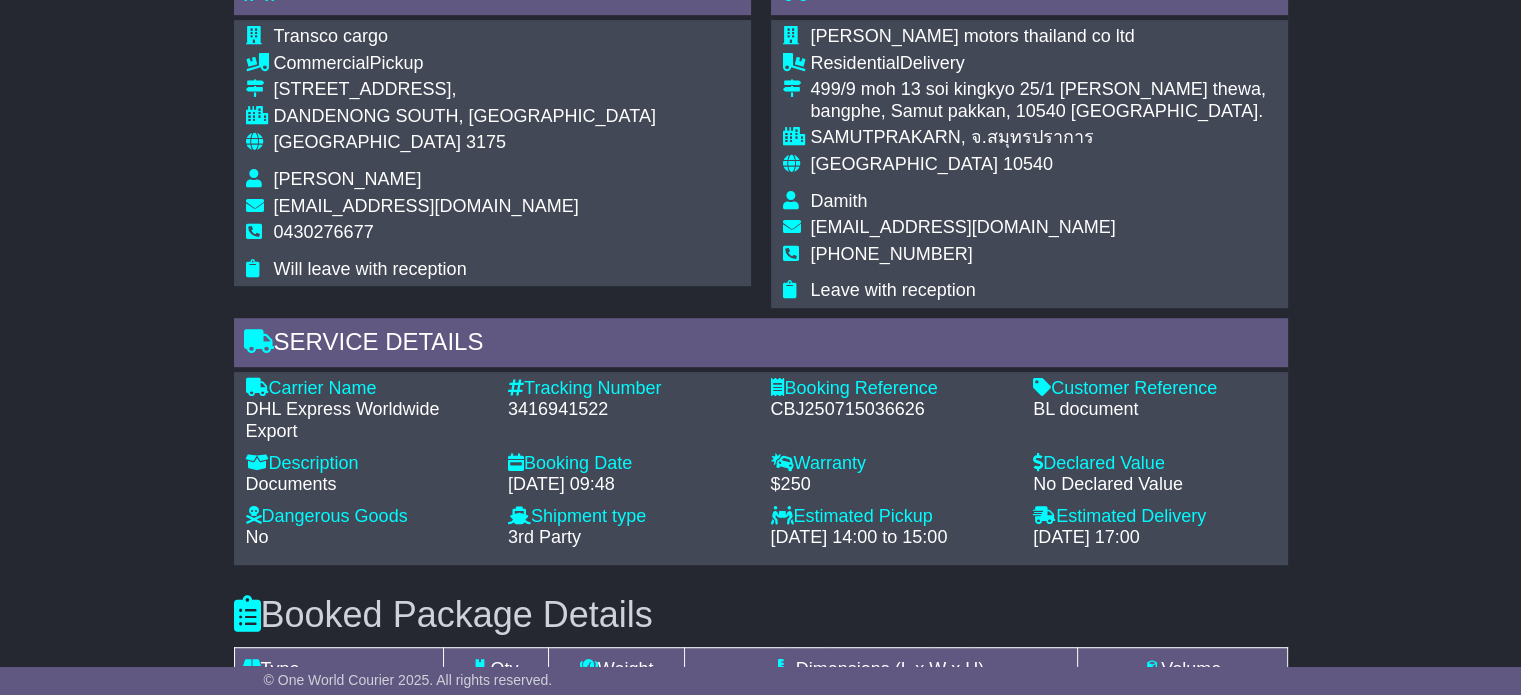 scroll, scrollTop: 1000, scrollLeft: 0, axis: vertical 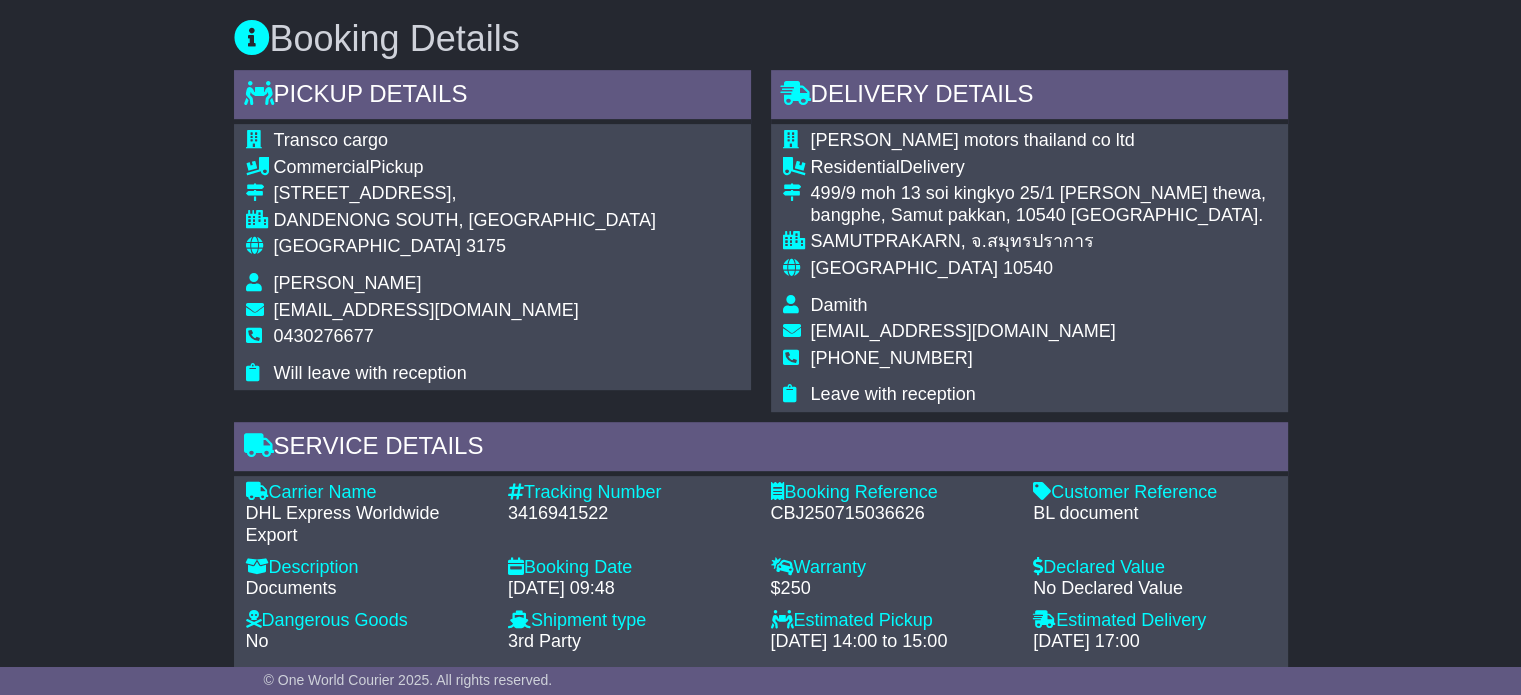 click on "Damith" at bounding box center [839, 305] 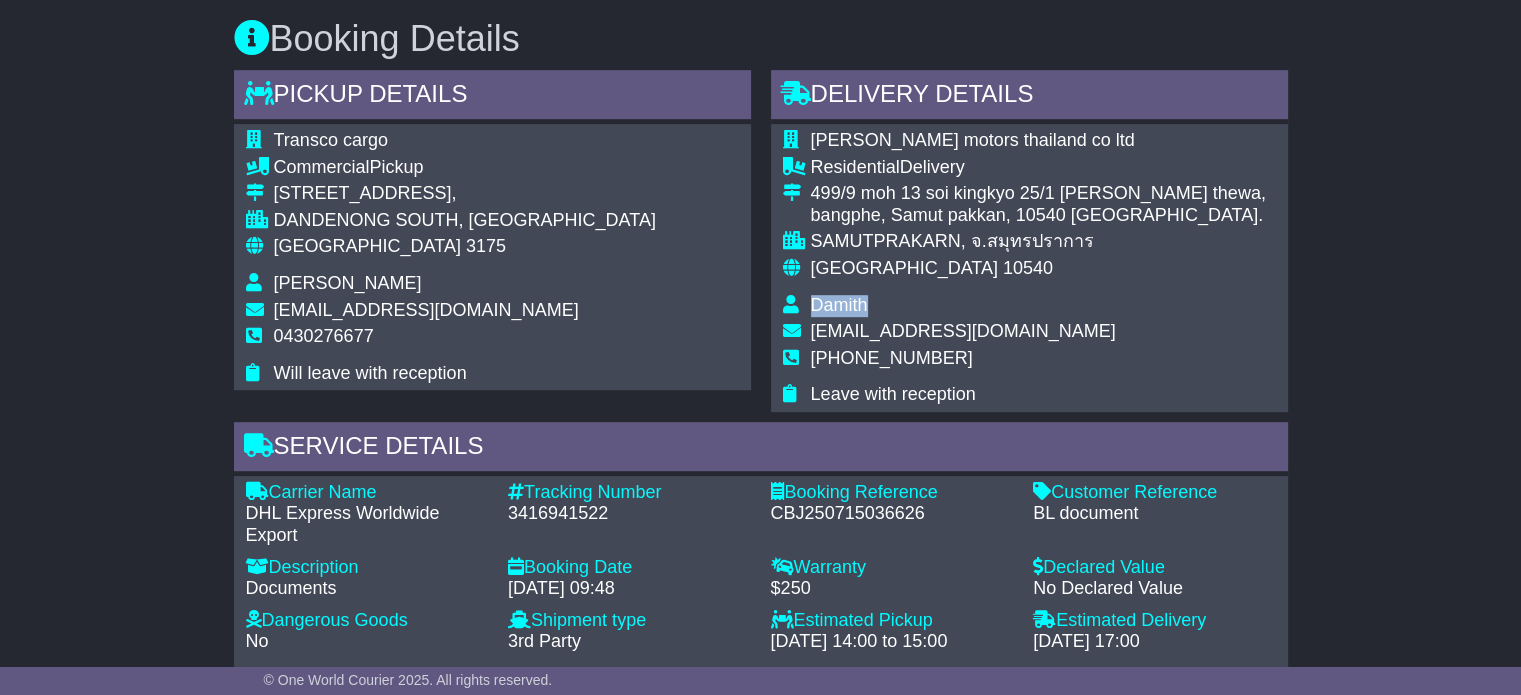 click on "Damith" at bounding box center (839, 305) 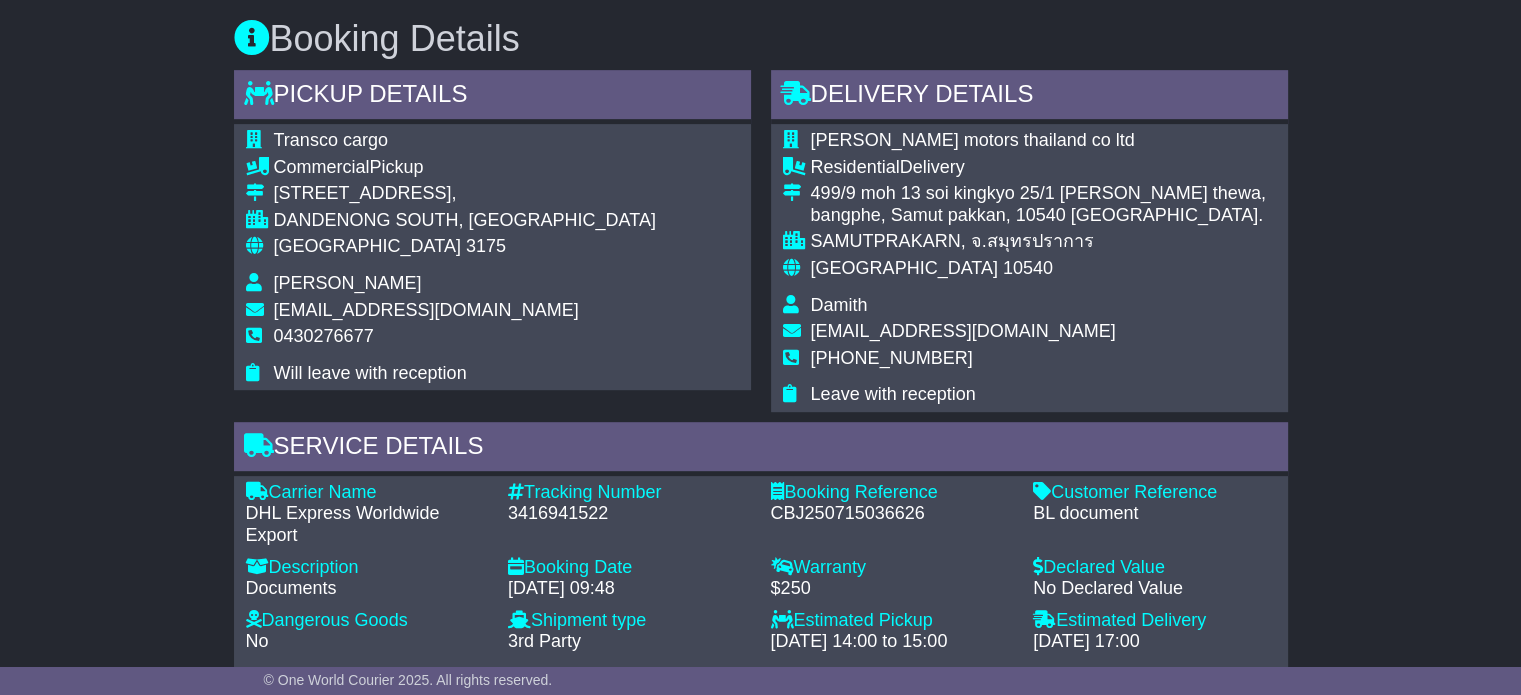 click on "Damith" at bounding box center (839, 305) 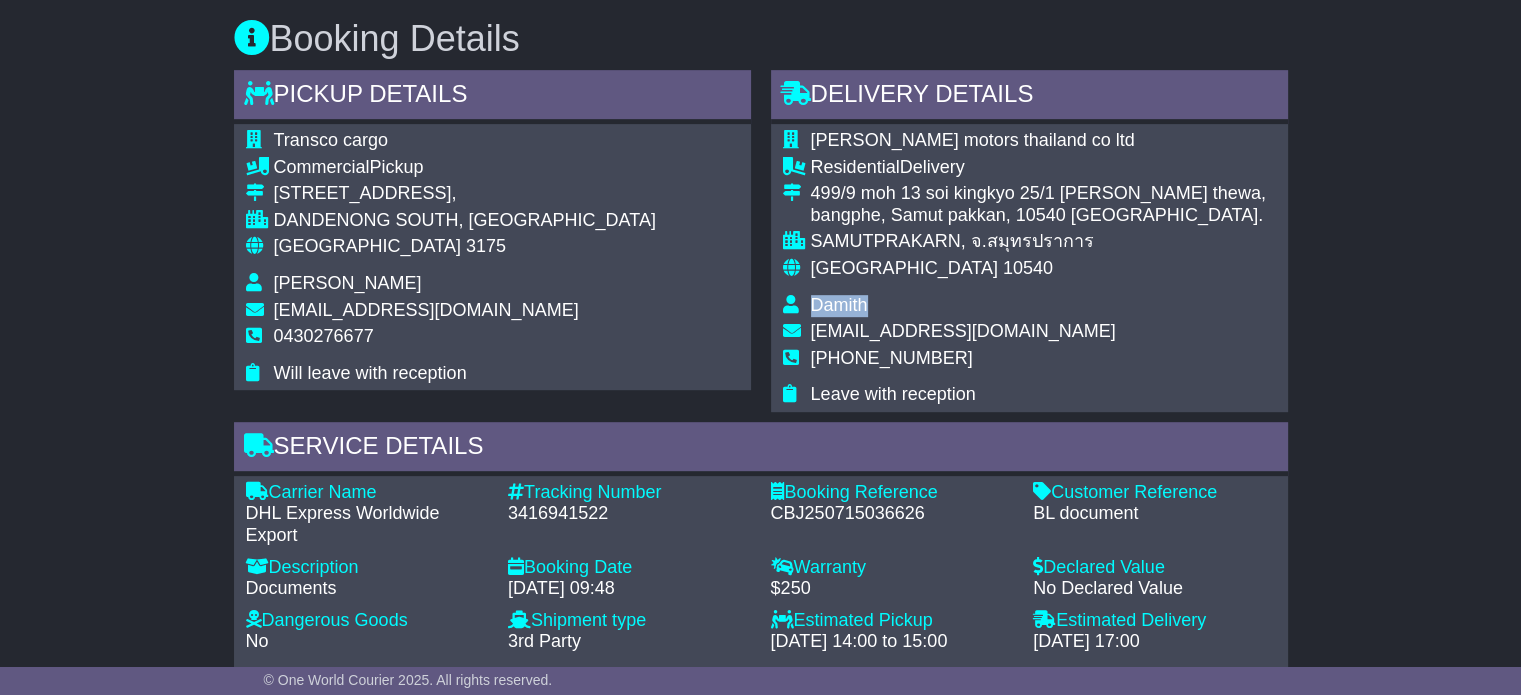 click on "Damith" at bounding box center [839, 305] 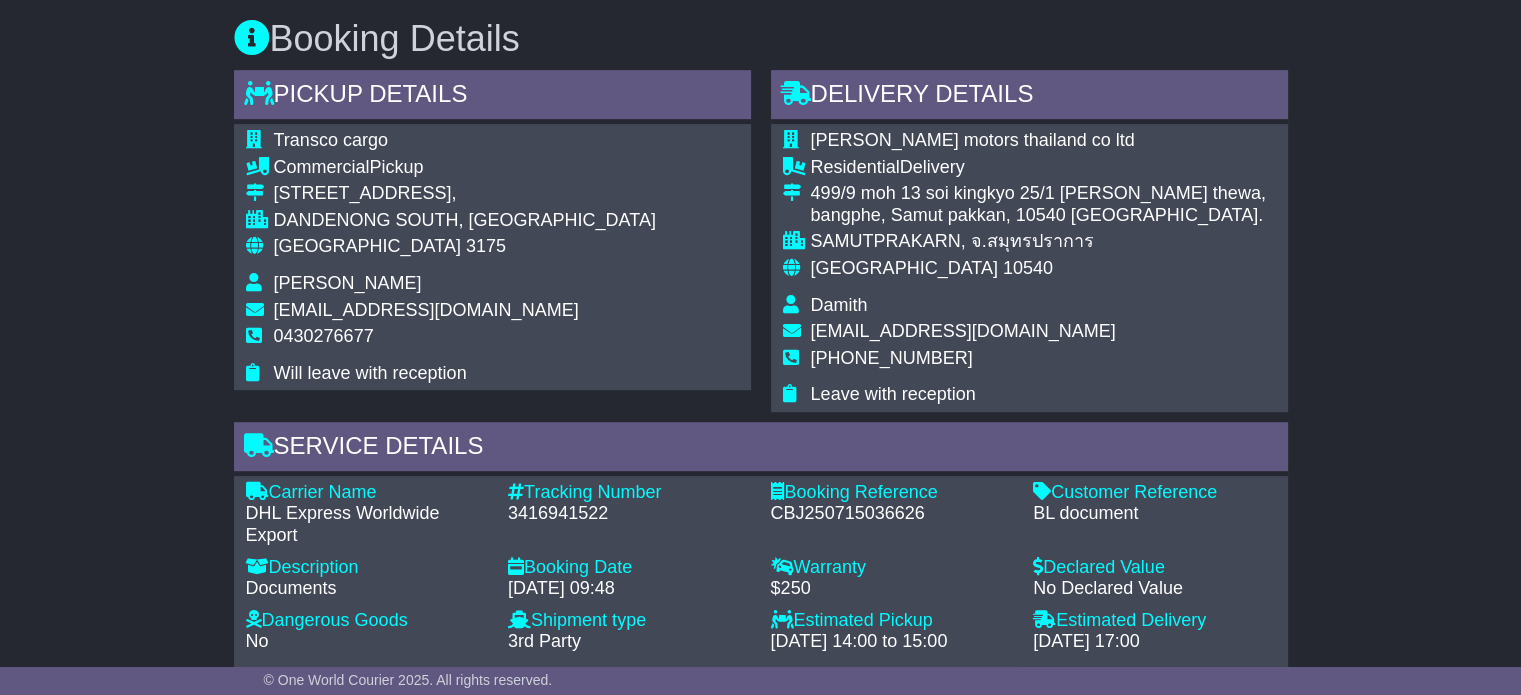 click on "+66836855701" at bounding box center [892, 358] 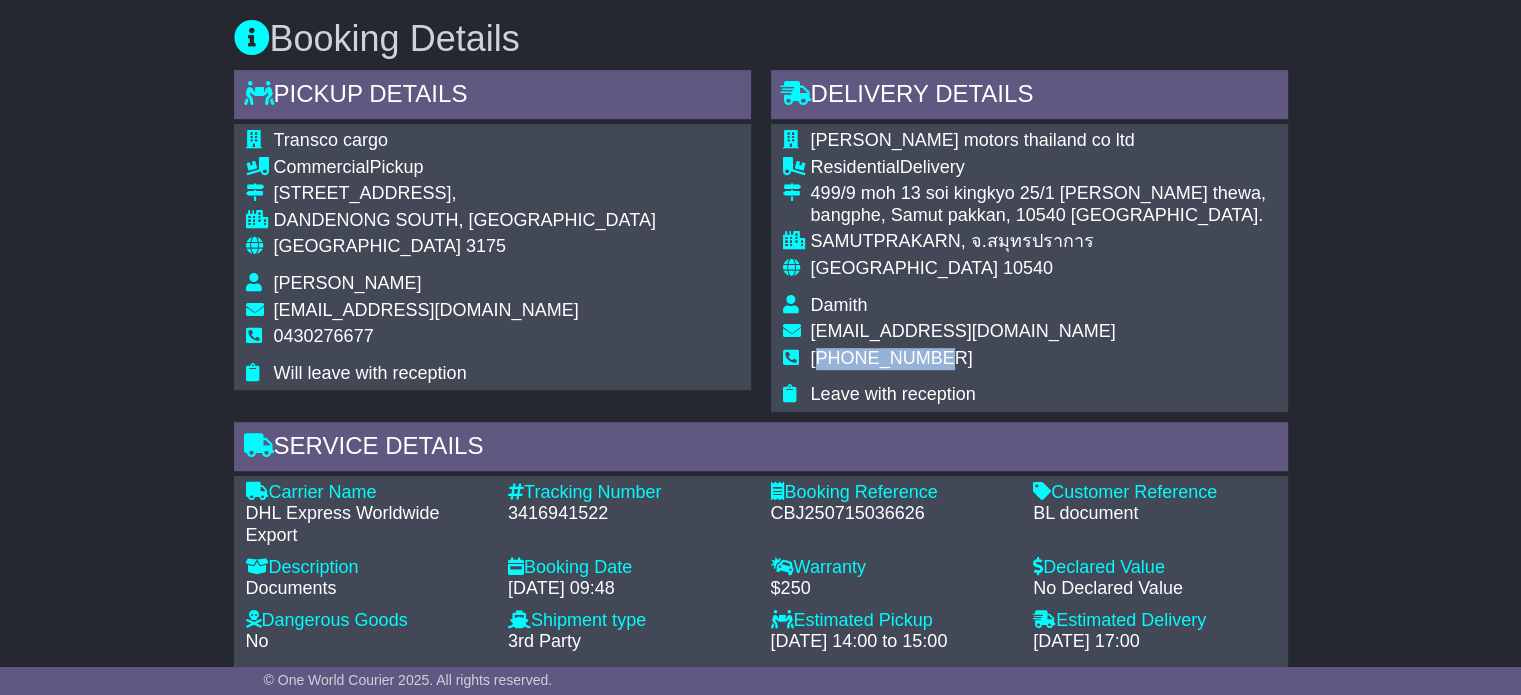 click on "+66836855701" at bounding box center (892, 358) 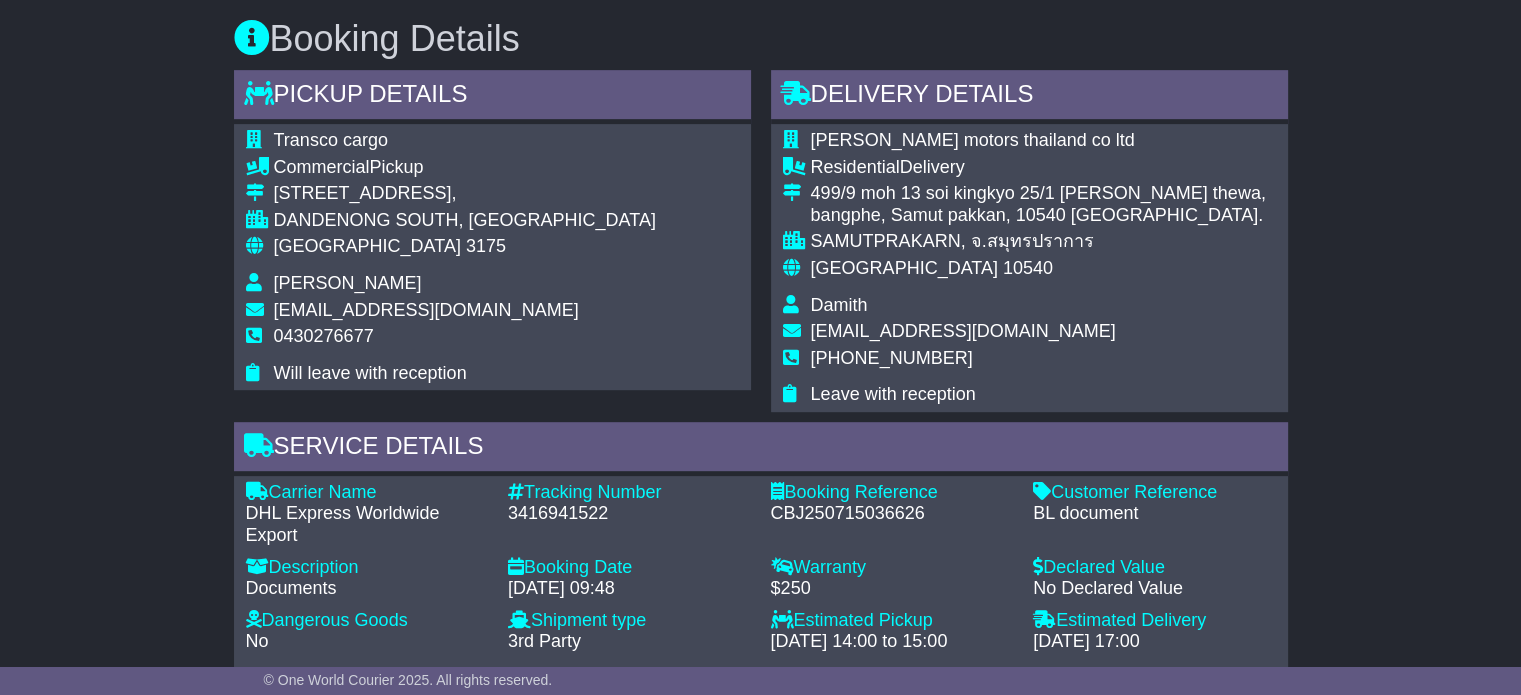 click on "3175" at bounding box center (486, 246) 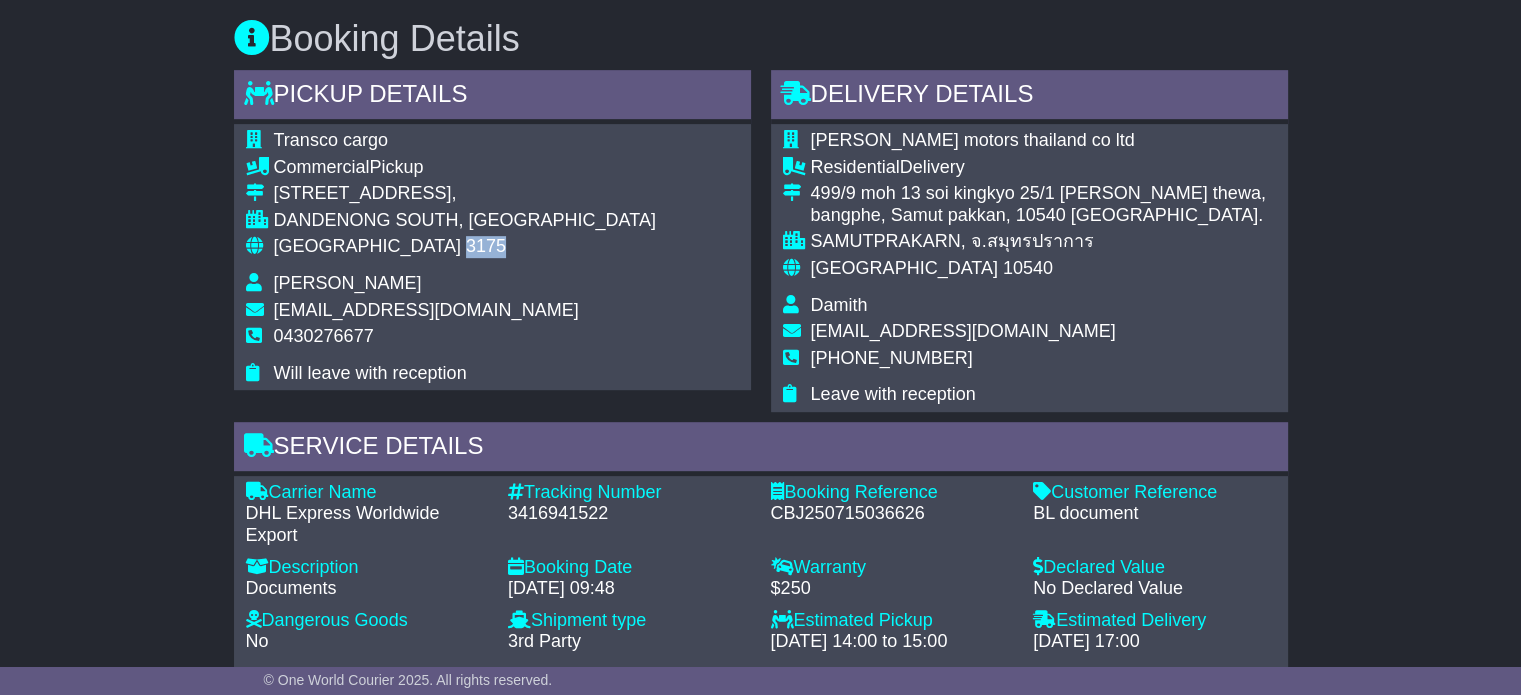 click on "3175" at bounding box center (486, 246) 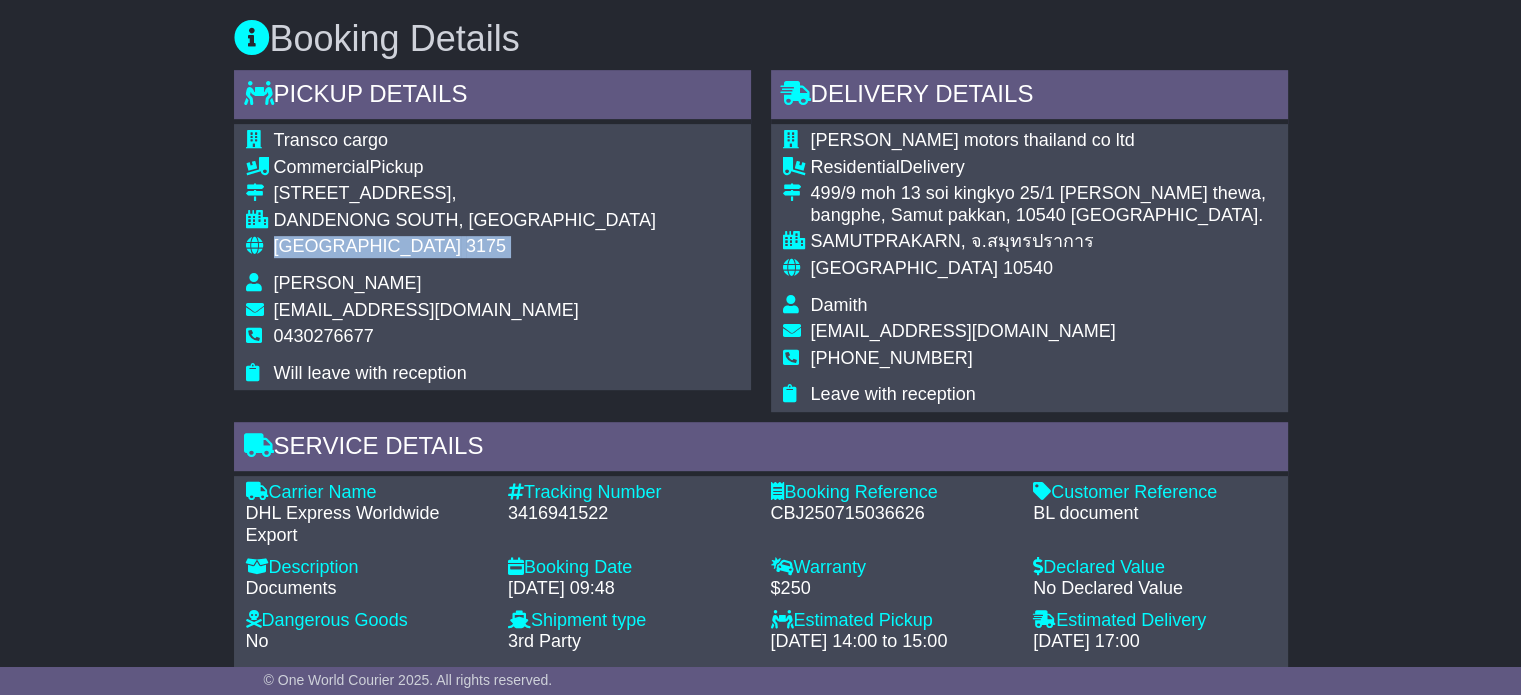 click on "3175" at bounding box center (486, 246) 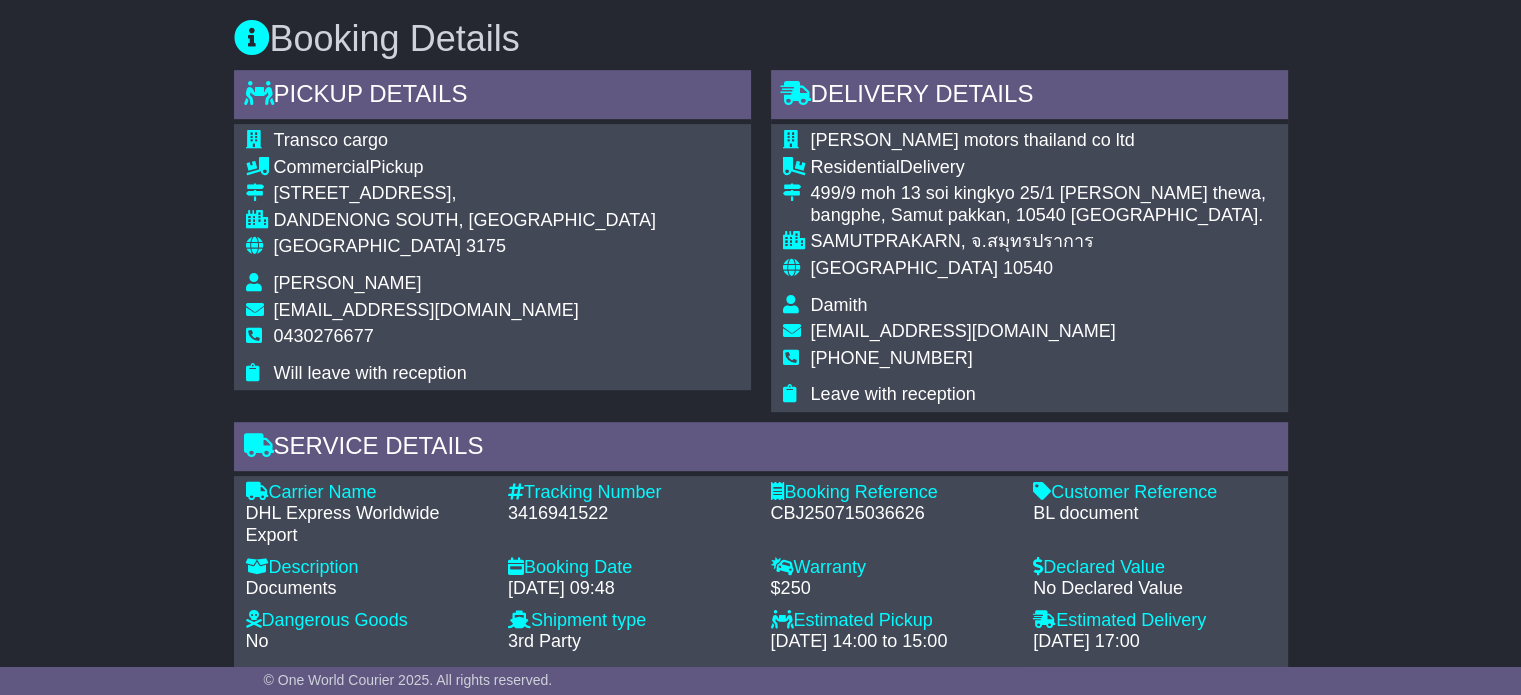 click on "Thailand
10540" at bounding box center (1038, 269) 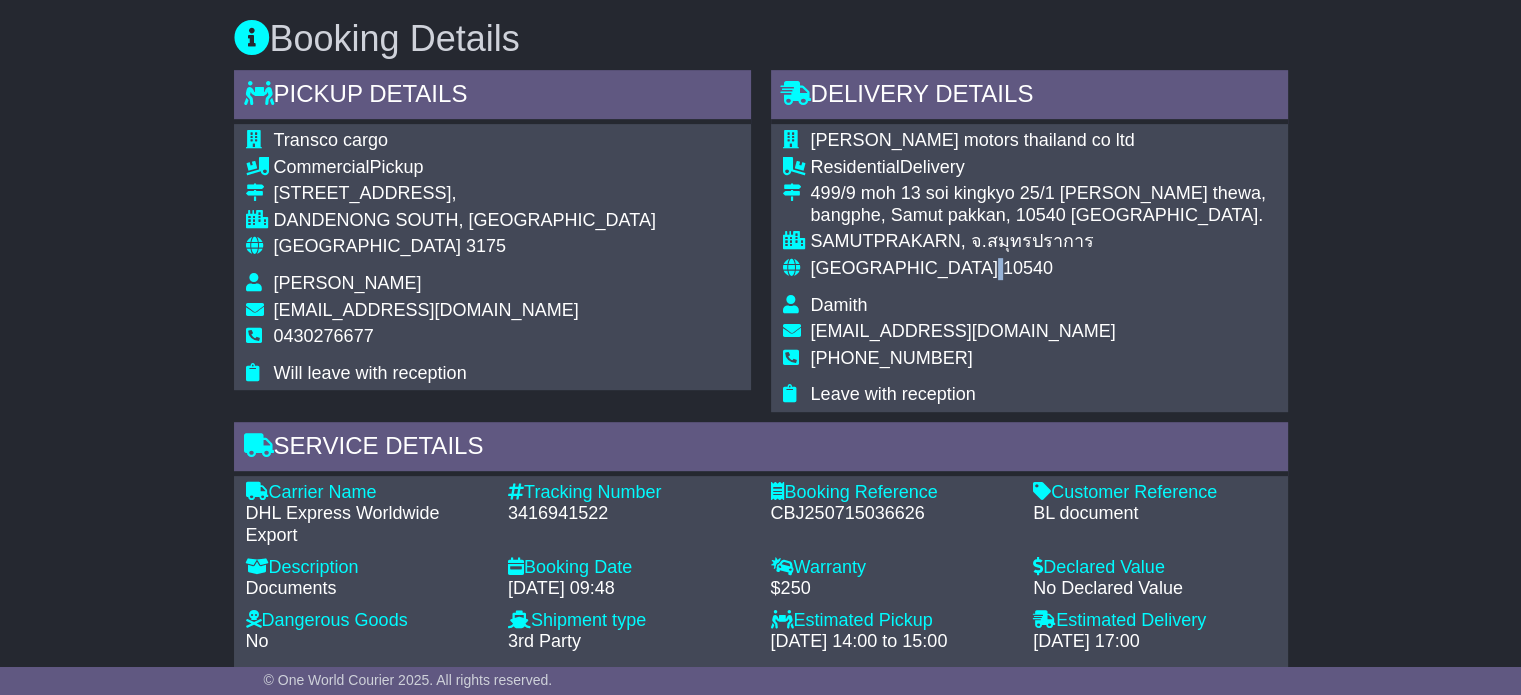click on "Thailand
10540" at bounding box center [1038, 269] 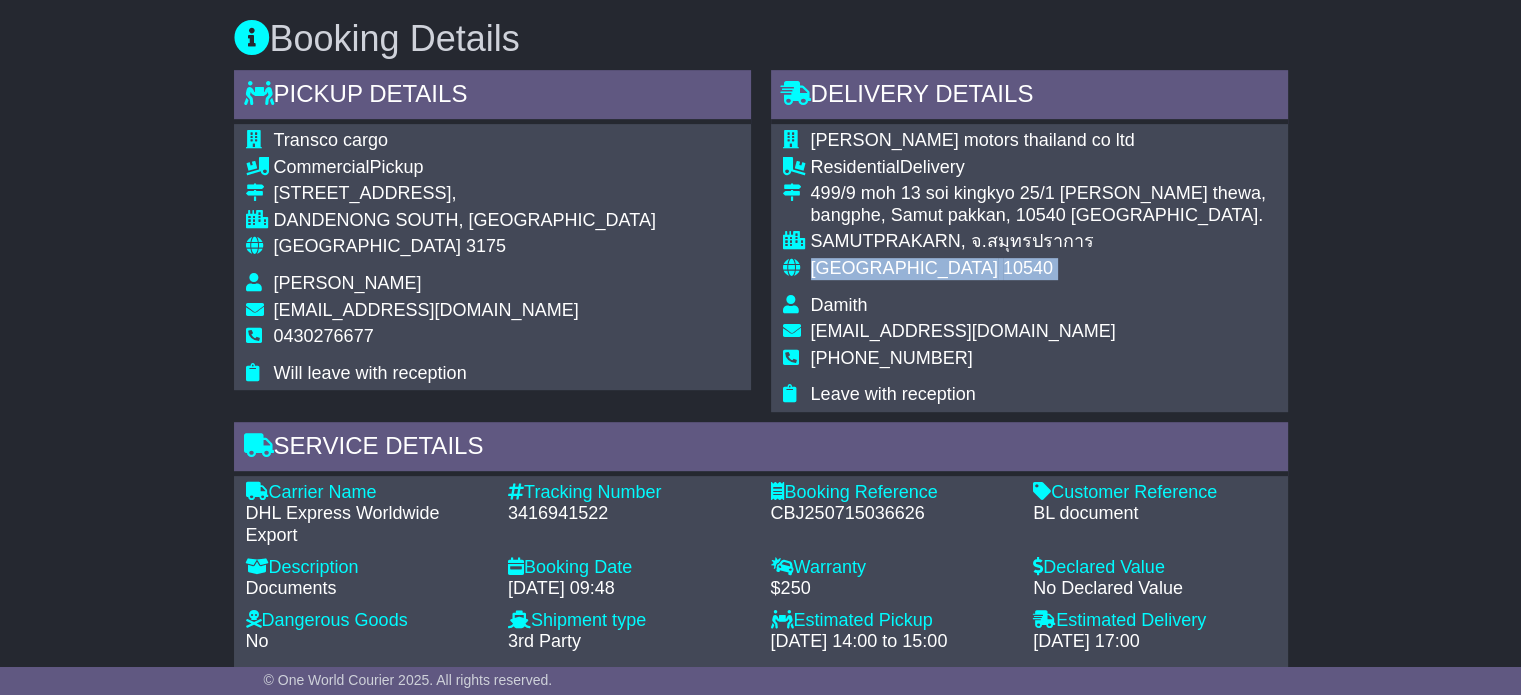 click on "Thailand
10540" at bounding box center (1038, 269) 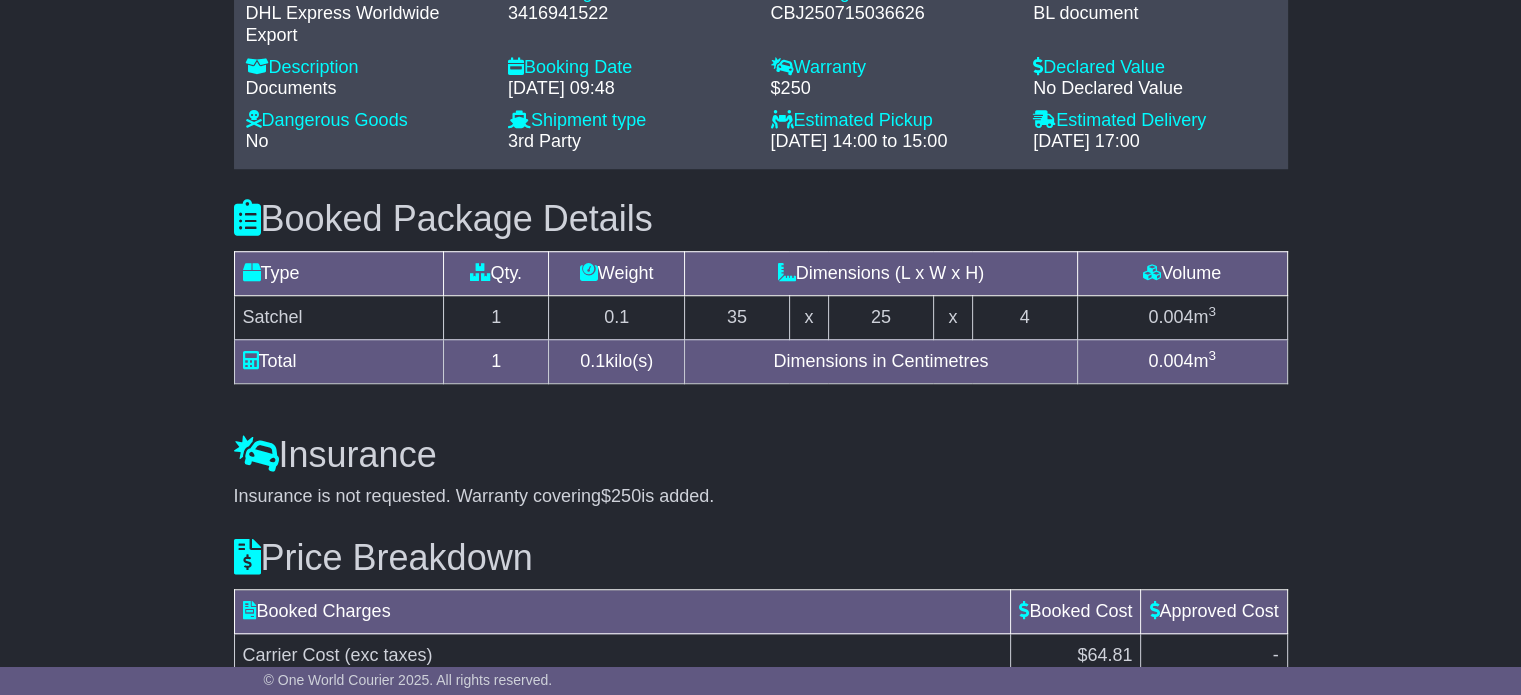 scroll, scrollTop: 1726, scrollLeft: 0, axis: vertical 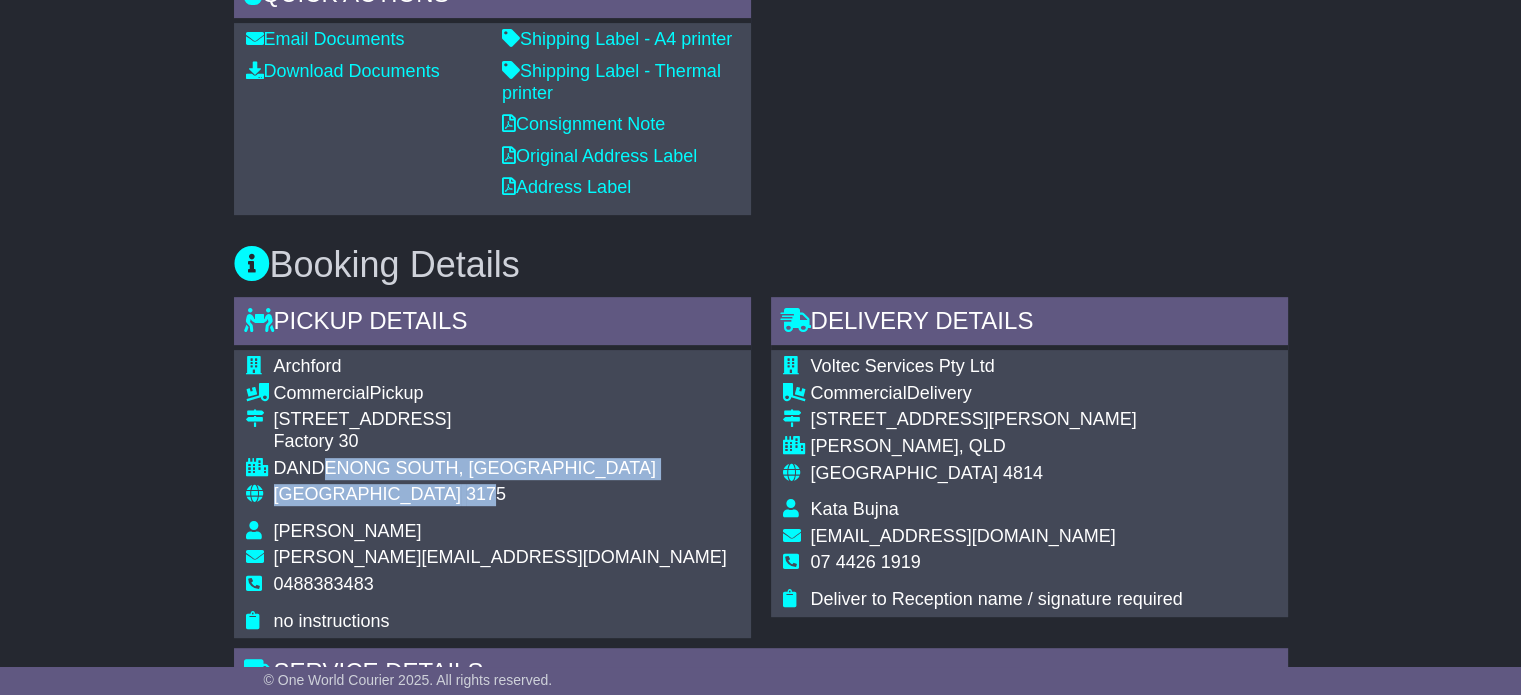 drag, startPoint x: 382, startPoint y: 464, endPoint x: 332, endPoint y: 457, distance: 50.48762 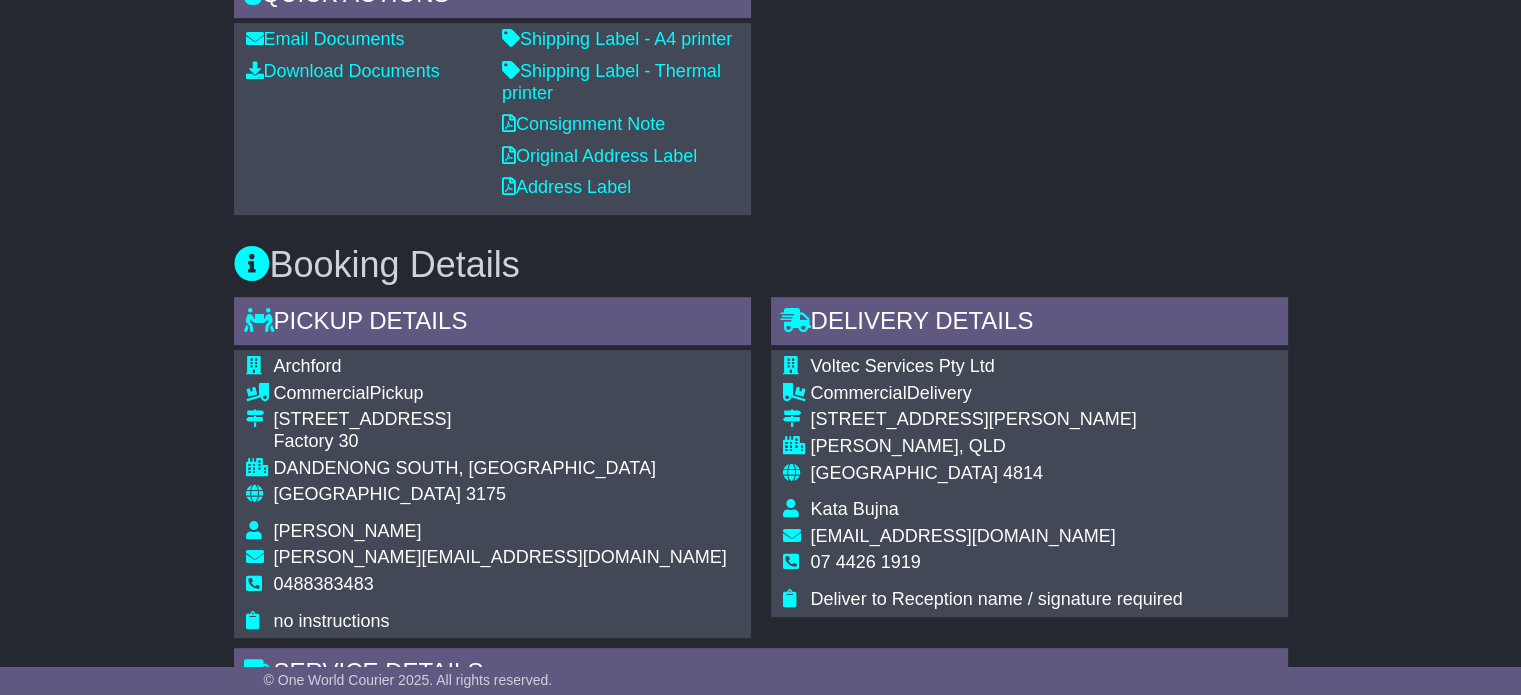 click on "Australia
3175" at bounding box center [500, 495] 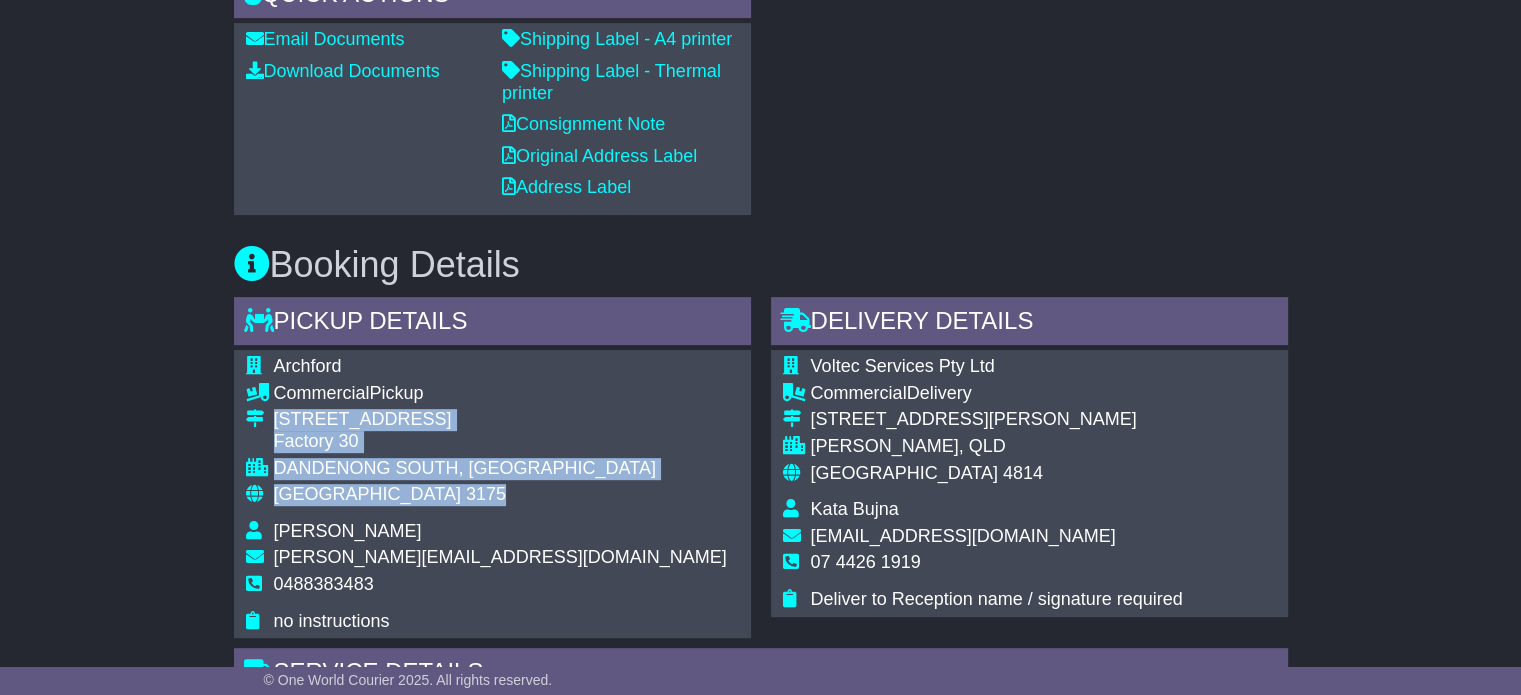 drag, startPoint x: 392, startPoint y: 477, endPoint x: 247, endPoint y: 422, distance: 155.08063 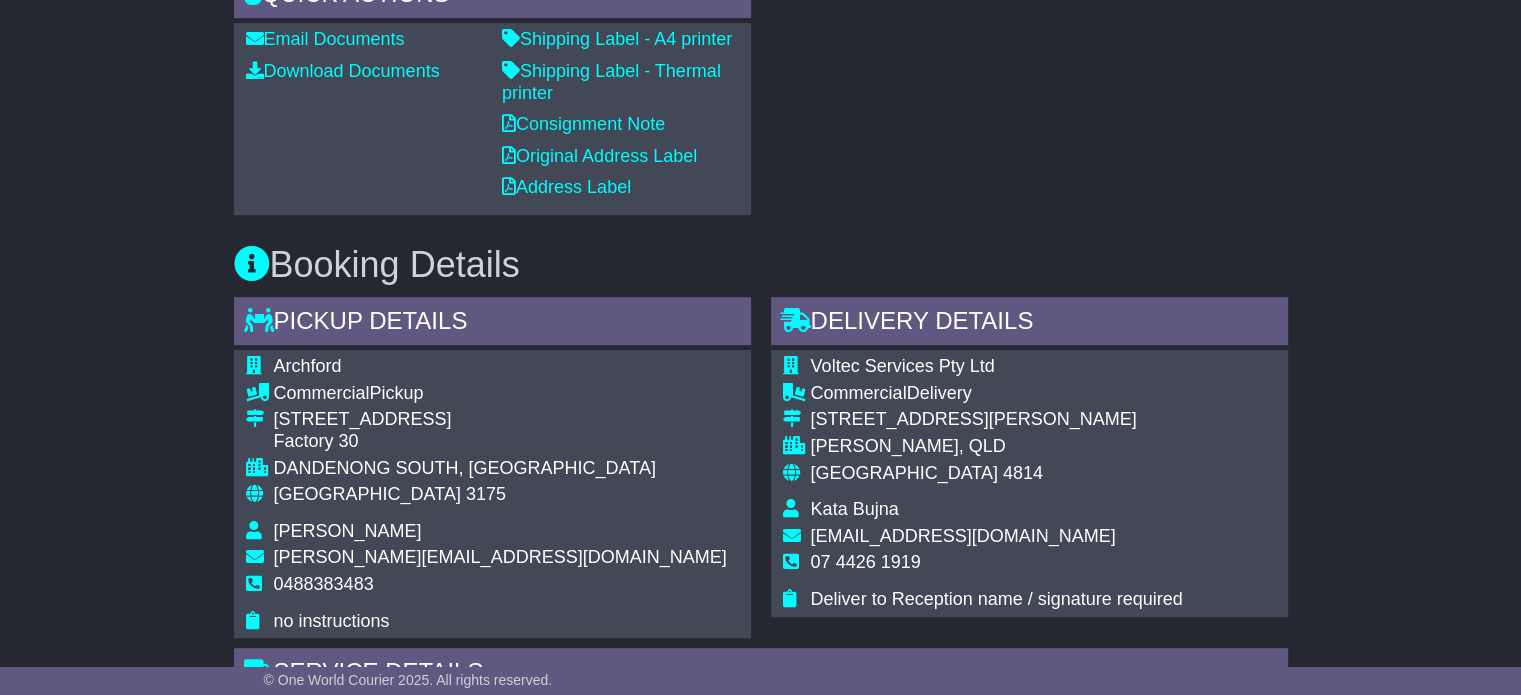 click on "0488383483" at bounding box center [324, 584] 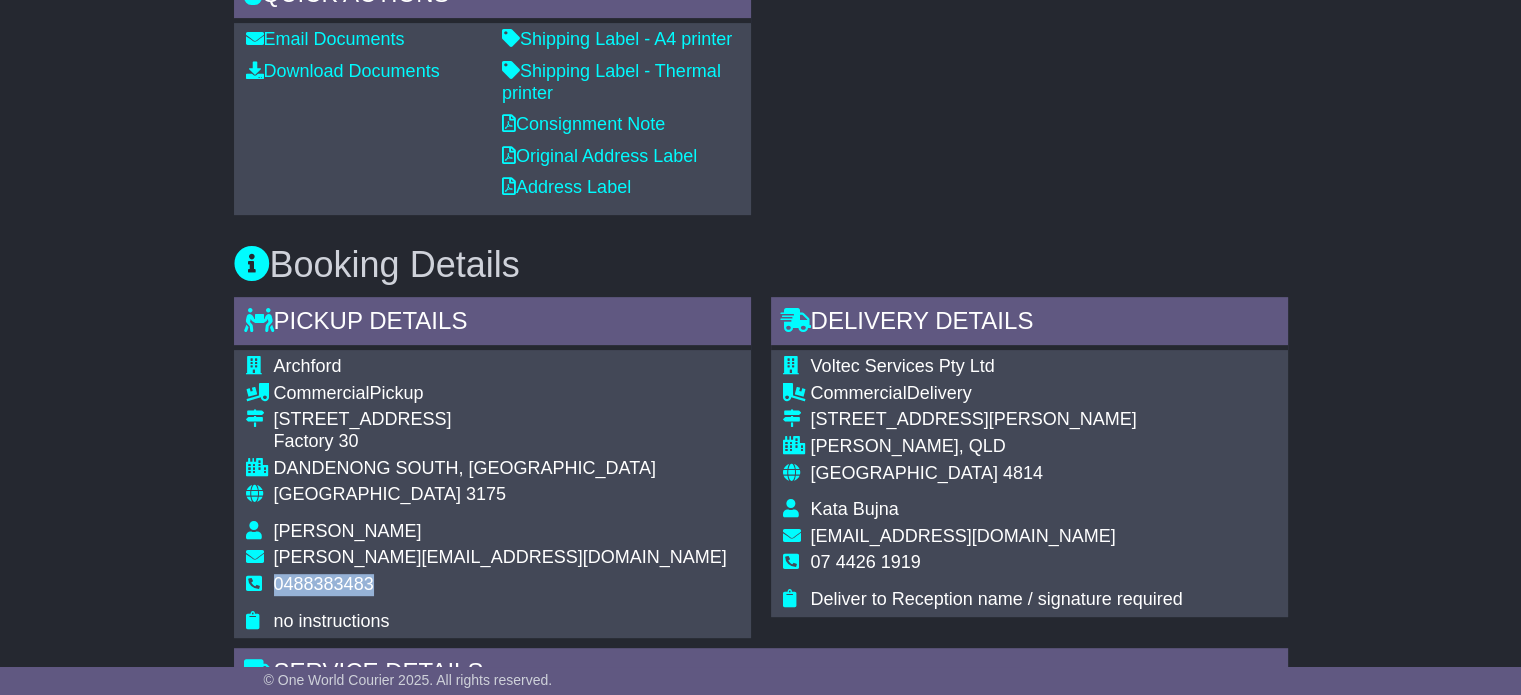 click on "0488383483" at bounding box center (324, 584) 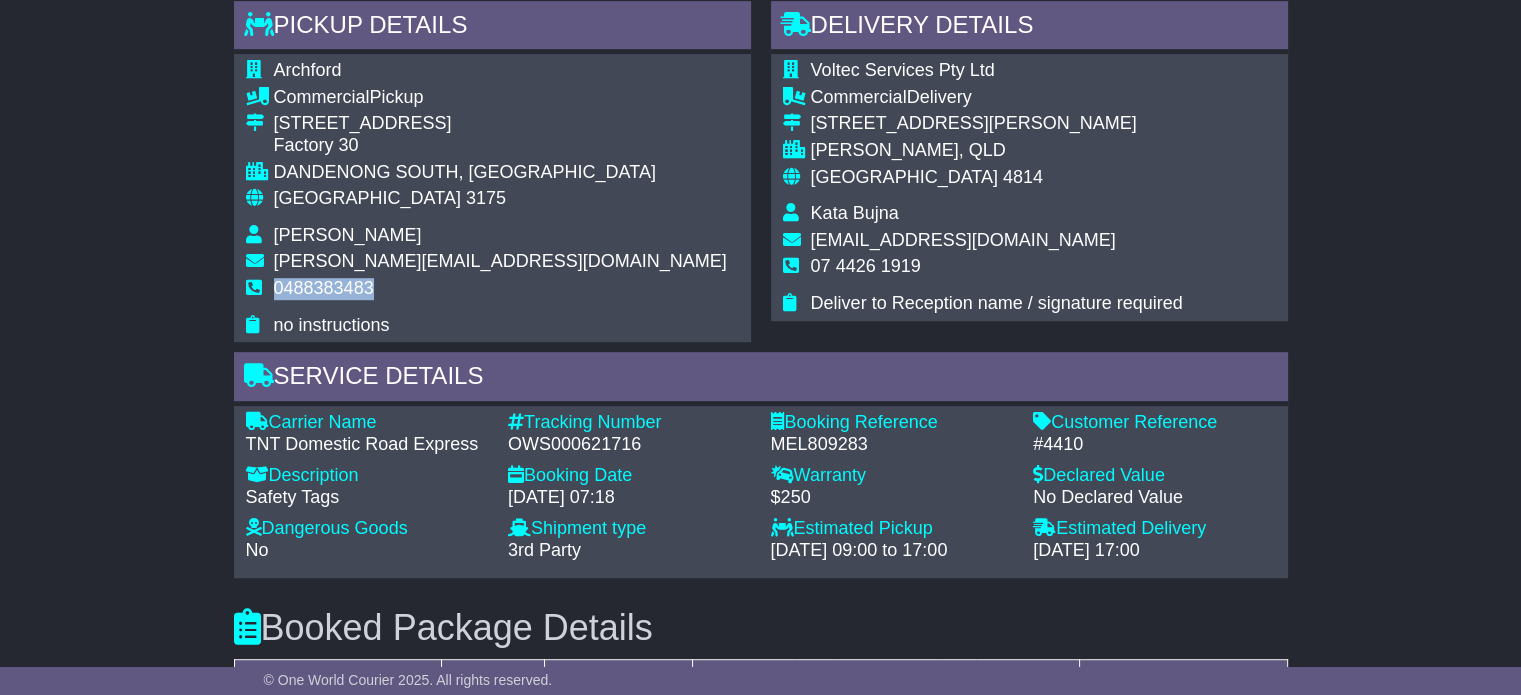 scroll, scrollTop: 1100, scrollLeft: 0, axis: vertical 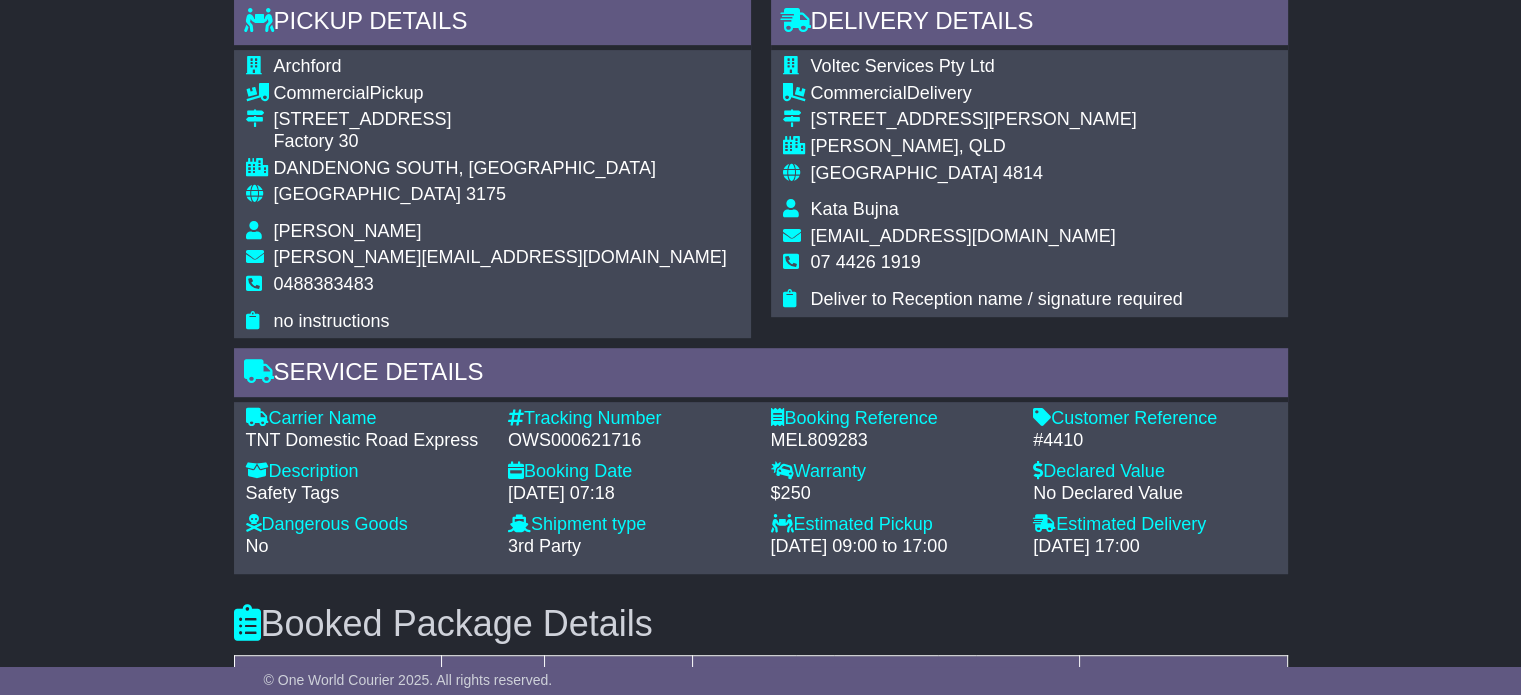 click on "OWS000621716" at bounding box center [629, 441] 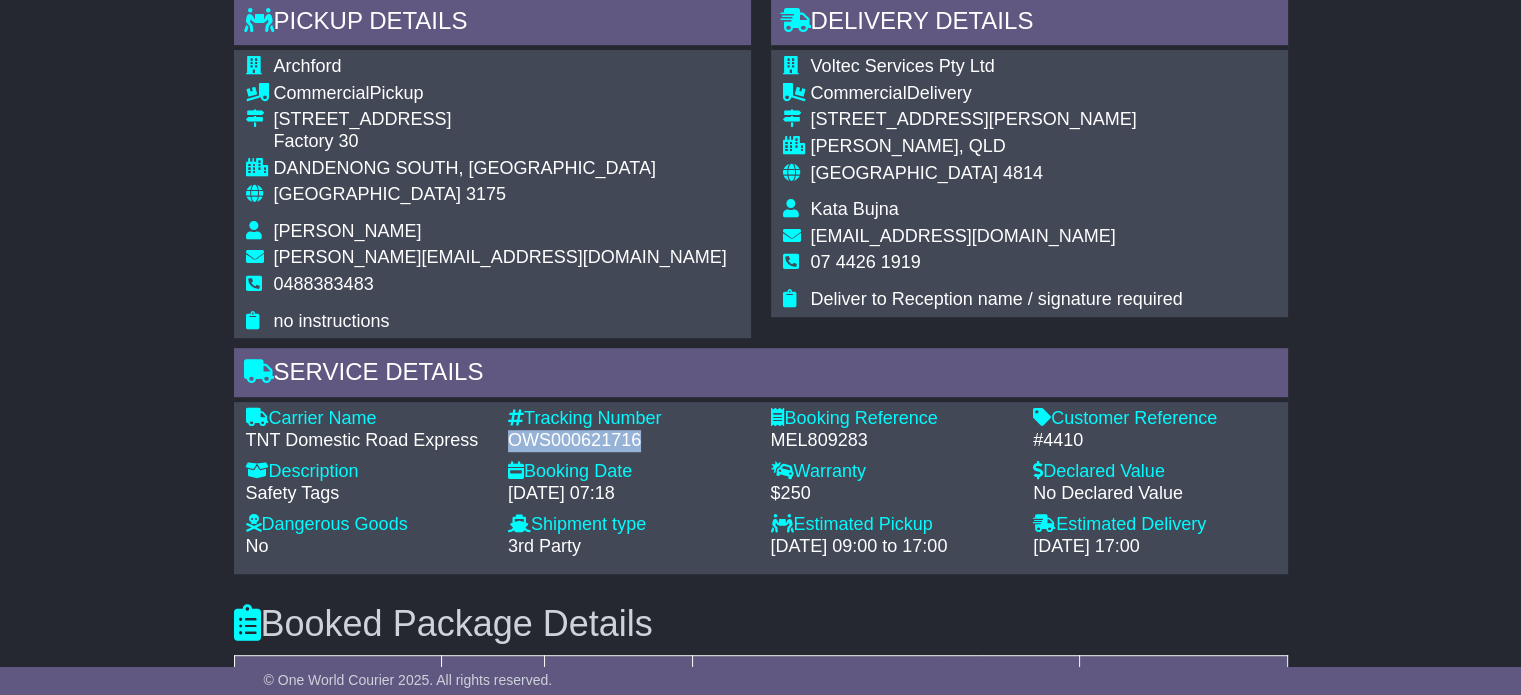click on "OWS000621716" at bounding box center (629, 441) 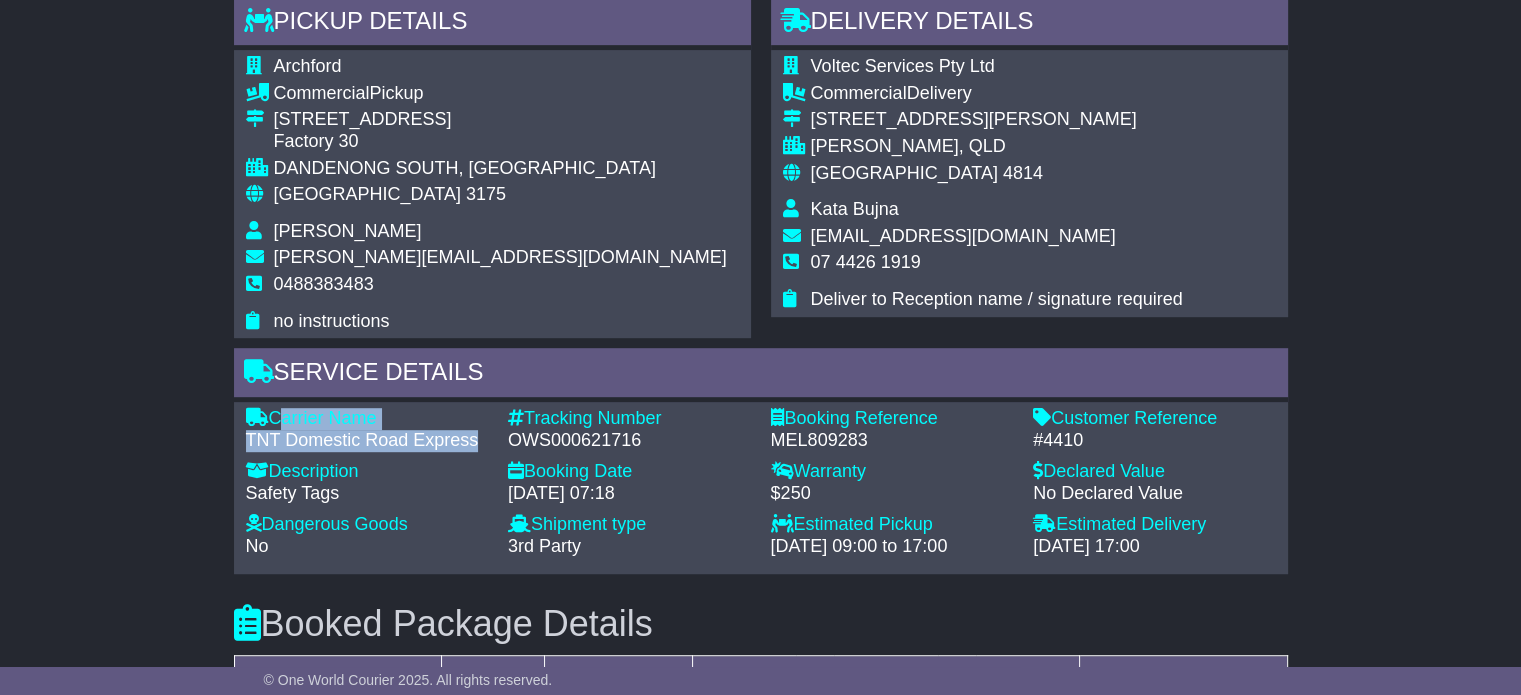 drag, startPoint x: 482, startPoint y: 416, endPoint x: 276, endPoint y: 392, distance: 207.39334 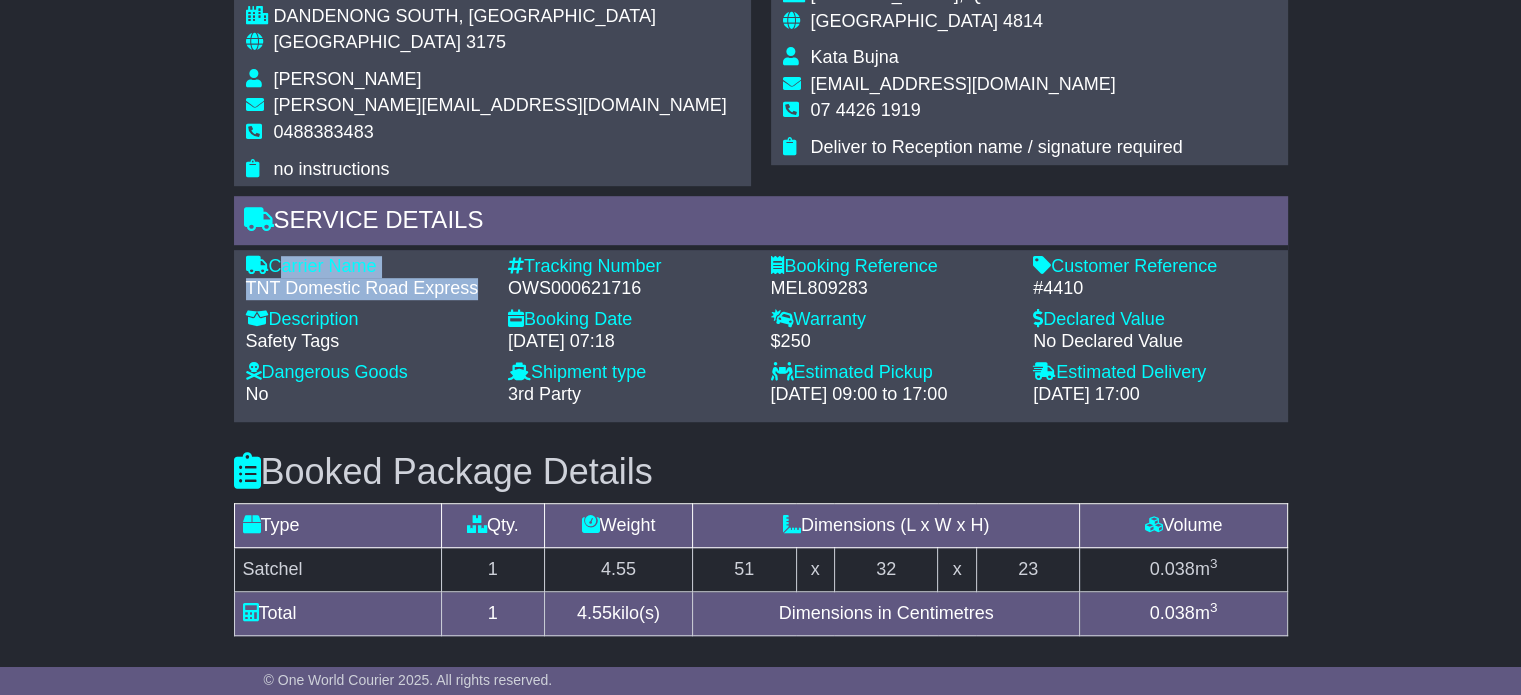 scroll, scrollTop: 1300, scrollLeft: 0, axis: vertical 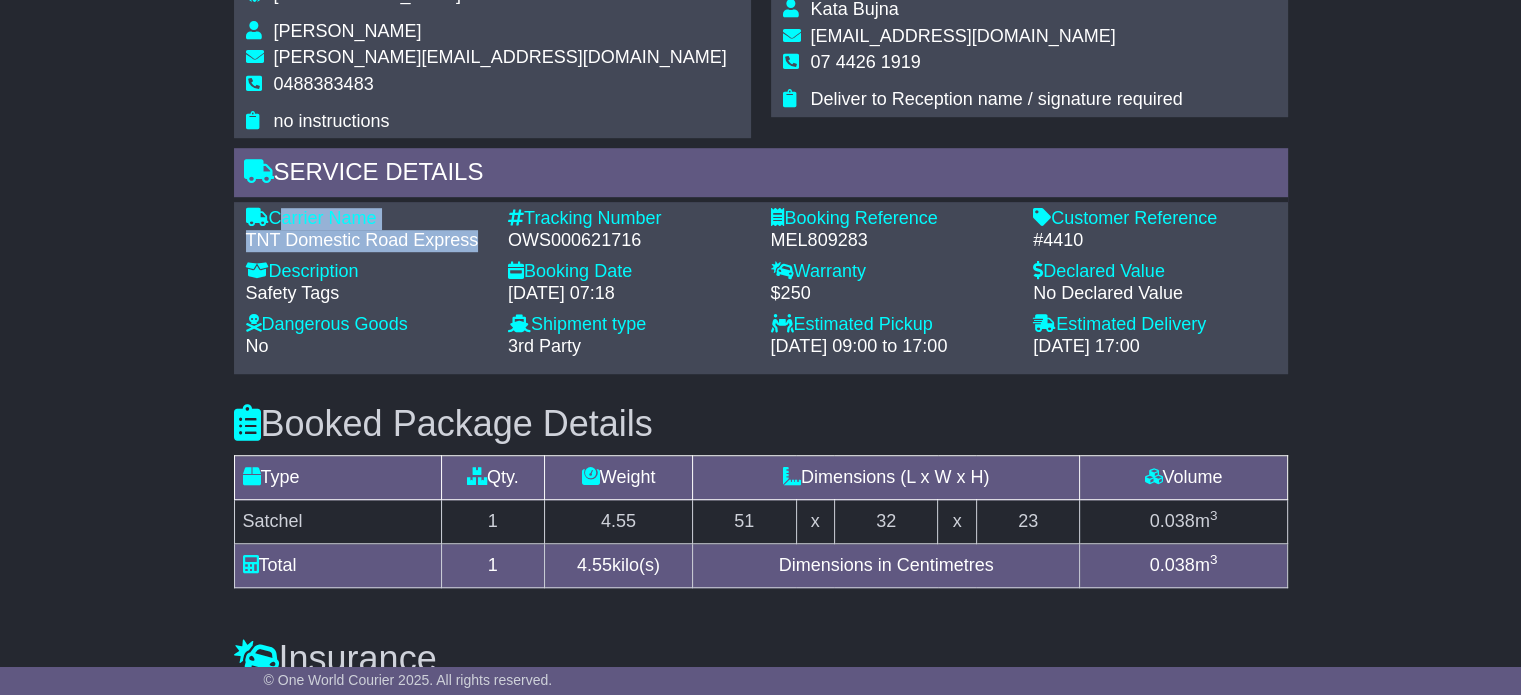 copy on "Carrier Name
-
TNT Domestic Road Express" 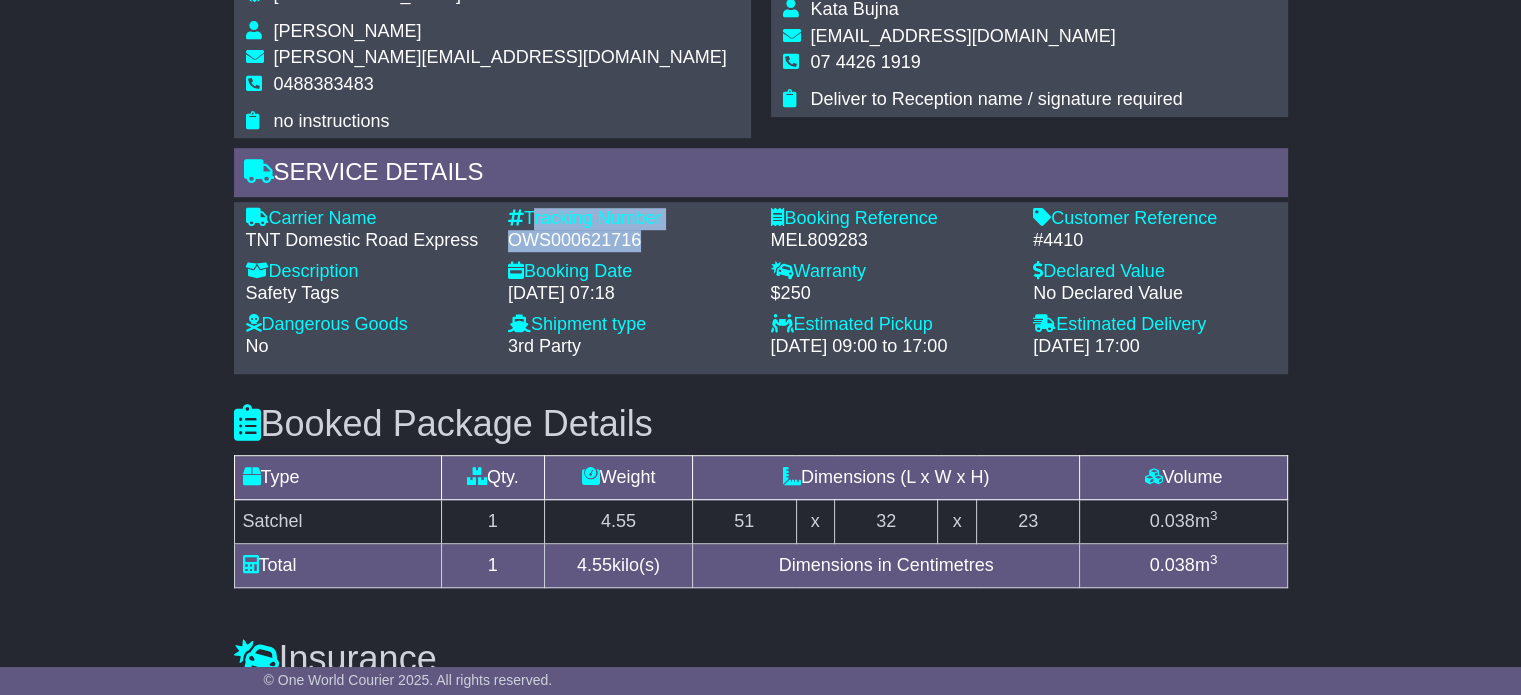 drag, startPoint x: 620, startPoint y: 218, endPoint x: 531, endPoint y: 199, distance: 91.00549 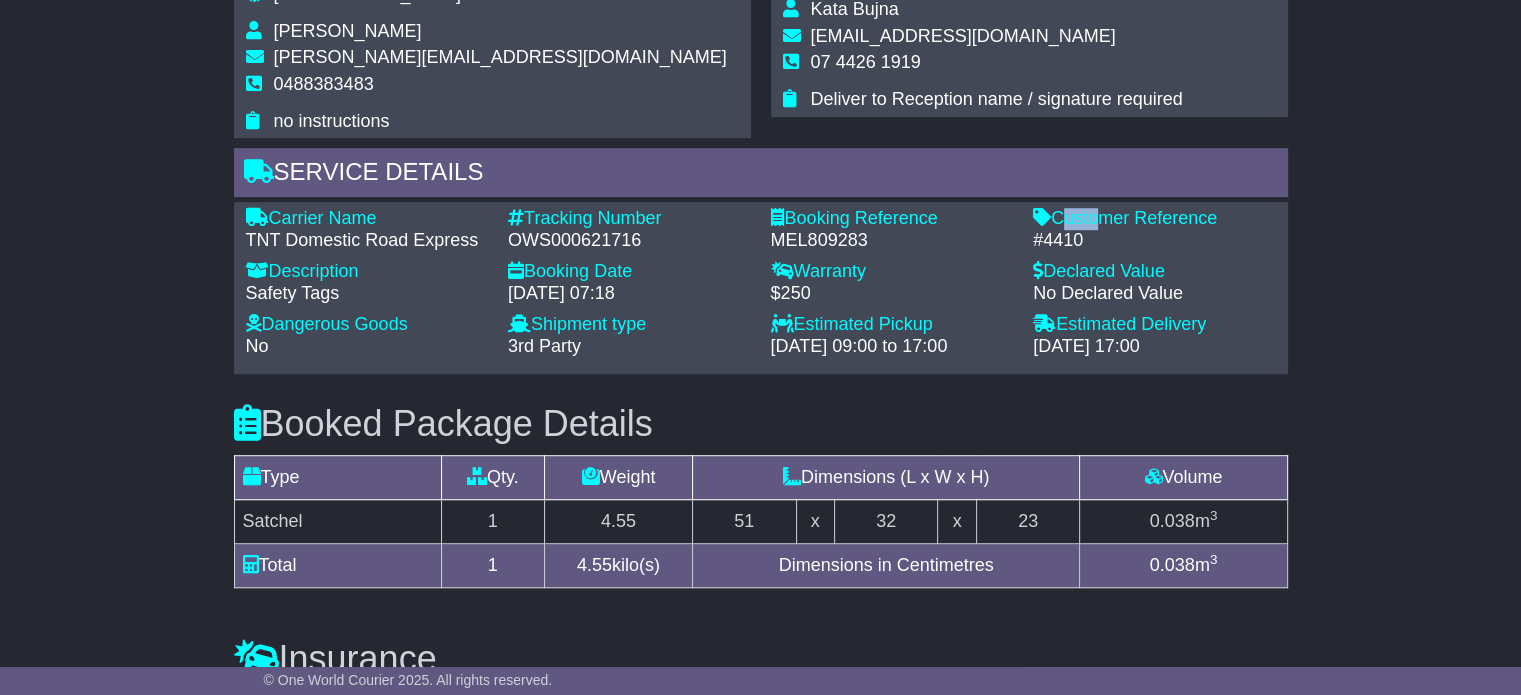 drag, startPoint x: 1096, startPoint y: 201, endPoint x: 1062, endPoint y: 203, distance: 34.058773 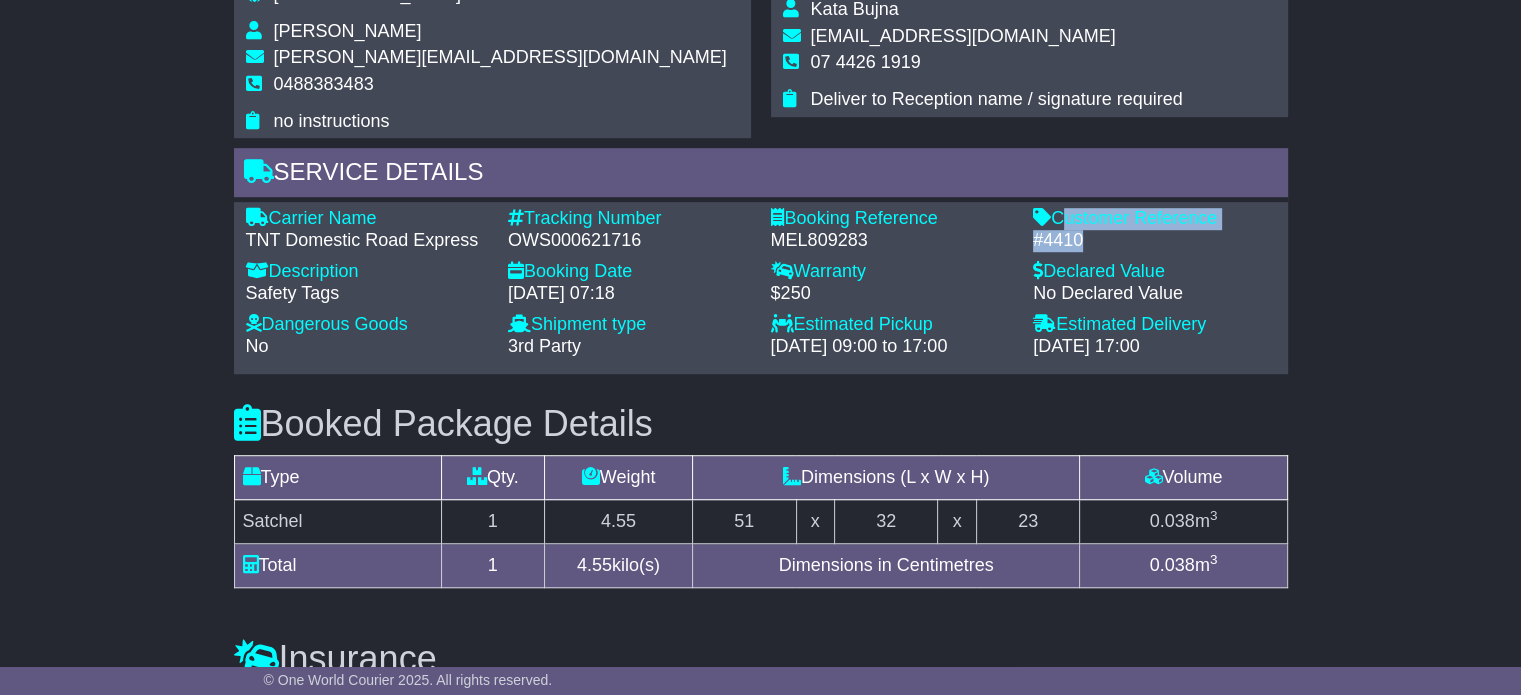 drag, startPoint x: 1087, startPoint y: 214, endPoint x: 1055, endPoint y: 193, distance: 38.27532 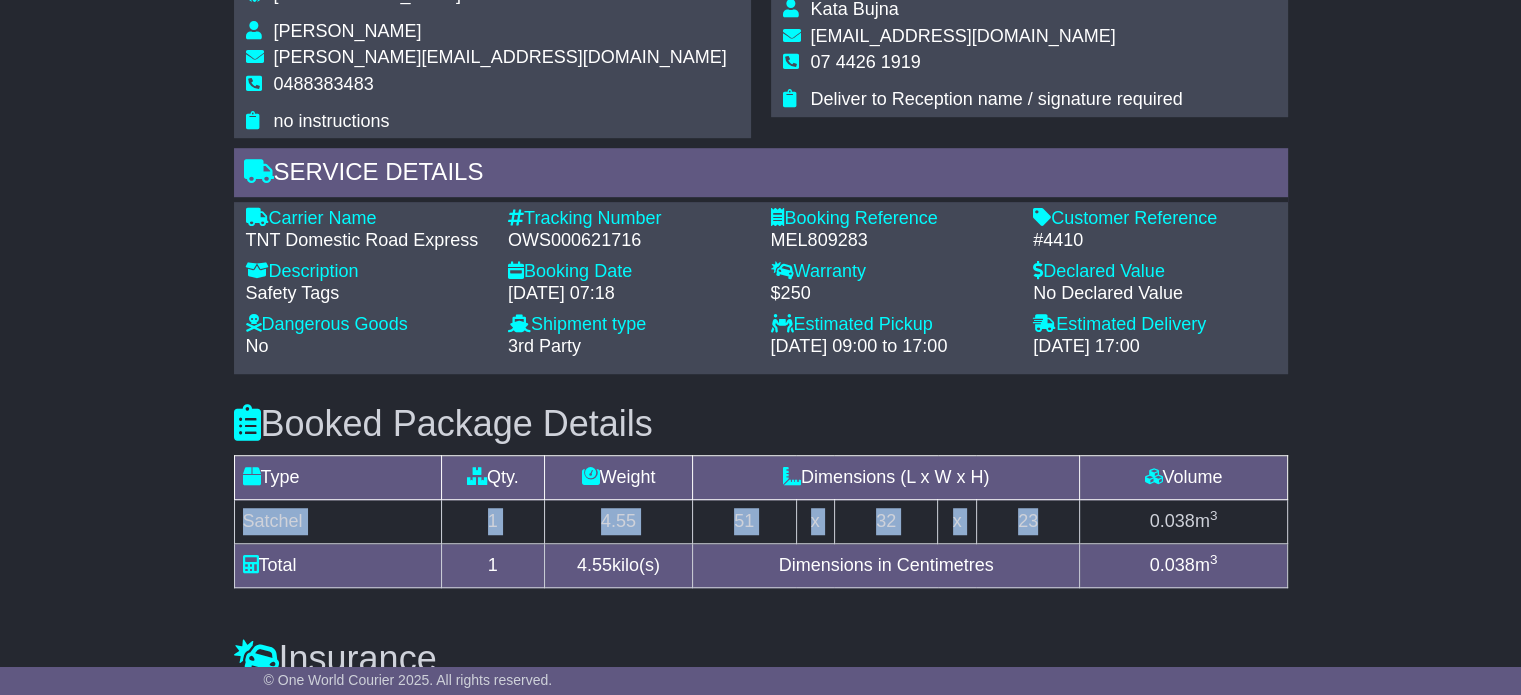 drag, startPoint x: 244, startPoint y: 496, endPoint x: 1055, endPoint y: 495, distance: 811.0006 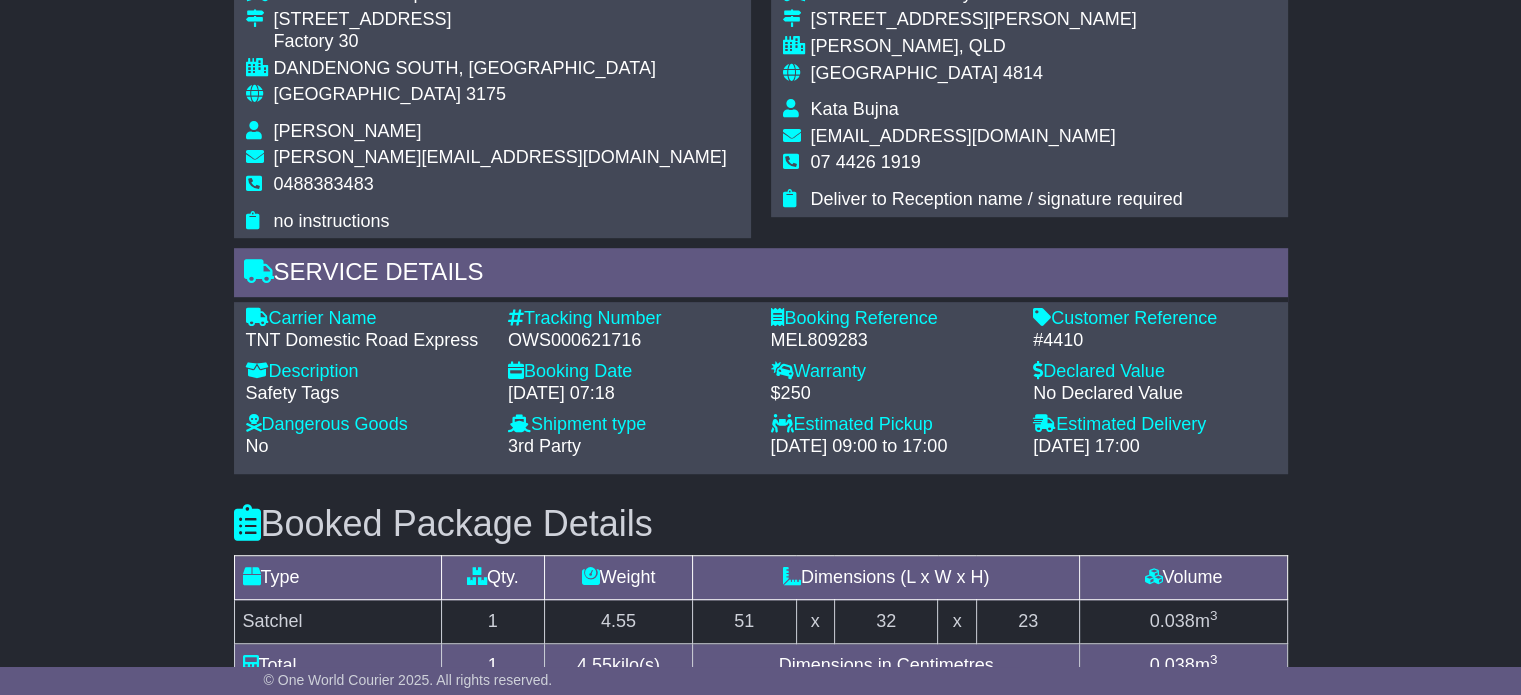 click on "Kata Bujna" at bounding box center [855, 109] 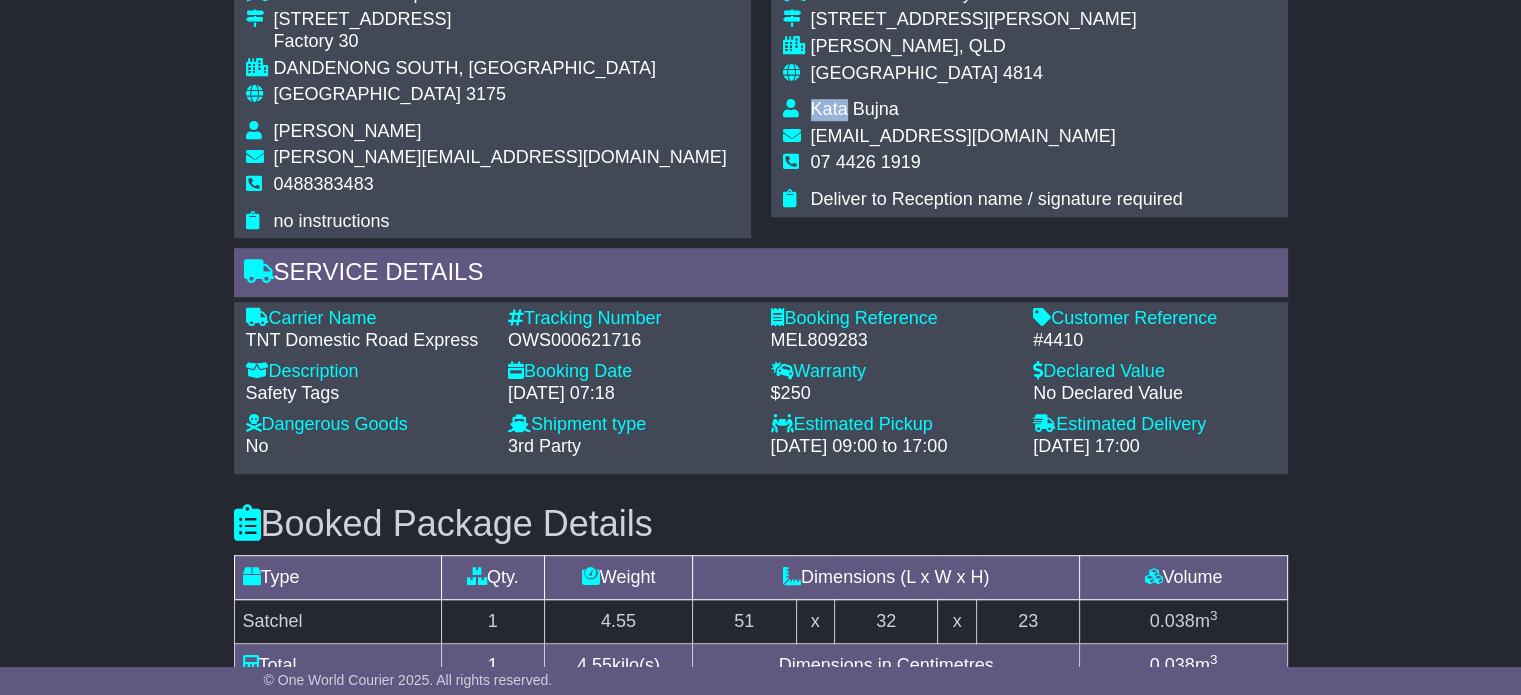 click on "Kata Bujna" at bounding box center (855, 109) 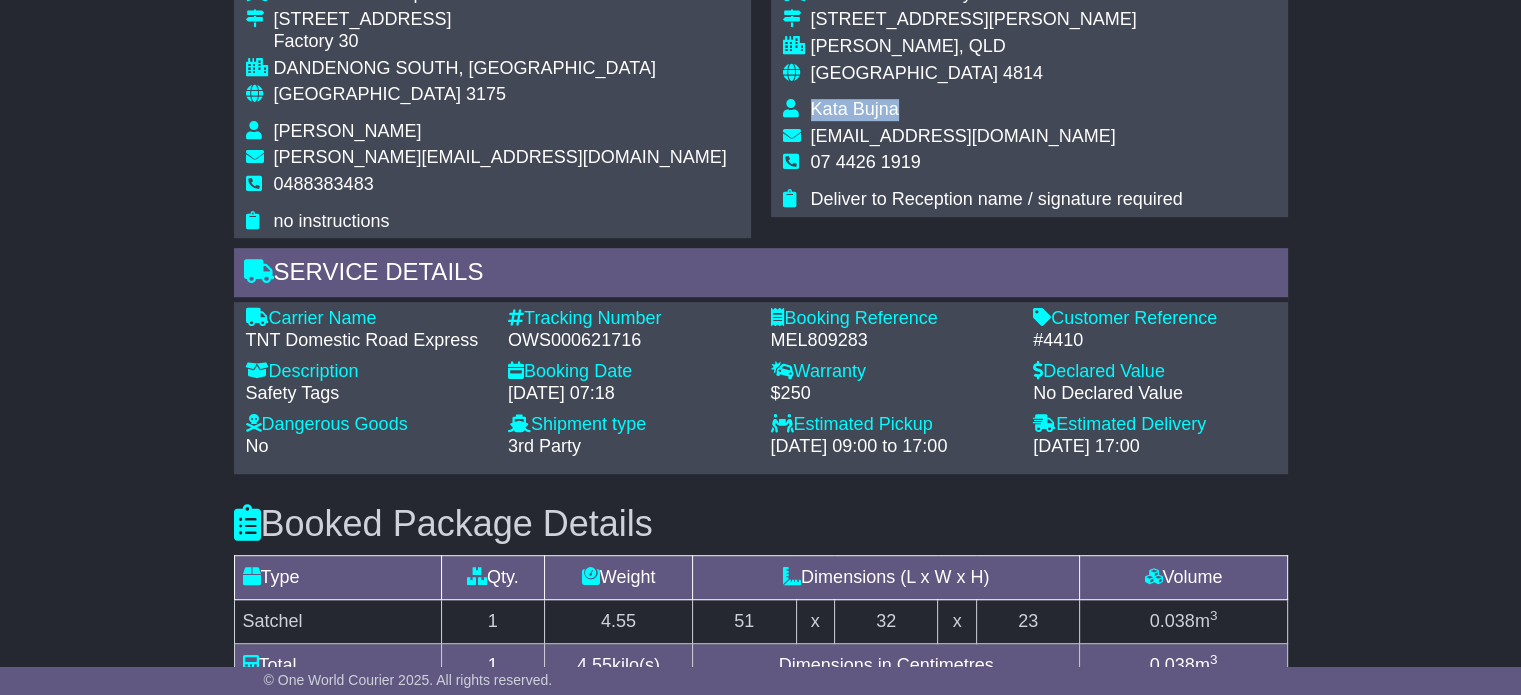 click on "Kata Bujna" at bounding box center [855, 109] 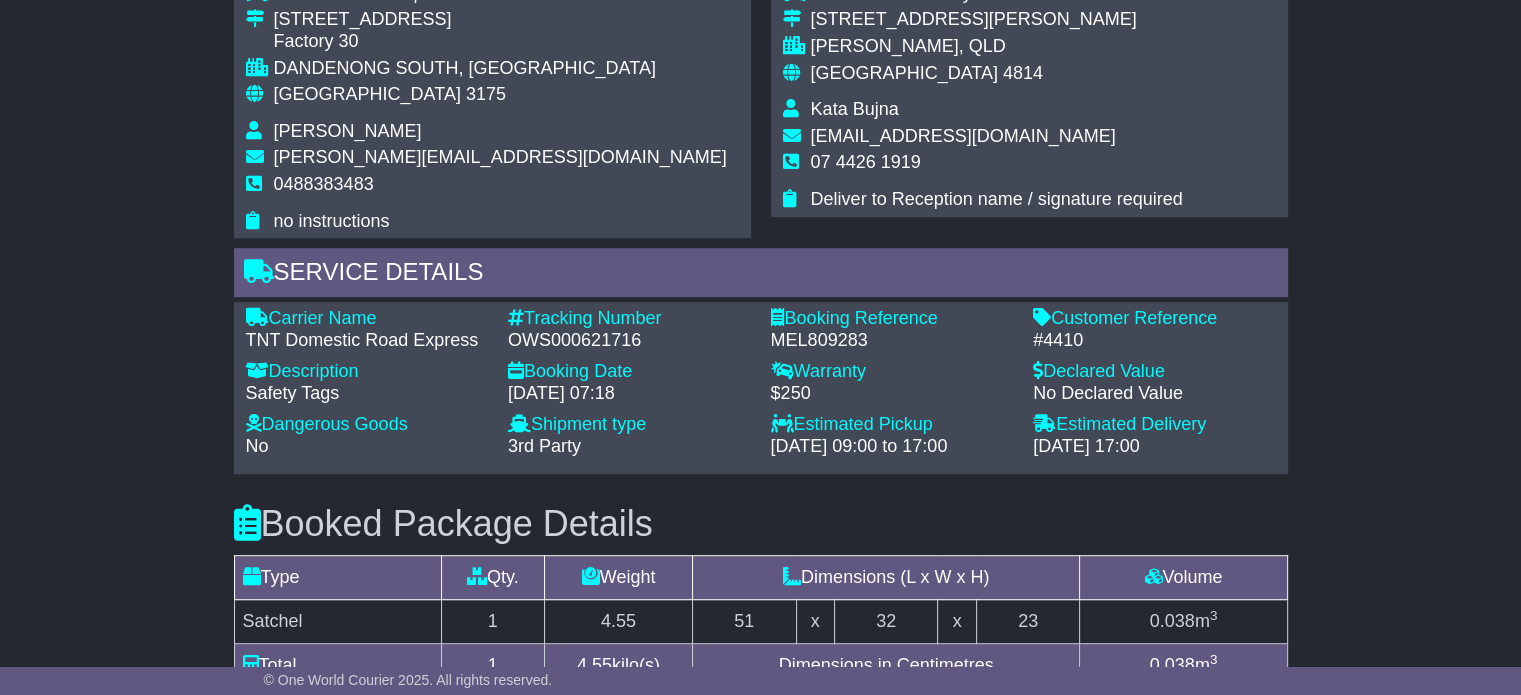 click on "07 4426 1919" at bounding box center (866, 162) 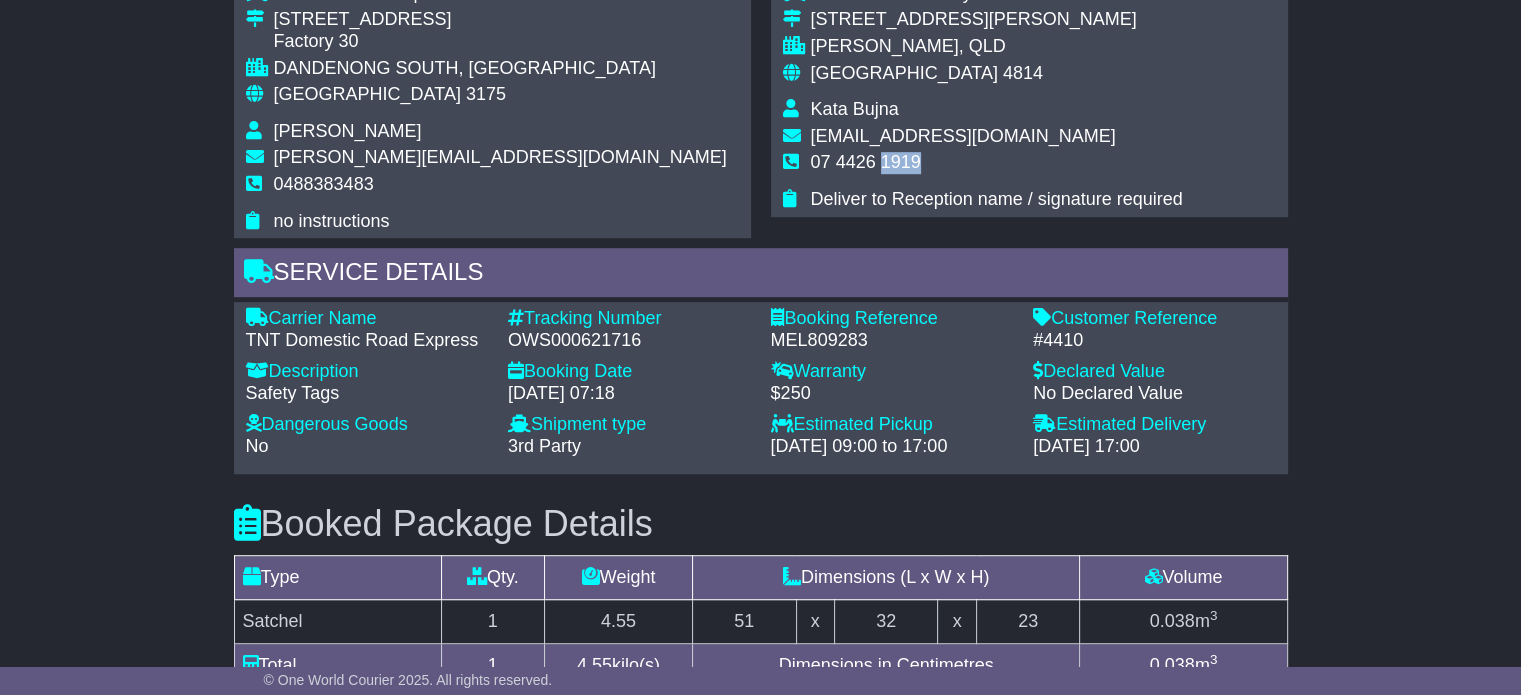 click on "07 4426 1919" at bounding box center (866, 162) 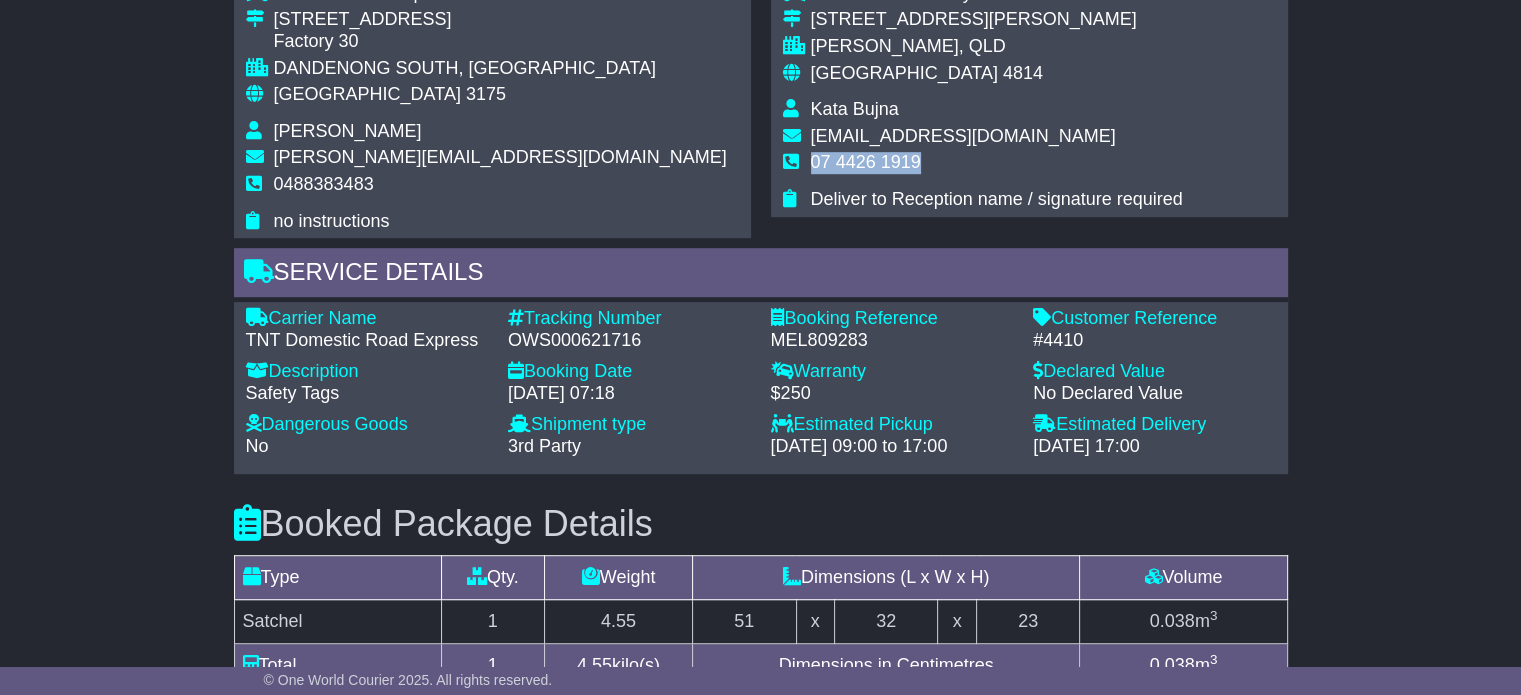 click on "07 4426 1919" at bounding box center (866, 162) 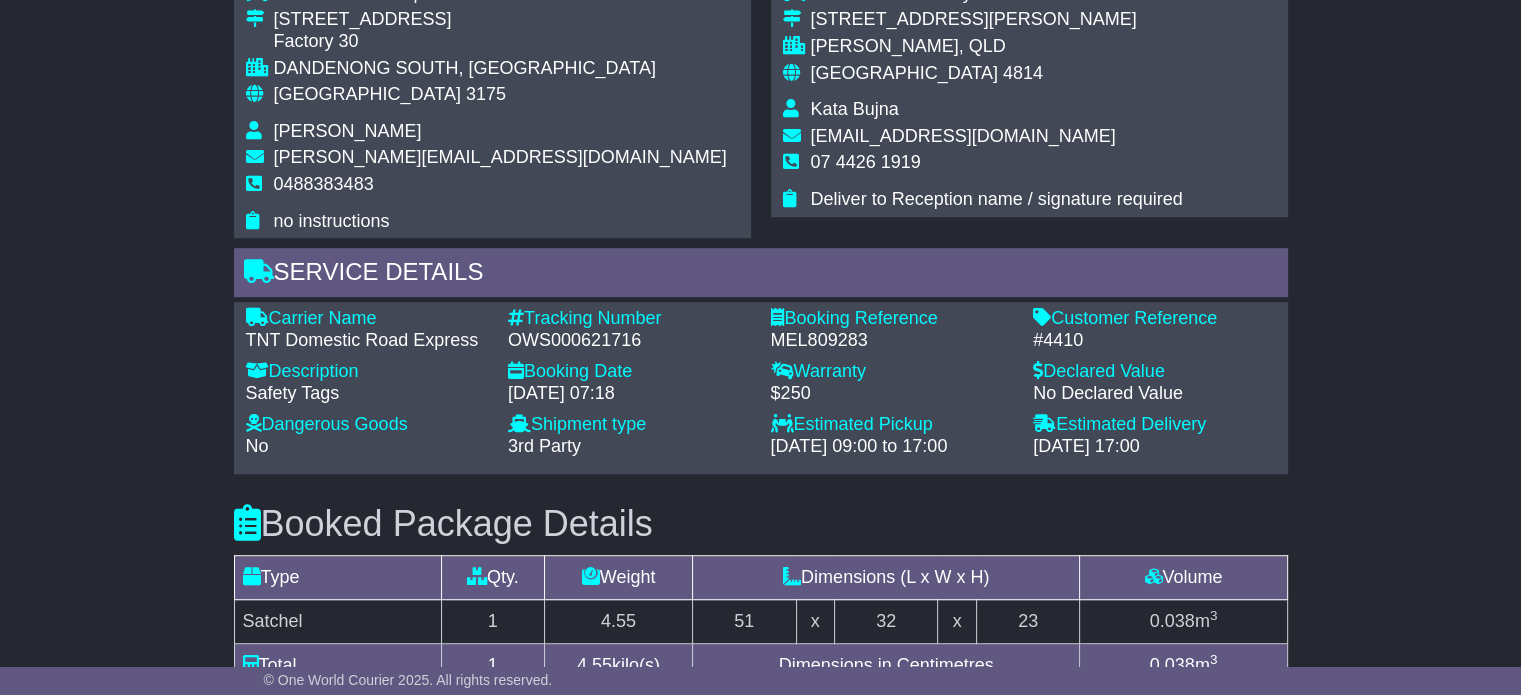 click on "Australia
3175" at bounding box center [500, 102] 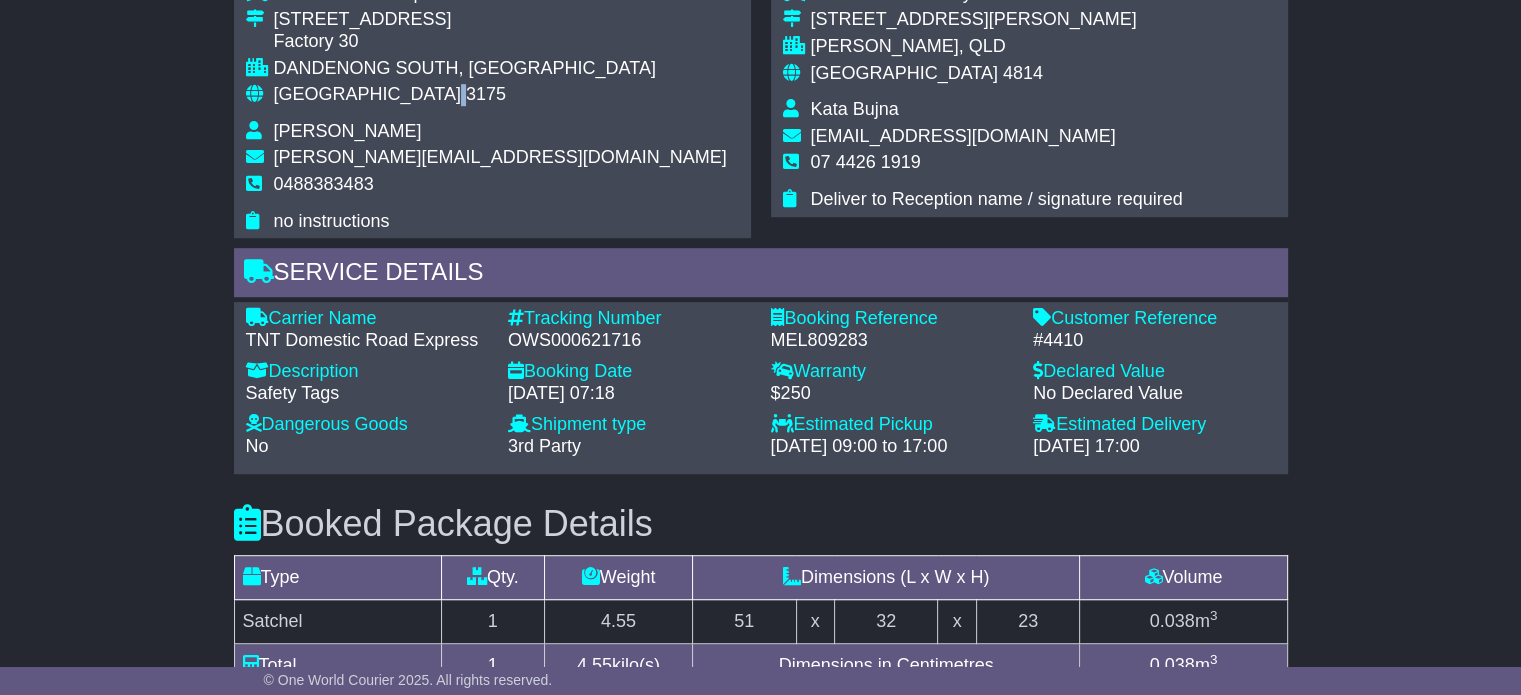 click on "Australia
3175" at bounding box center (500, 102) 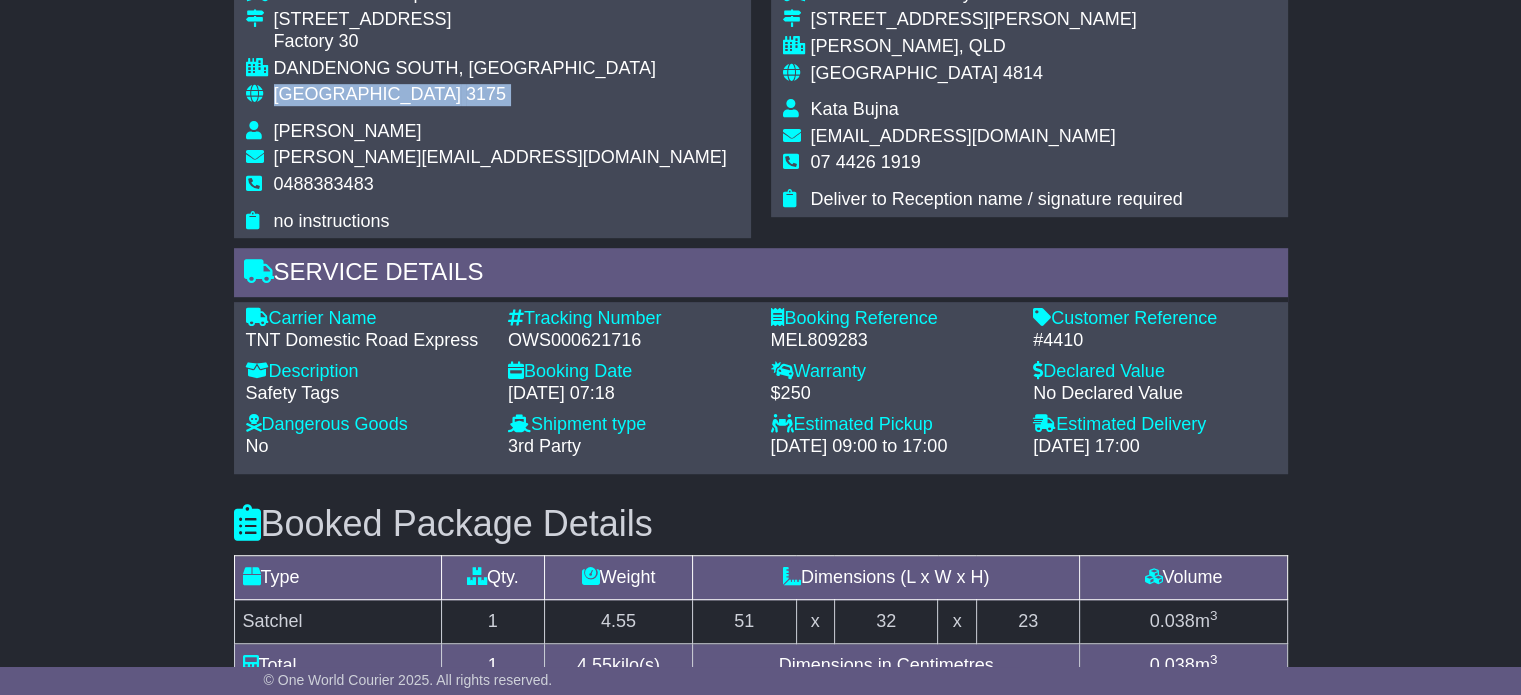 click on "Australia
3175" at bounding box center [500, 102] 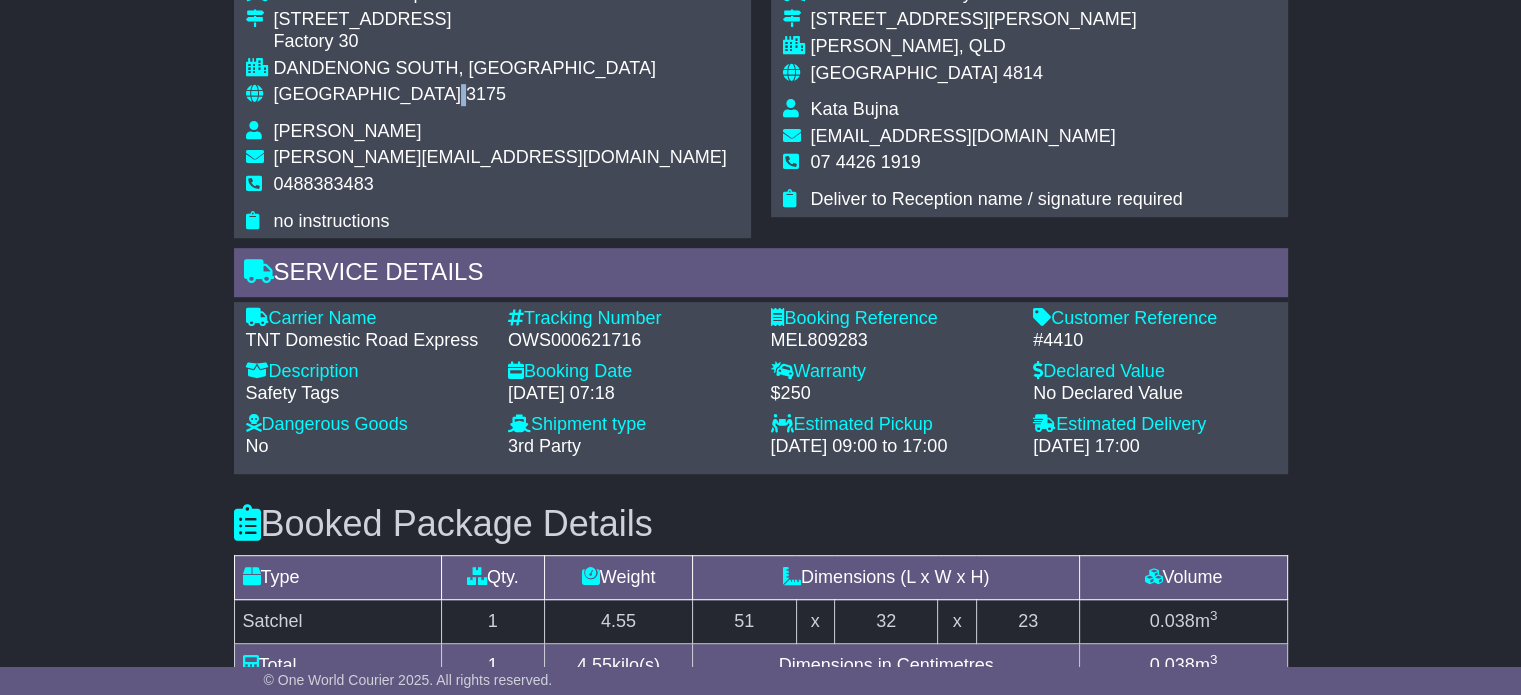 click on "[GEOGRAPHIC_DATA]" at bounding box center (367, 94) 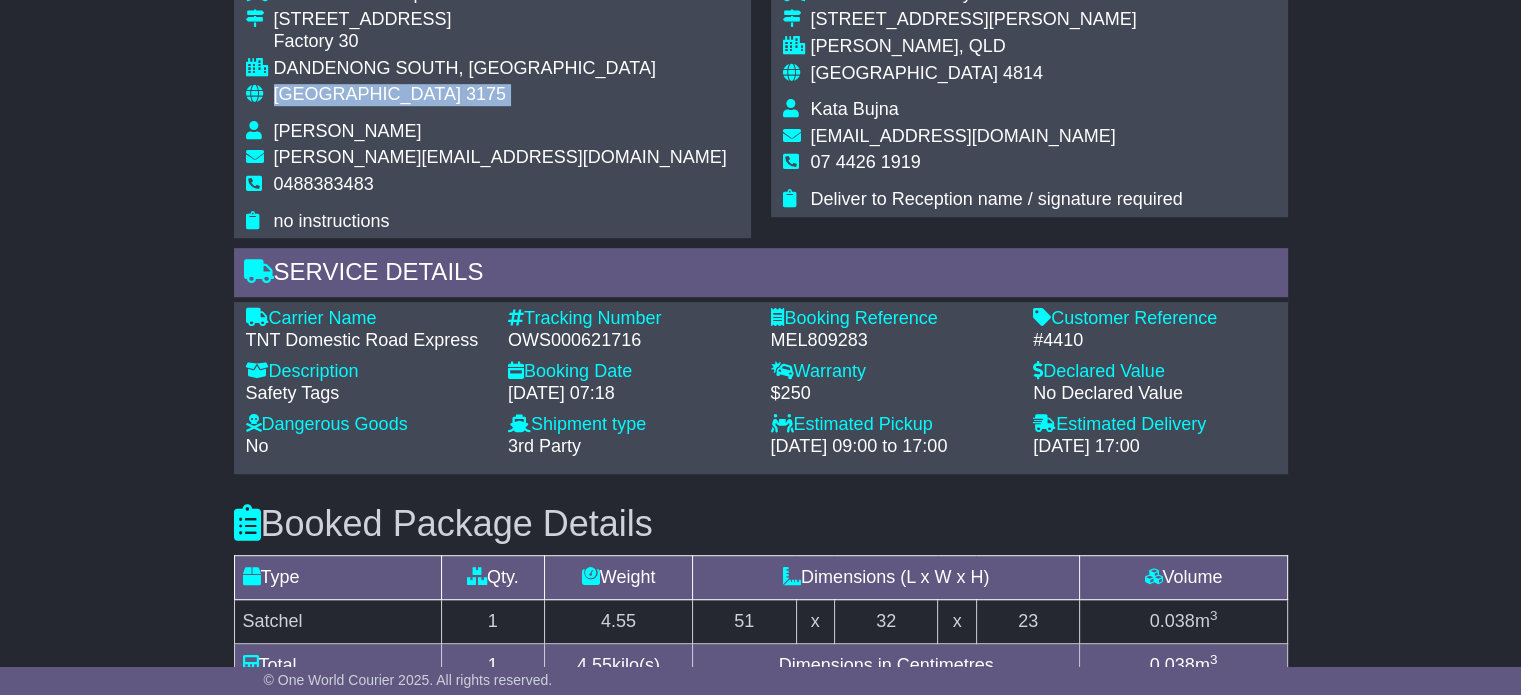 click on "[GEOGRAPHIC_DATA]" at bounding box center (367, 94) 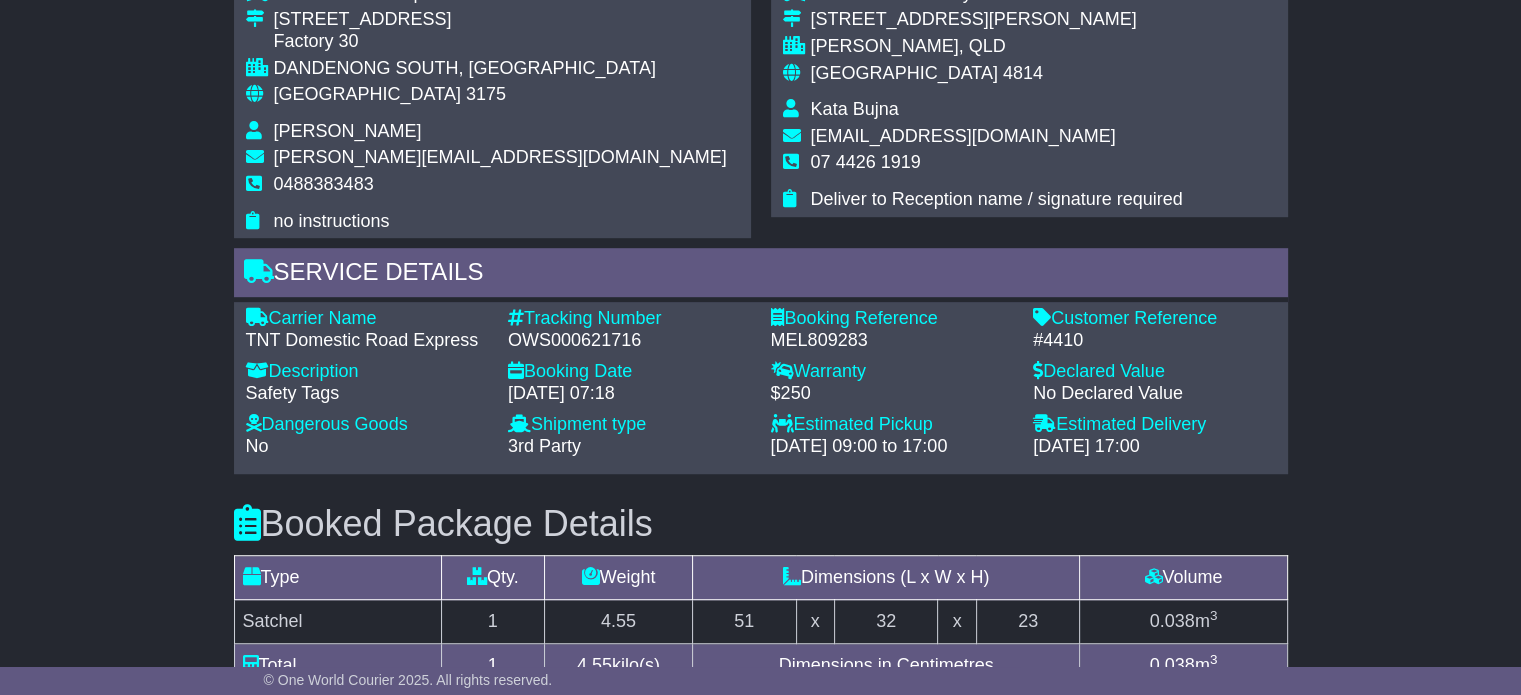 click on "[GEOGRAPHIC_DATA]" at bounding box center [367, 94] 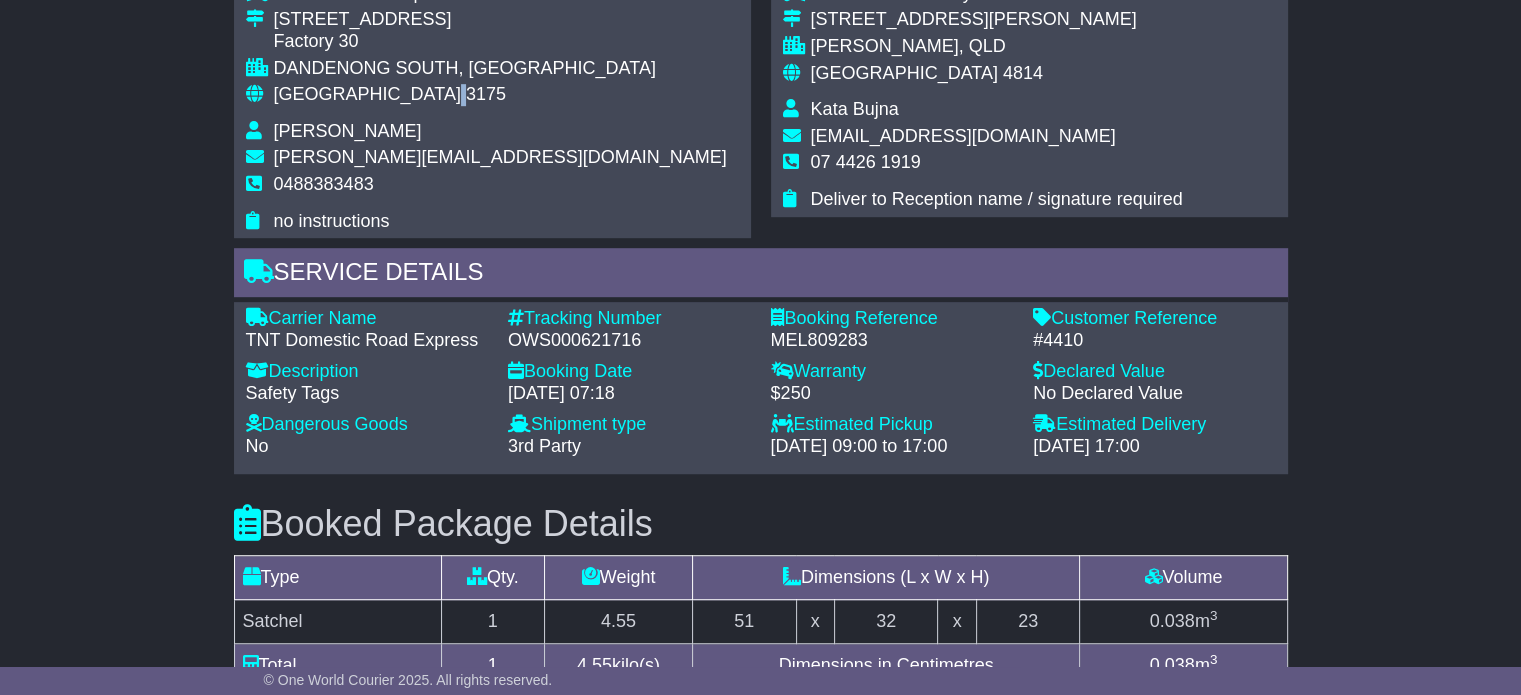 click on "[GEOGRAPHIC_DATA]" at bounding box center [367, 94] 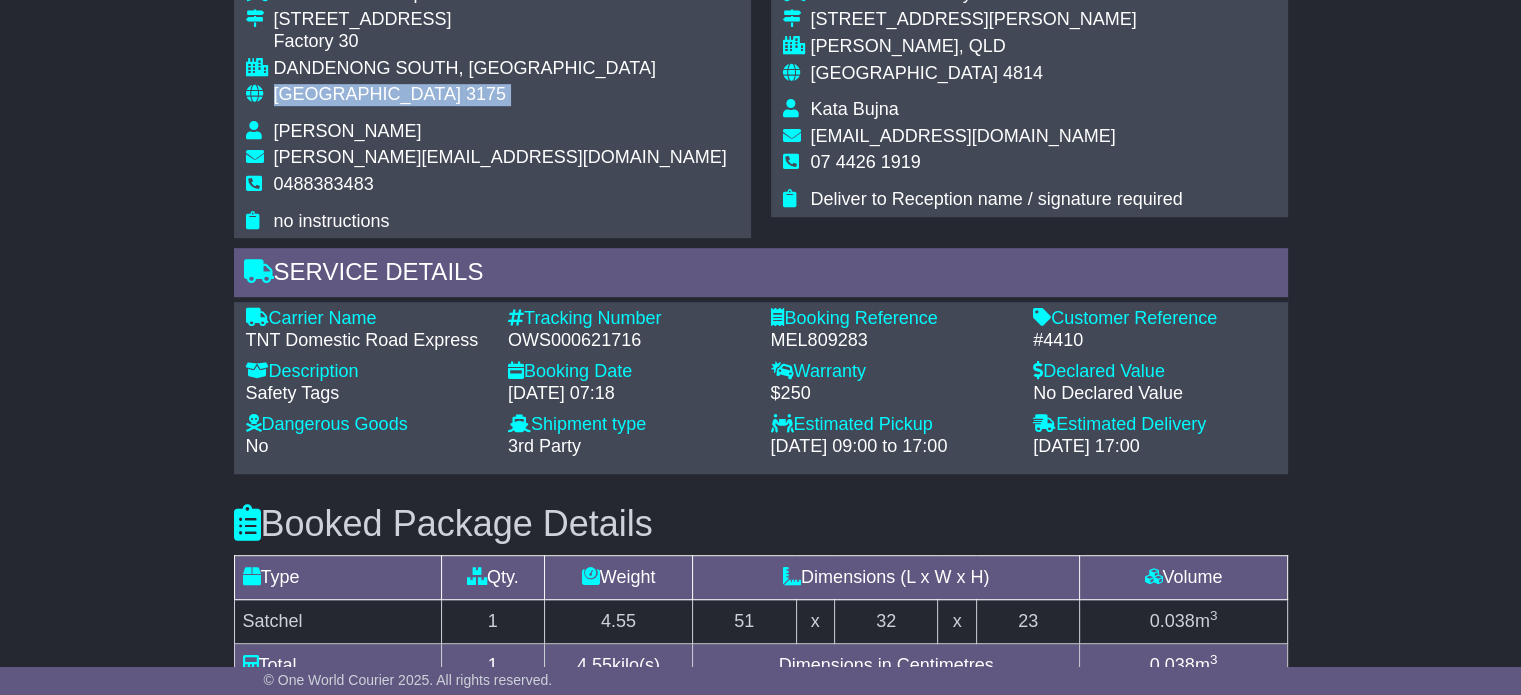 click on "[GEOGRAPHIC_DATA]" at bounding box center (367, 94) 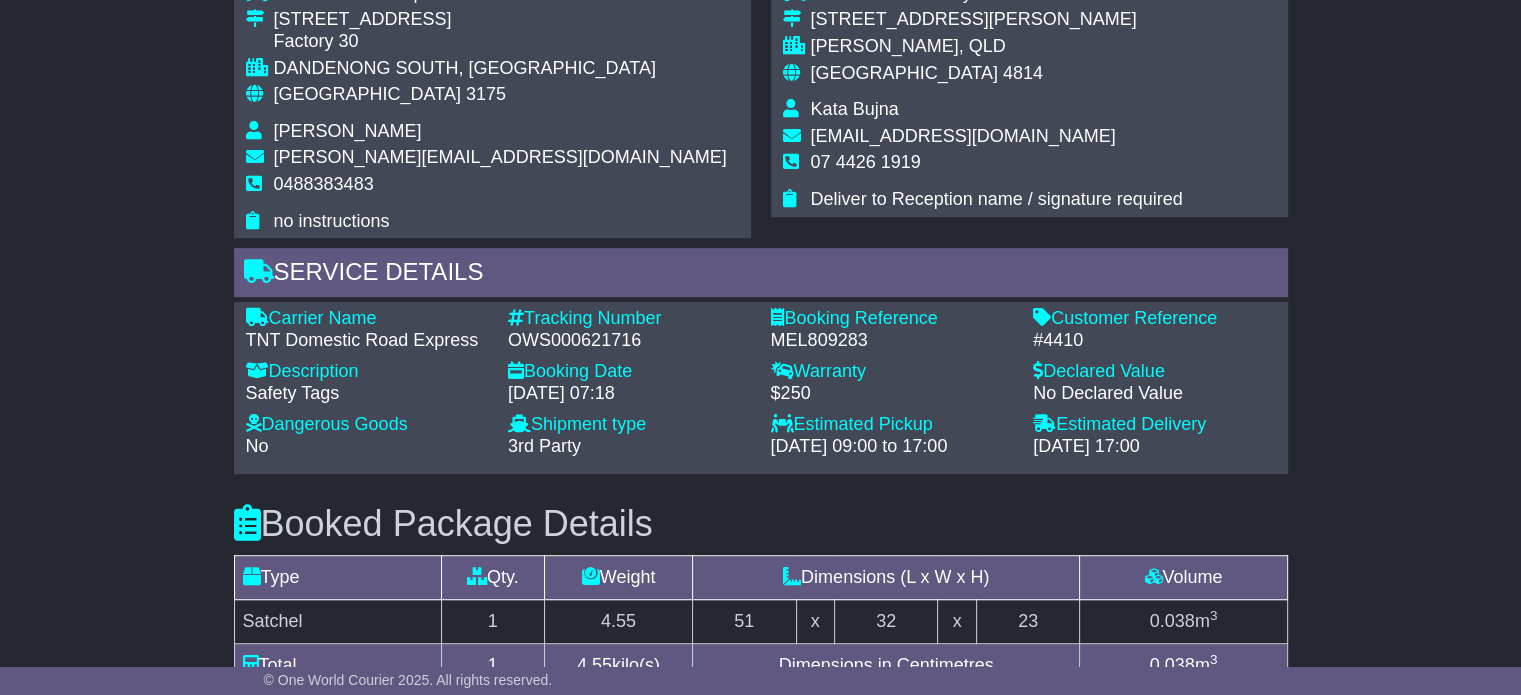 click on "[GEOGRAPHIC_DATA]" at bounding box center [904, 73] 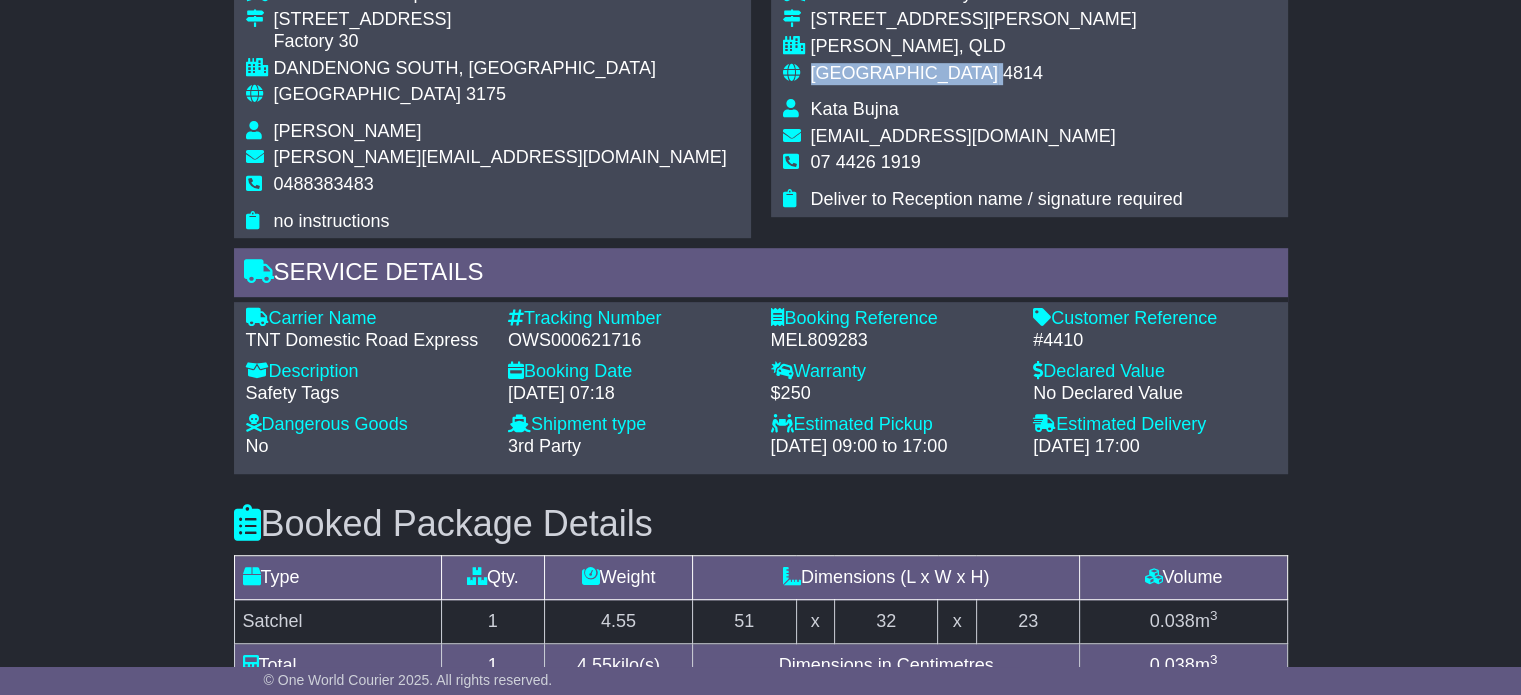 click on "[GEOGRAPHIC_DATA]" at bounding box center [904, 73] 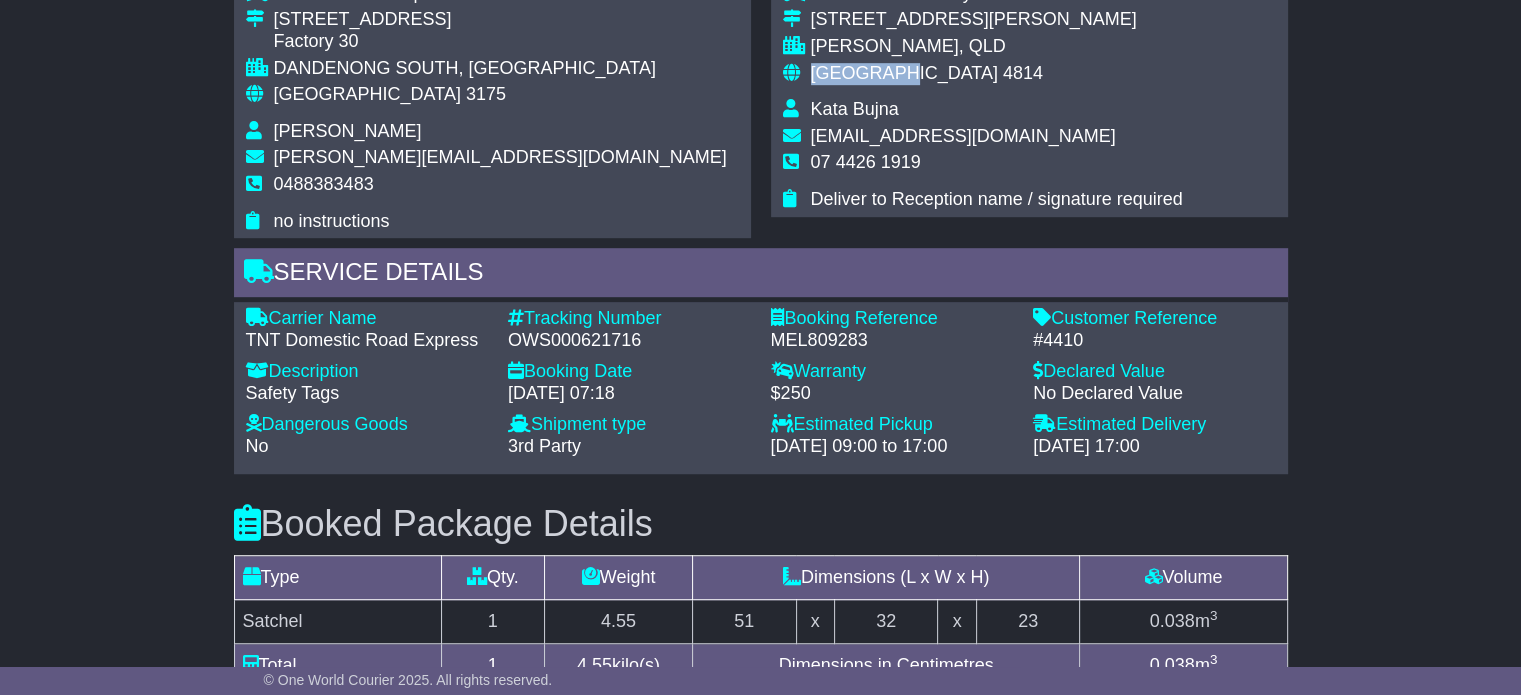 click on "[GEOGRAPHIC_DATA]" at bounding box center [904, 73] 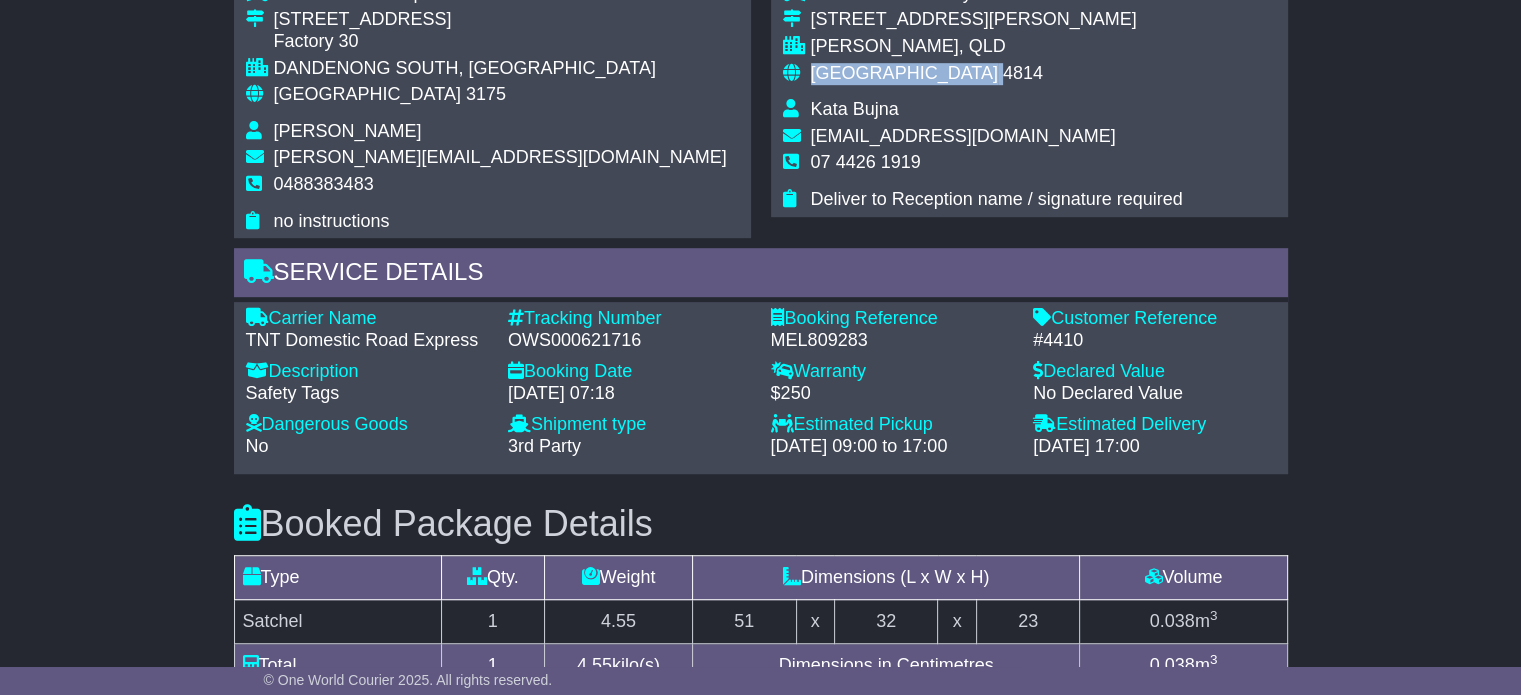 click on "[GEOGRAPHIC_DATA]" at bounding box center [904, 73] 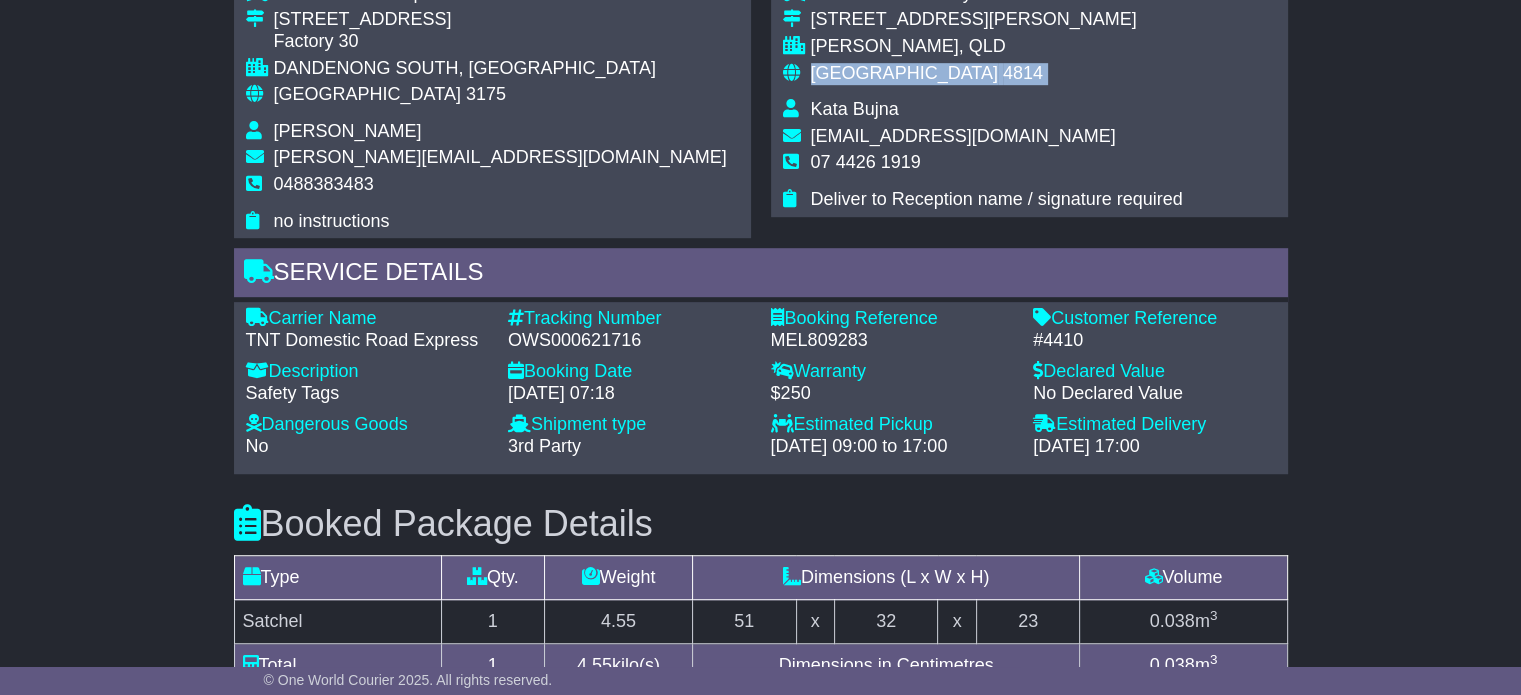 click on "[GEOGRAPHIC_DATA]" at bounding box center [904, 73] 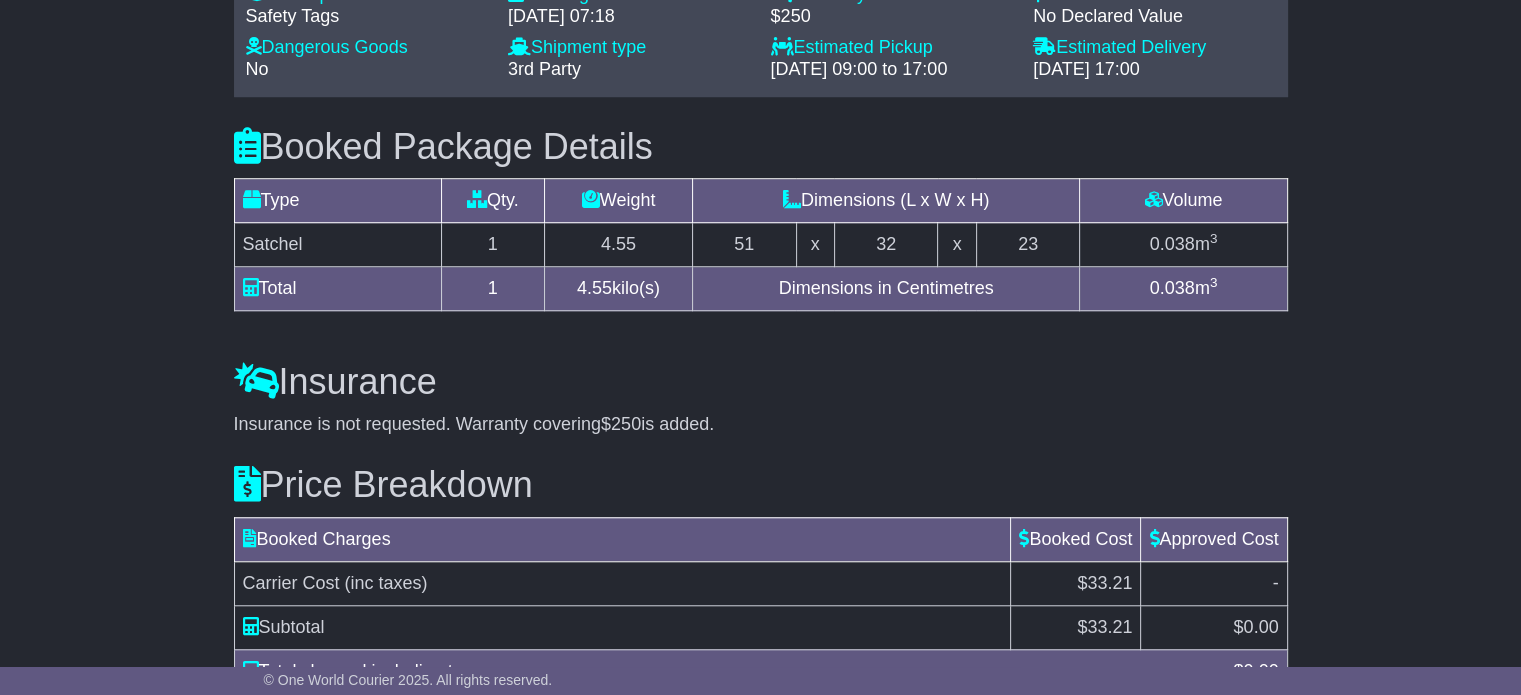 scroll, scrollTop: 1409, scrollLeft: 0, axis: vertical 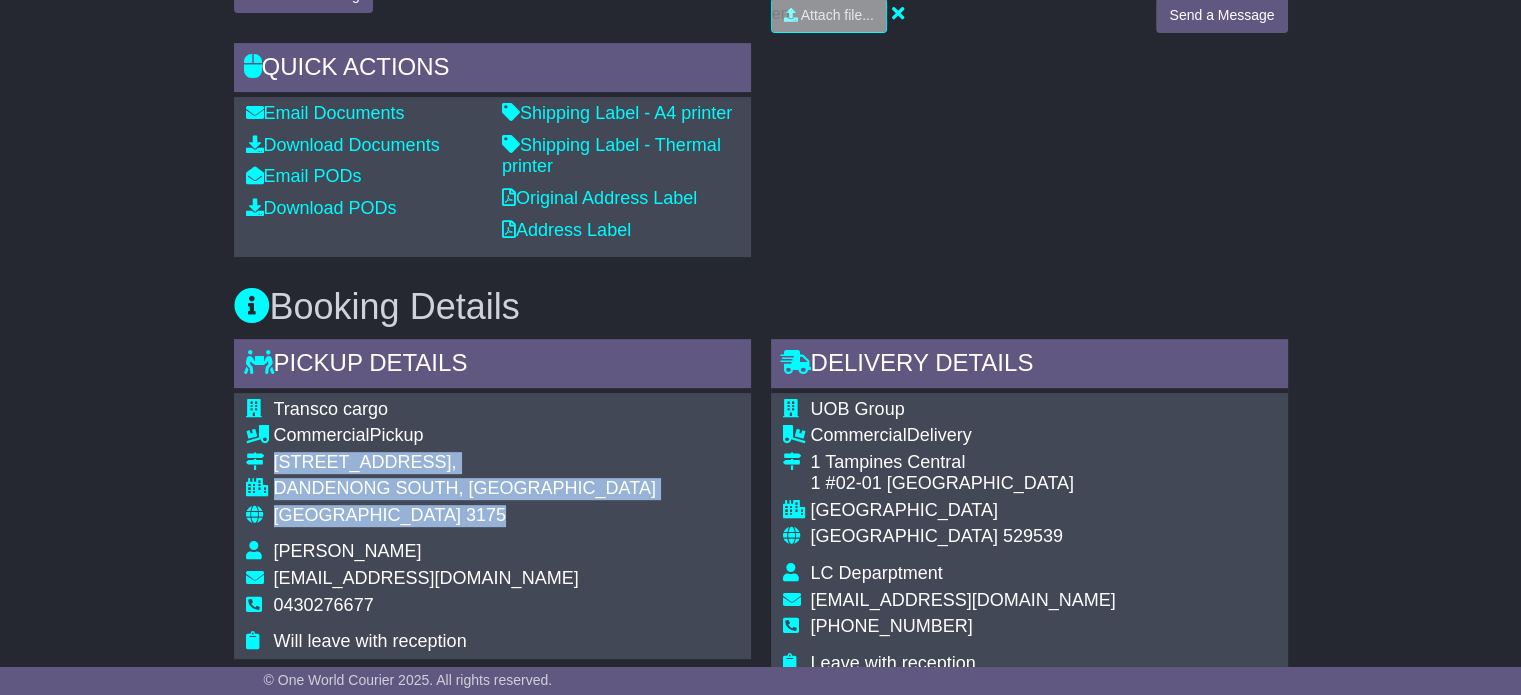 drag, startPoint x: 374, startPoint y: 494, endPoint x: 268, endPoint y: 457, distance: 112.27199 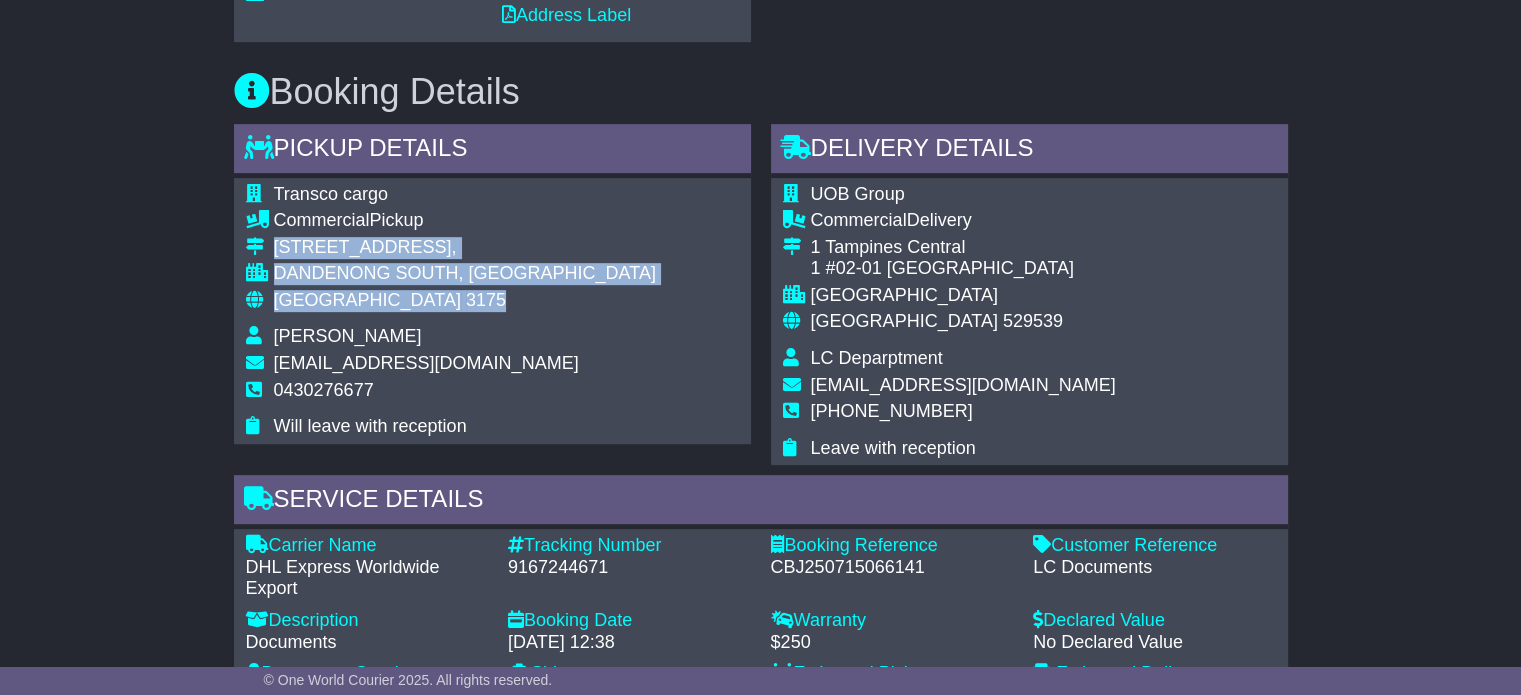 scroll, scrollTop: 1000, scrollLeft: 0, axis: vertical 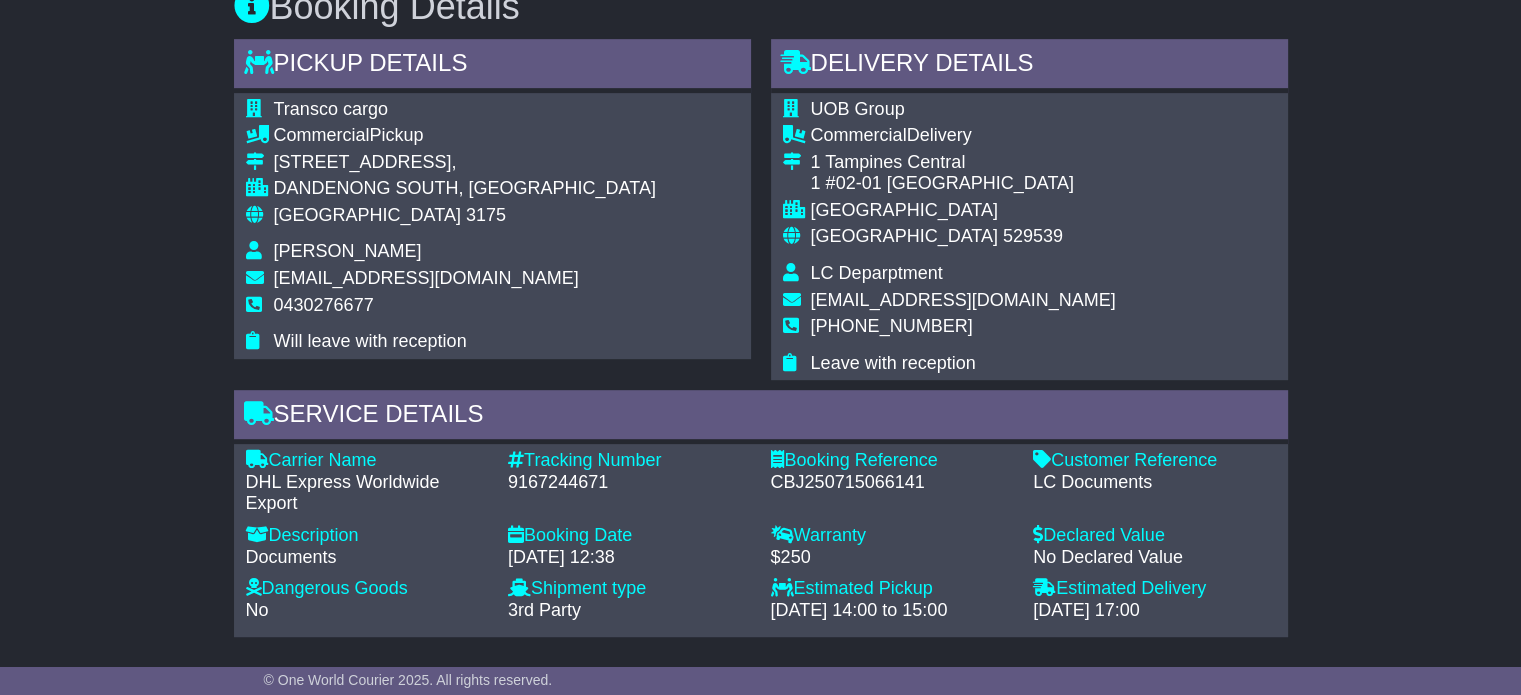 click on "9167244671" at bounding box center [629, 483] 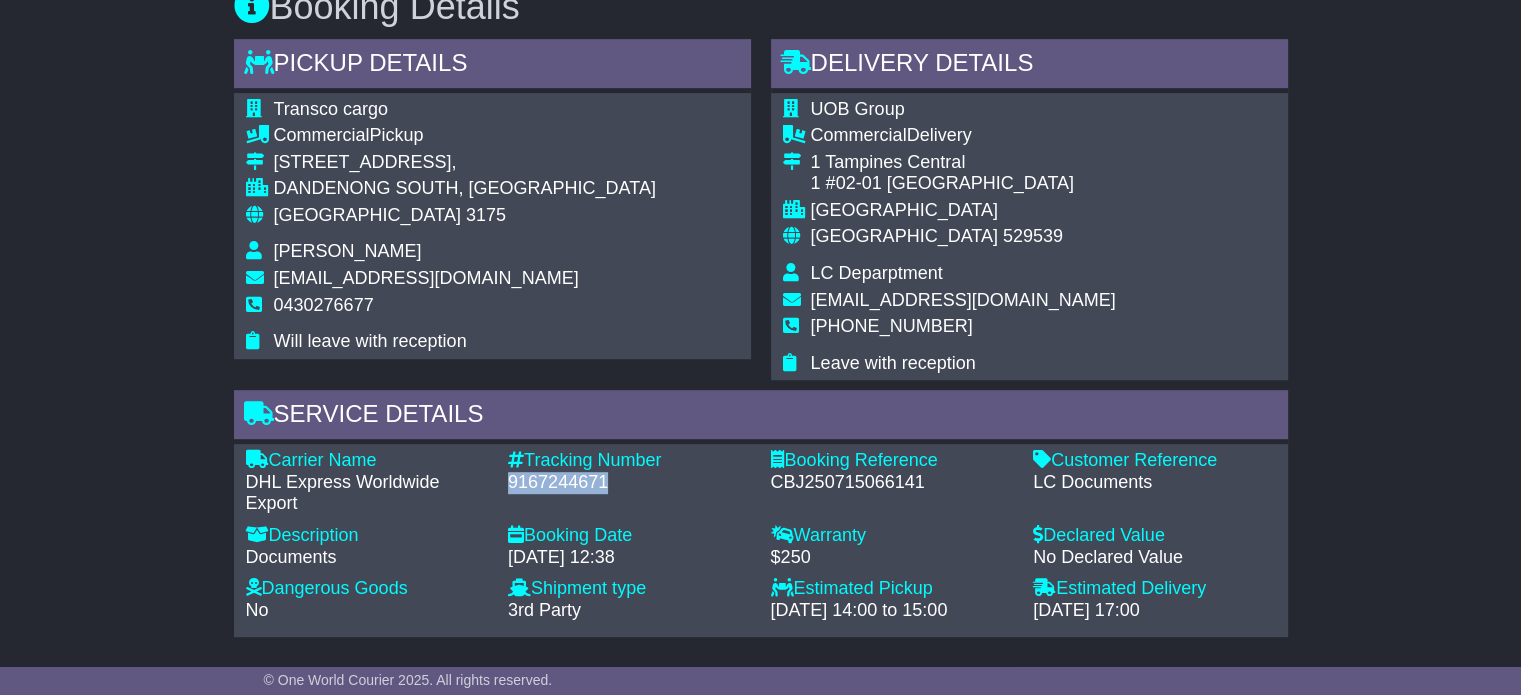 click on "9167244671" at bounding box center (629, 483) 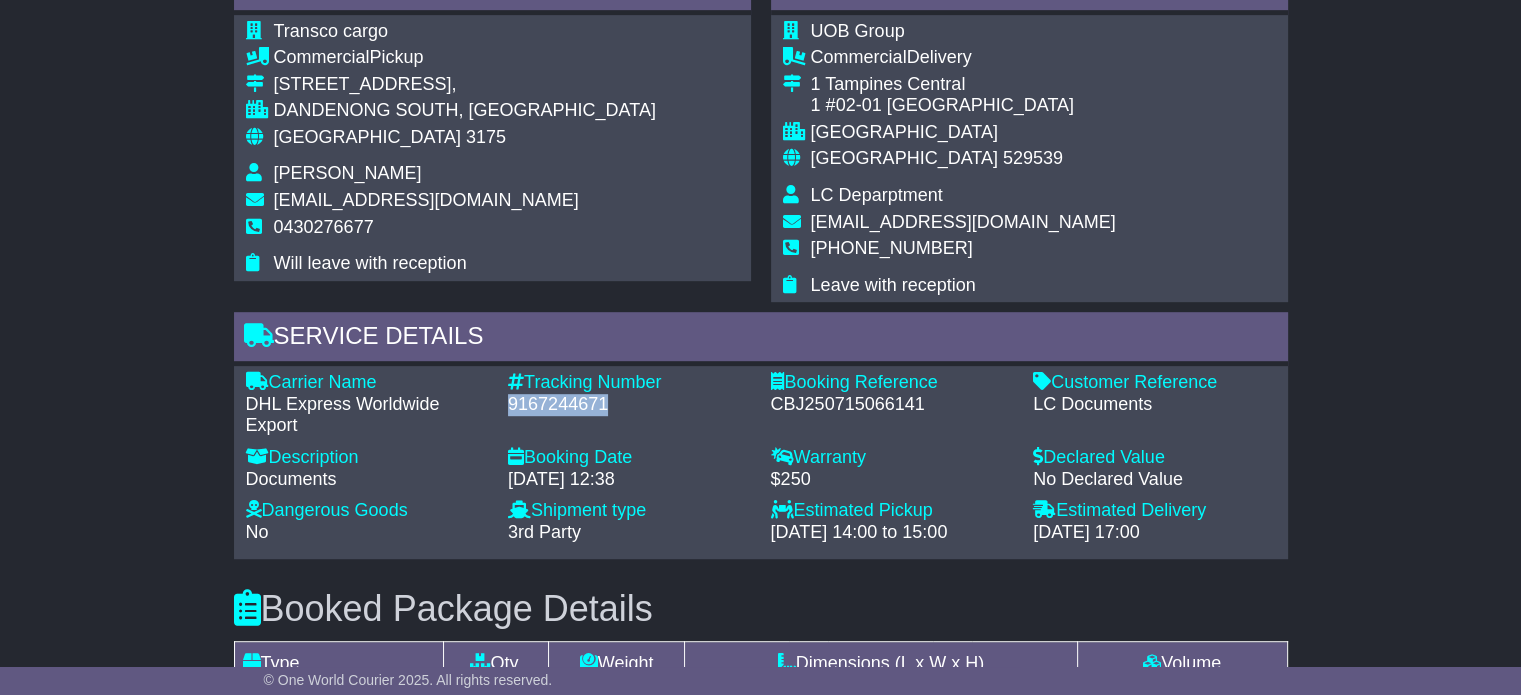 scroll, scrollTop: 1200, scrollLeft: 0, axis: vertical 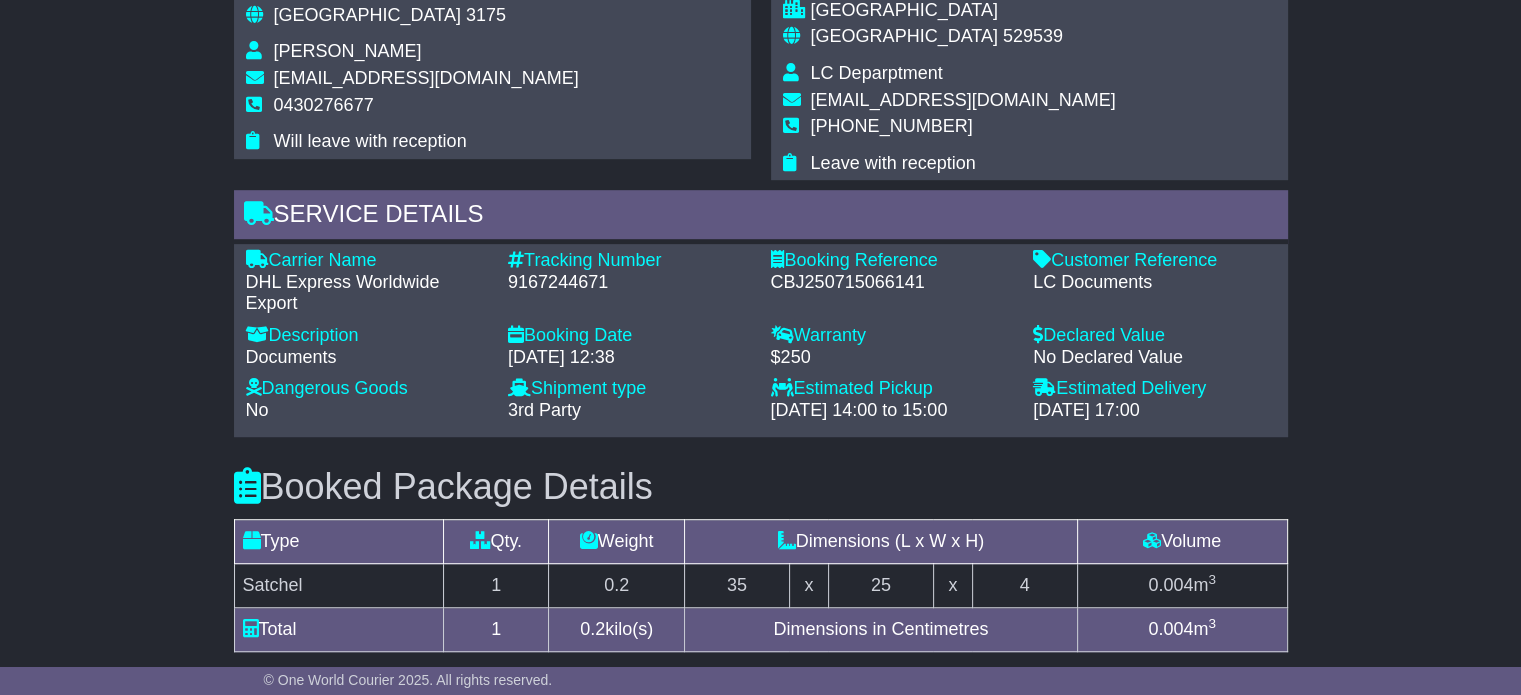 click on "DHL Express Worldwide Export" at bounding box center (367, 293) 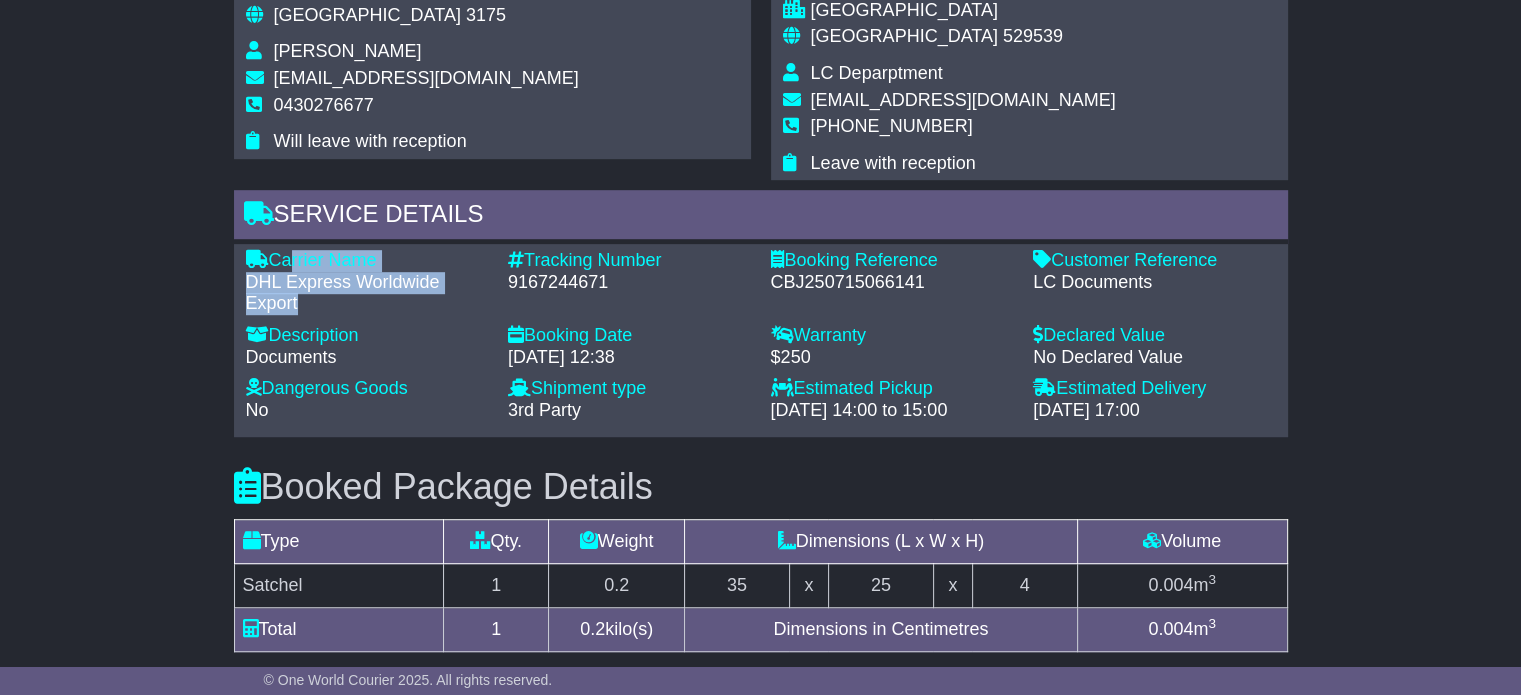 drag, startPoint x: 308, startPoint y: 306, endPoint x: 280, endPoint y: 255, distance: 58.18075 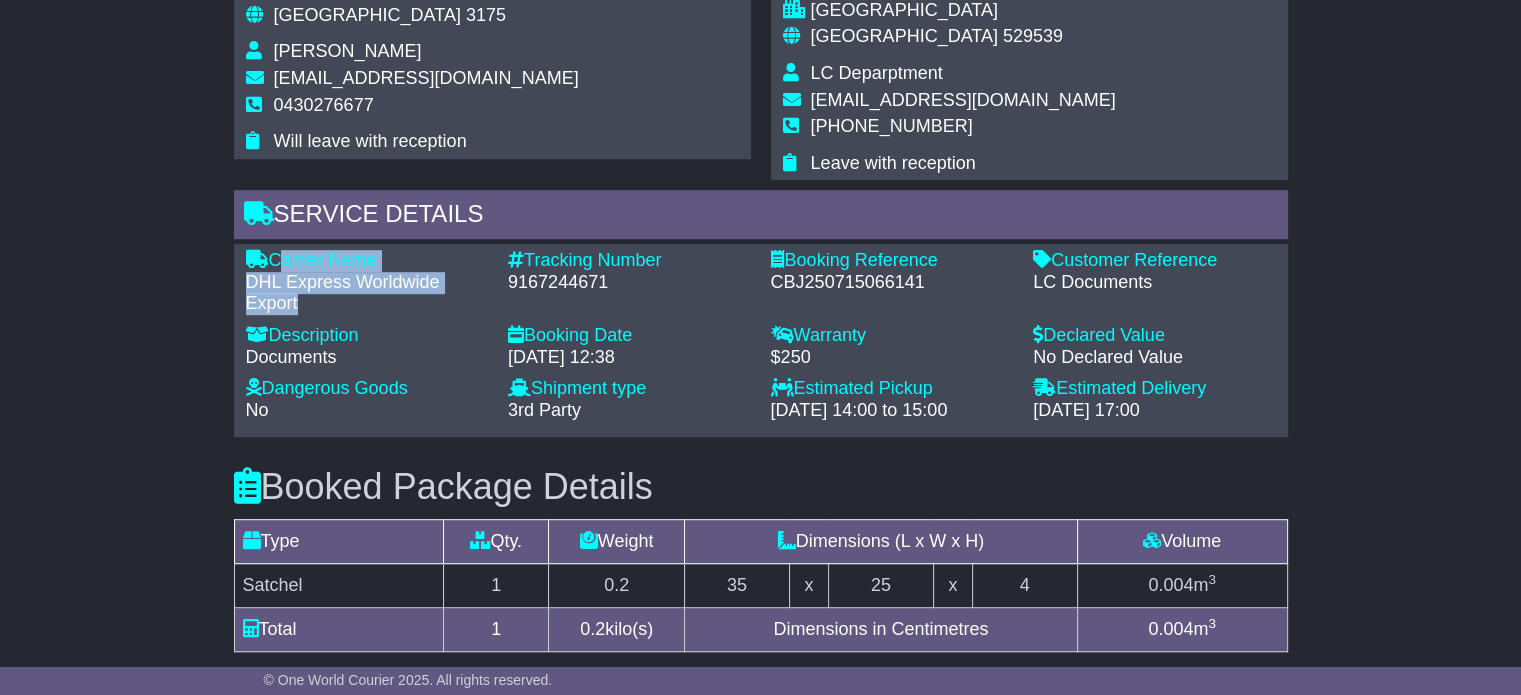 drag, startPoint x: 275, startPoint y: 255, endPoint x: 301, endPoint y: 295, distance: 47.707443 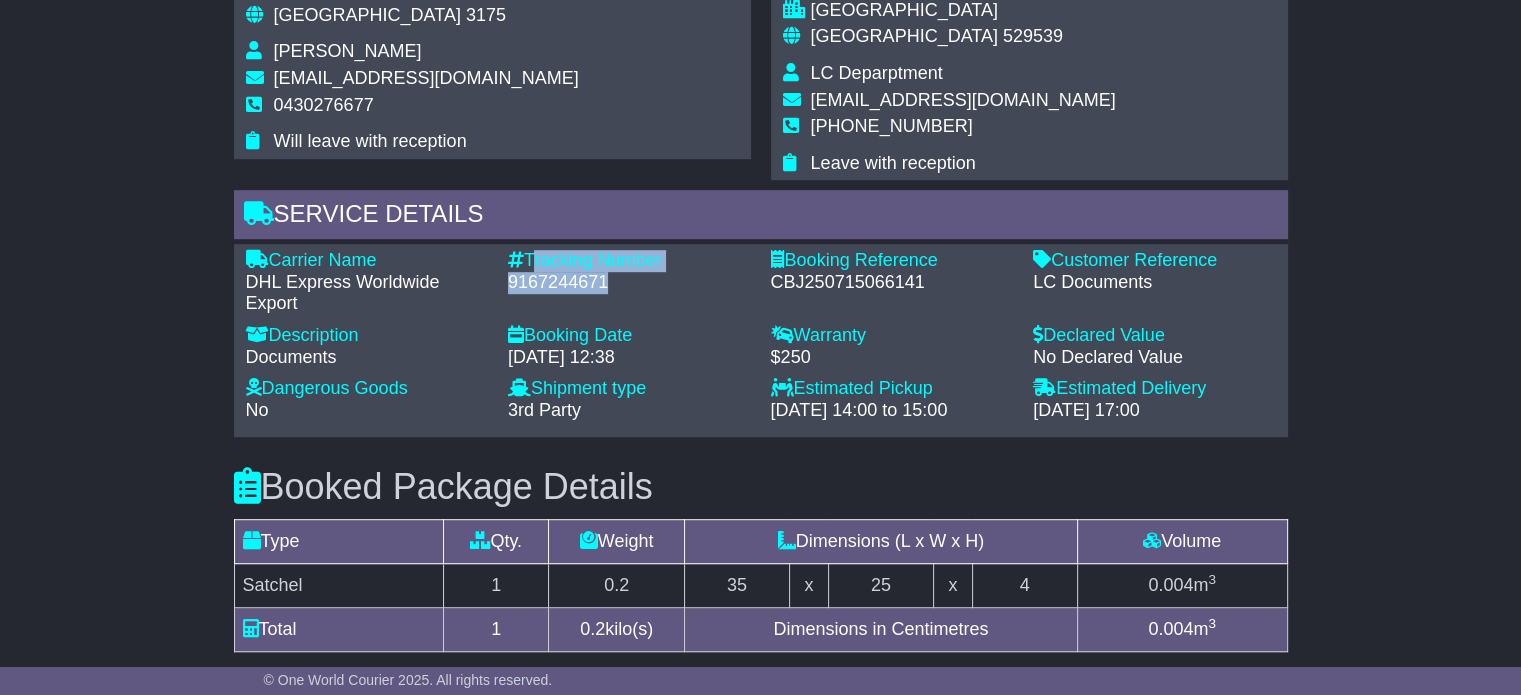 drag, startPoint x: 609, startPoint y: 279, endPoint x: 529, endPoint y: 265, distance: 81.21576 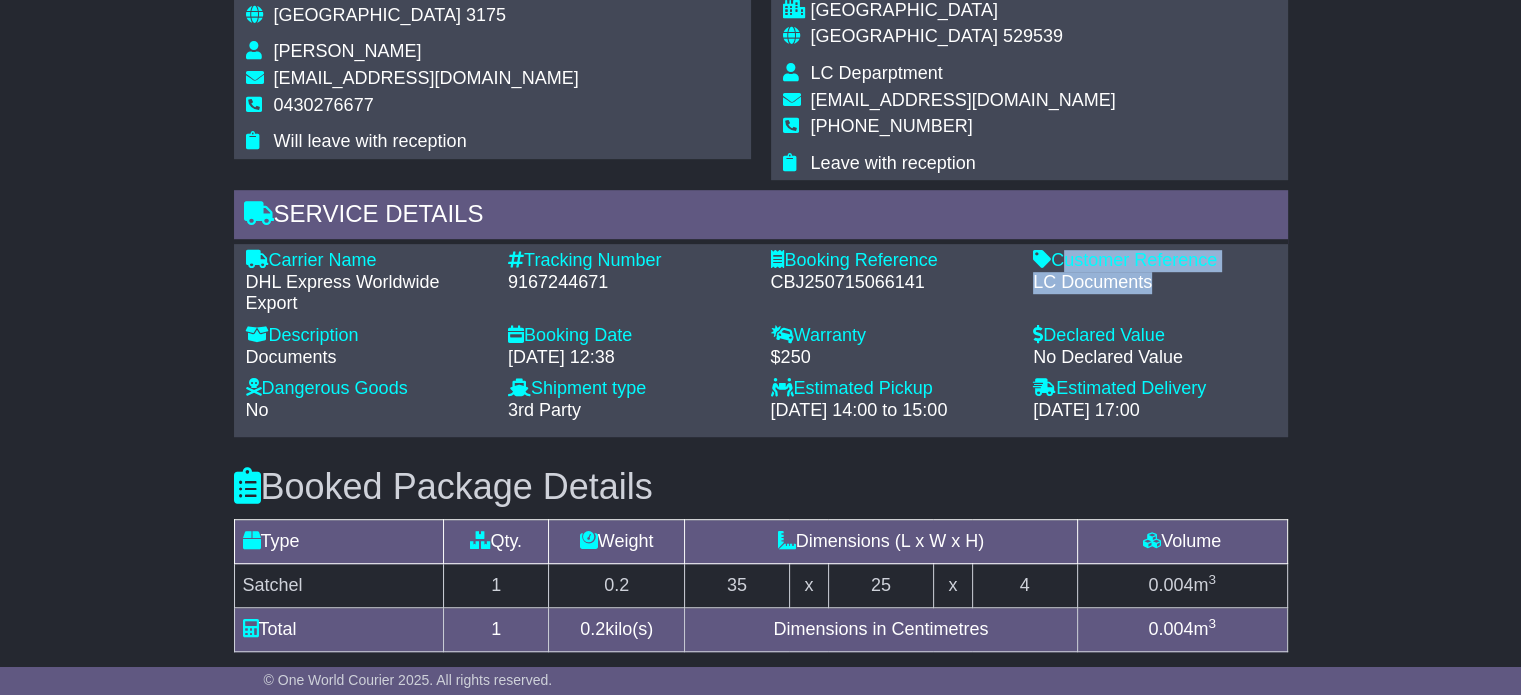 drag, startPoint x: 1149, startPoint y: 289, endPoint x: 1055, endPoint y: 262, distance: 97.80082 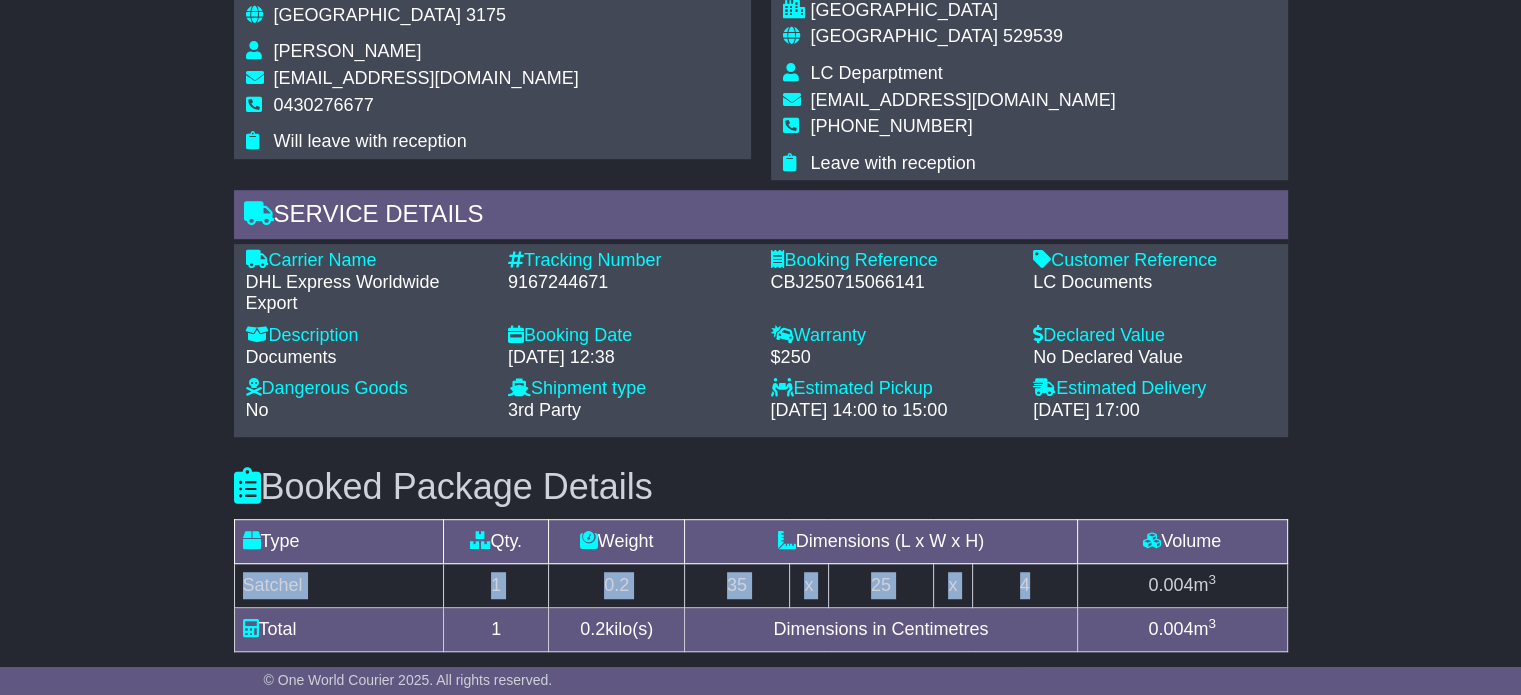 drag, startPoint x: 244, startPoint y: 579, endPoint x: 1058, endPoint y: 582, distance: 814.00555 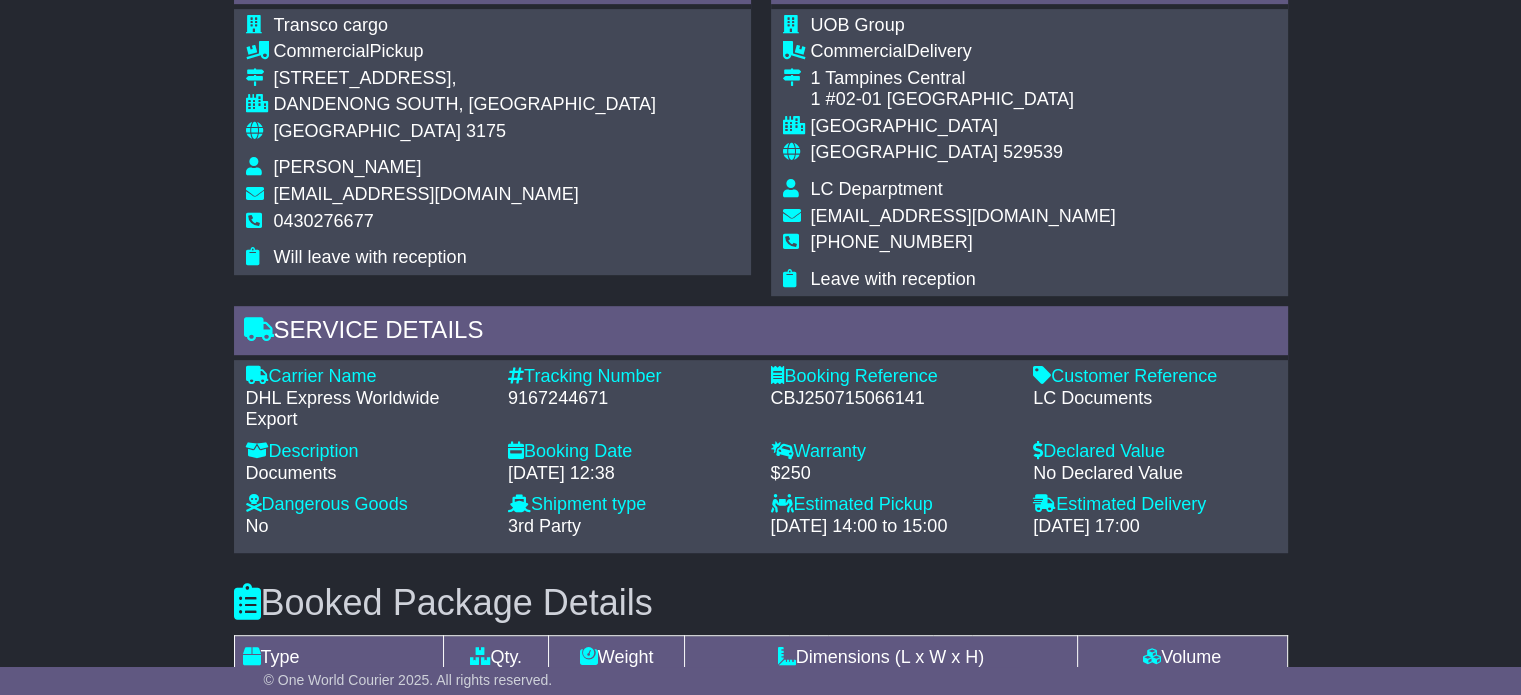 scroll, scrollTop: 1000, scrollLeft: 0, axis: vertical 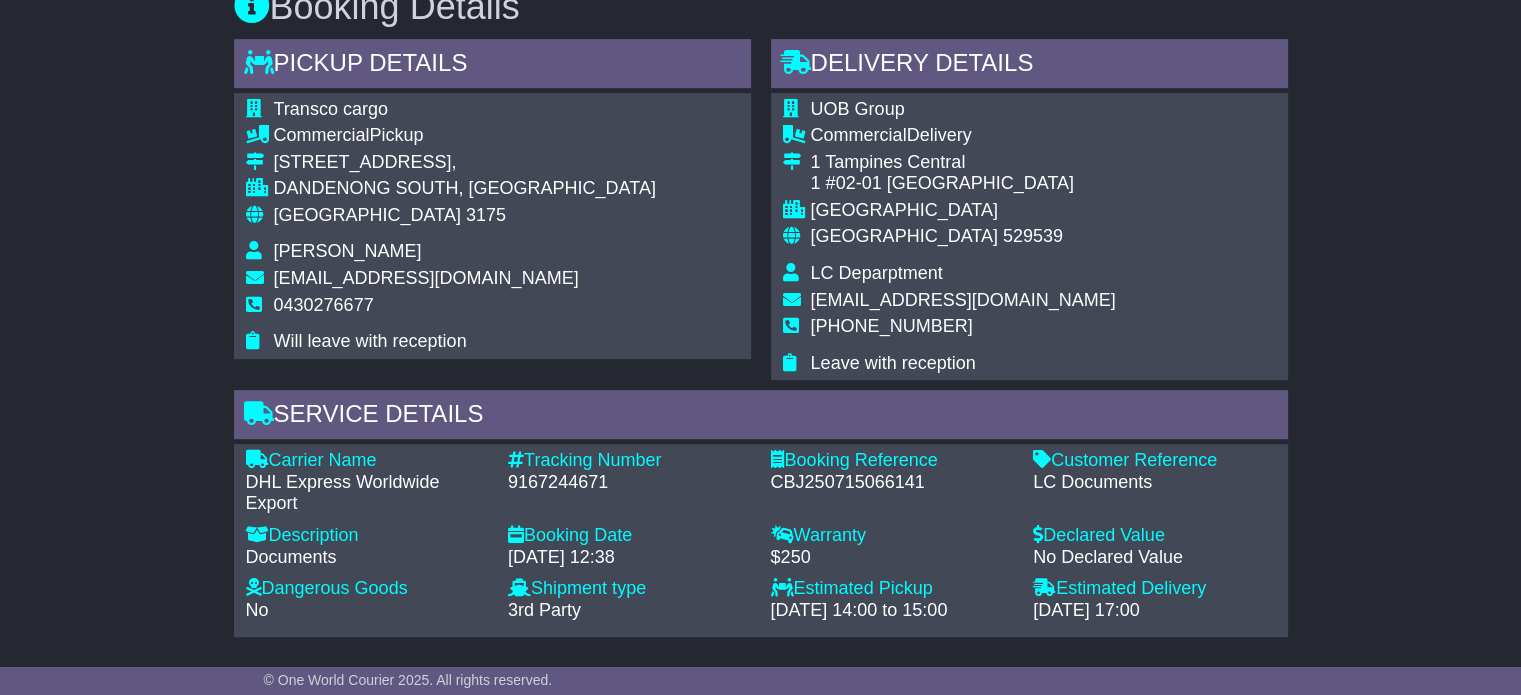 click on "LC Deparptment" at bounding box center [877, 273] 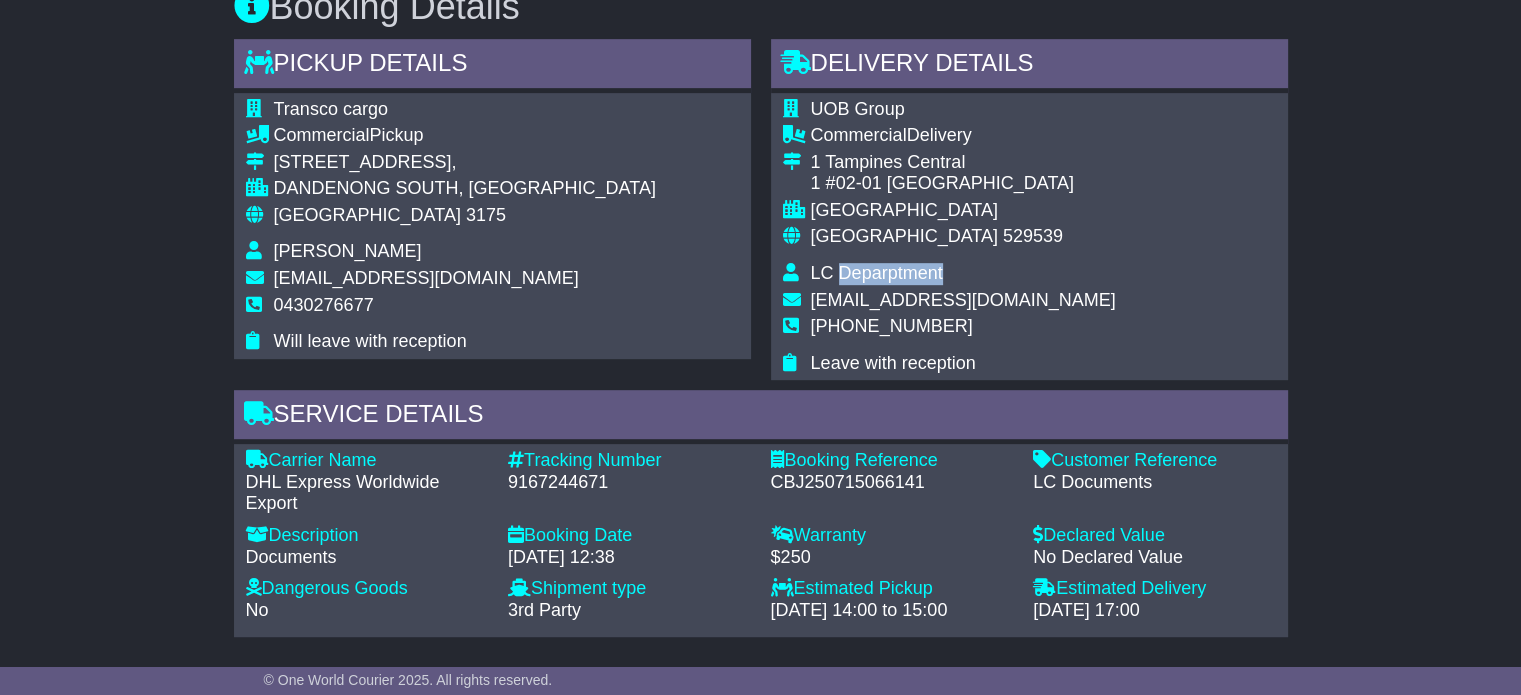 click on "LC Deparptment" at bounding box center [877, 273] 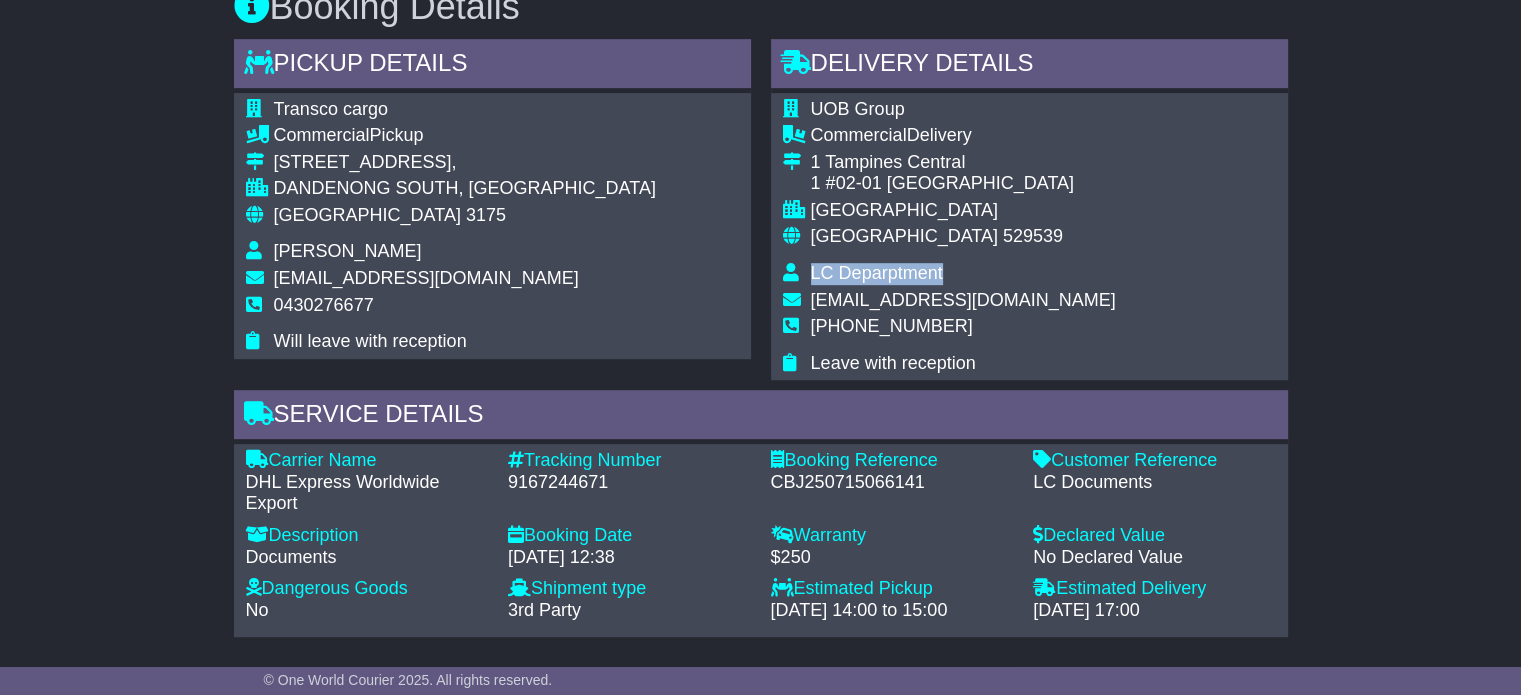 click on "LC Deparptment" at bounding box center (877, 273) 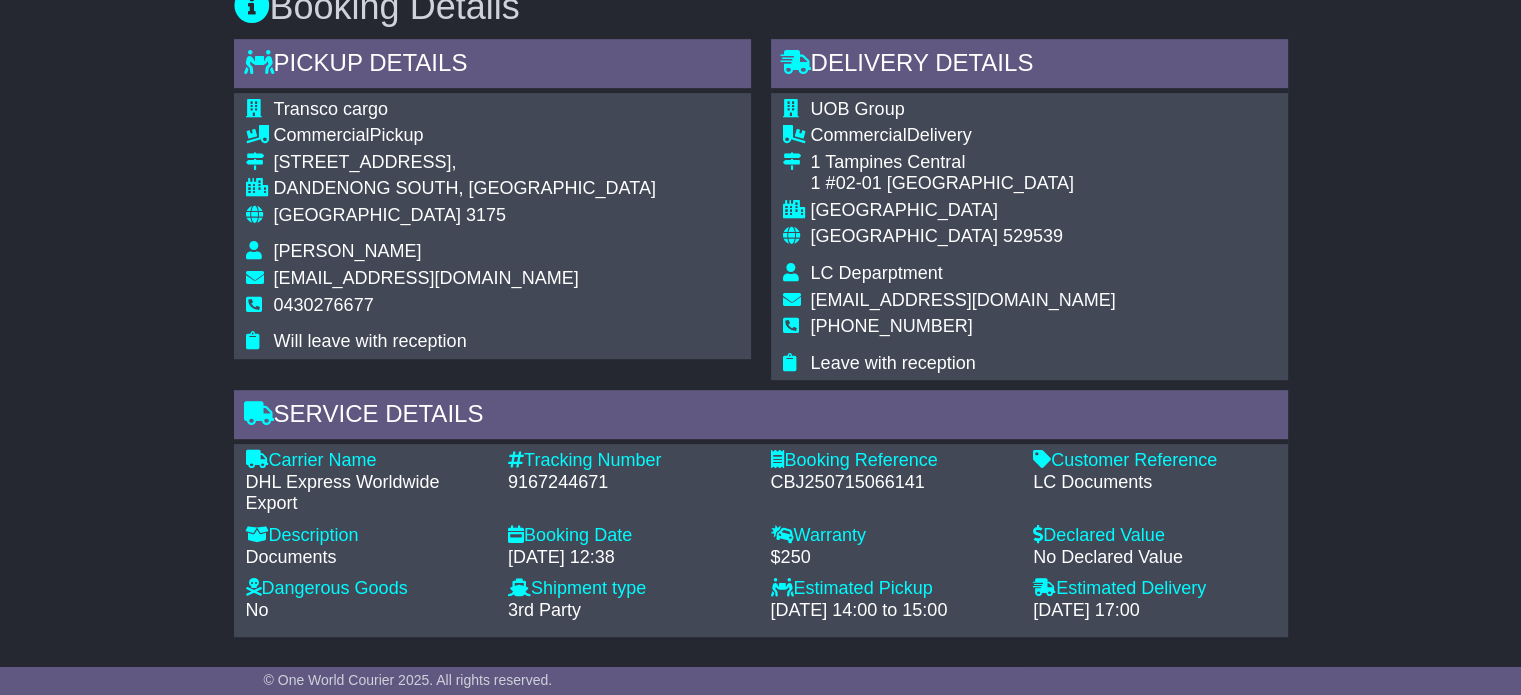 click on "+61420544549" at bounding box center (892, 326) 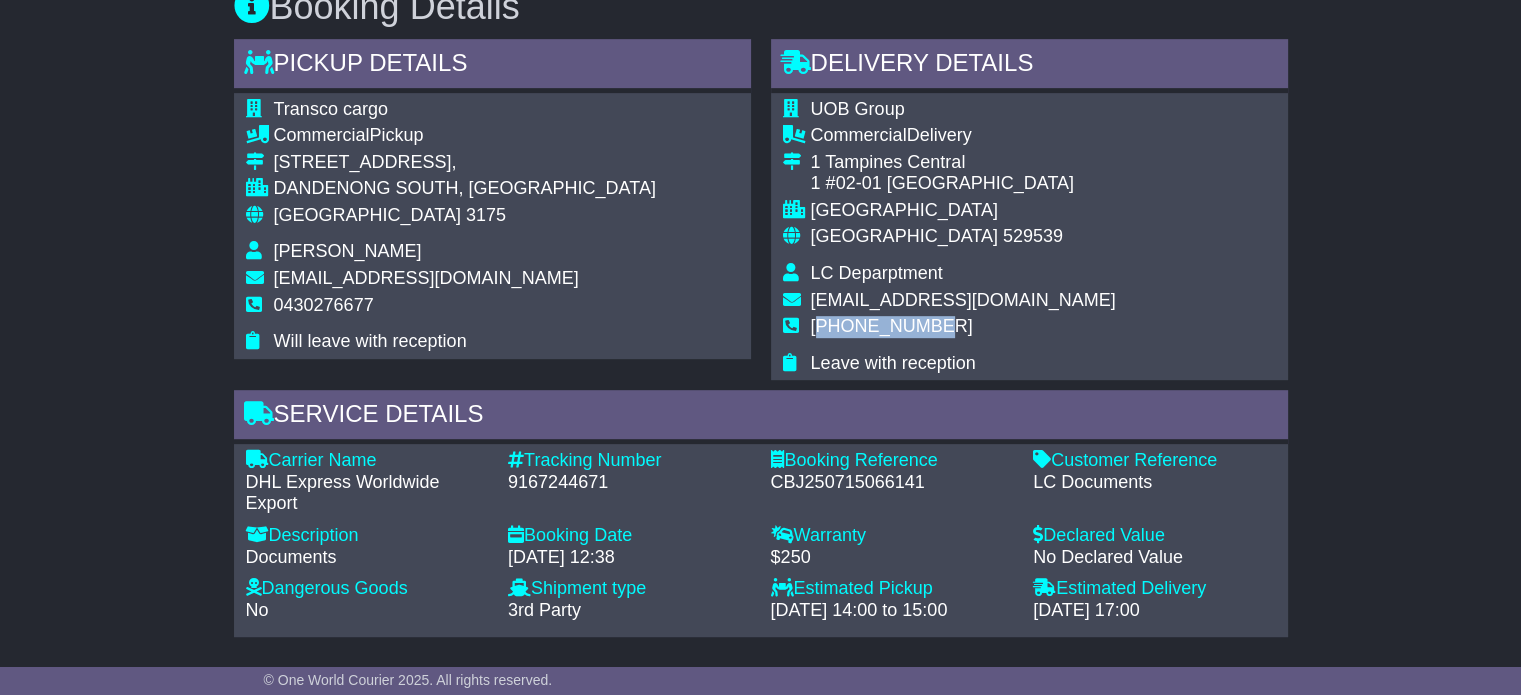 click on "+61420544549" at bounding box center [892, 326] 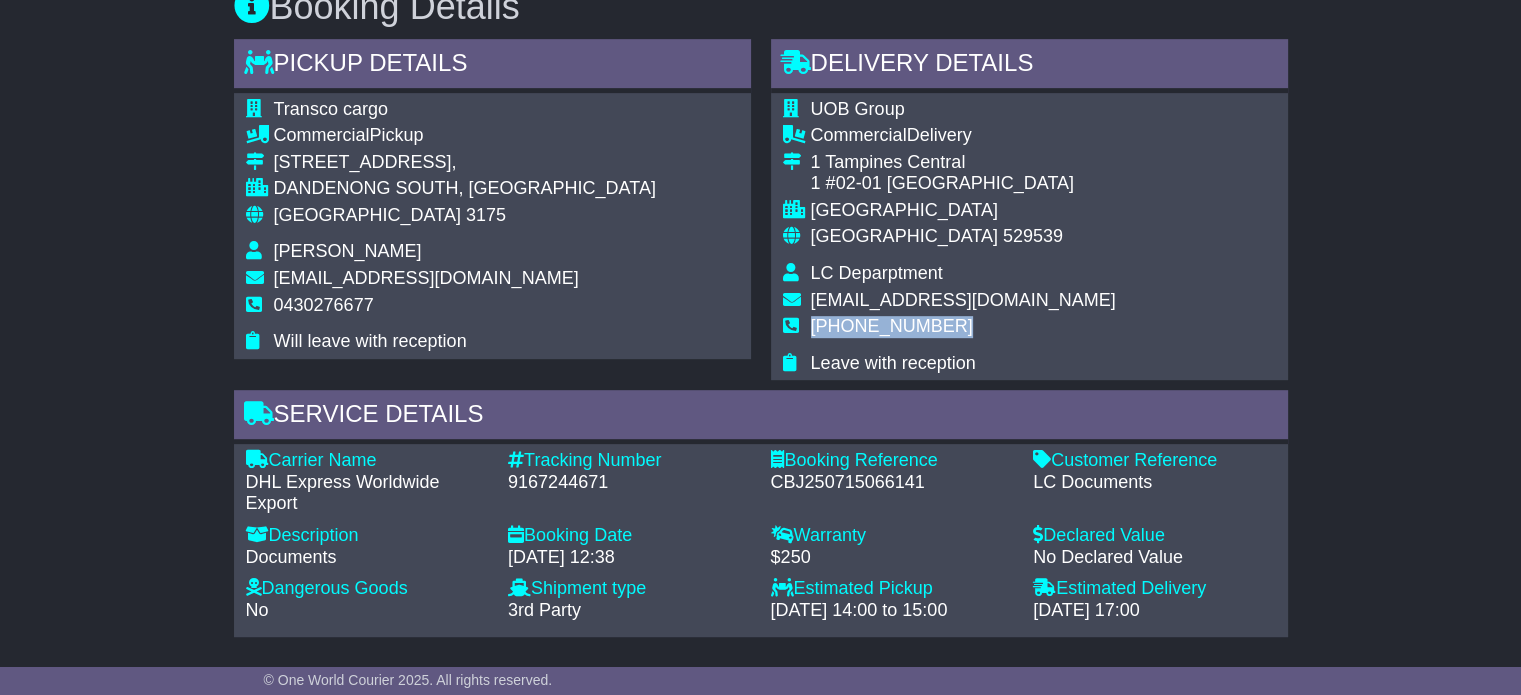 click on "+61420544549" at bounding box center [892, 326] 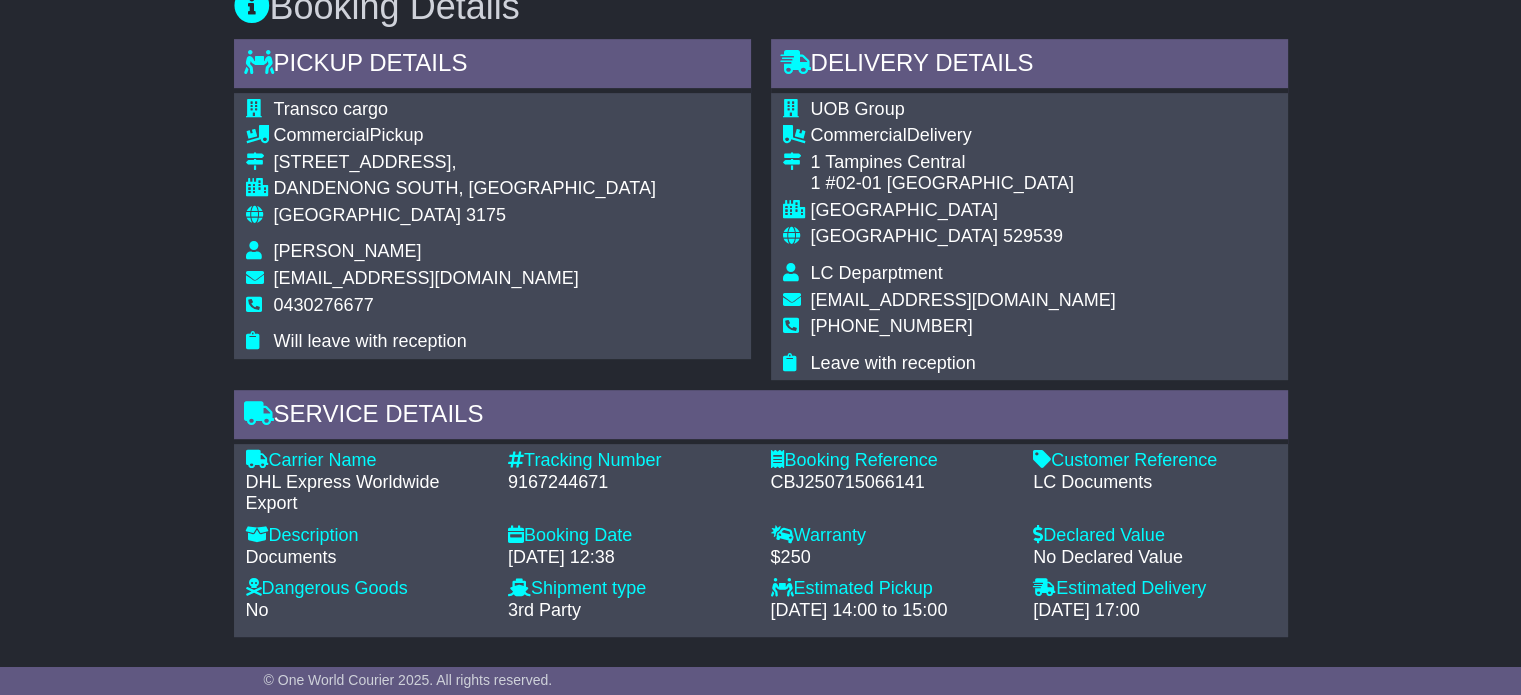 click on "3175" at bounding box center (486, 215) 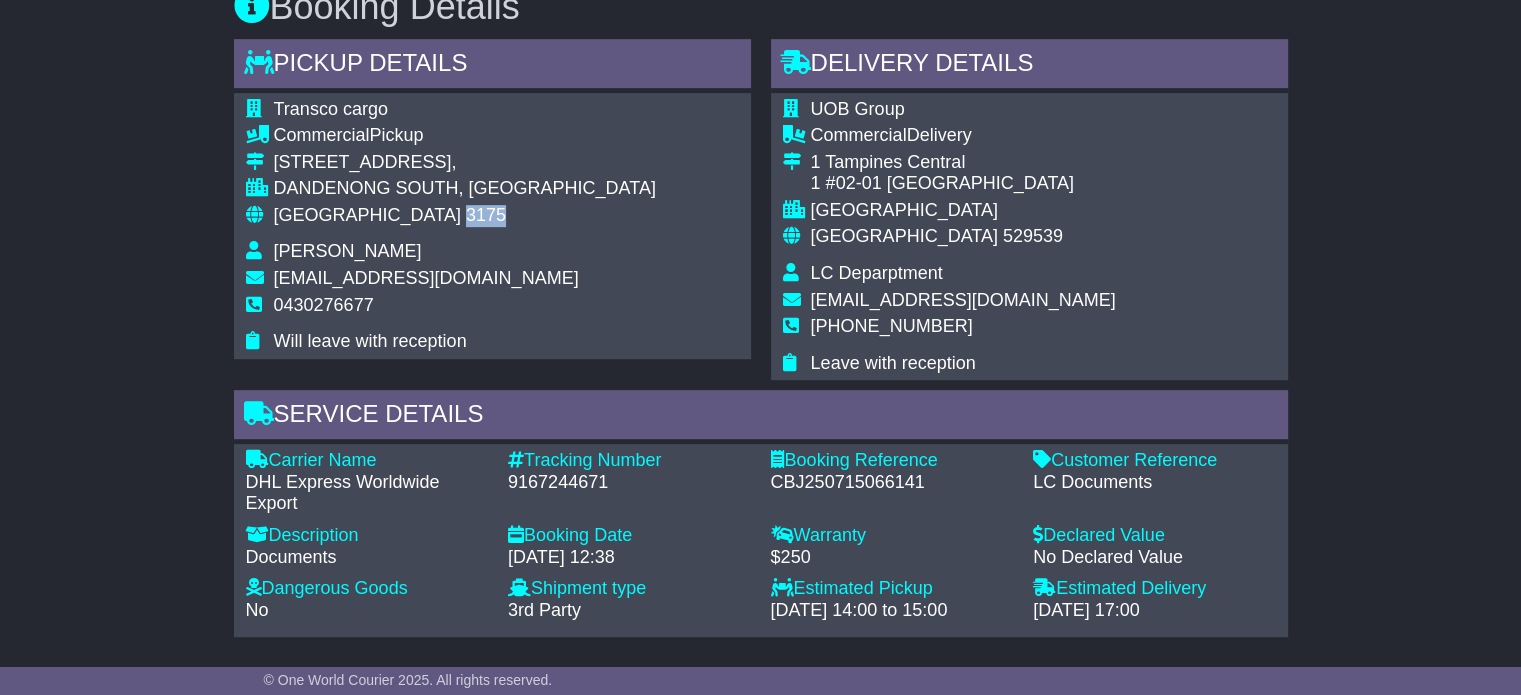 click on "3175" at bounding box center [486, 215] 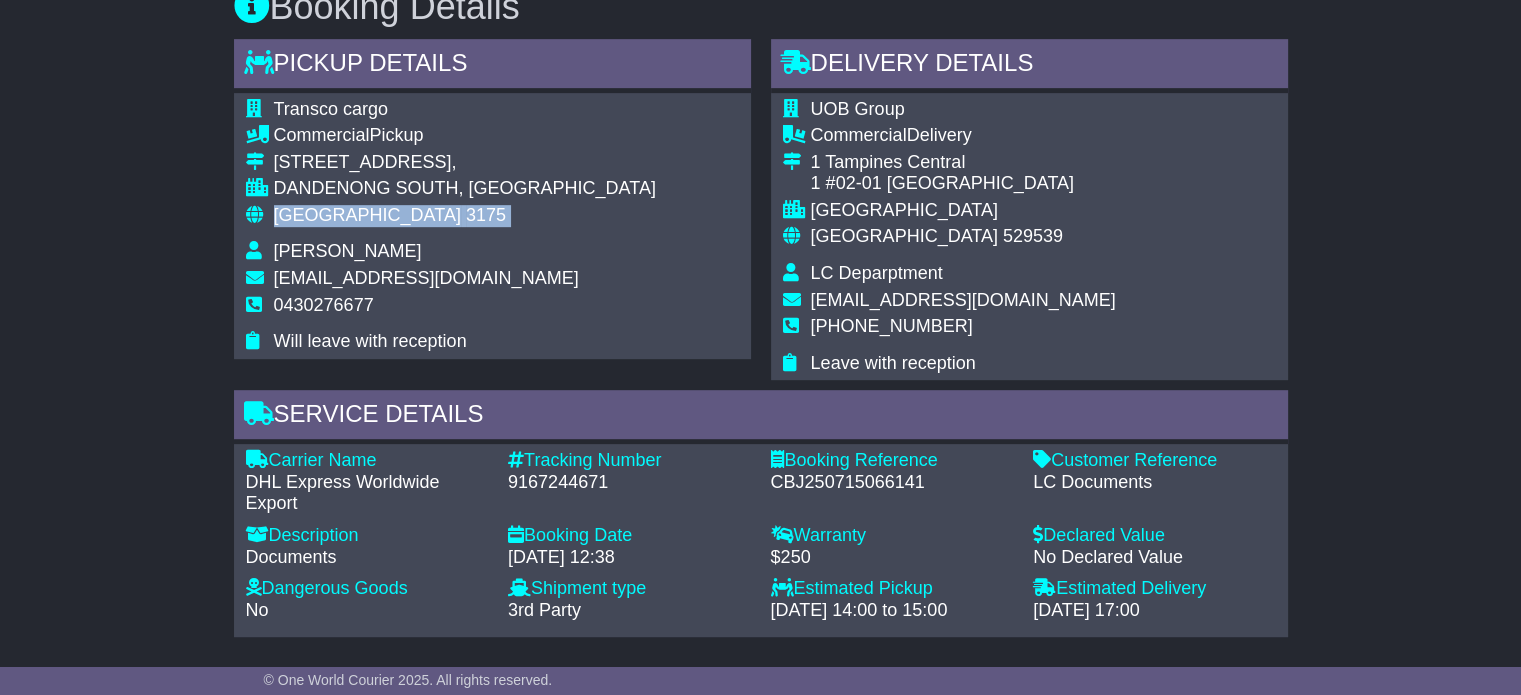 click on "3175" at bounding box center [486, 215] 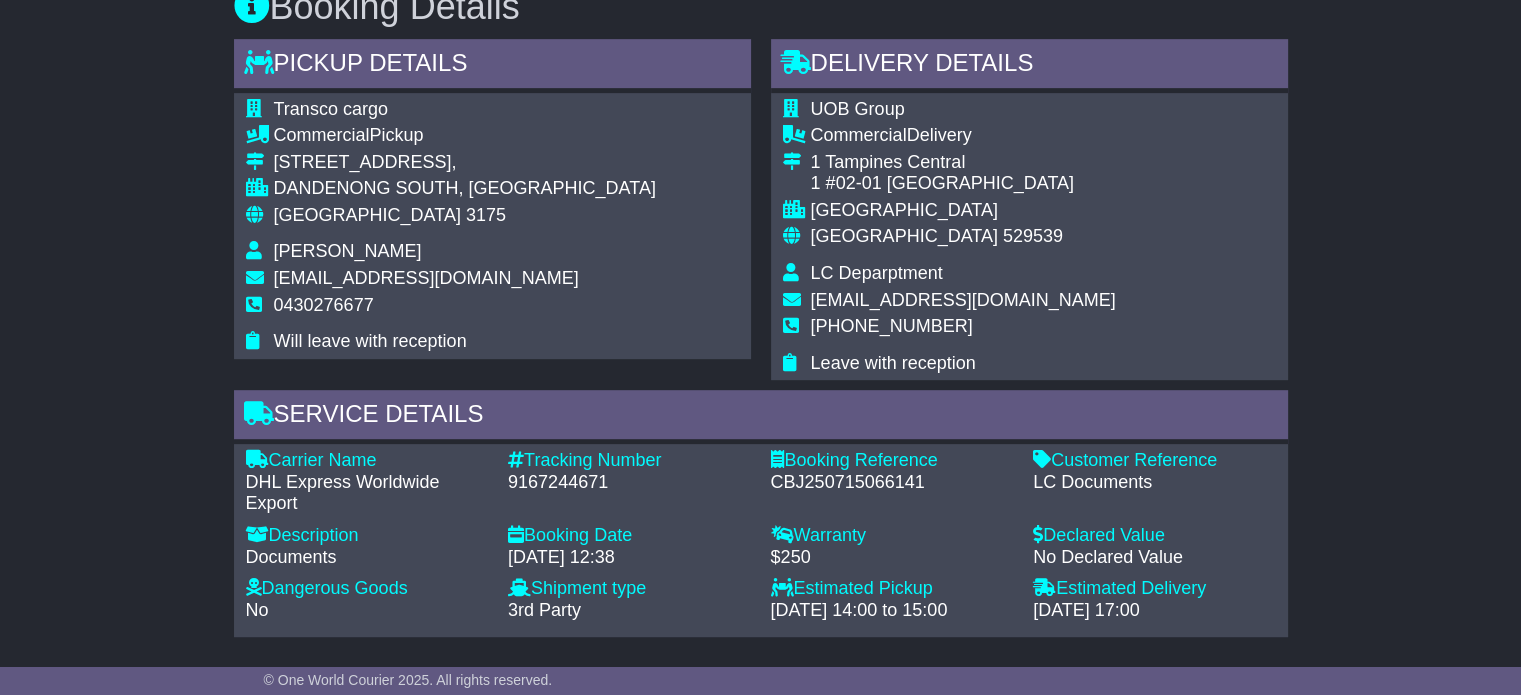 click on "Singapore" at bounding box center (904, 236) 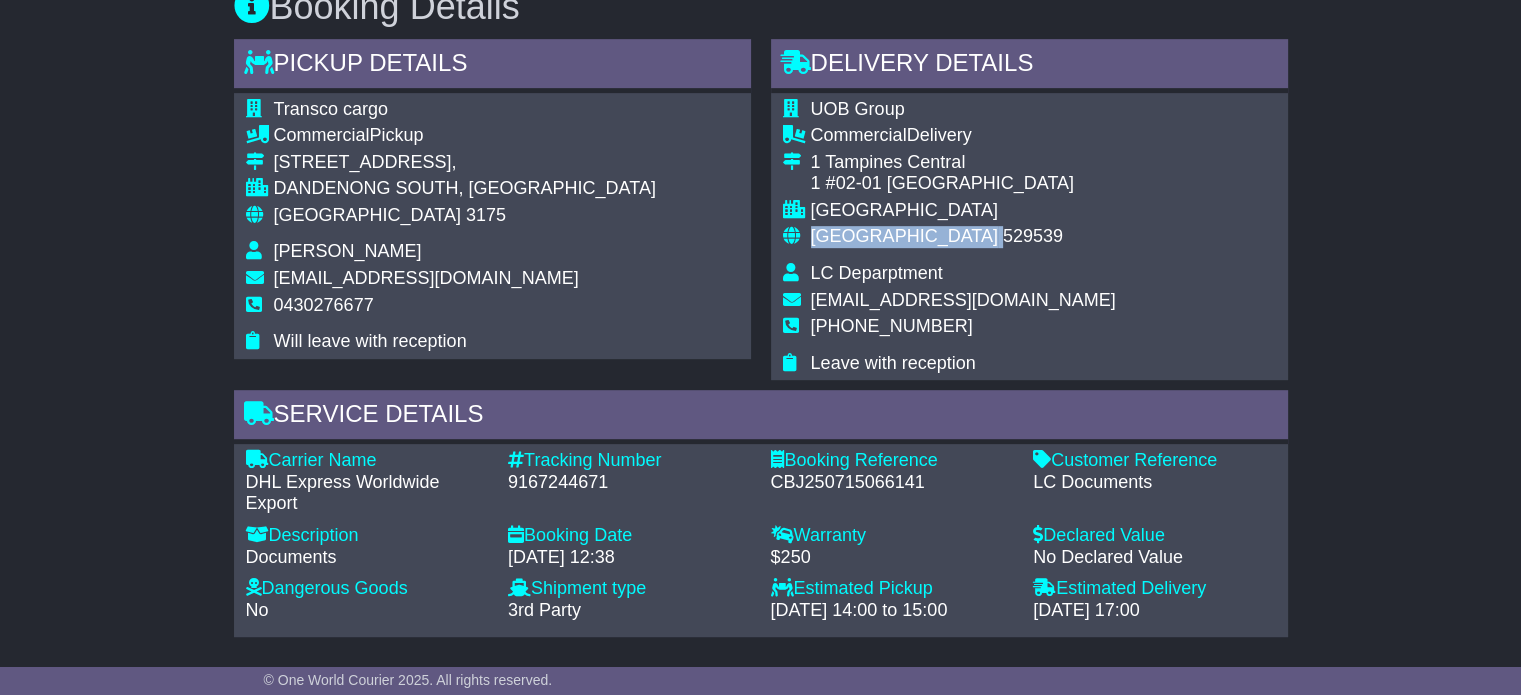 click on "Singapore" at bounding box center (904, 236) 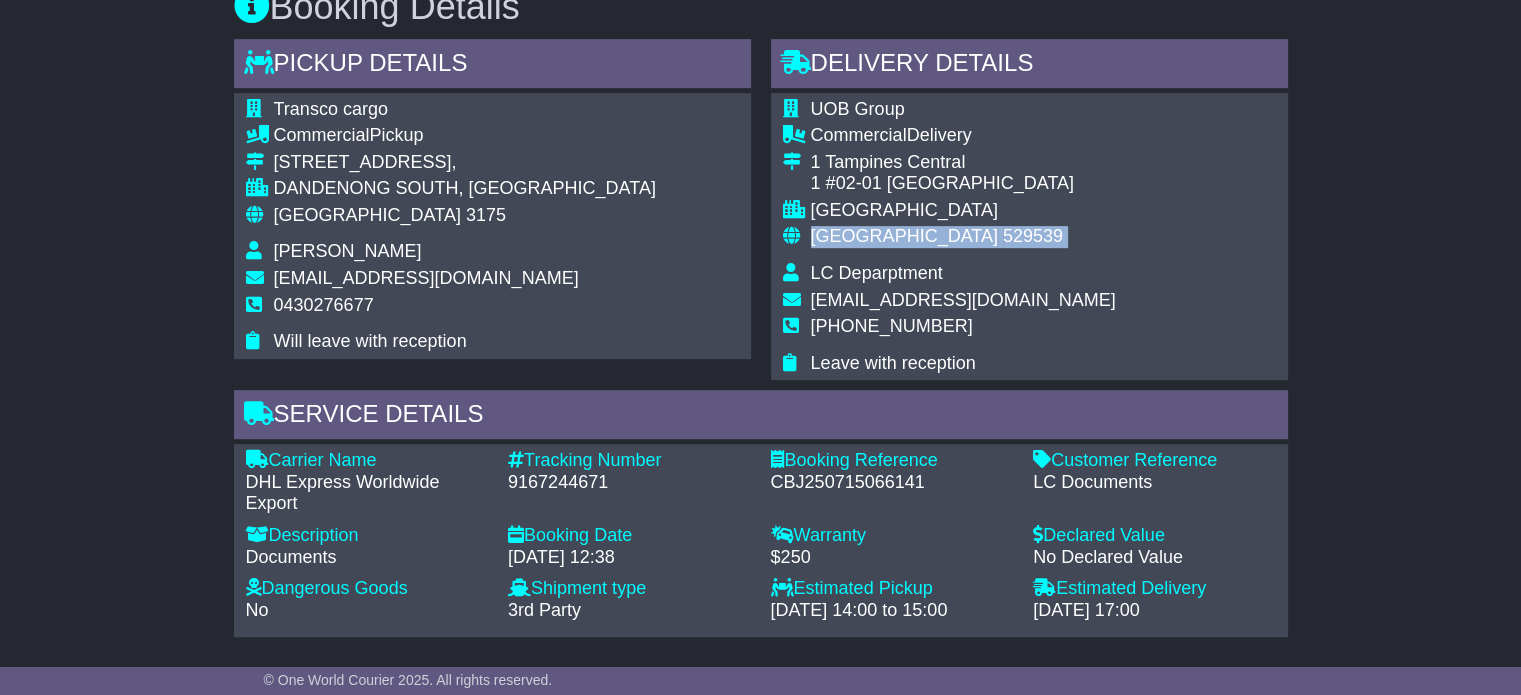click on "Singapore" at bounding box center [904, 236] 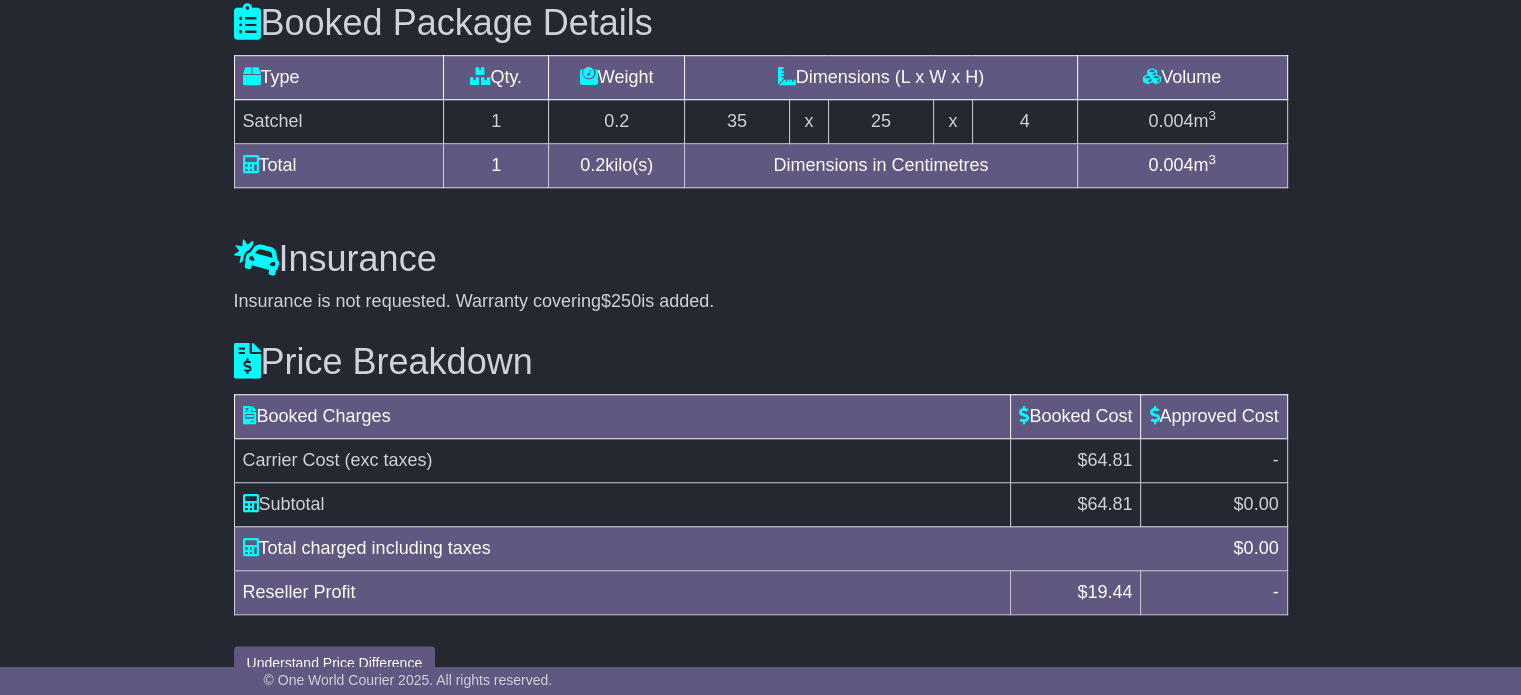 scroll, scrollTop: 1695, scrollLeft: 0, axis: vertical 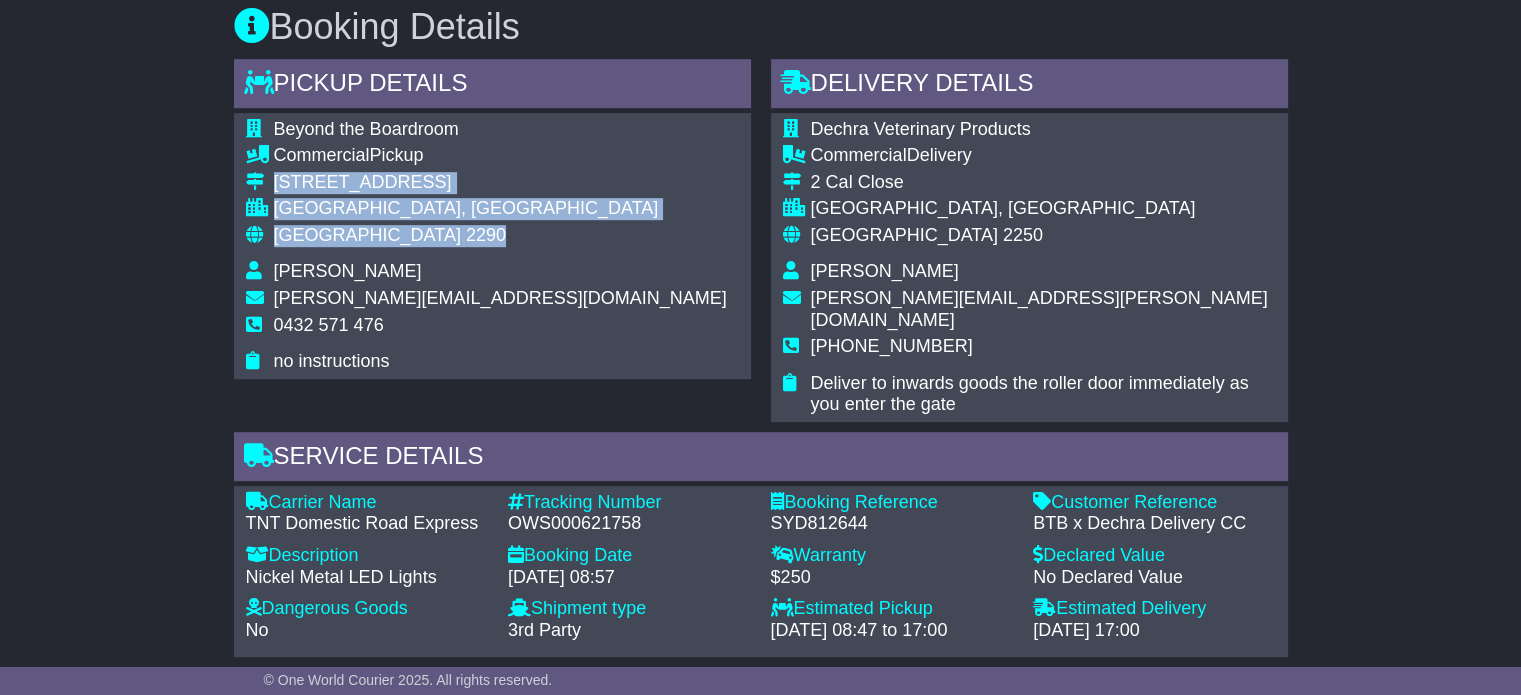 drag, startPoint x: 359, startPoint y: 223, endPoint x: 276, endPoint y: 177, distance: 94.89468 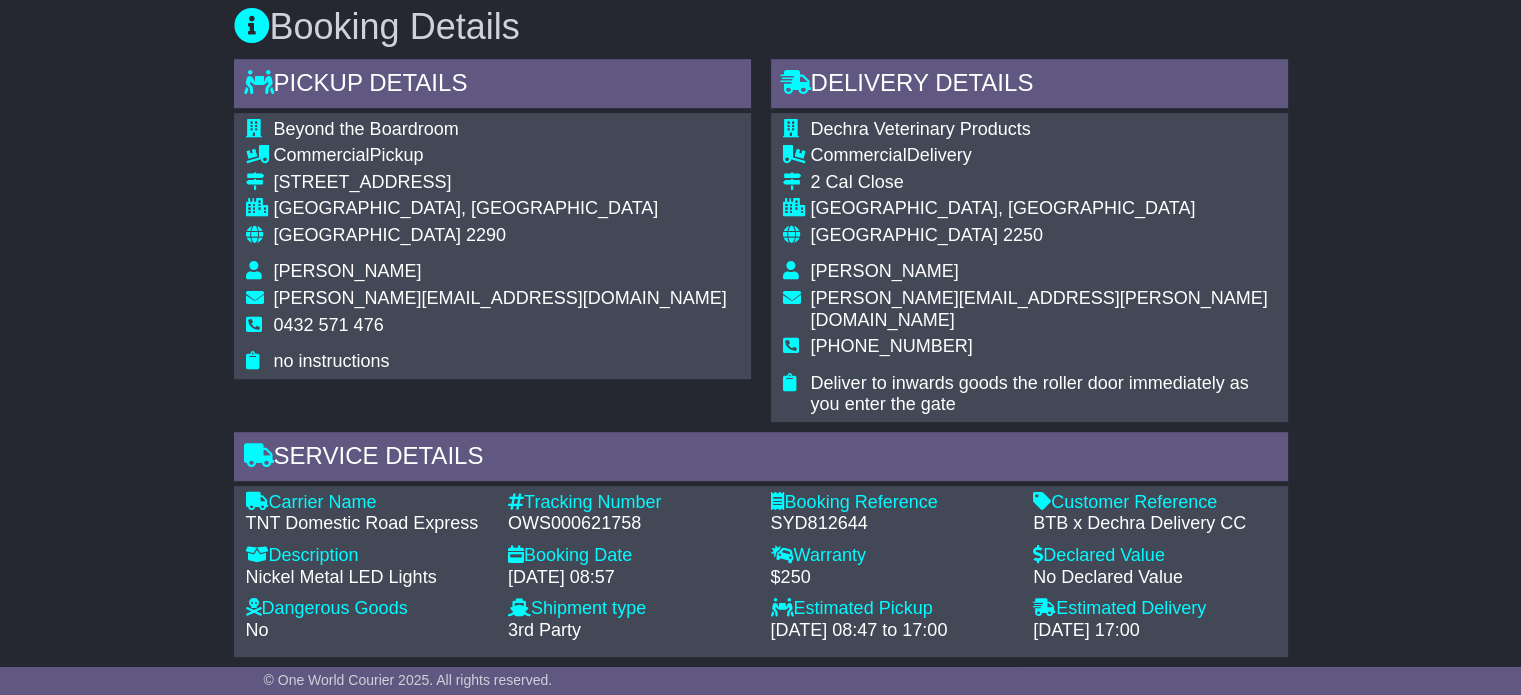 click on "0432 571 476" at bounding box center [329, 325] 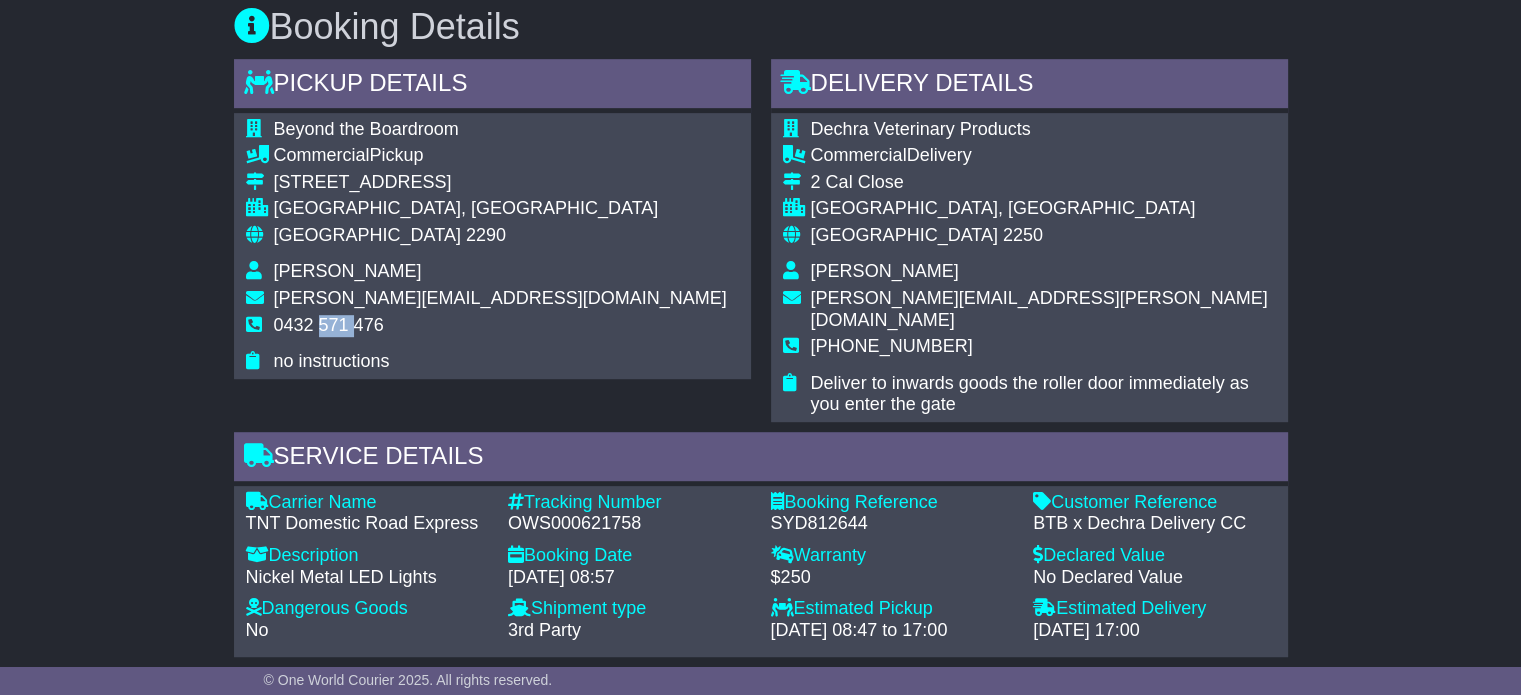 click on "0432 571 476" at bounding box center (329, 325) 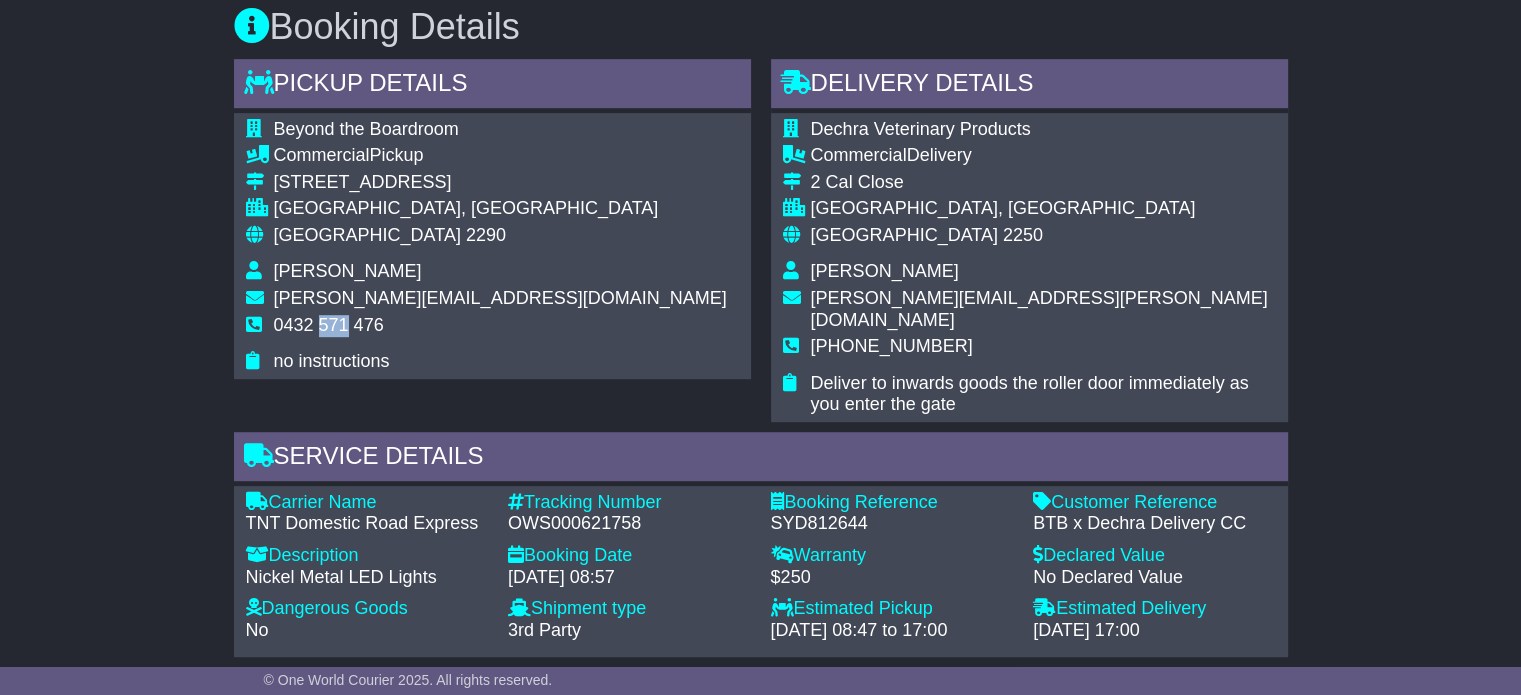 click on "0432 571 476" at bounding box center (329, 325) 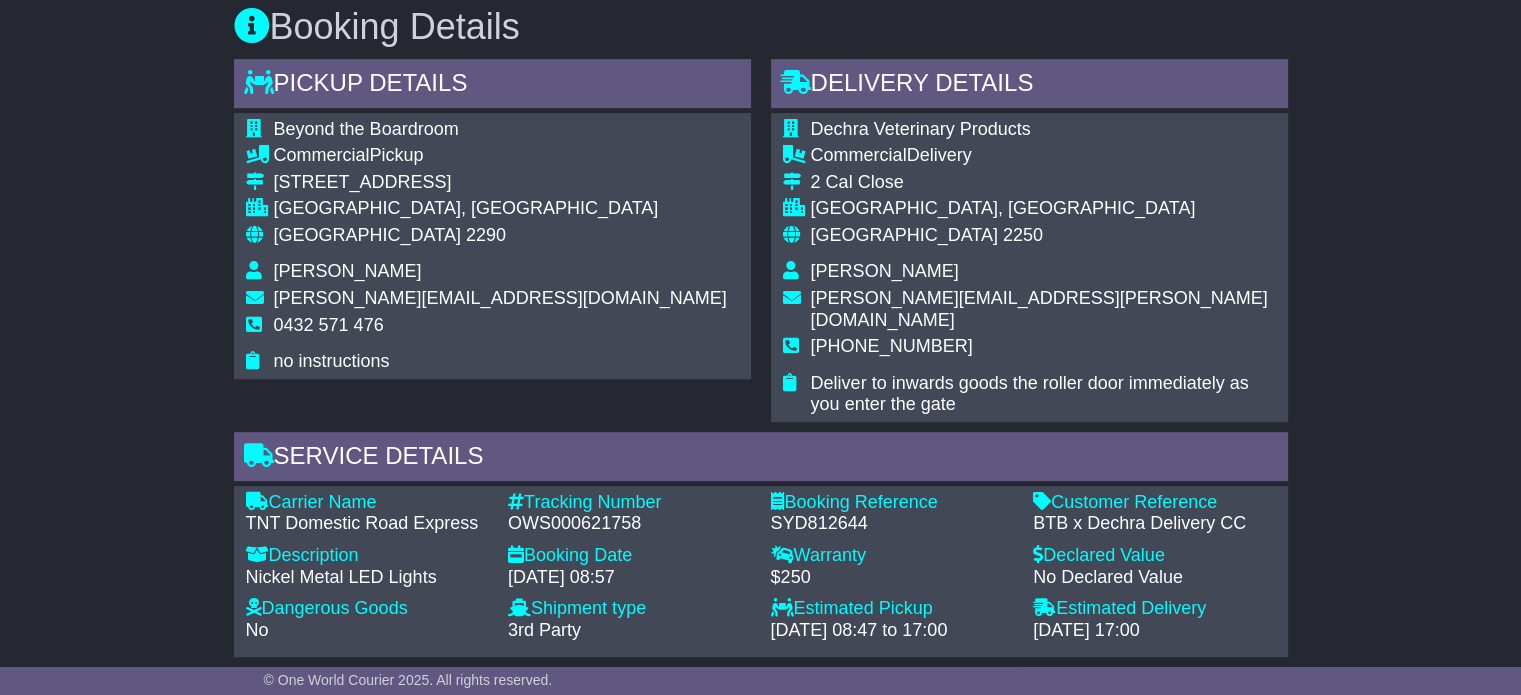 click on "0432 571 476" at bounding box center (500, 333) 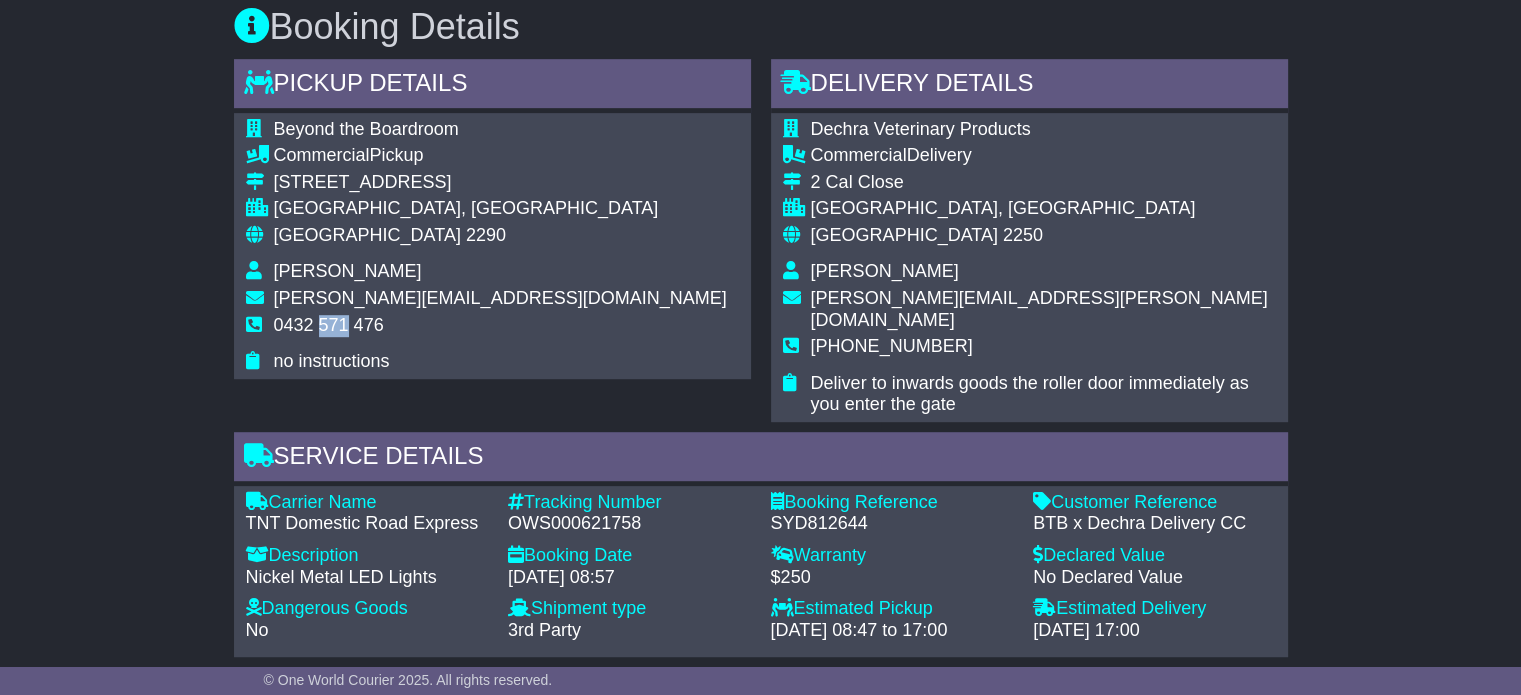 click on "0432 571 476" at bounding box center (329, 325) 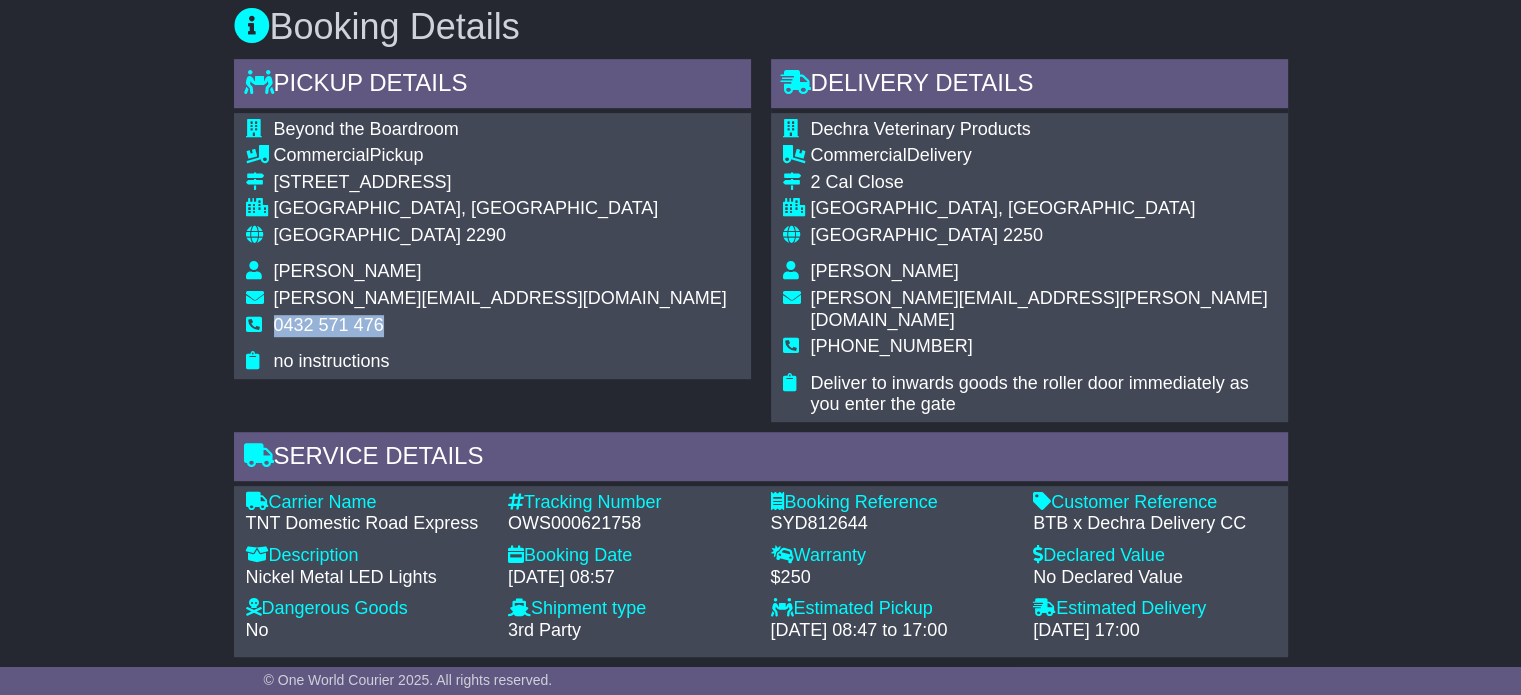 click on "0432 571 476" at bounding box center (329, 325) 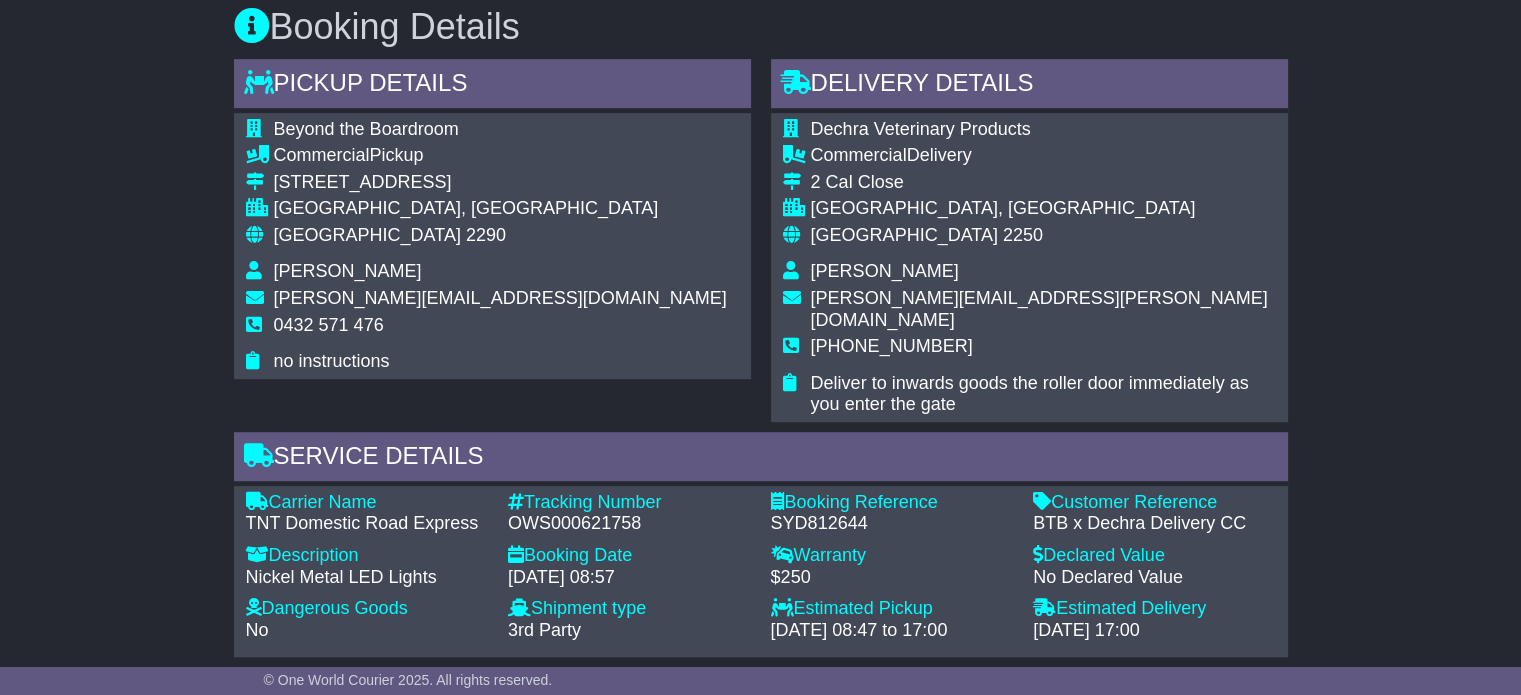 click on "OWS000621758" at bounding box center (629, 524) 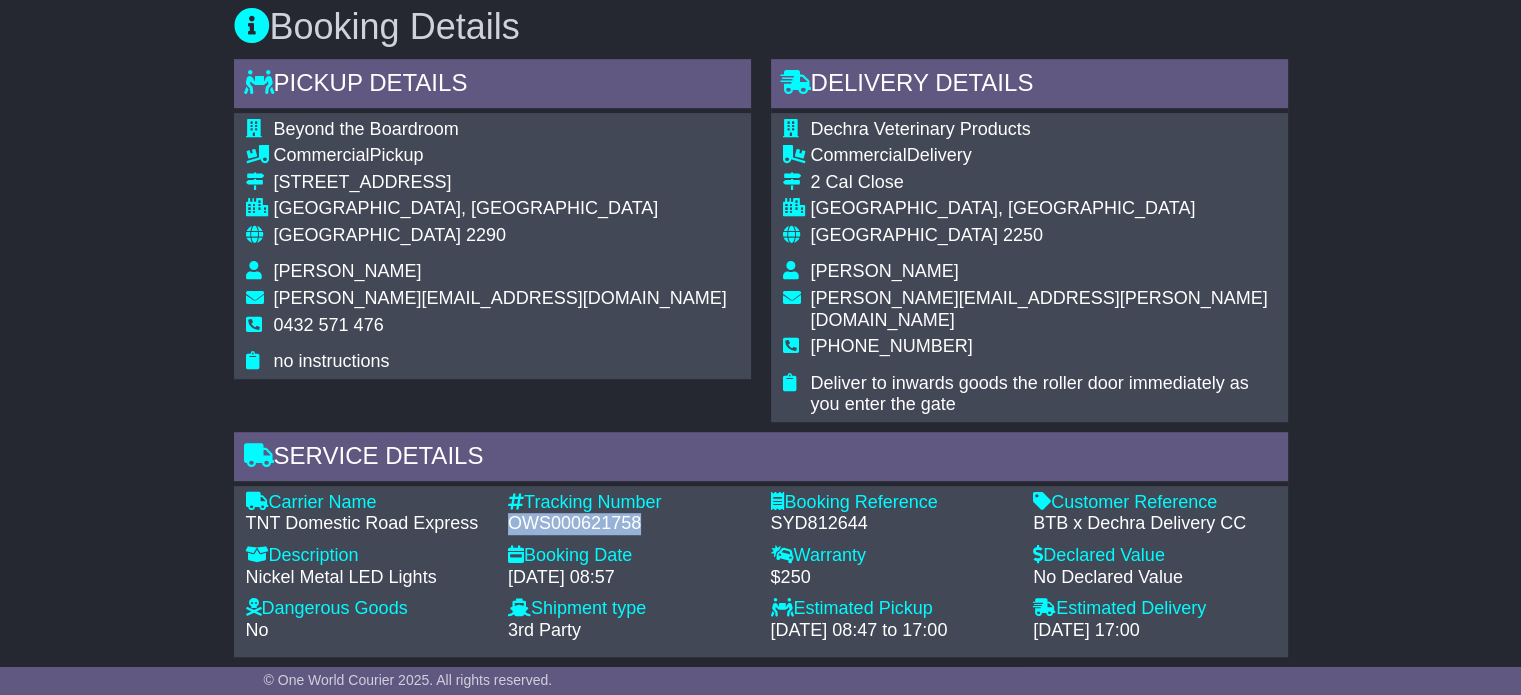 click on "OWS000621758" at bounding box center [629, 524] 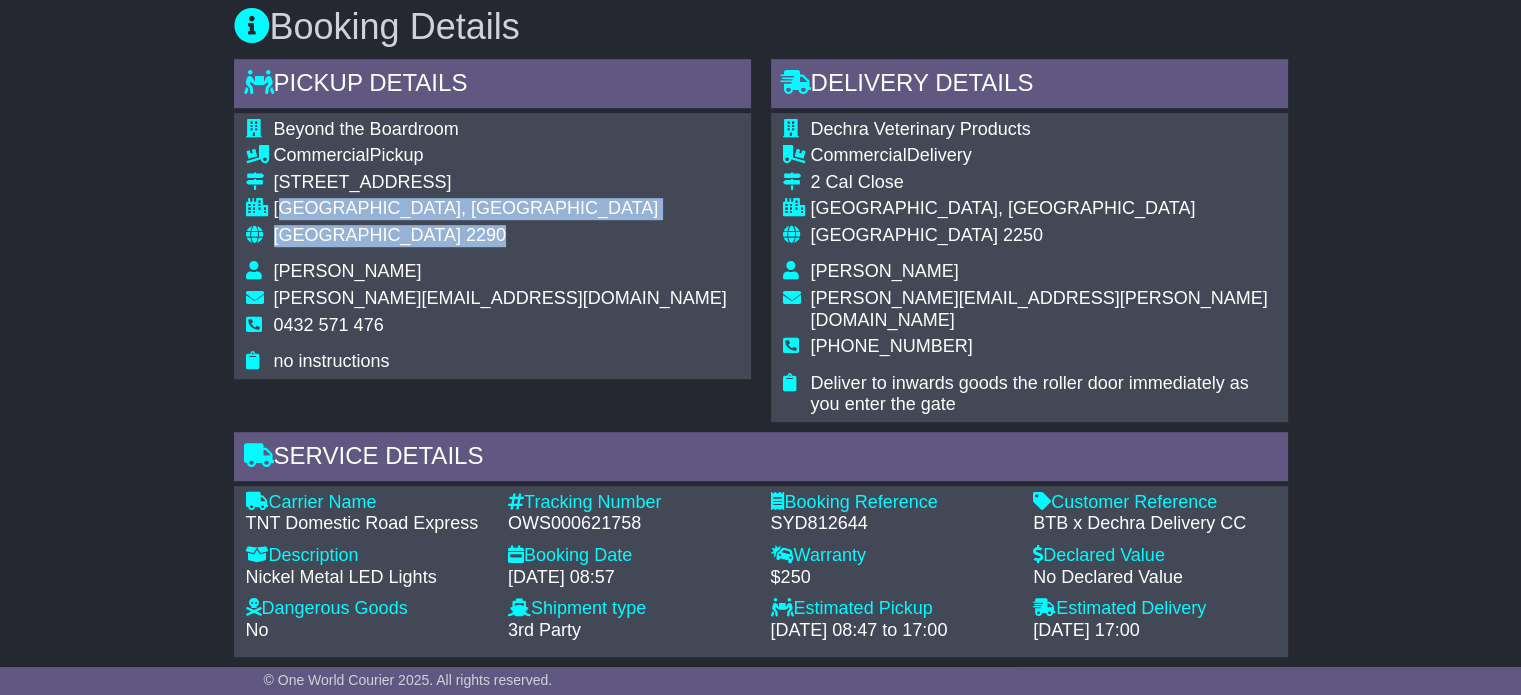 drag, startPoint x: 351, startPoint y: 224, endPoint x: 282, endPoint y: 199, distance: 73.38937 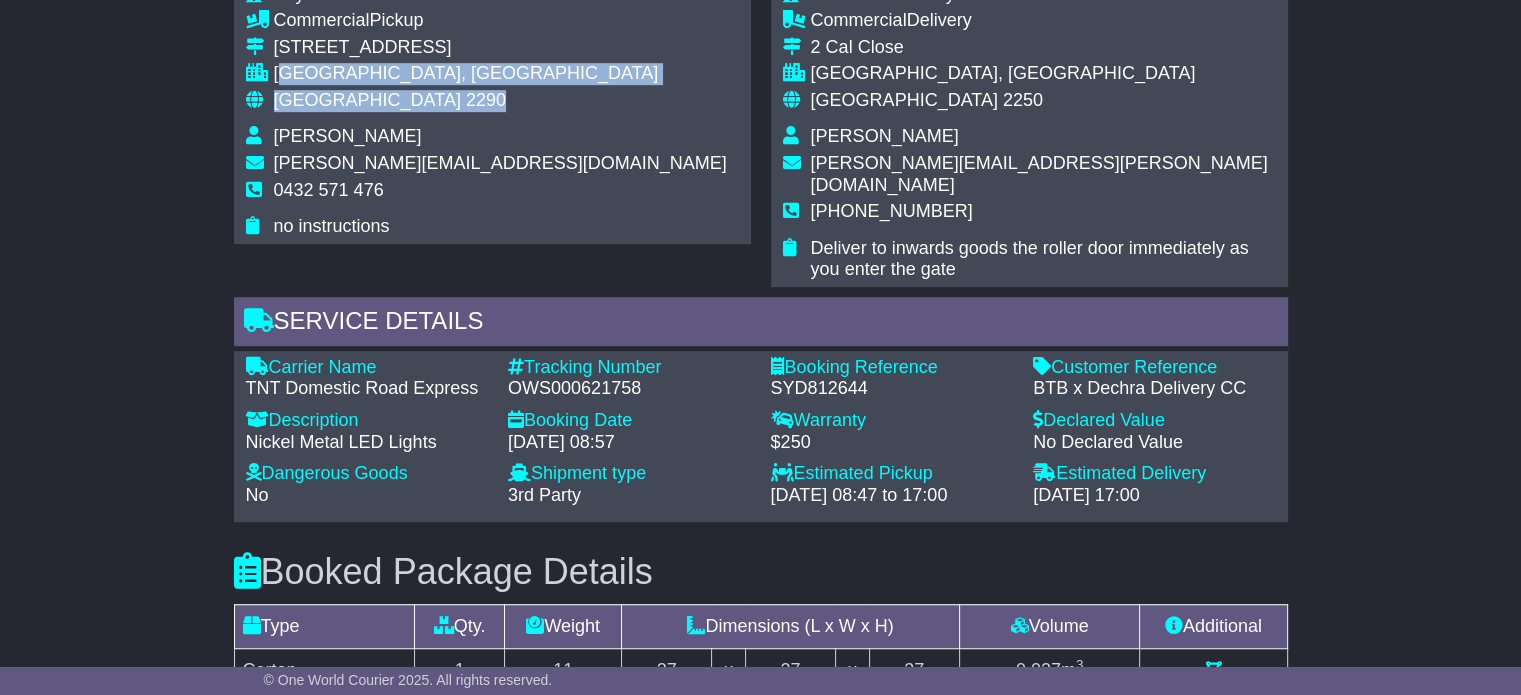 scroll, scrollTop: 1400, scrollLeft: 0, axis: vertical 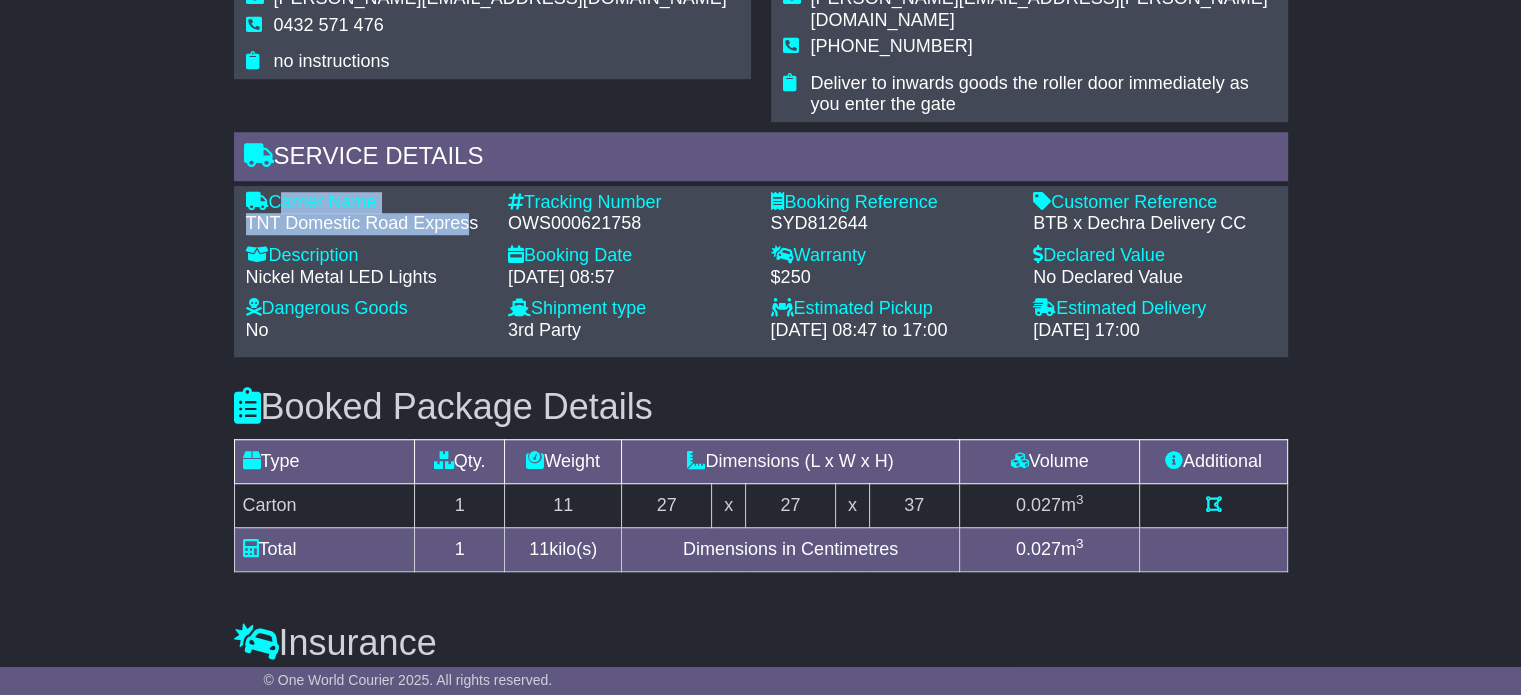 drag, startPoint x: 457, startPoint y: 191, endPoint x: 272, endPoint y: 177, distance: 185.52898 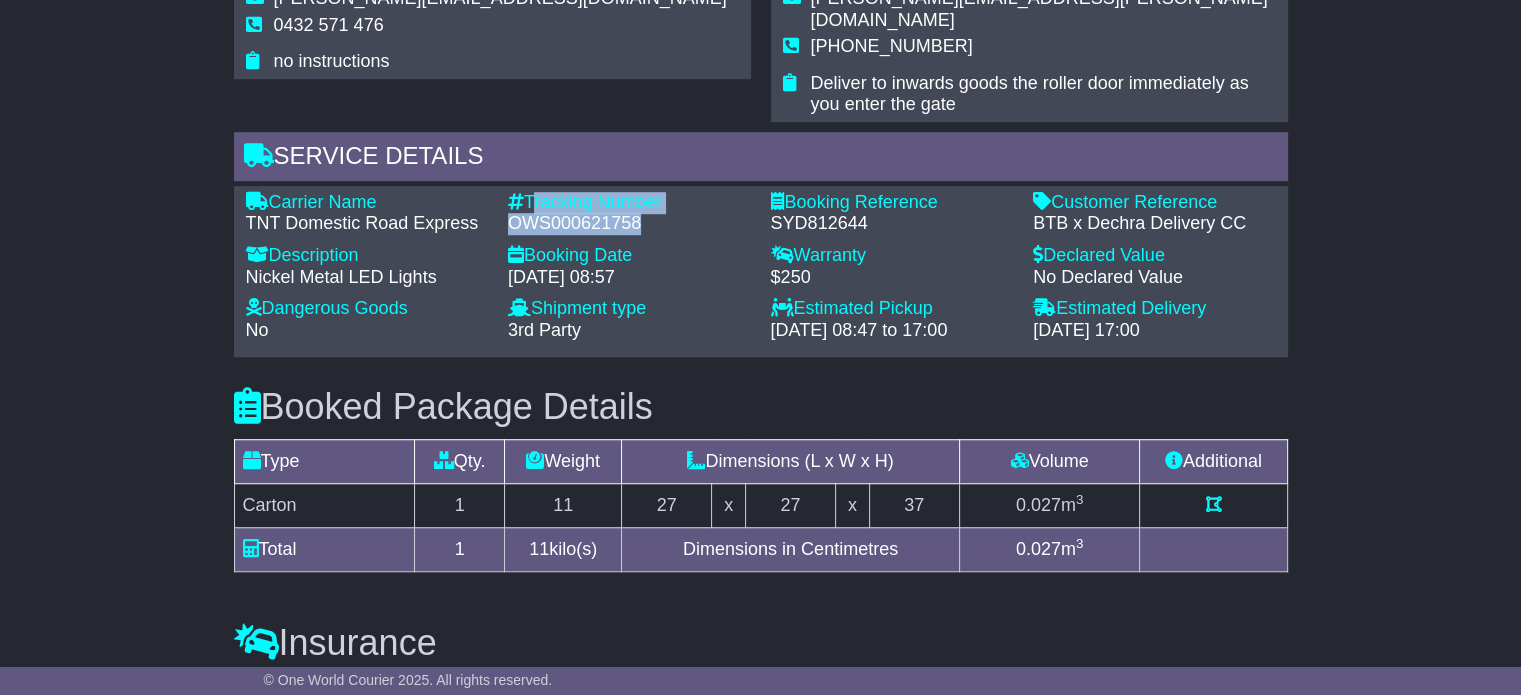 drag, startPoint x: 636, startPoint y: 200, endPoint x: 528, endPoint y: 178, distance: 110.217964 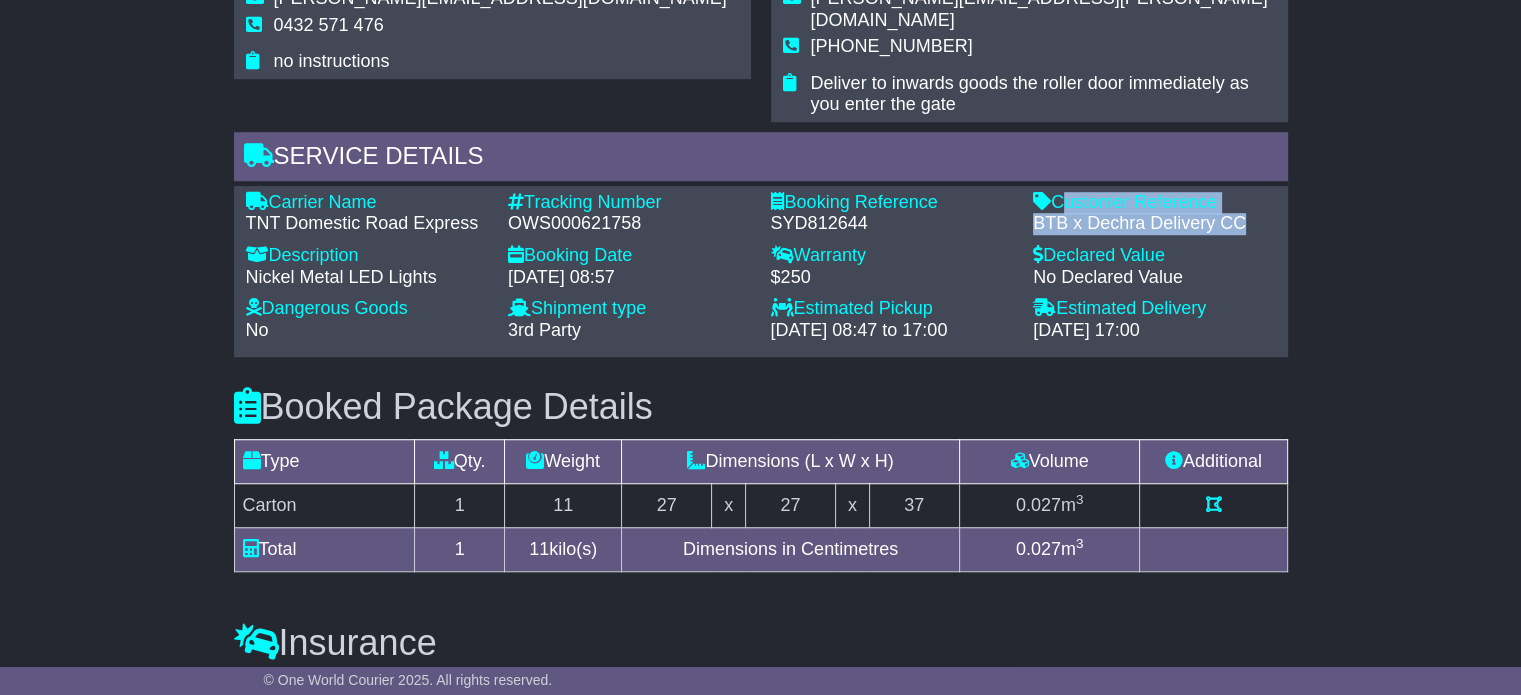 drag, startPoint x: 1248, startPoint y: 198, endPoint x: 1060, endPoint y: 186, distance: 188.38258 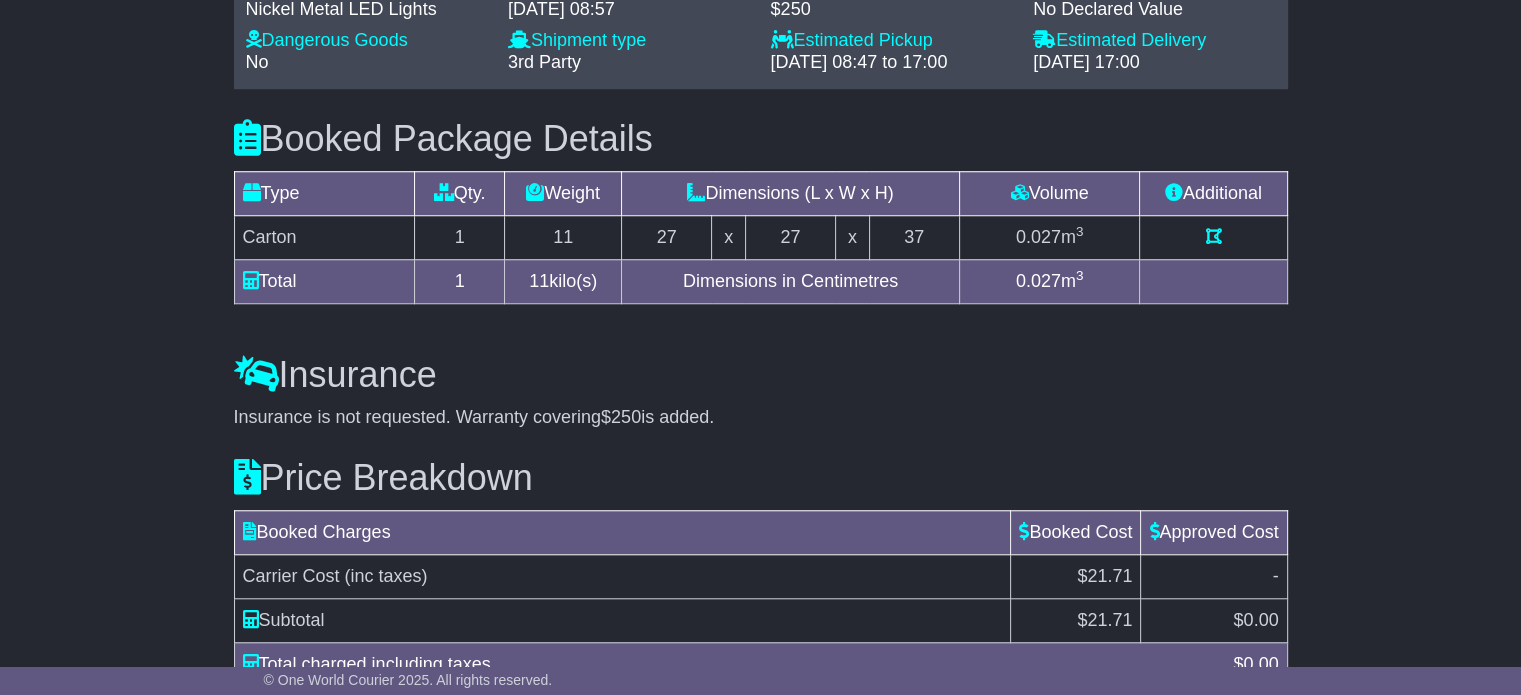 scroll, scrollTop: 1393, scrollLeft: 0, axis: vertical 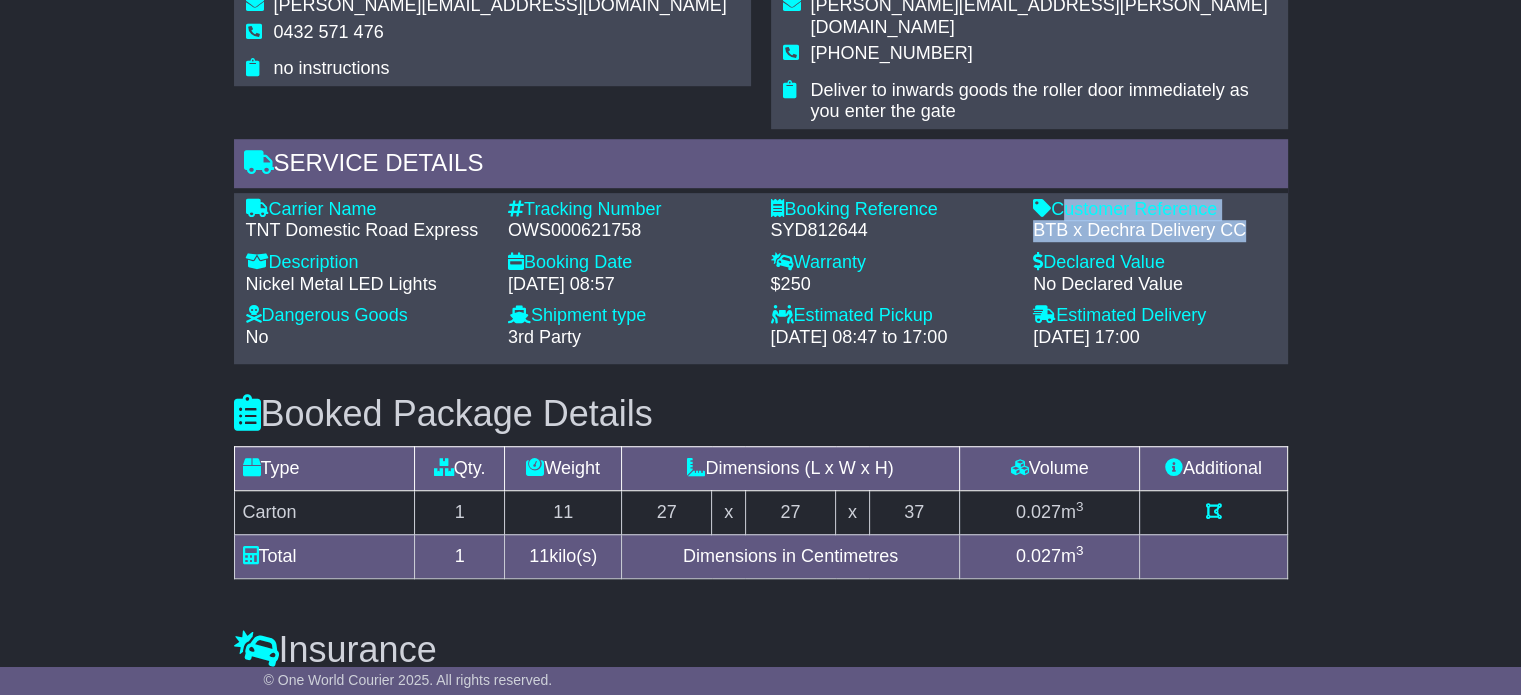 copy on "Customer Reference
-
BTB x Dechra Delivery CC" 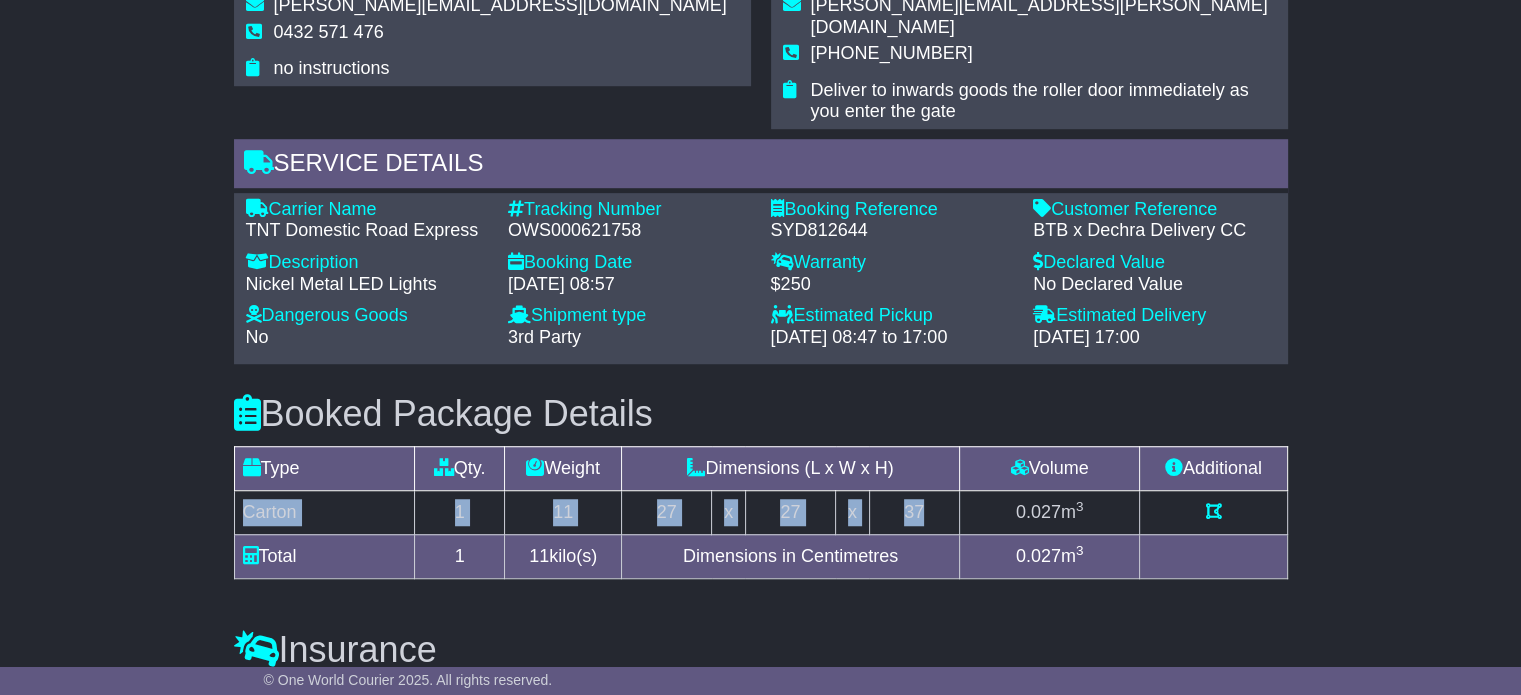 drag, startPoint x: 238, startPoint y: 487, endPoint x: 936, endPoint y: 488, distance: 698.00073 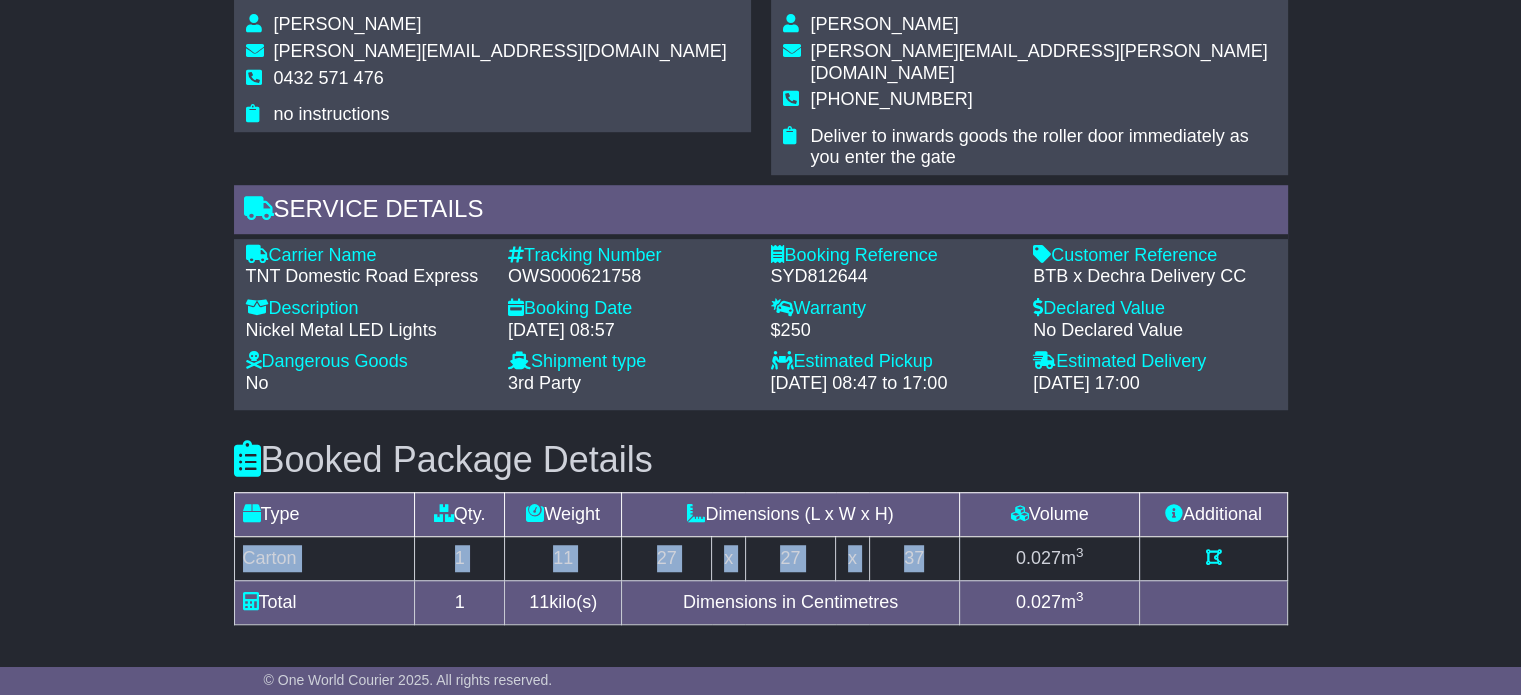 scroll, scrollTop: 1193, scrollLeft: 0, axis: vertical 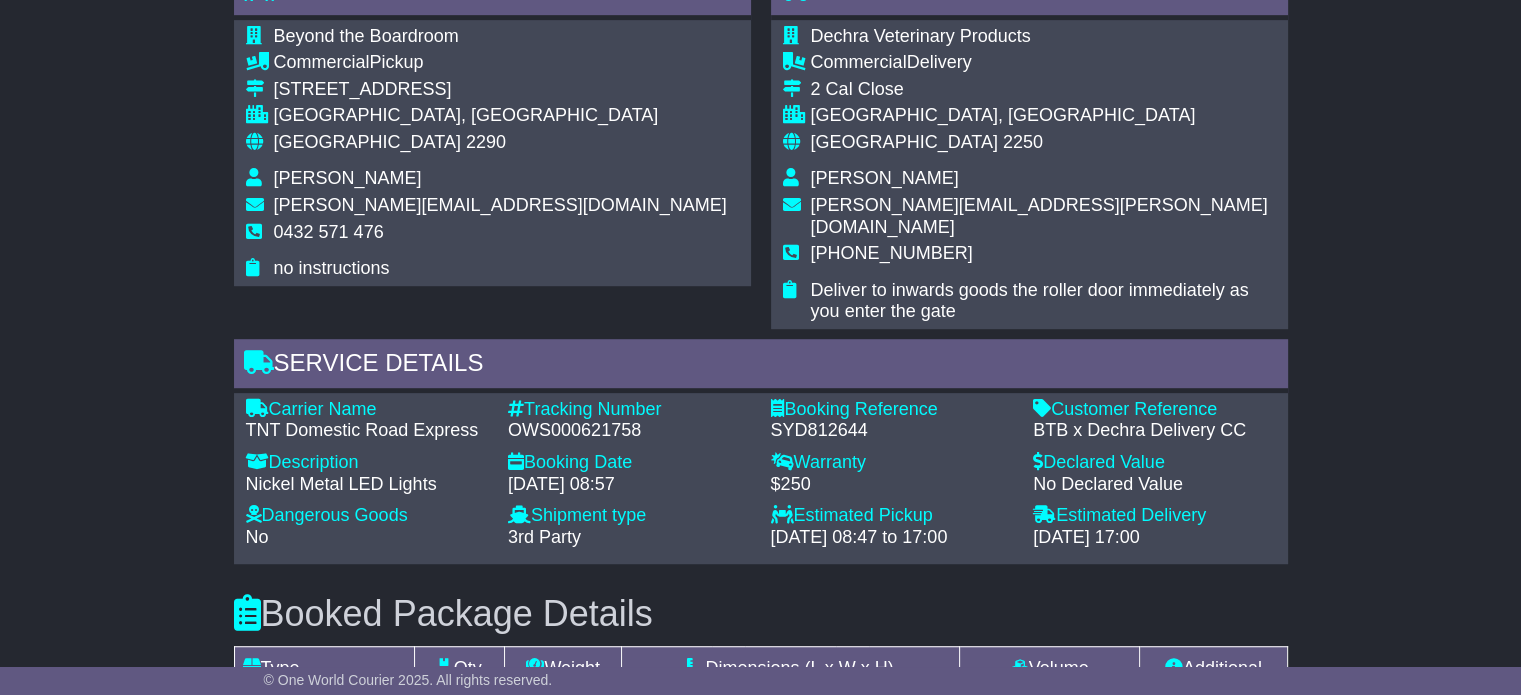 click on "[PERSON_NAME]" at bounding box center [885, 178] 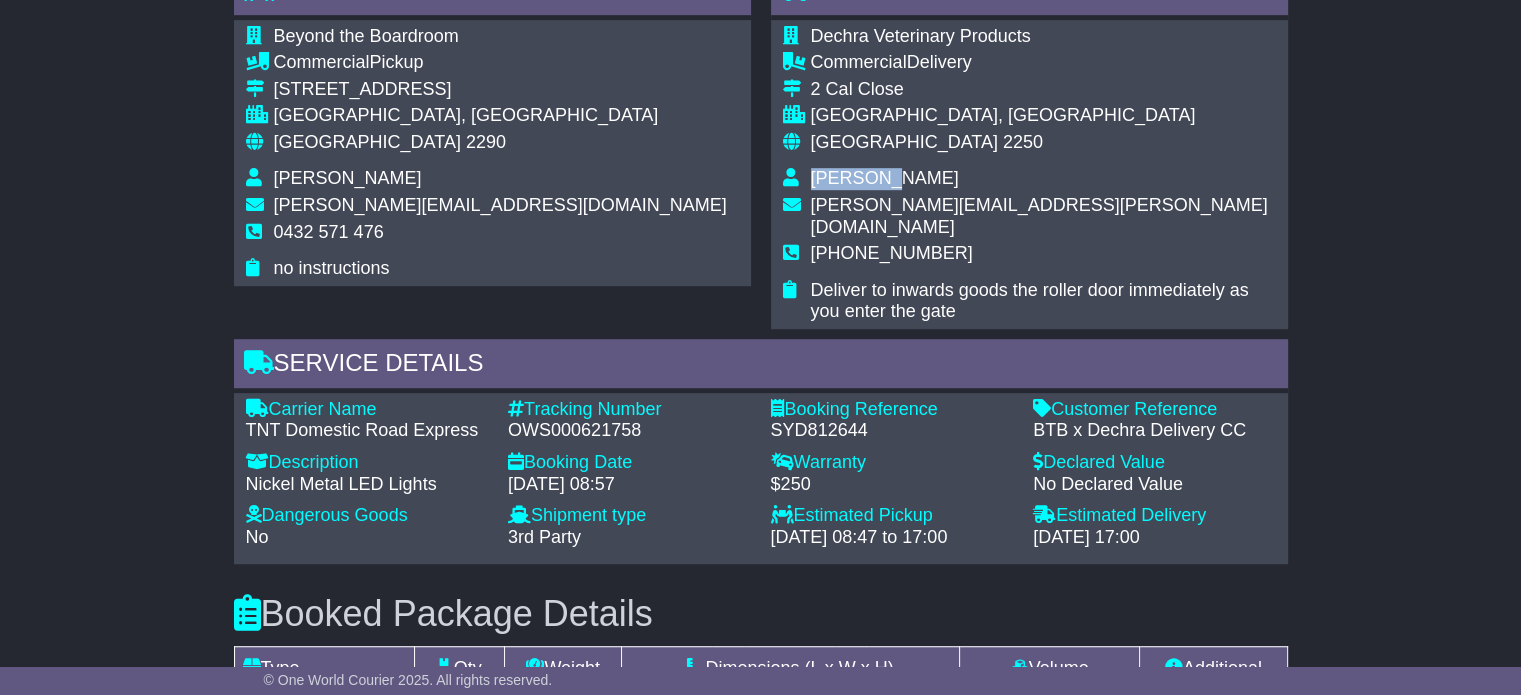 click on "[PERSON_NAME]" at bounding box center [885, 178] 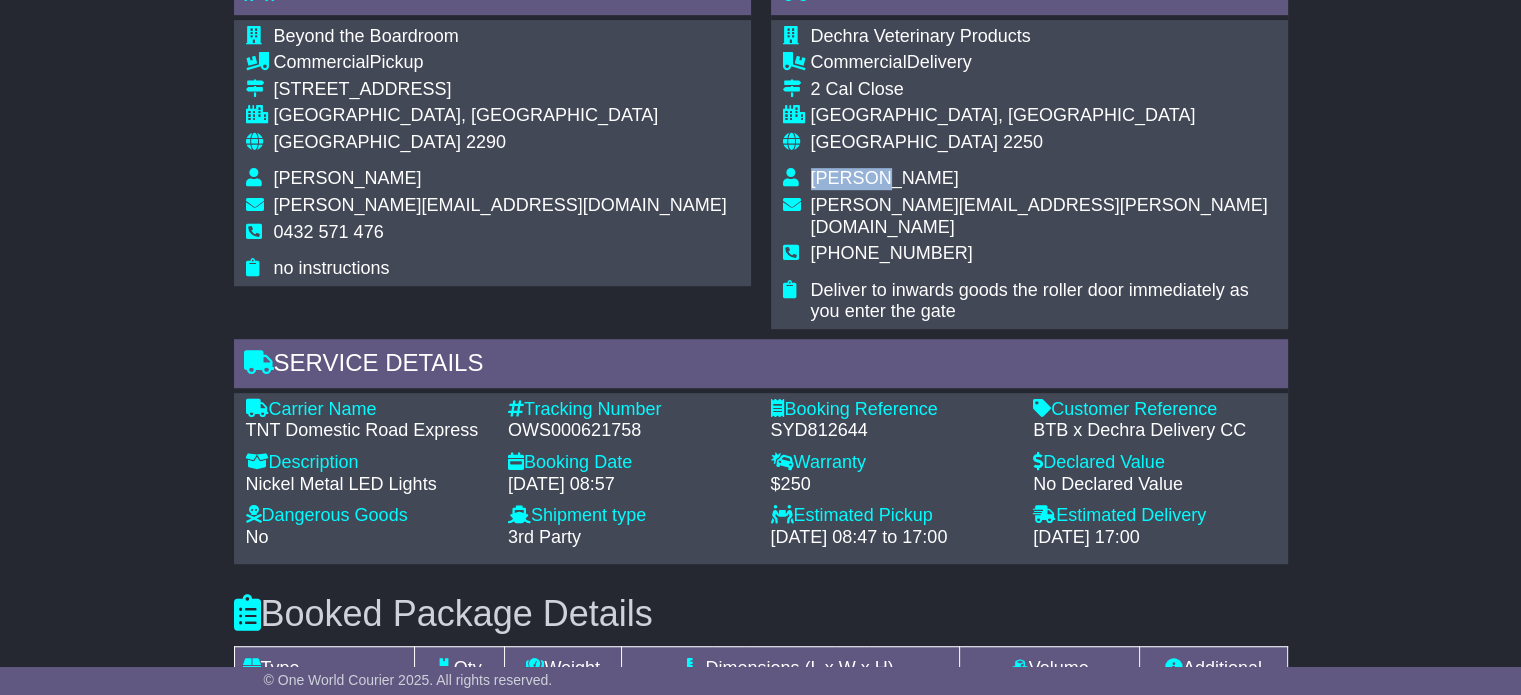 click on "[PERSON_NAME]" at bounding box center [885, 178] 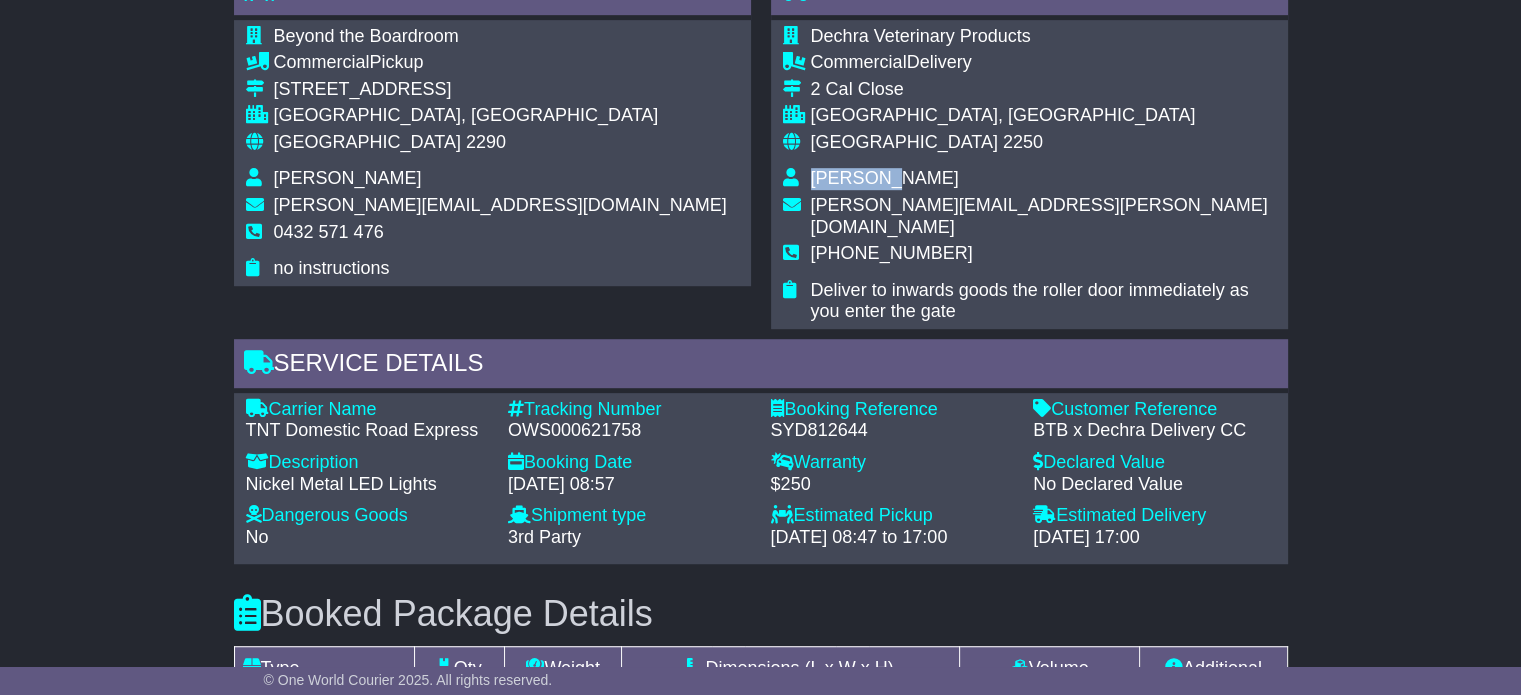 click on "[PERSON_NAME]" at bounding box center (885, 178) 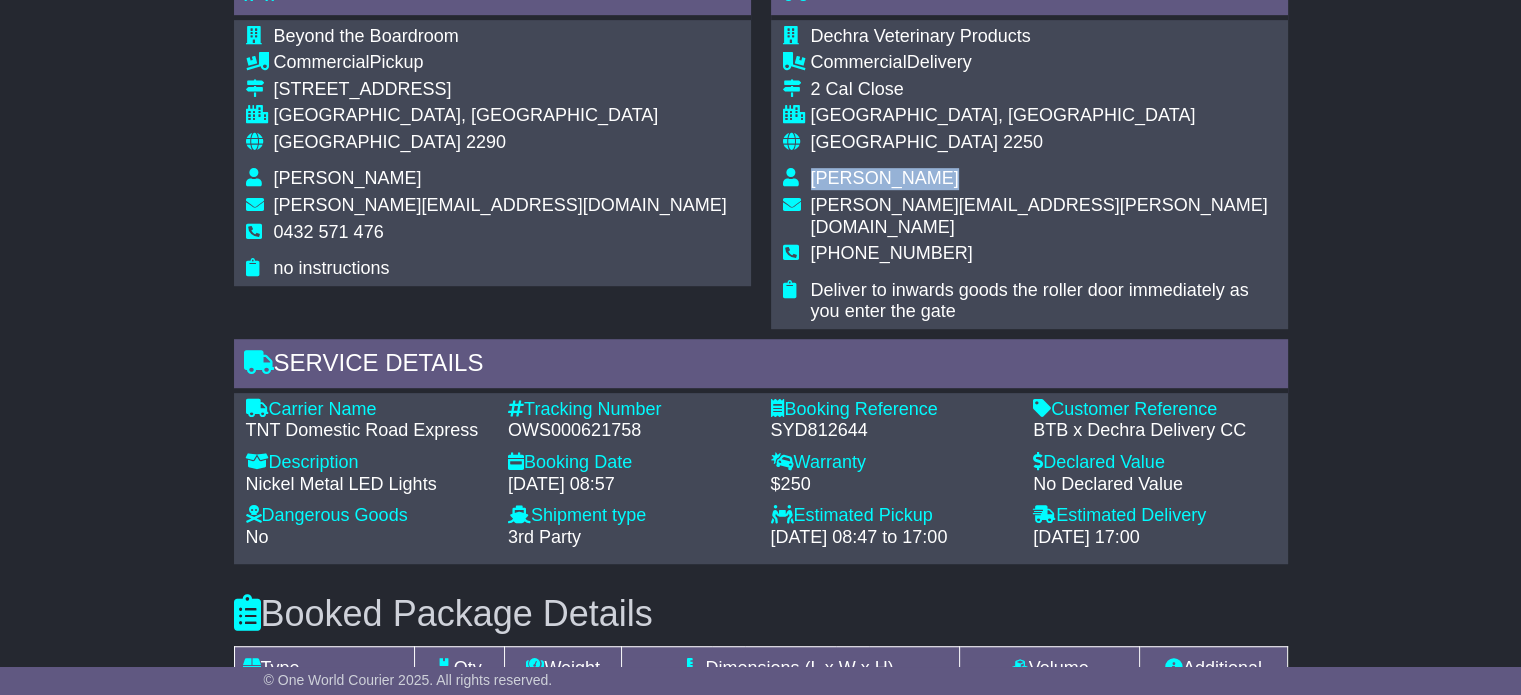 click on "[PERSON_NAME]" at bounding box center [885, 178] 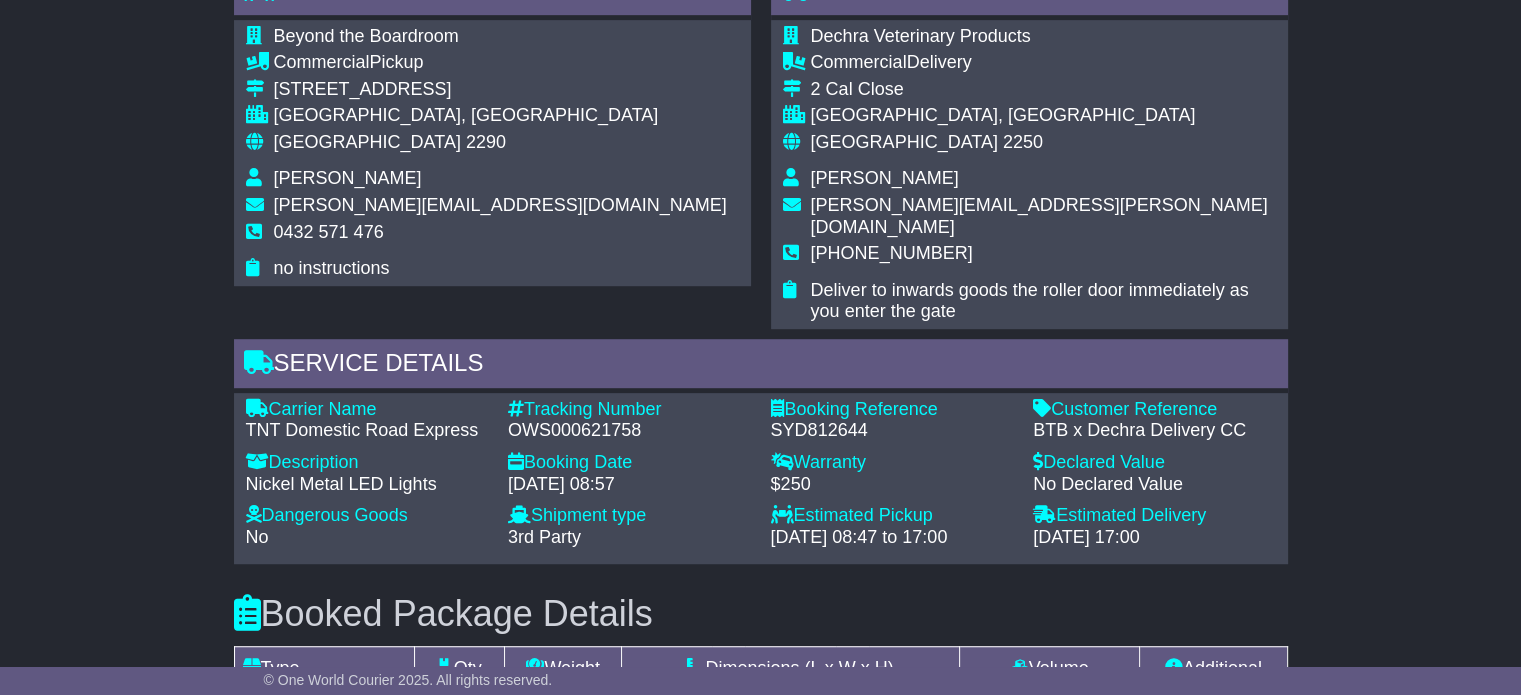click on "[PERSON_NAME]" at bounding box center (885, 178) 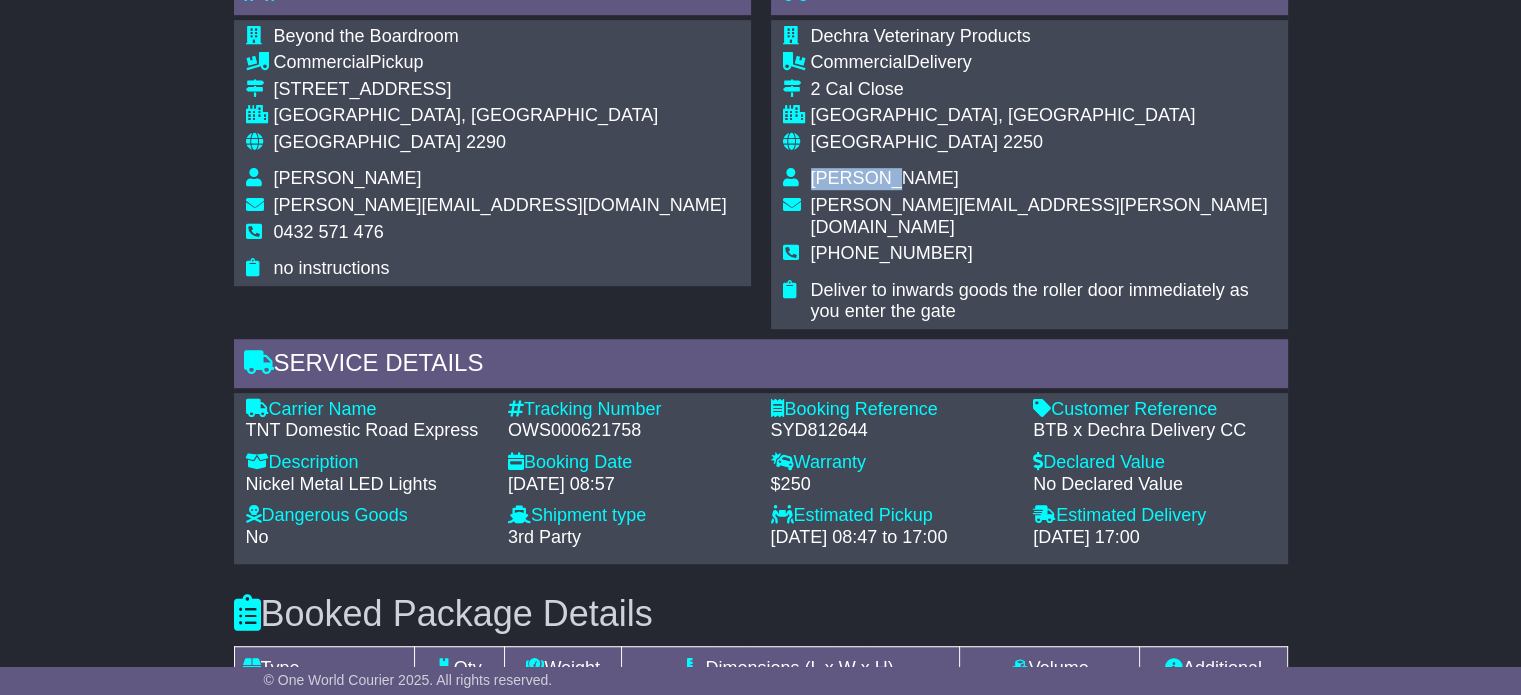 click on "[PERSON_NAME]" at bounding box center (885, 178) 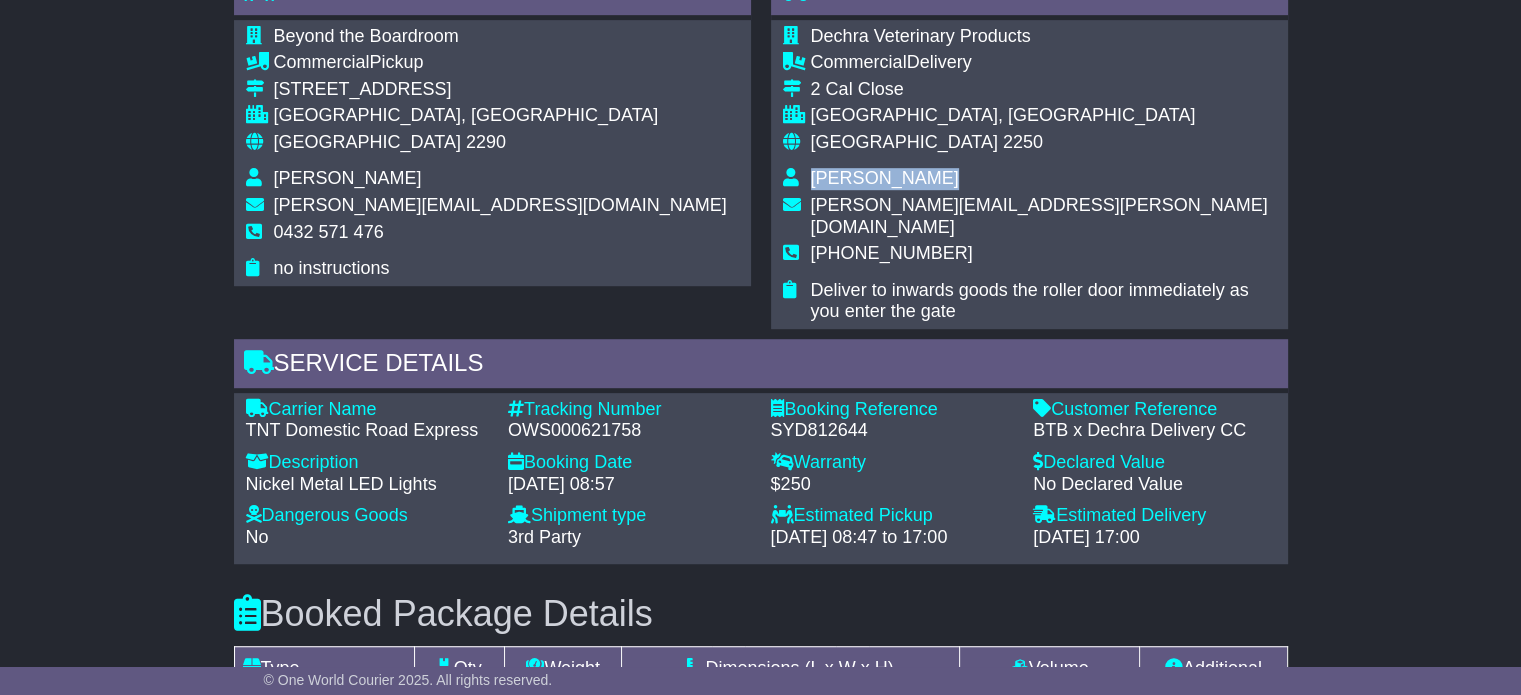 click on "[PERSON_NAME]" at bounding box center (885, 178) 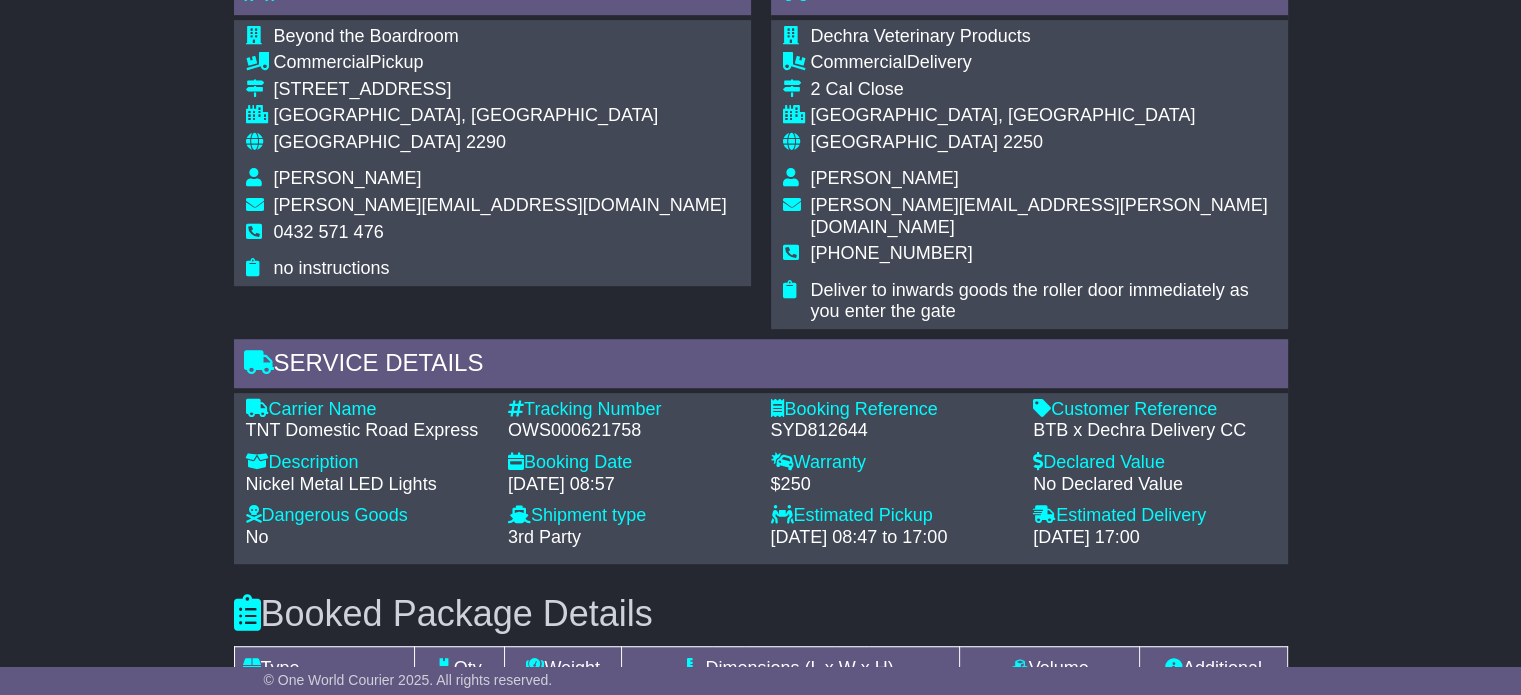 click on "[PHONE_NUMBER]" at bounding box center (892, 253) 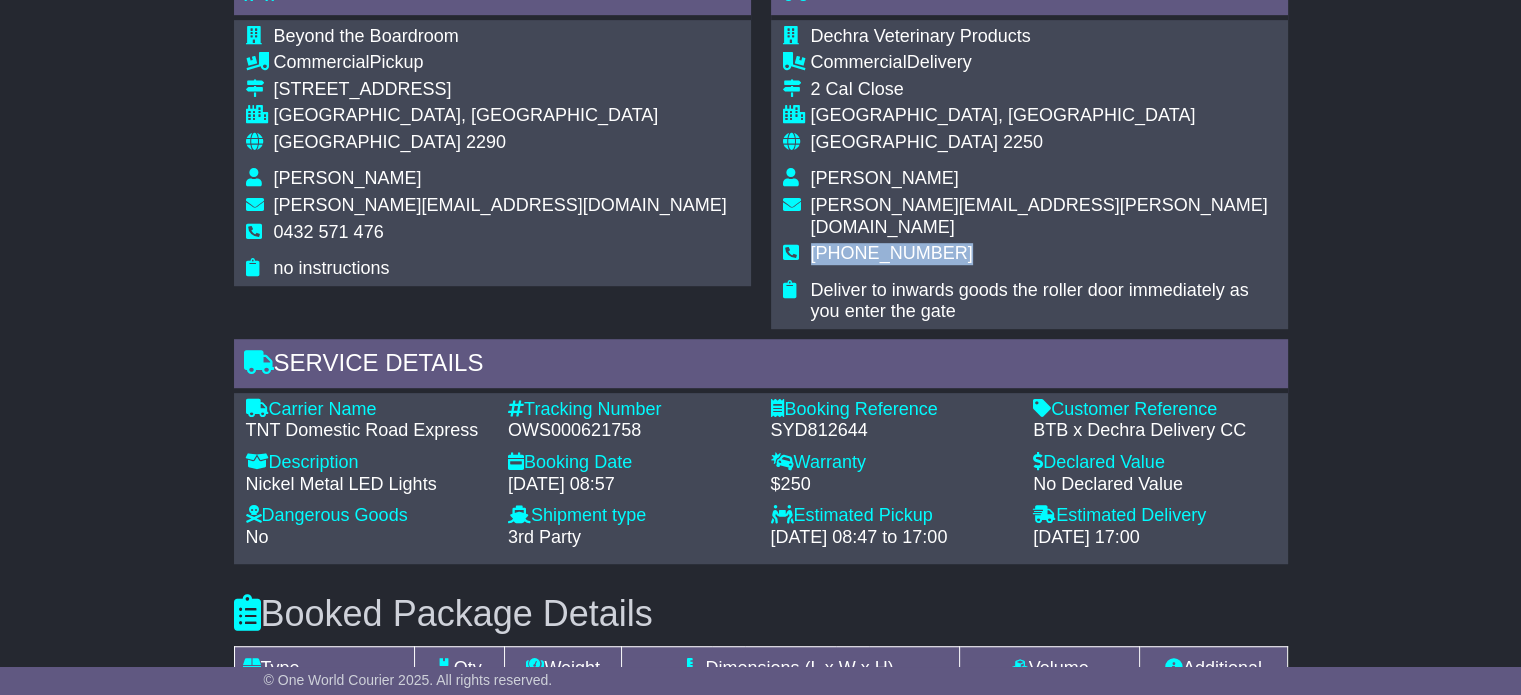 click on "[PHONE_NUMBER]" at bounding box center (892, 253) 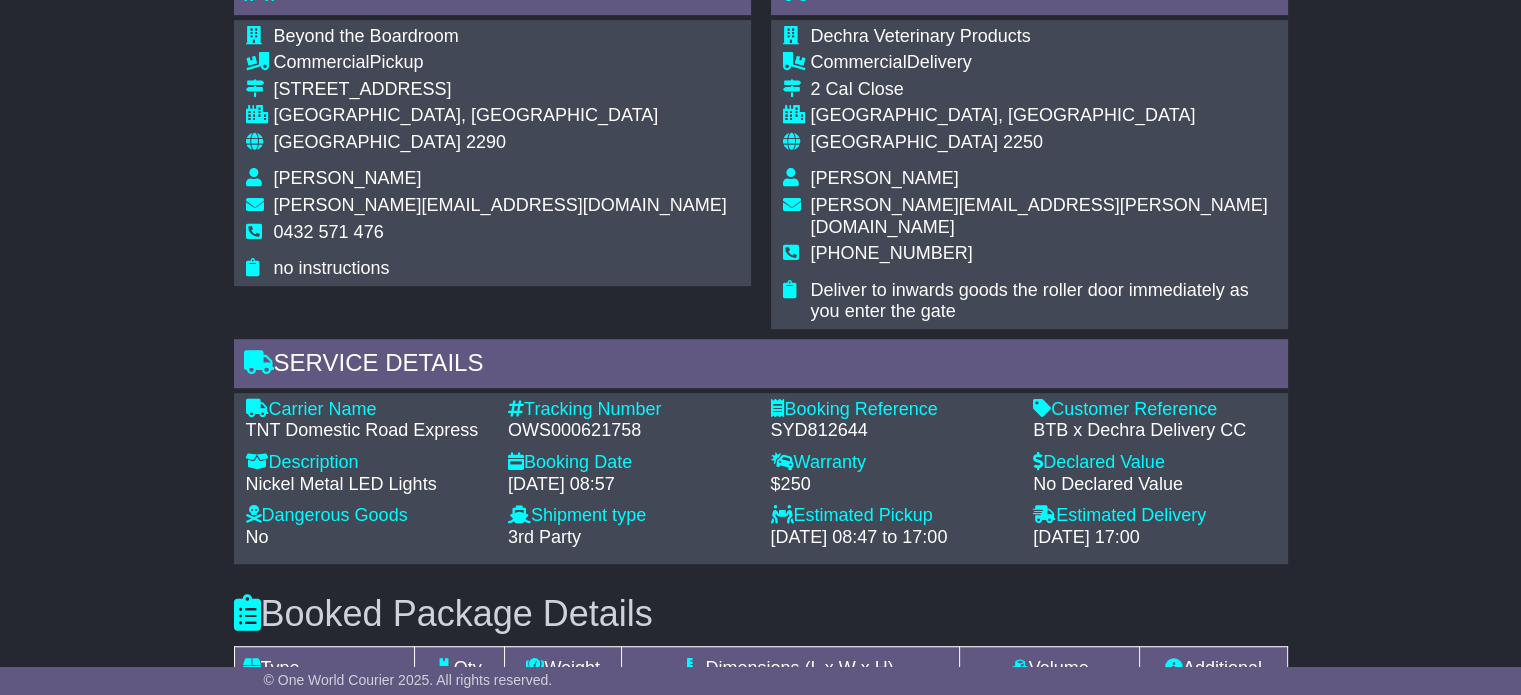 click on "[GEOGRAPHIC_DATA]" at bounding box center (367, 142) 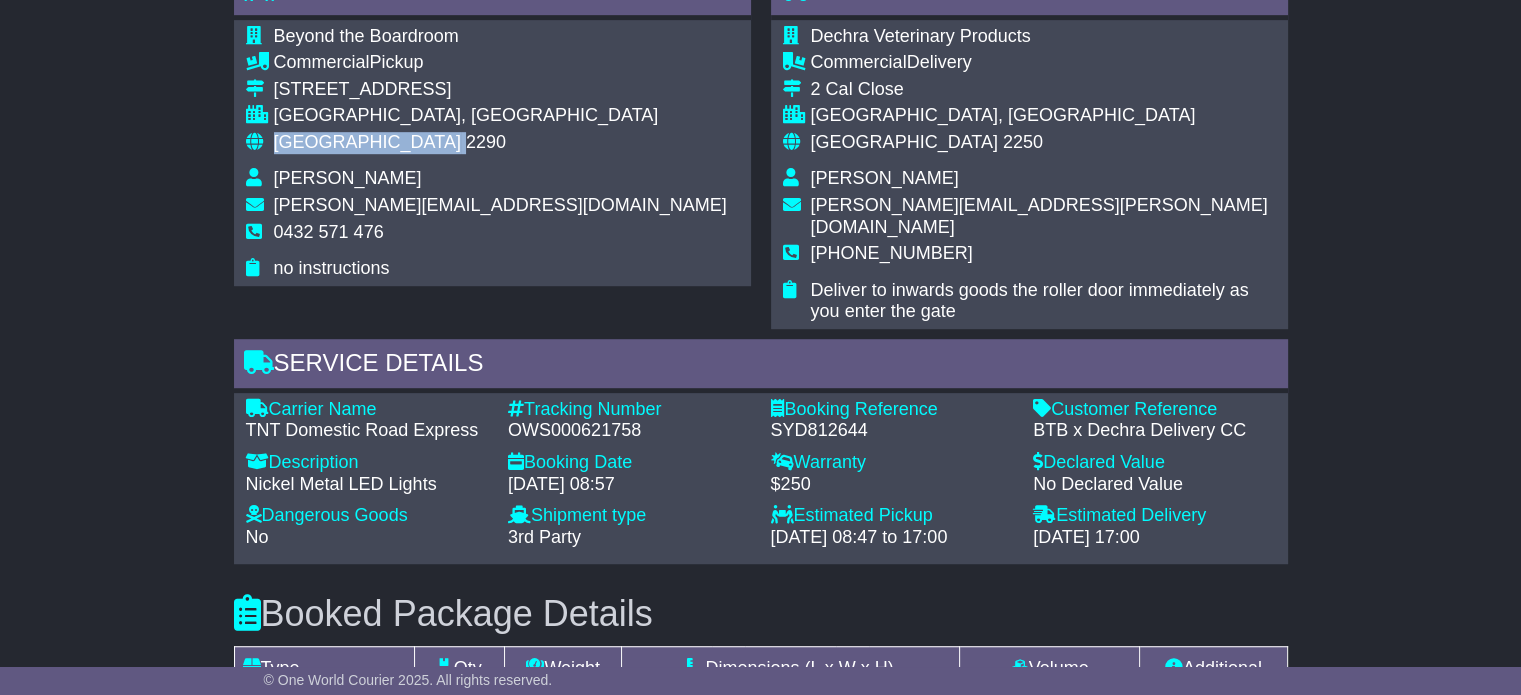 click on "[GEOGRAPHIC_DATA]" at bounding box center [367, 142] 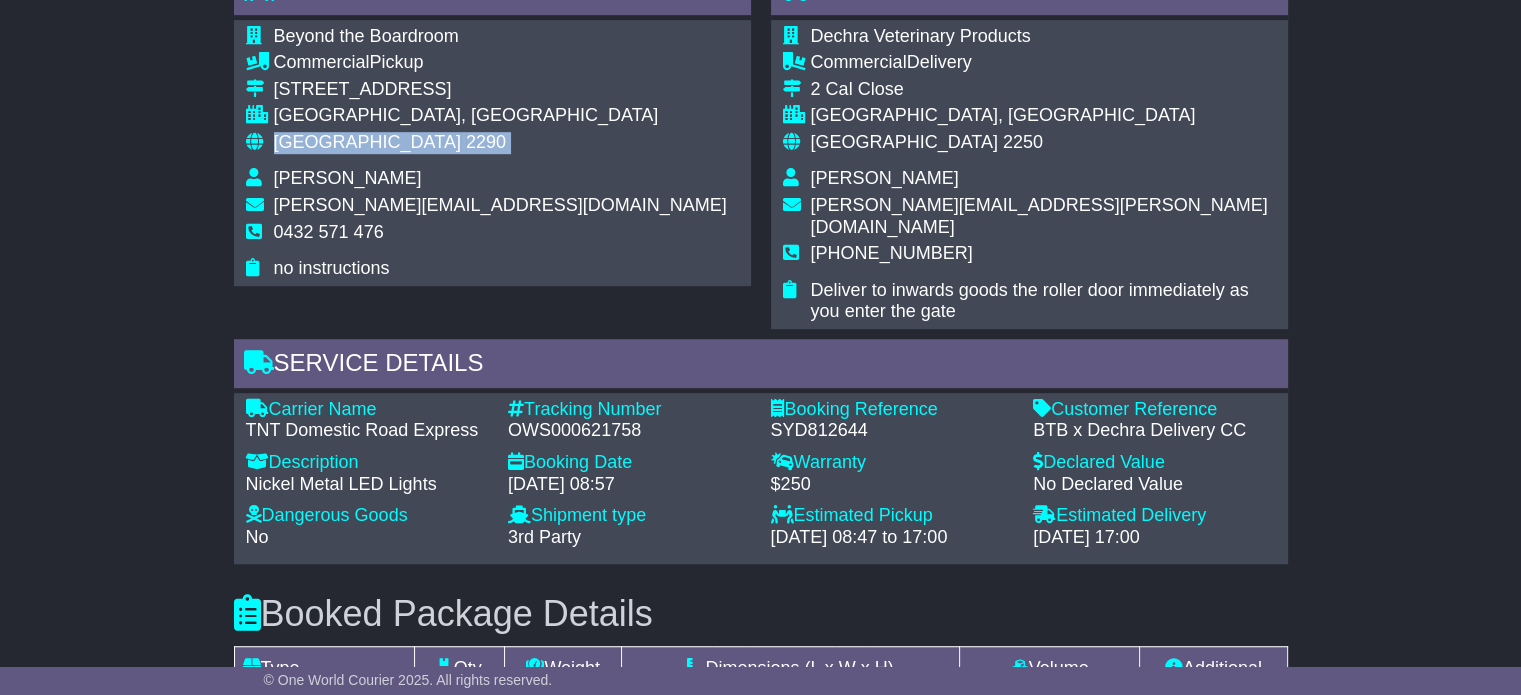 click on "[GEOGRAPHIC_DATA]" at bounding box center (367, 142) 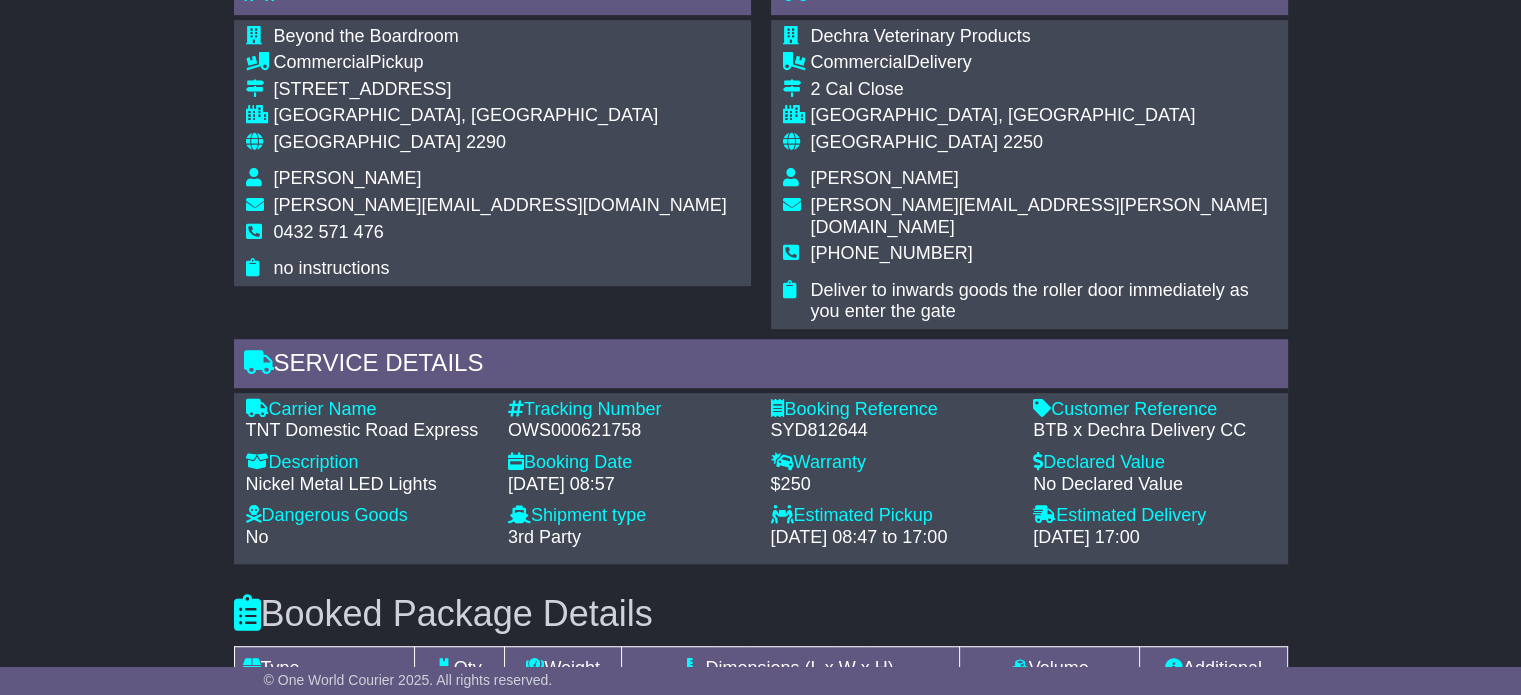 click on "[PHONE_NUMBER]" at bounding box center (892, 253) 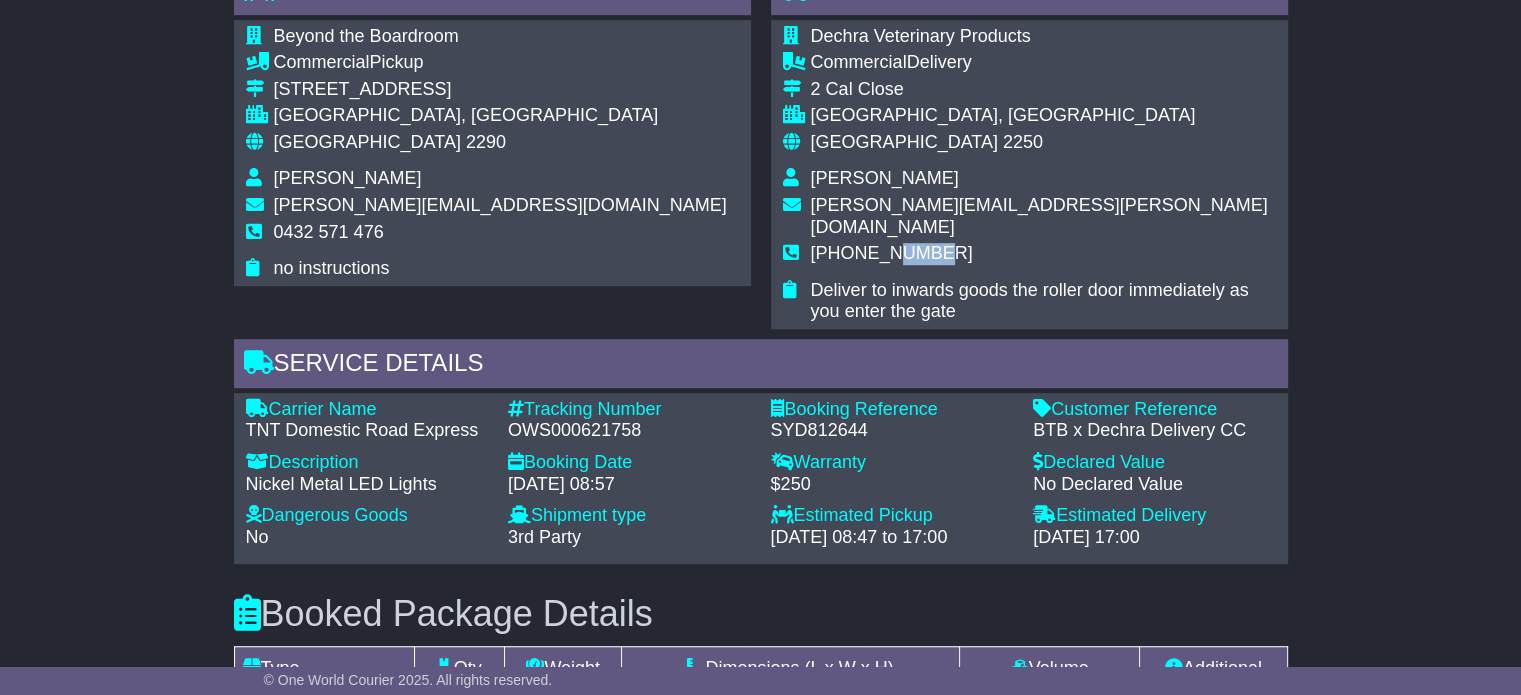 click on "[PHONE_NUMBER]" at bounding box center [892, 253] 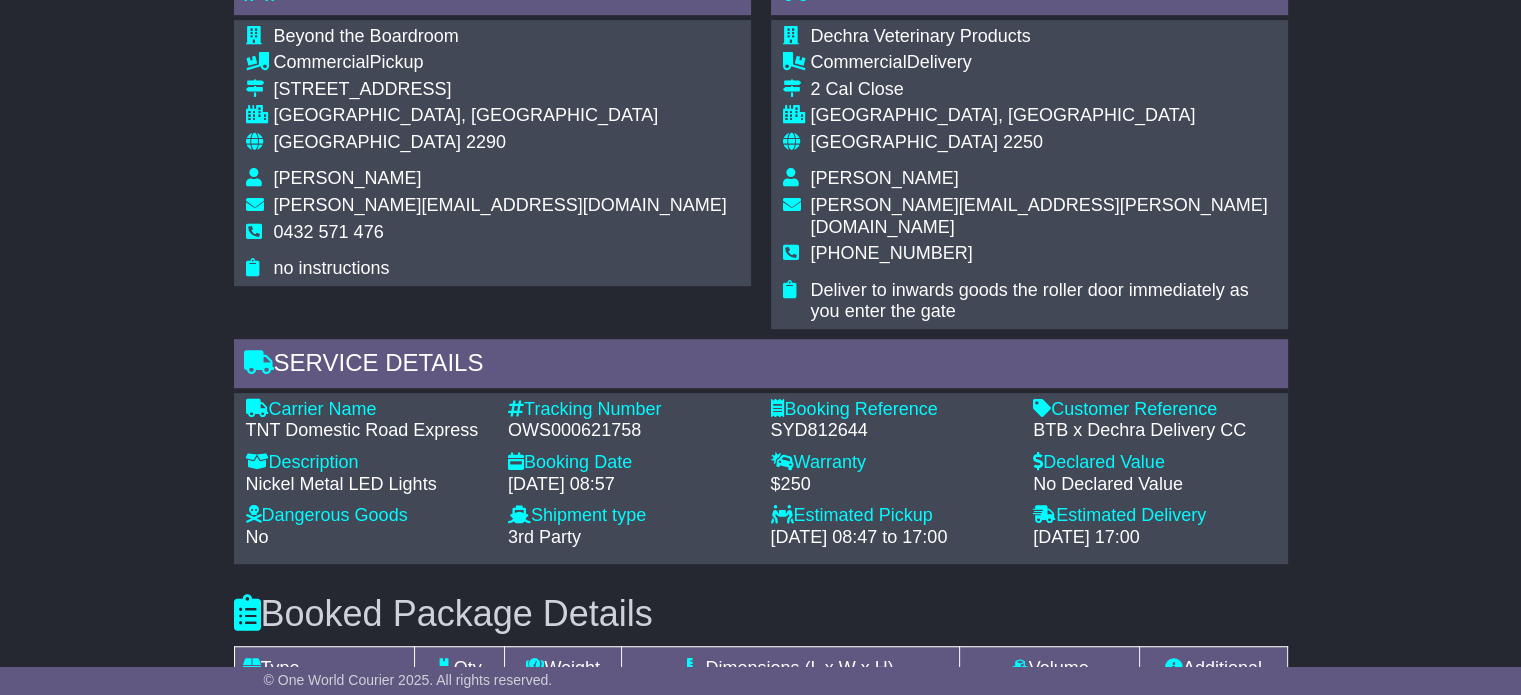 click on "[PHONE_NUMBER]" at bounding box center (892, 253) 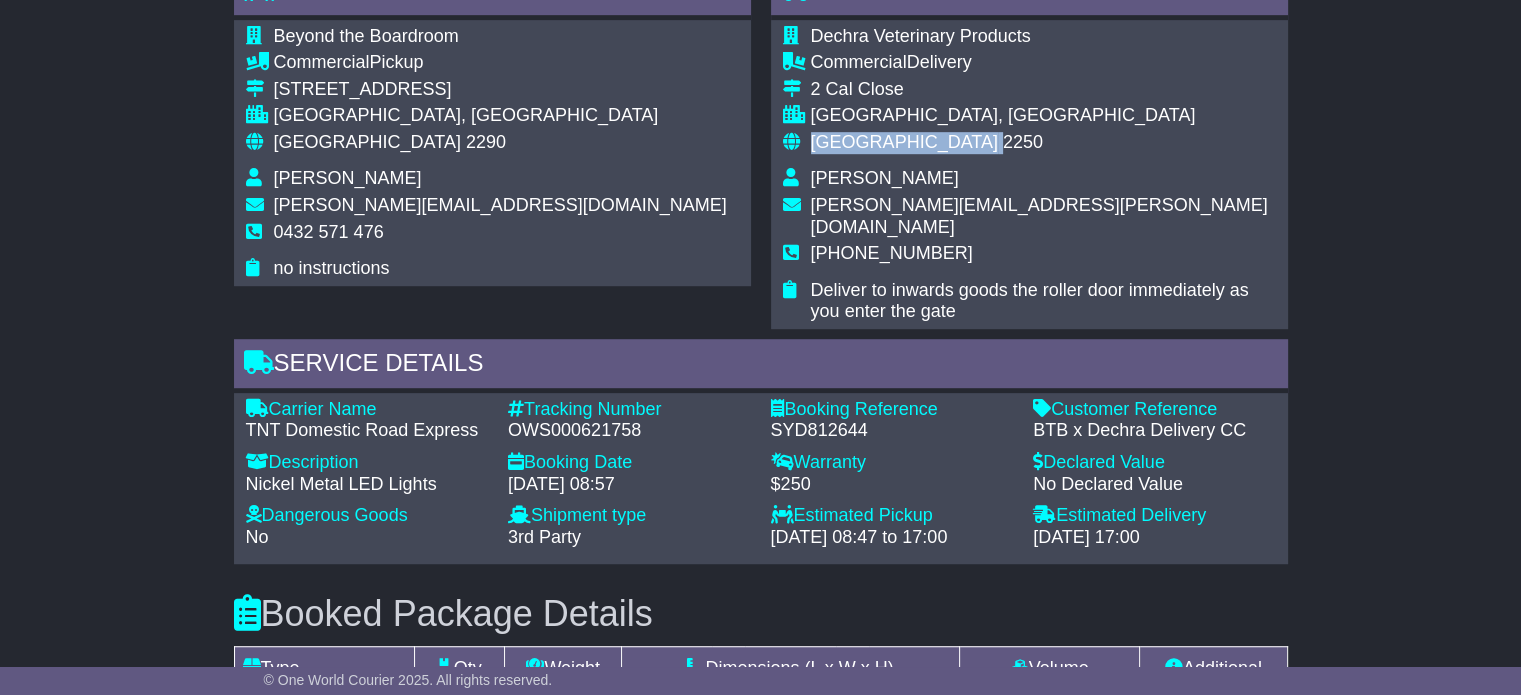 click on "[GEOGRAPHIC_DATA]" at bounding box center (904, 142) 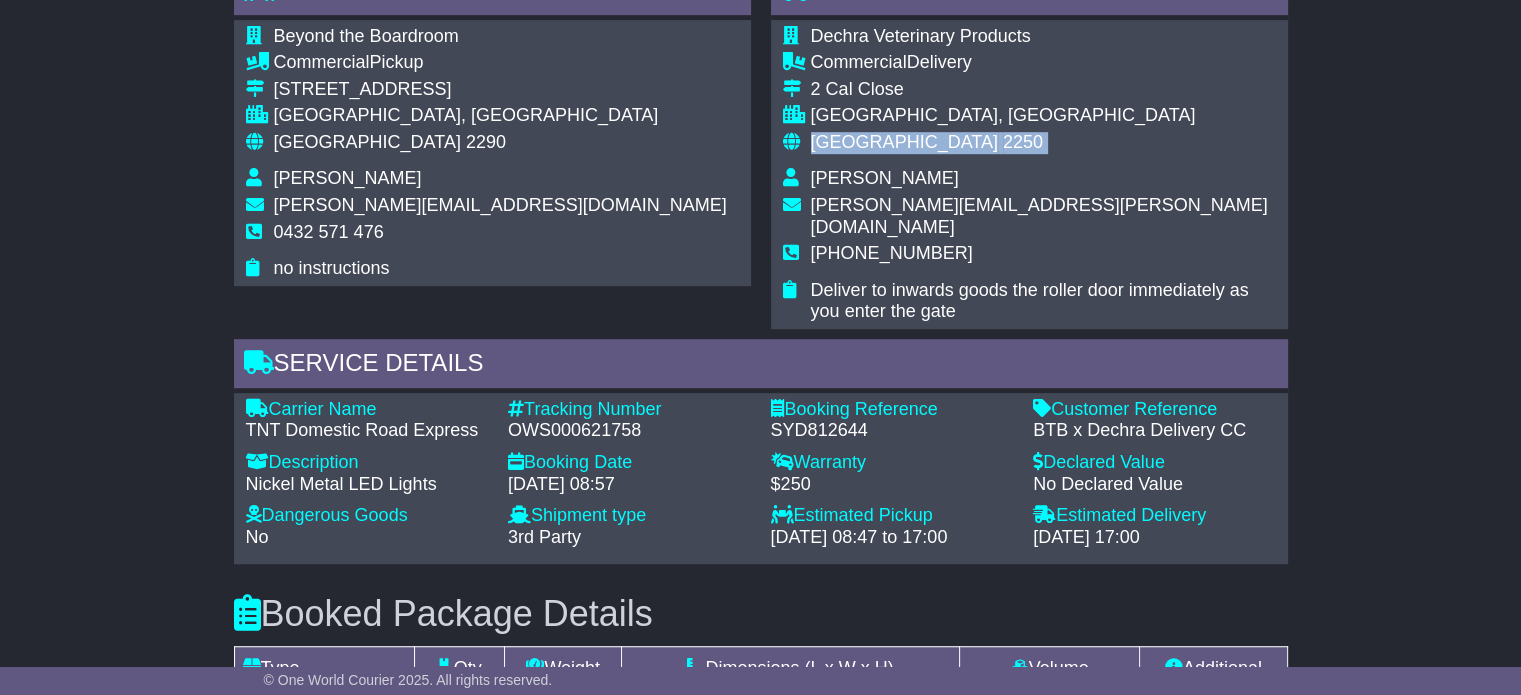 click on "[GEOGRAPHIC_DATA]" at bounding box center [904, 142] 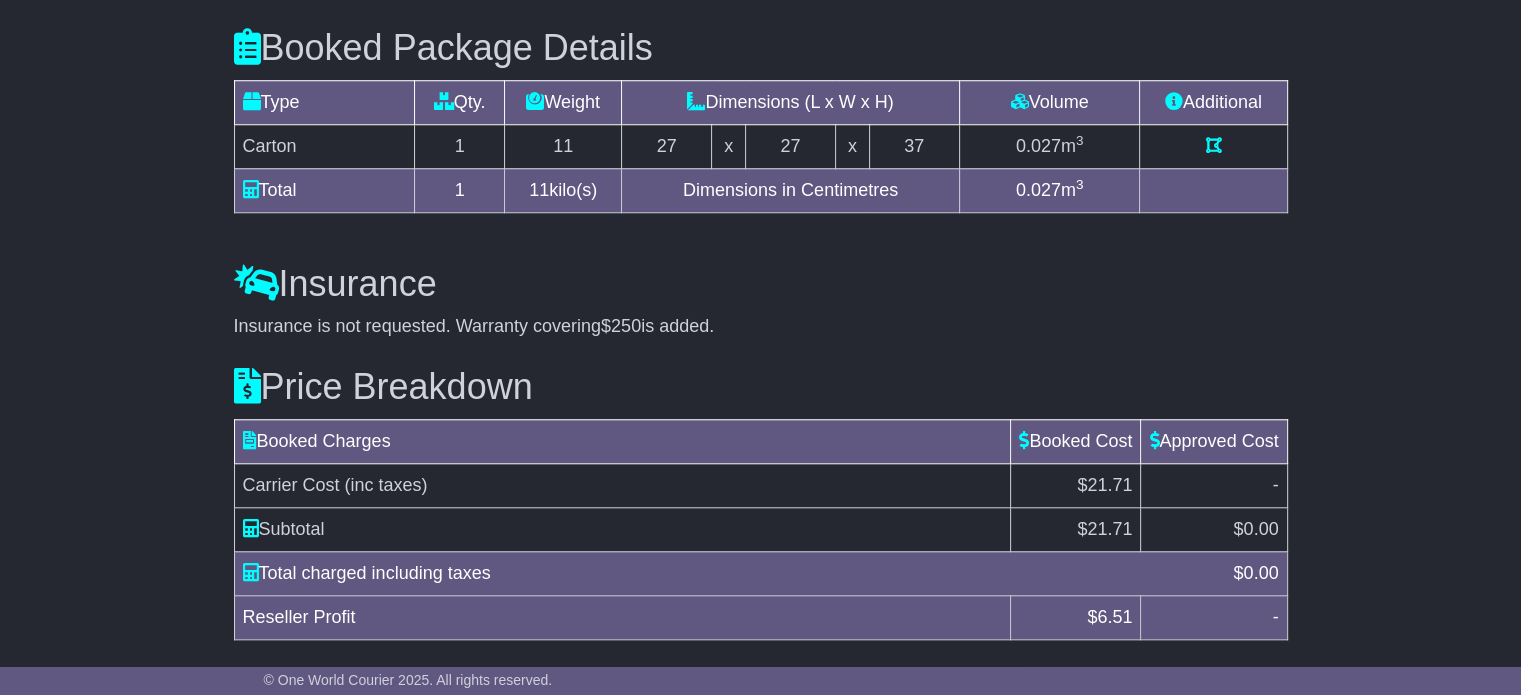 scroll, scrollTop: 1793, scrollLeft: 0, axis: vertical 